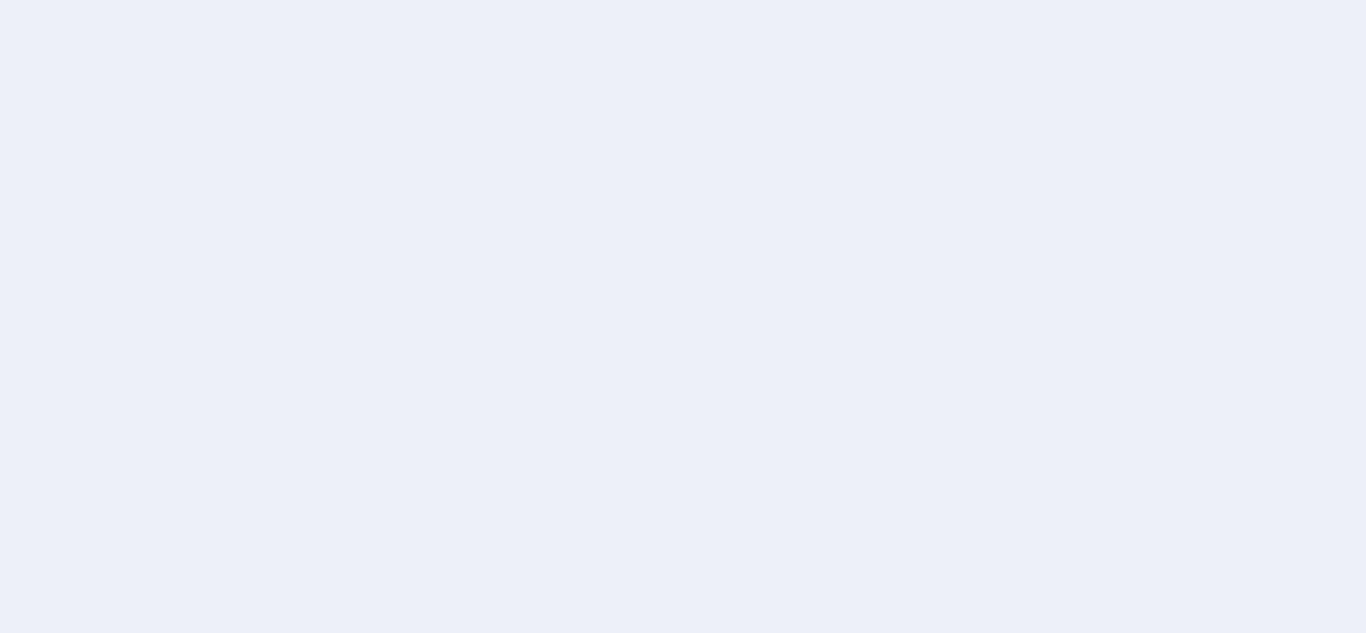 scroll, scrollTop: 0, scrollLeft: 0, axis: both 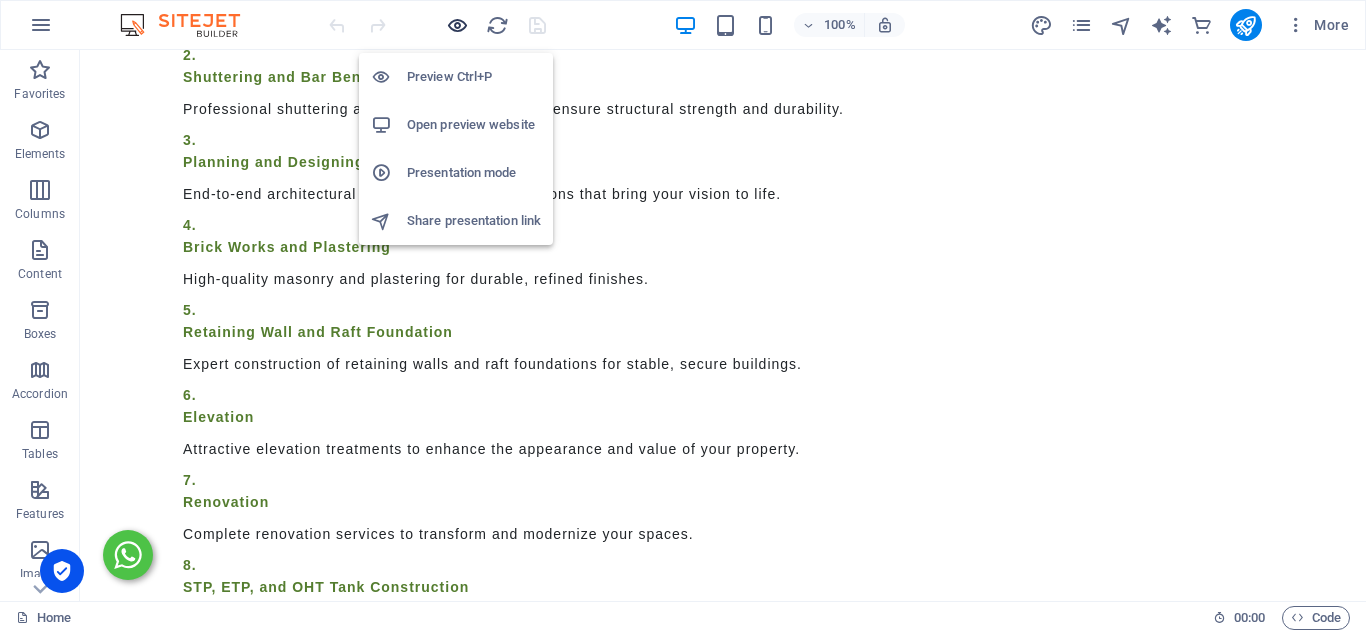 click at bounding box center (457, 25) 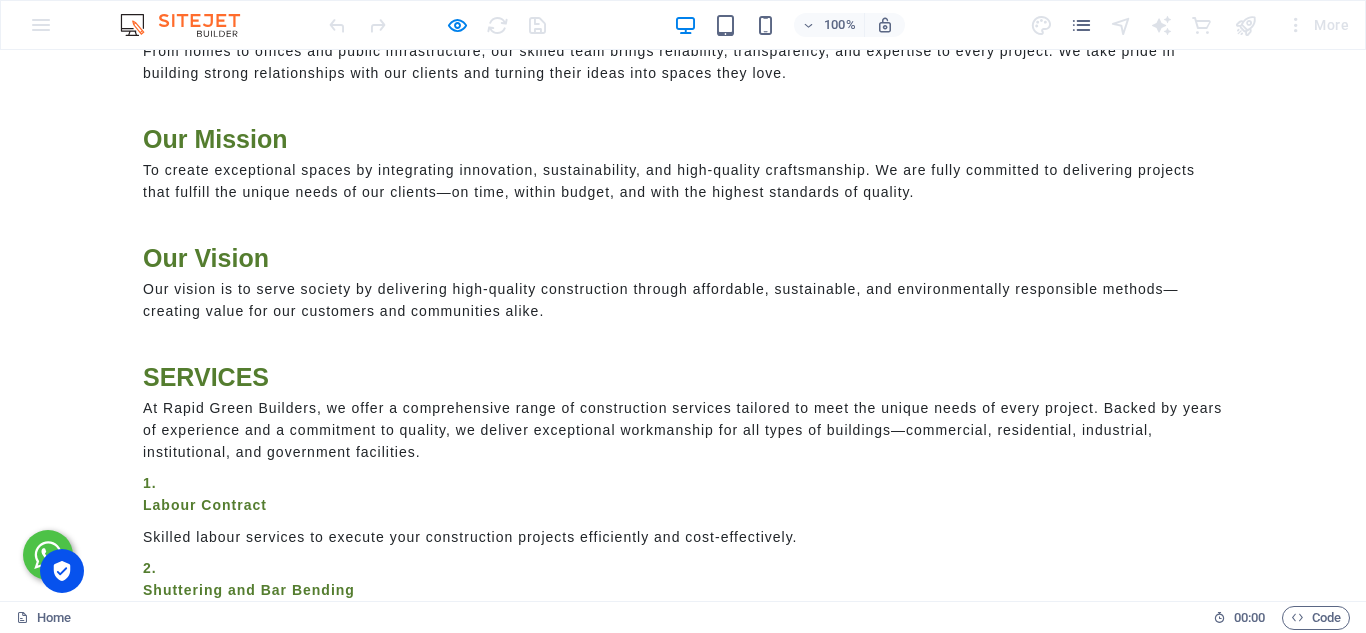 scroll, scrollTop: 1170, scrollLeft: 0, axis: vertical 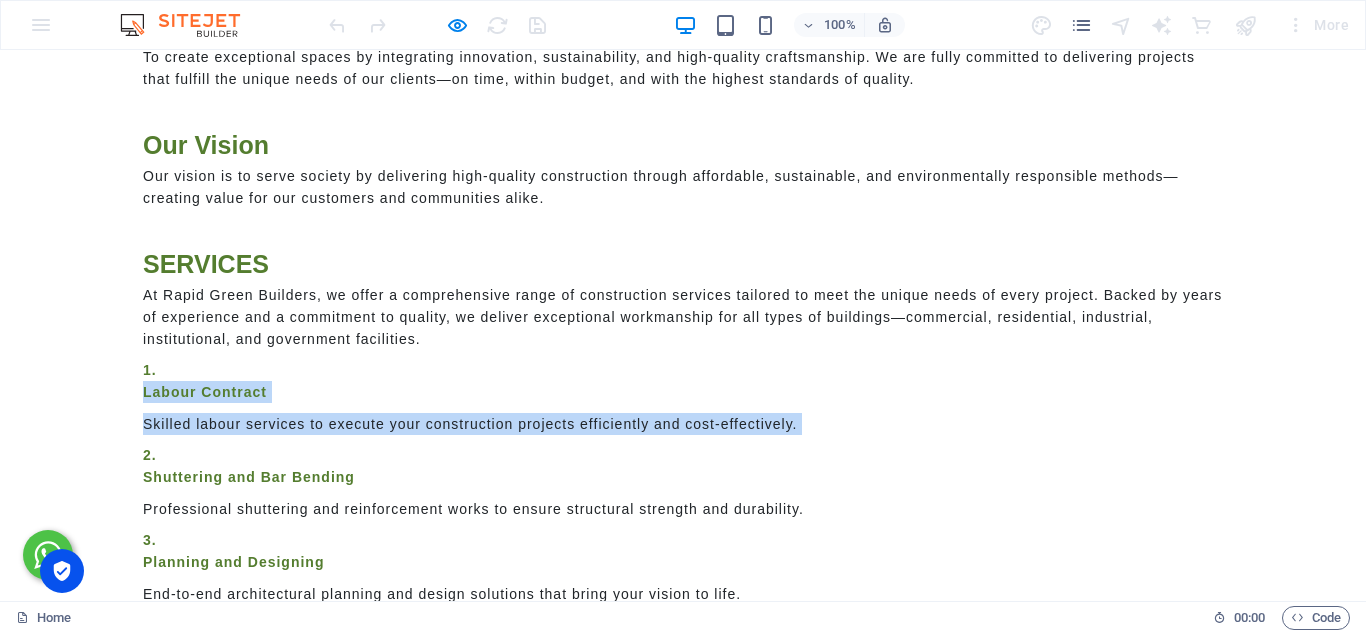 drag, startPoint x: 125, startPoint y: 364, endPoint x: 833, endPoint y: 440, distance: 712.0674 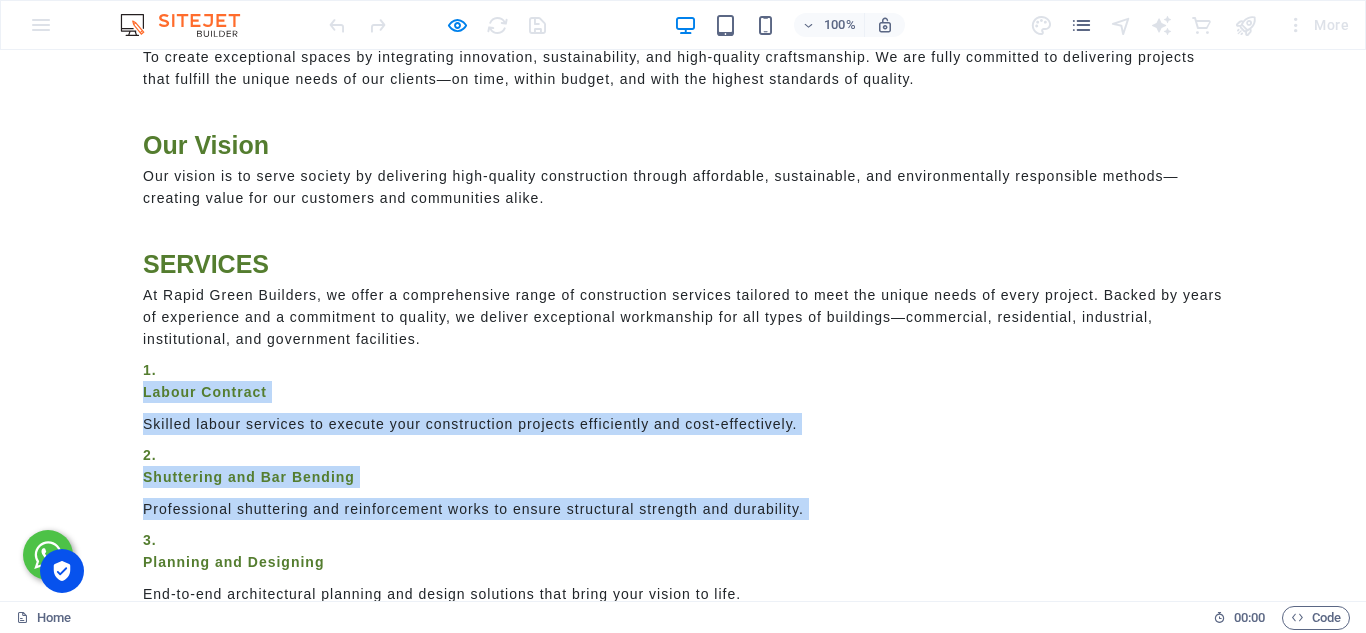 drag, startPoint x: 136, startPoint y: 367, endPoint x: 316, endPoint y: 544, distance: 252.44603 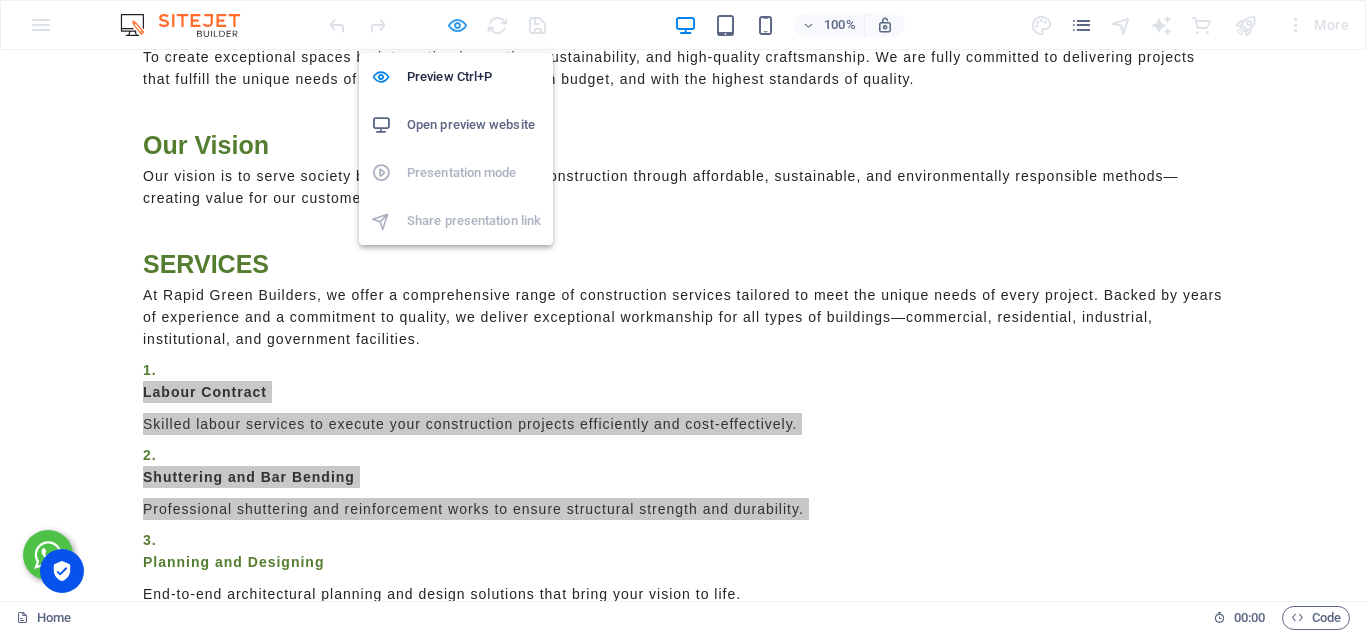 click at bounding box center (457, 25) 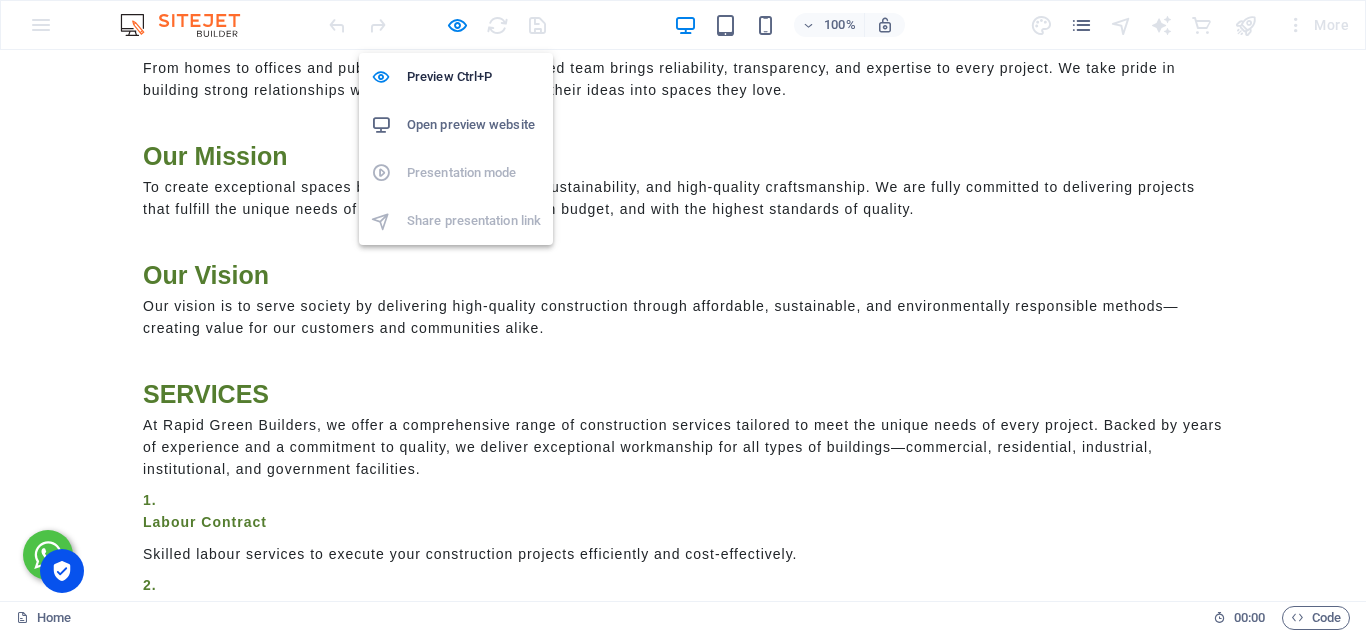 scroll, scrollTop: 1300, scrollLeft: 0, axis: vertical 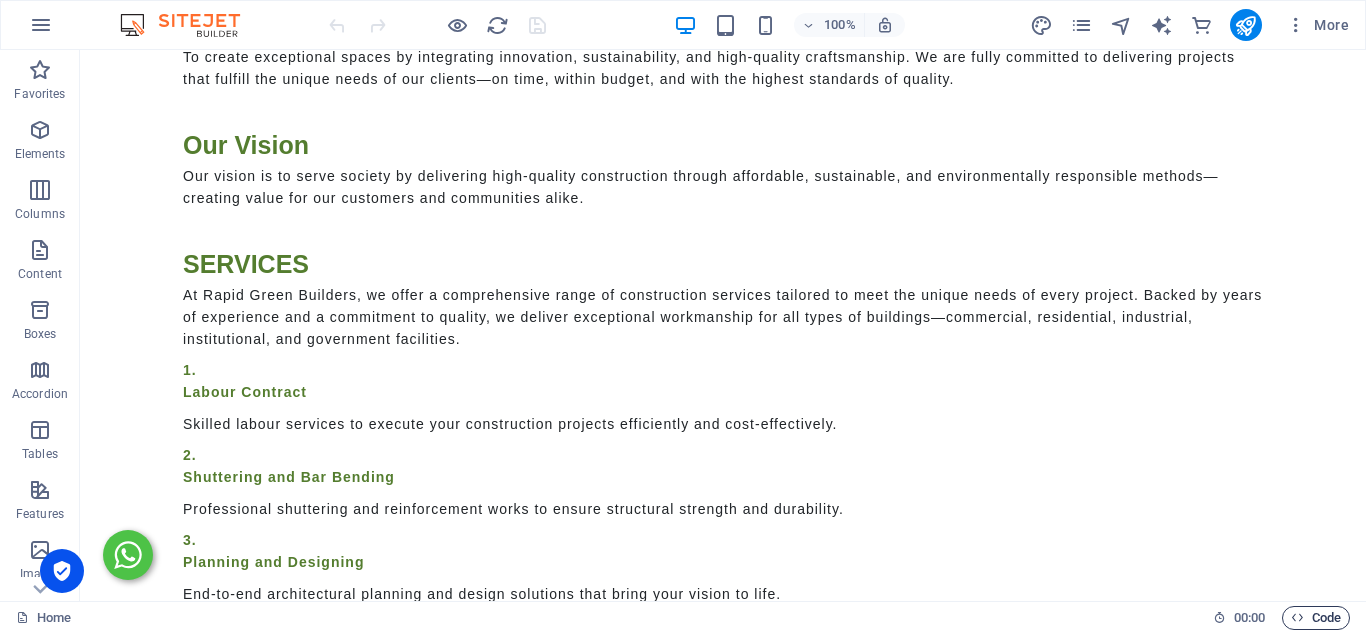click on "Code" at bounding box center (1316, 618) 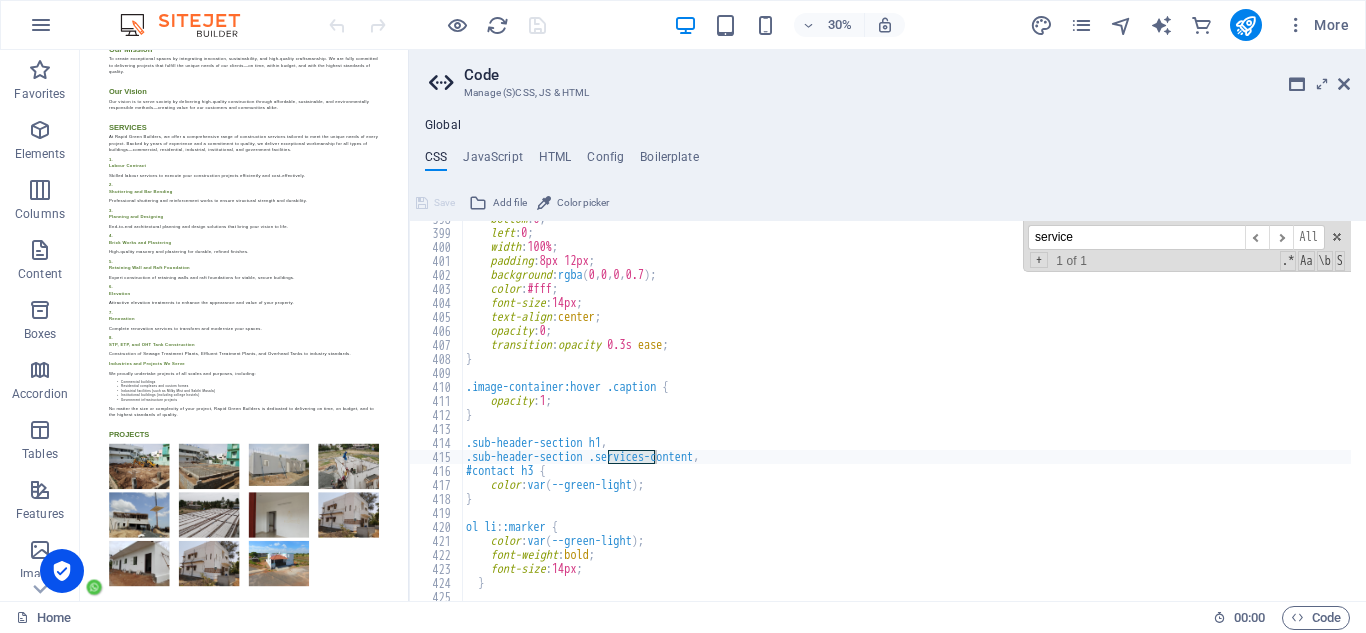 scroll, scrollTop: 5688, scrollLeft: 0, axis: vertical 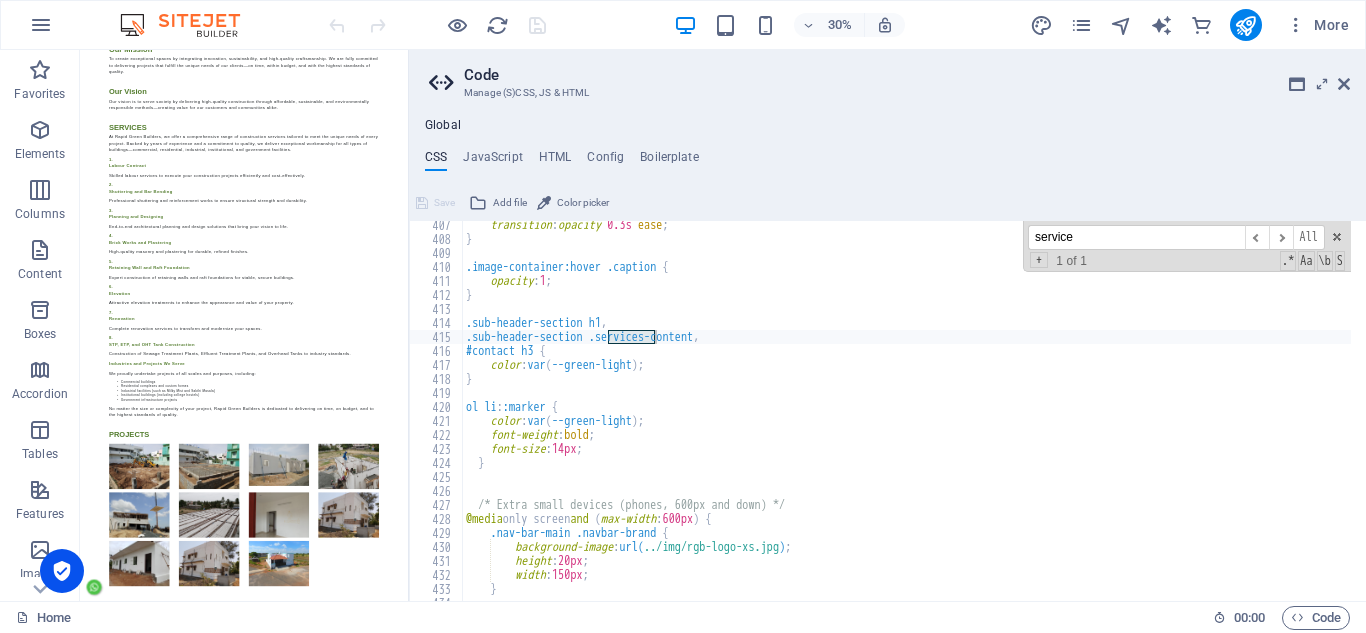 type on "service" 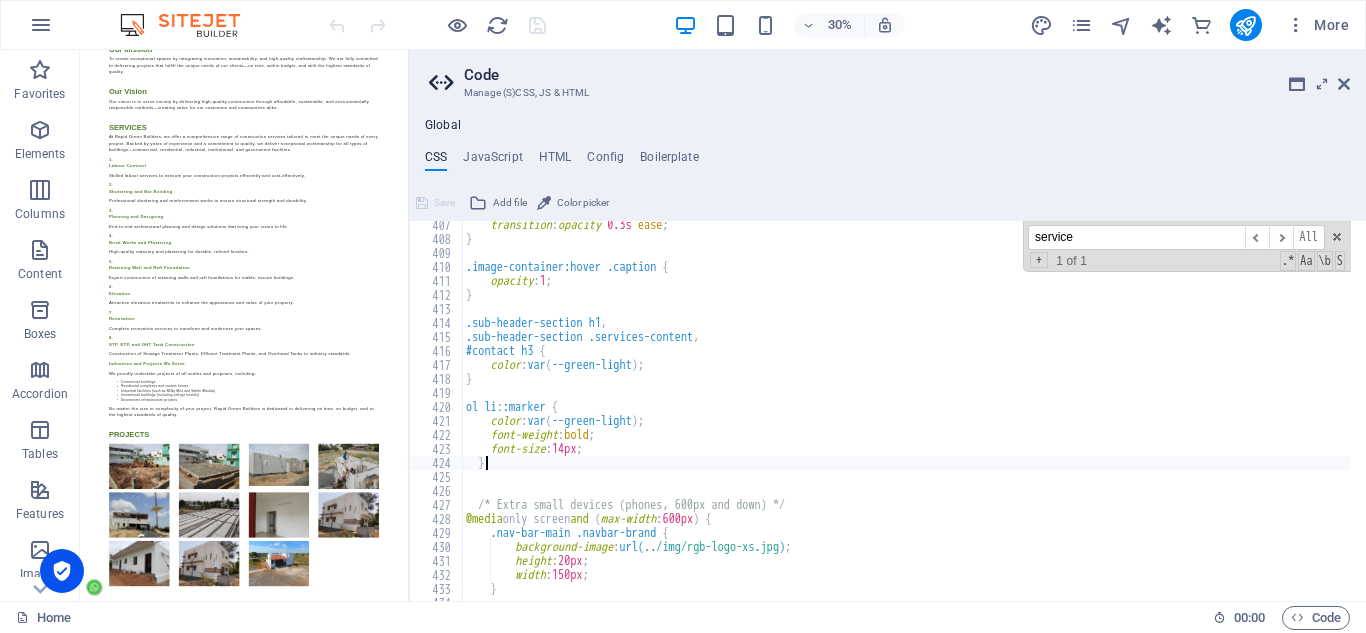 click on "transition :  opacity   0.3s   ease ; } .image-container:hover   .caption   {      opacity :  1 ; } .sub-header-section   h1 , .sub-header-section   .services-content , #contact   h3   {      color :  var ( --green-light ) ; } ol   li : :marker   {      color :  var ( --green-light ) ;       font-weight :  bold ;             font-size :  14px ;            }          /* Extra small devices (phones, 600px and down) */ @media  only screen  and   ( max-width :  600px )   {      .nav-bar-main   .navbar-brand   {           background-image :  url( ../img/rgb-logo-xs.jpg ) ;           height :  20px ;           width :  150px ;      }" at bounding box center [1032, 414] 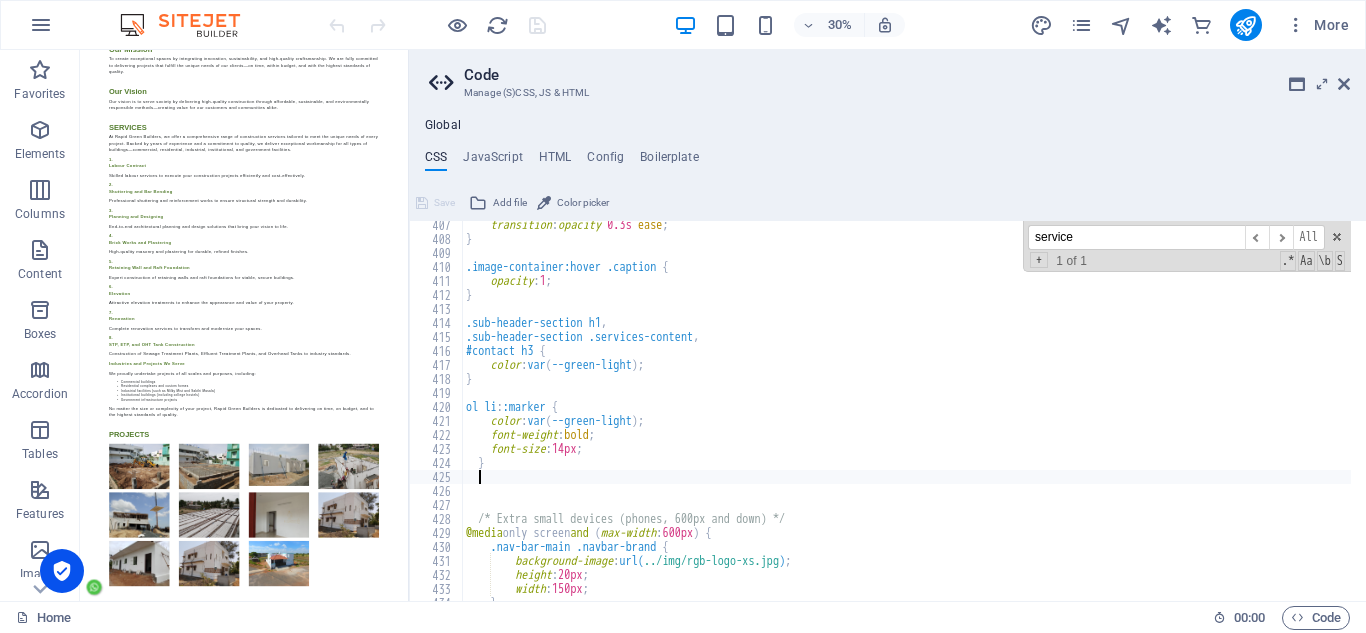 paste on "list-style-position: inside;" 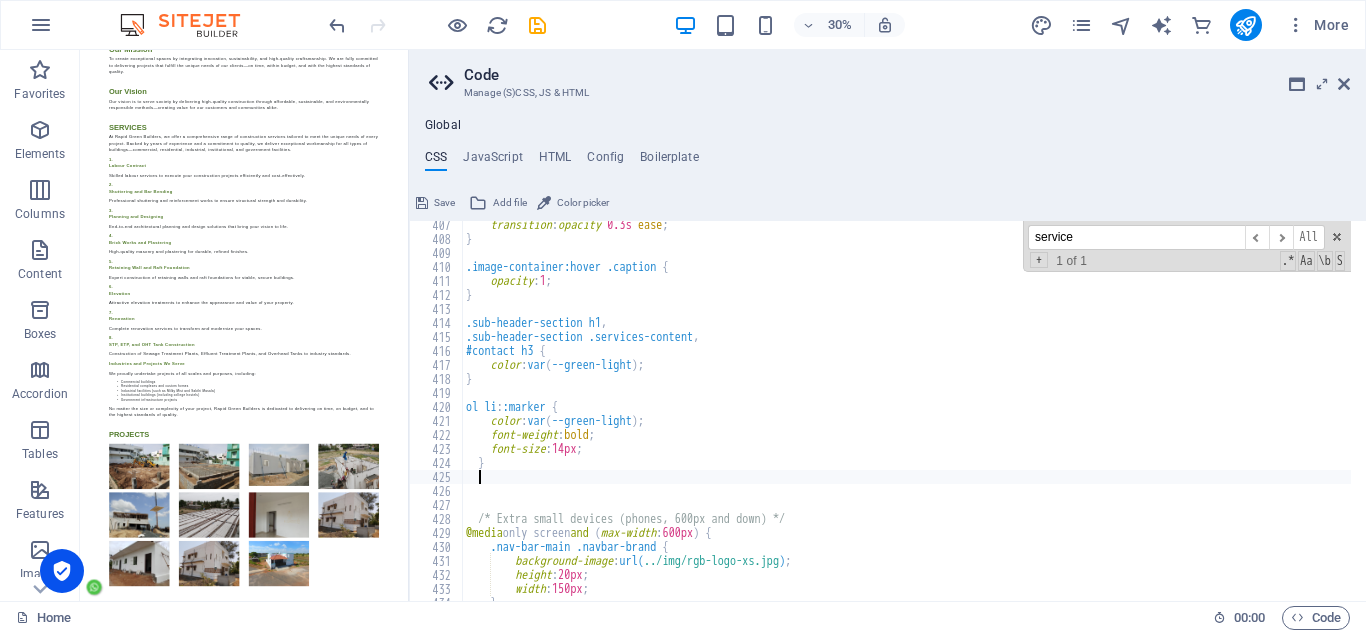 paste on "}" 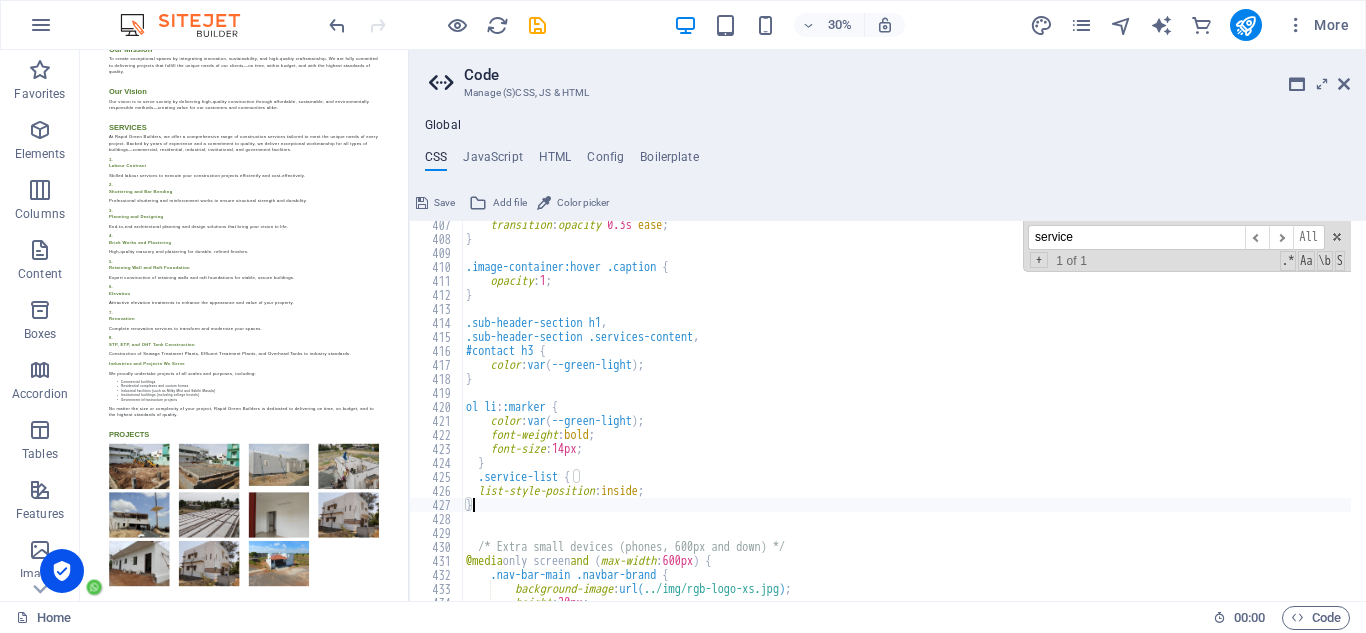 click on "transition :  opacity   0.3s   ease ; } .image-container:hover   .caption   {      opacity :  1 ; } .sub-header-section   h1 , .sub-header-section   .services-content , #contact   h3   {      color :  var ( --green-light ) ; } ol   li : :marker   {      color :  var ( --green-light ) ;       font-weight :  bold ;             font-size :  14px ;            }    .service-list   {    list-style-position :  inside ; }          /* Extra small devices (phones, 600px and down) */ @media  only screen  and   ( max-width :  600px )   {      .nav-bar-main   .navbar-brand   {           background-image :  url( ../img/rgb-logo-xs.jpg ) ;           height :  20px ;" at bounding box center [1032, 414] 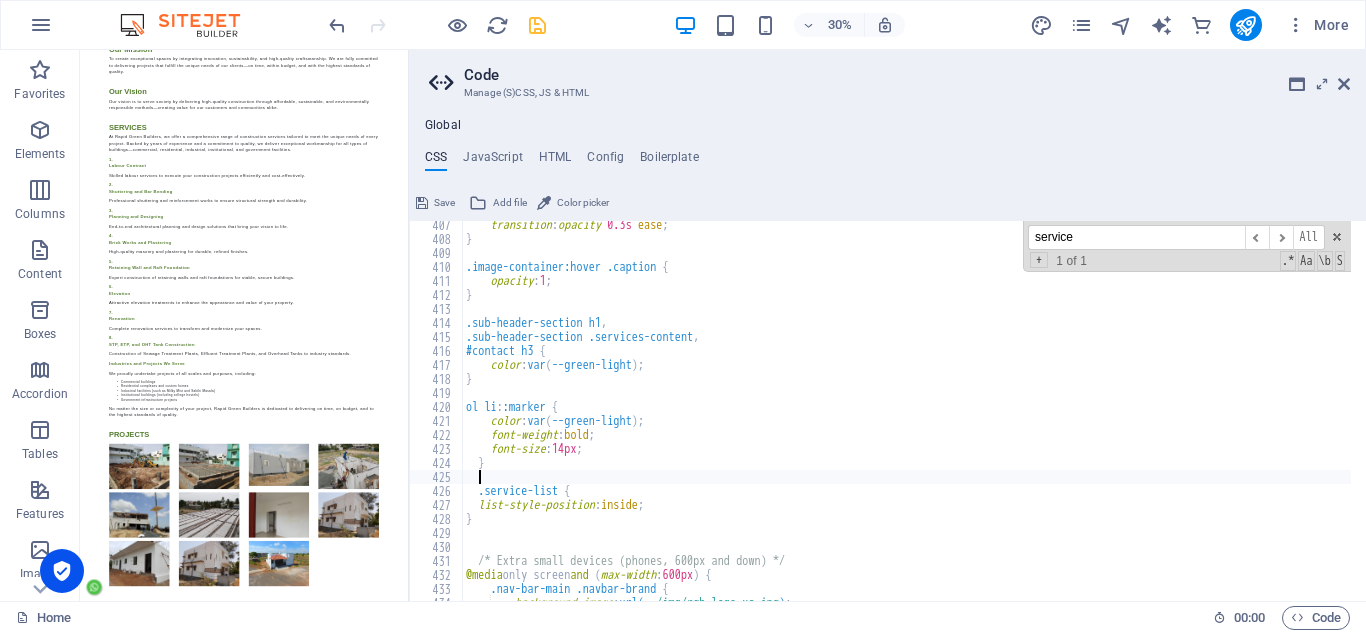 type 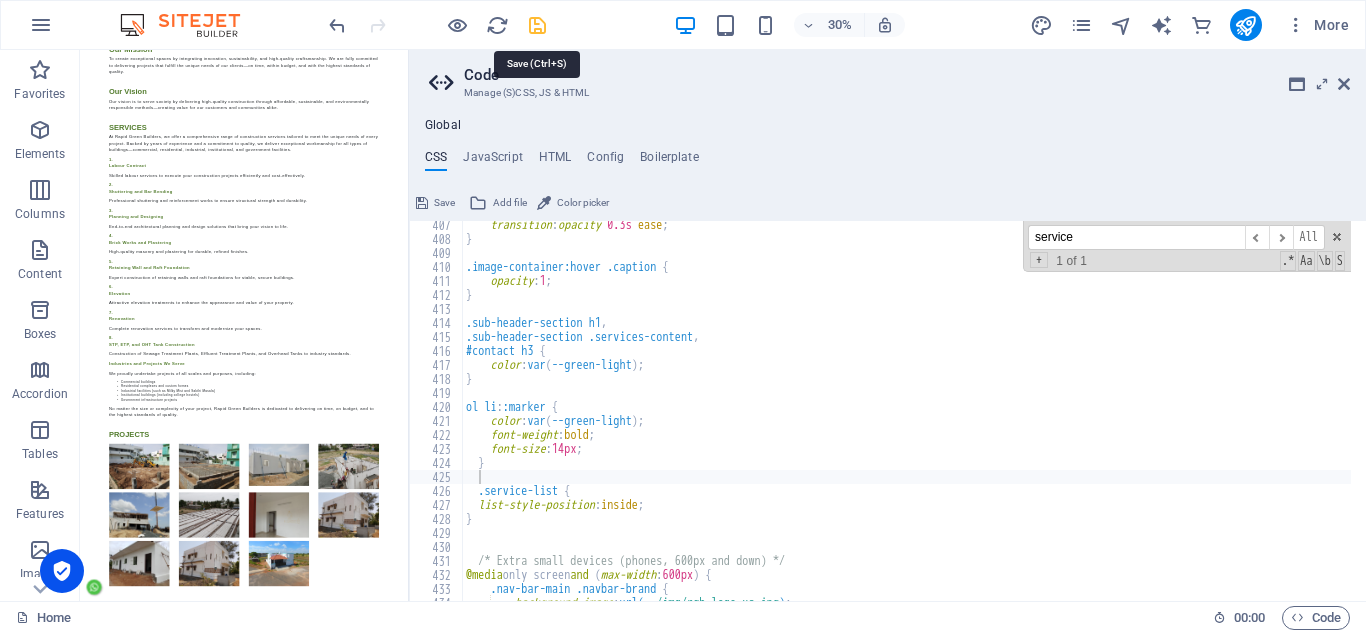 drag, startPoint x: 539, startPoint y: 24, endPoint x: 460, endPoint y: 25, distance: 79.00633 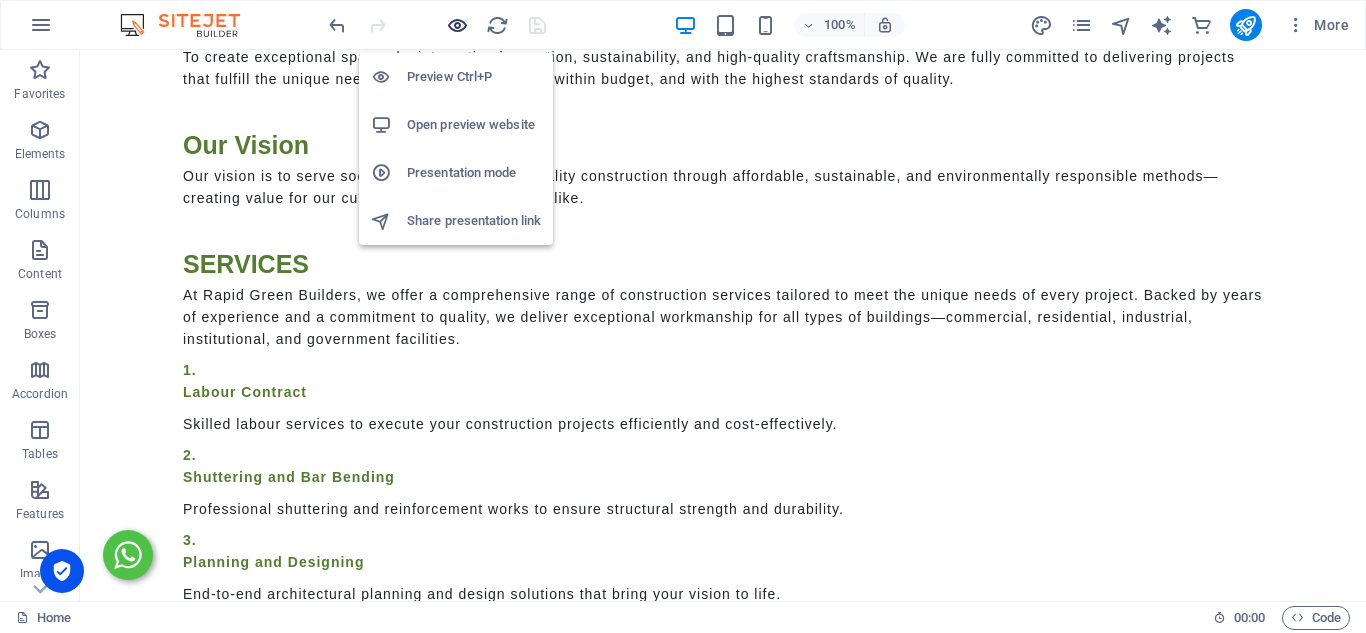 click at bounding box center [457, 25] 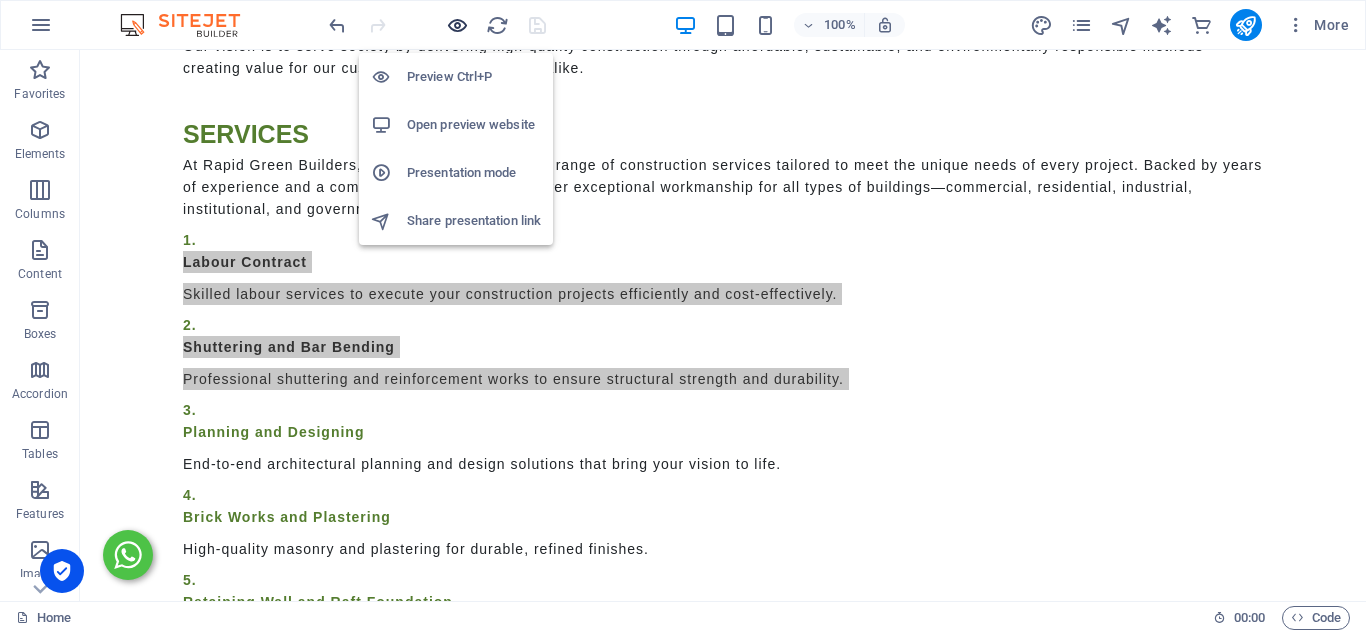 scroll, scrollTop: 1170, scrollLeft: 0, axis: vertical 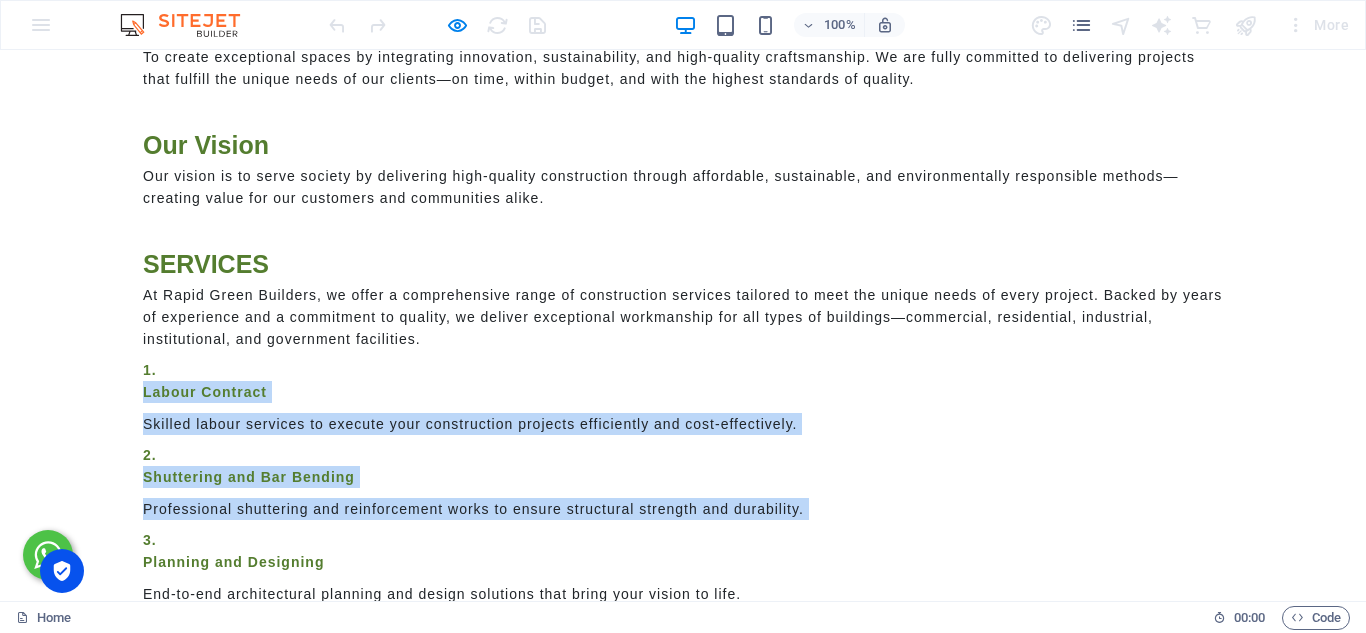 click on "Labour Contract" at bounding box center (683, 392) 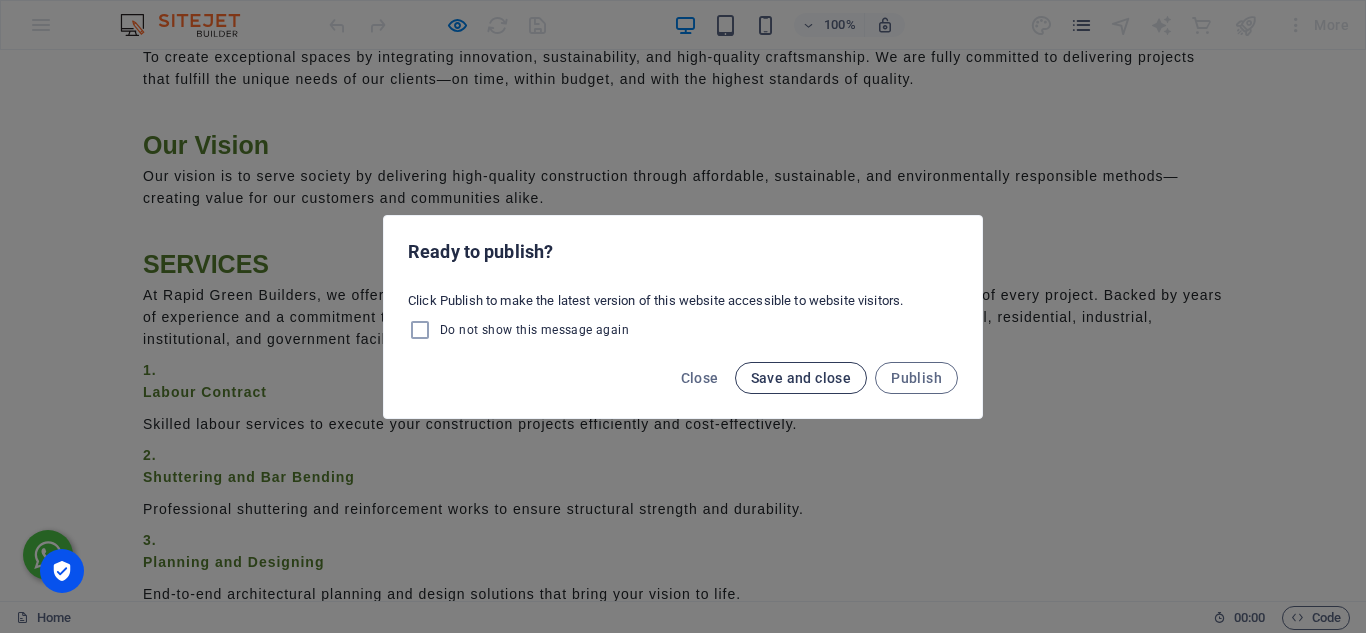 click on "Save and close" at bounding box center (801, 378) 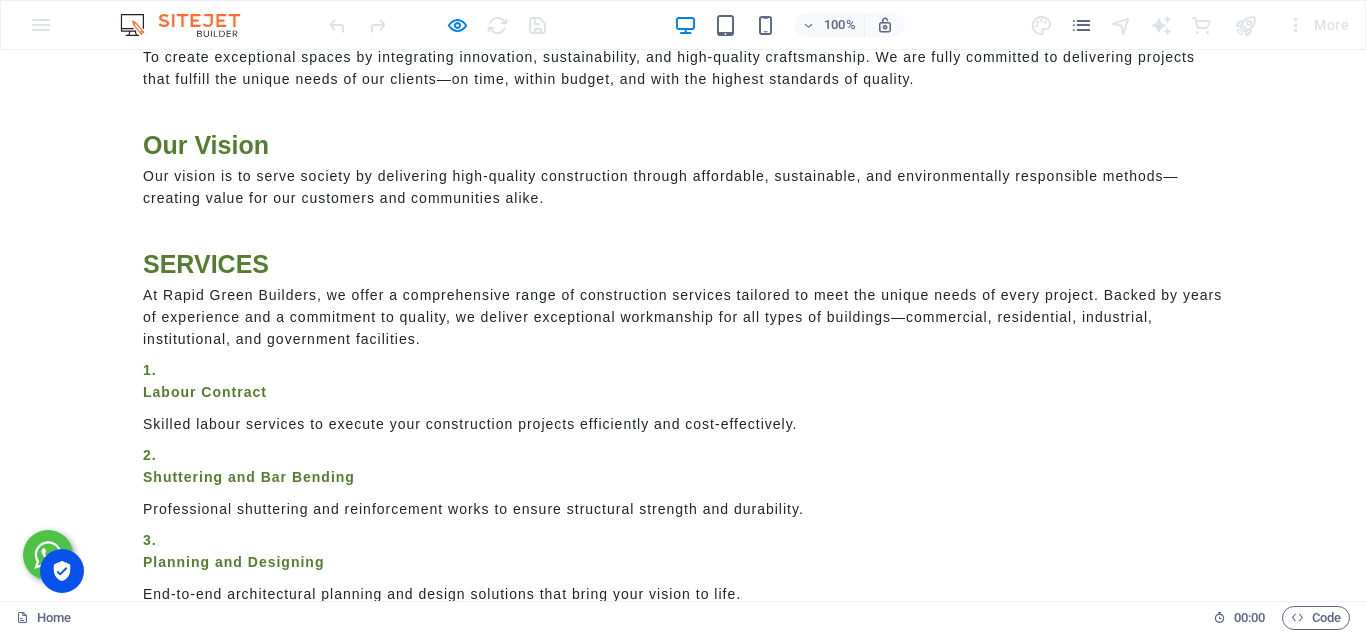click on "Our Vision
Our vision is to serve society by delivering high-quality construction through affordable,
sustainable, and environmentally responsible methods—creating value for our customers and
communities alike." at bounding box center (683, 174) 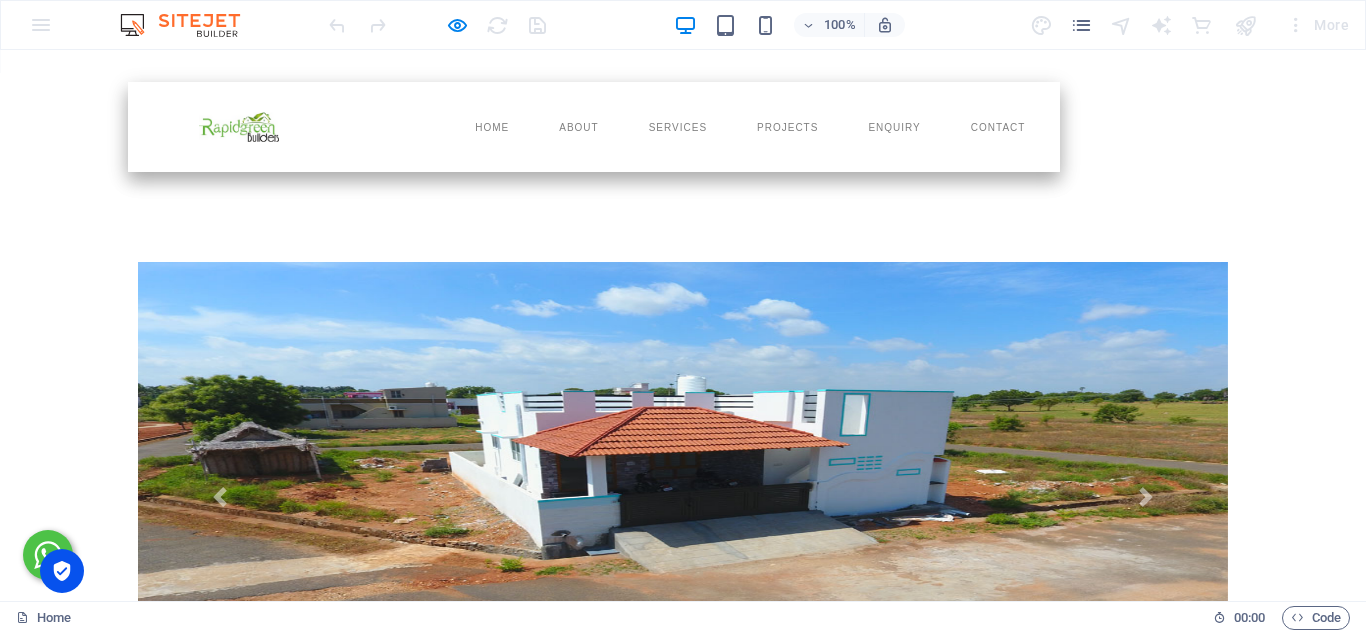 scroll, scrollTop: 0, scrollLeft: 0, axis: both 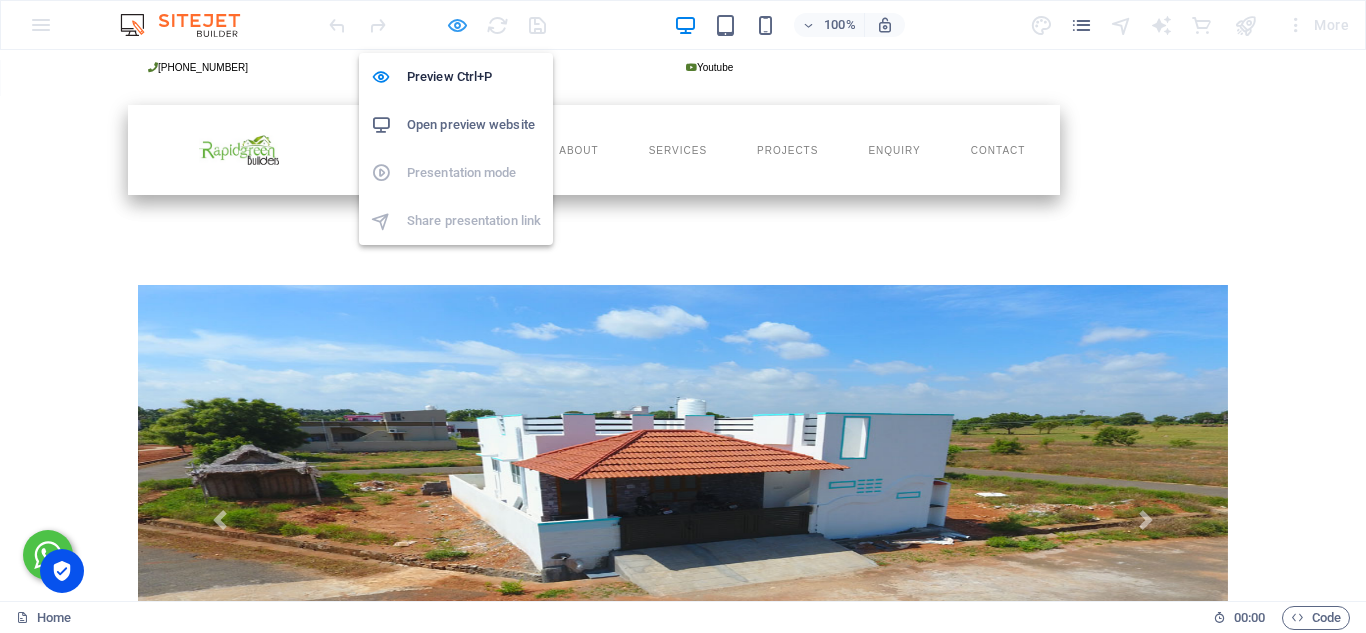 click at bounding box center [457, 25] 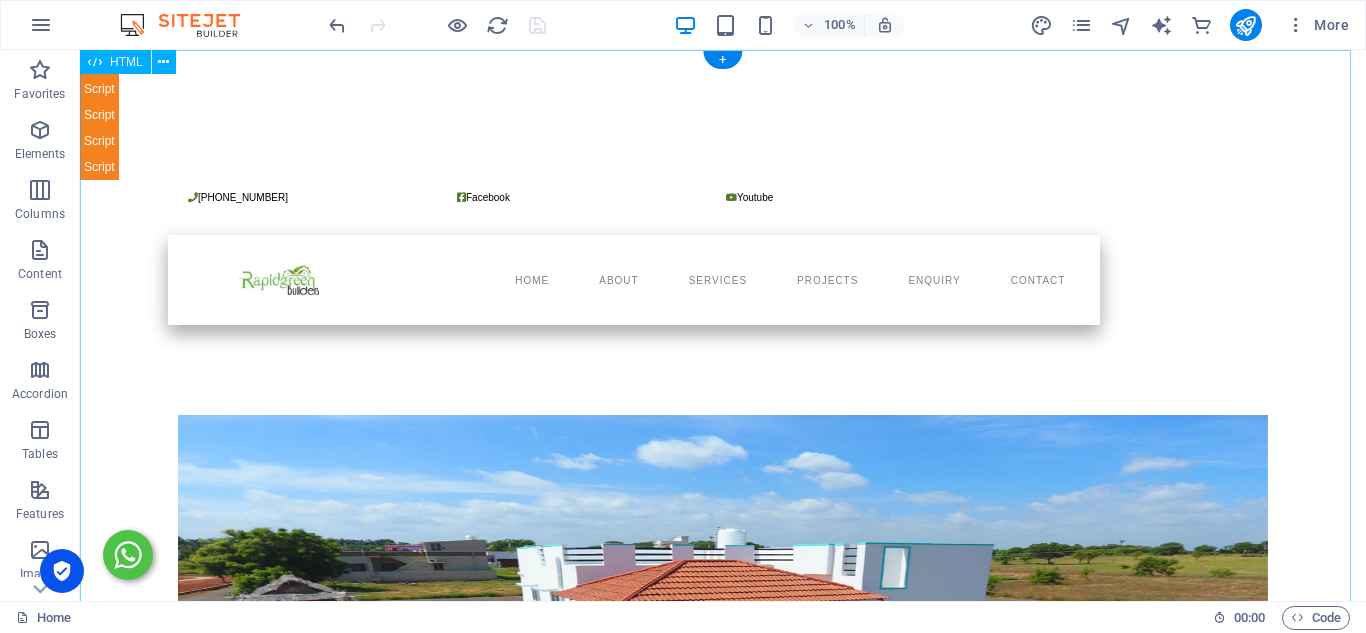 click on "+91 9445985533
Facebook
Youtube
HOME  (current)
ABOUT
SERVICES" at bounding box center [723, 2057] 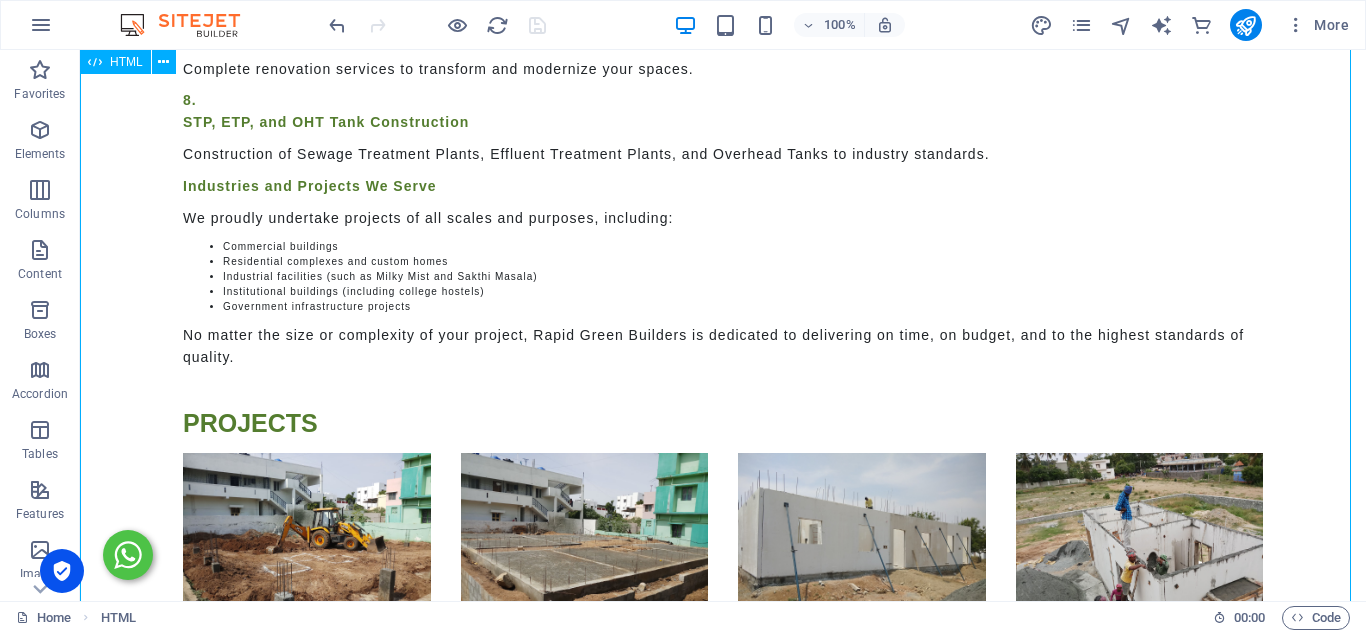 scroll, scrollTop: 2300, scrollLeft: 0, axis: vertical 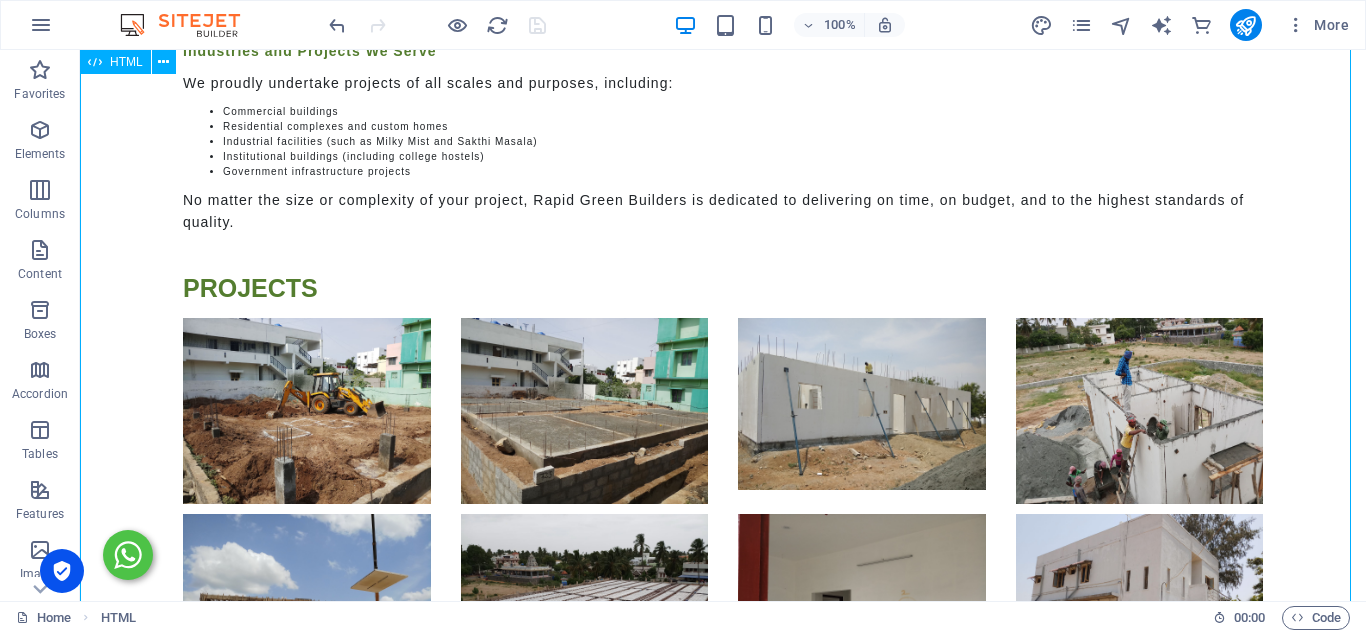 click on "+91 9445985533
Facebook
Youtube
HOME  (current)
ABOUT
SERVICES" at bounding box center [723, -243] 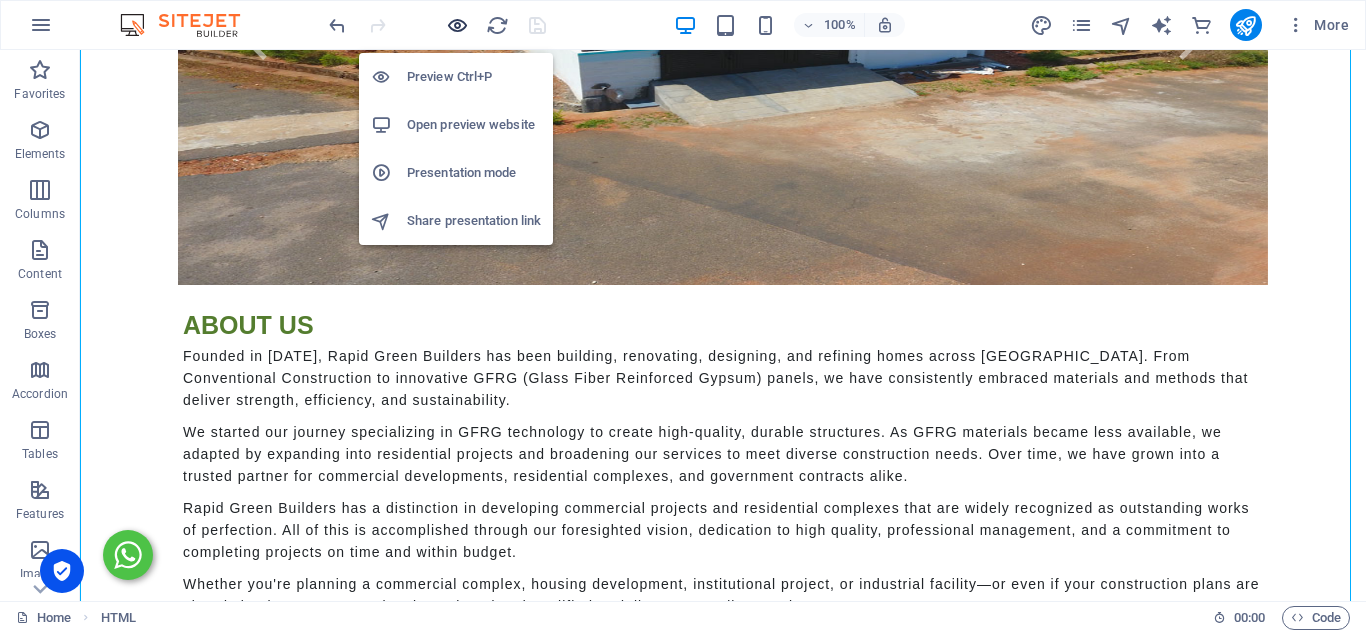 click at bounding box center (457, 25) 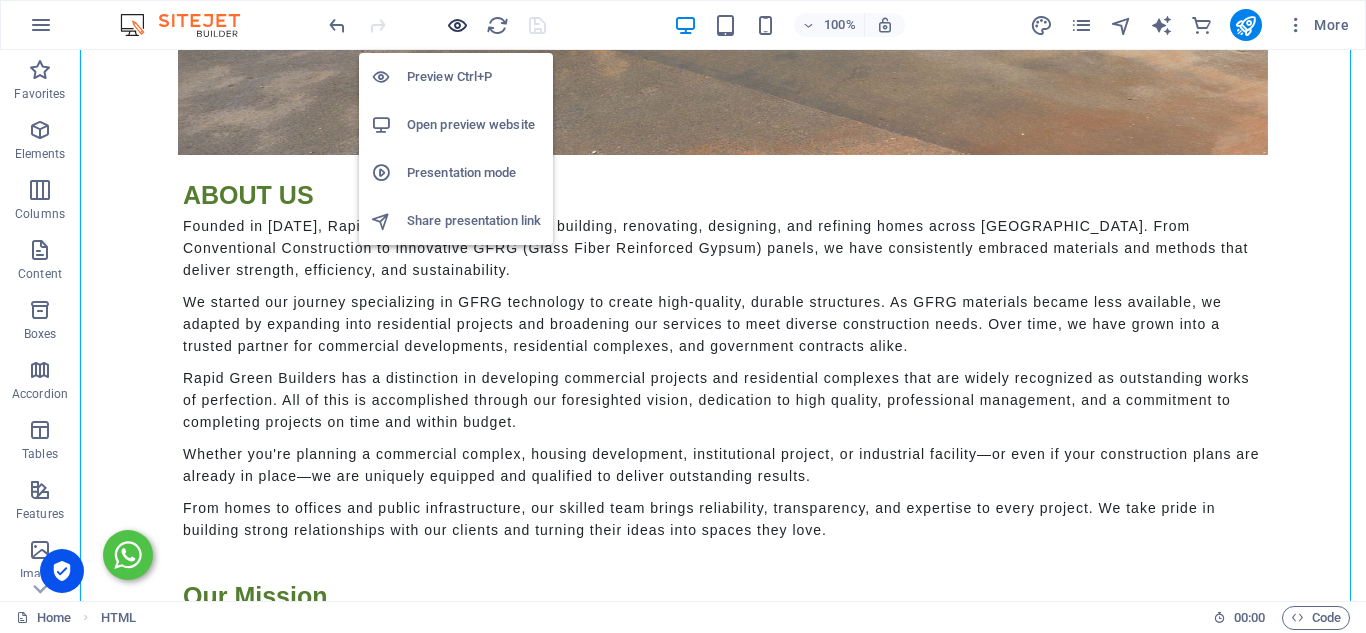 scroll, scrollTop: 470, scrollLeft: 0, axis: vertical 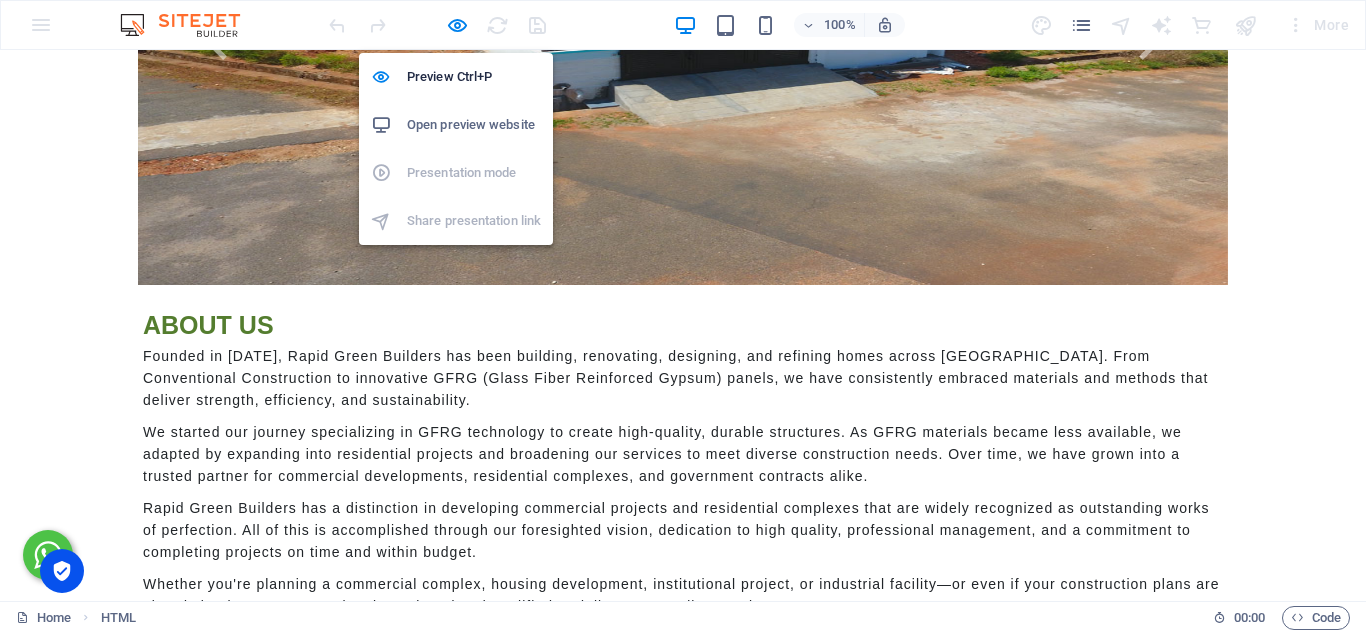 click on "Open preview website" at bounding box center (474, 125) 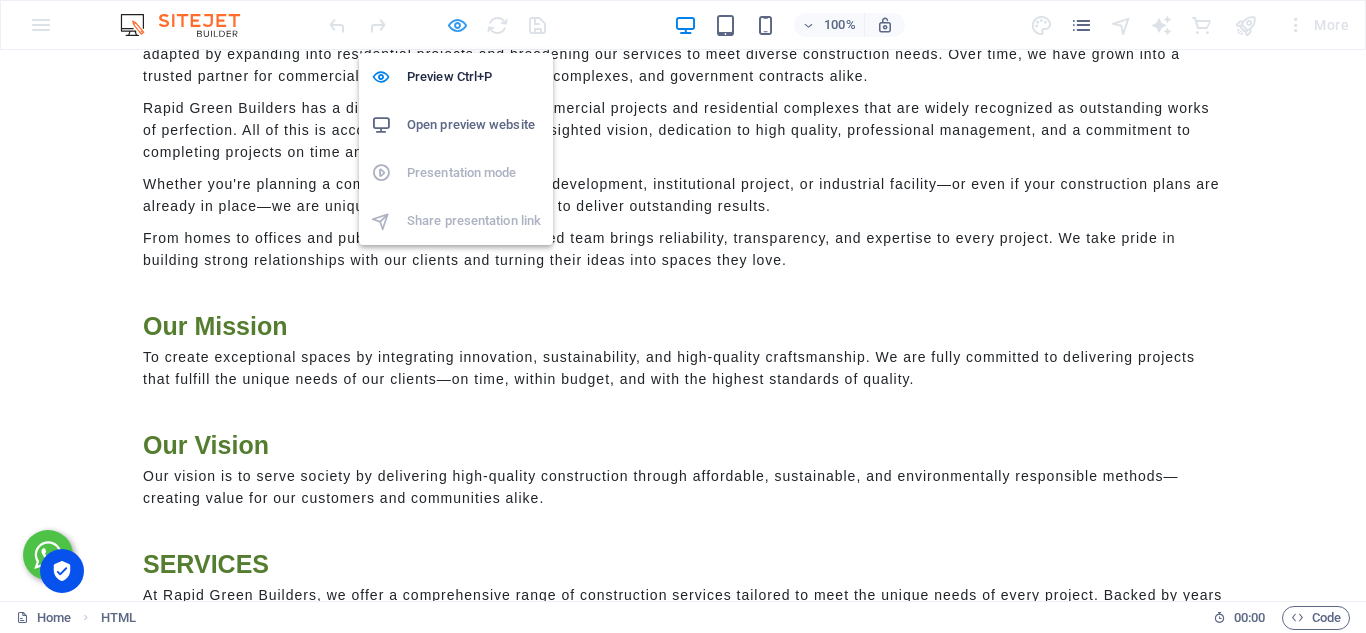 click at bounding box center [457, 25] 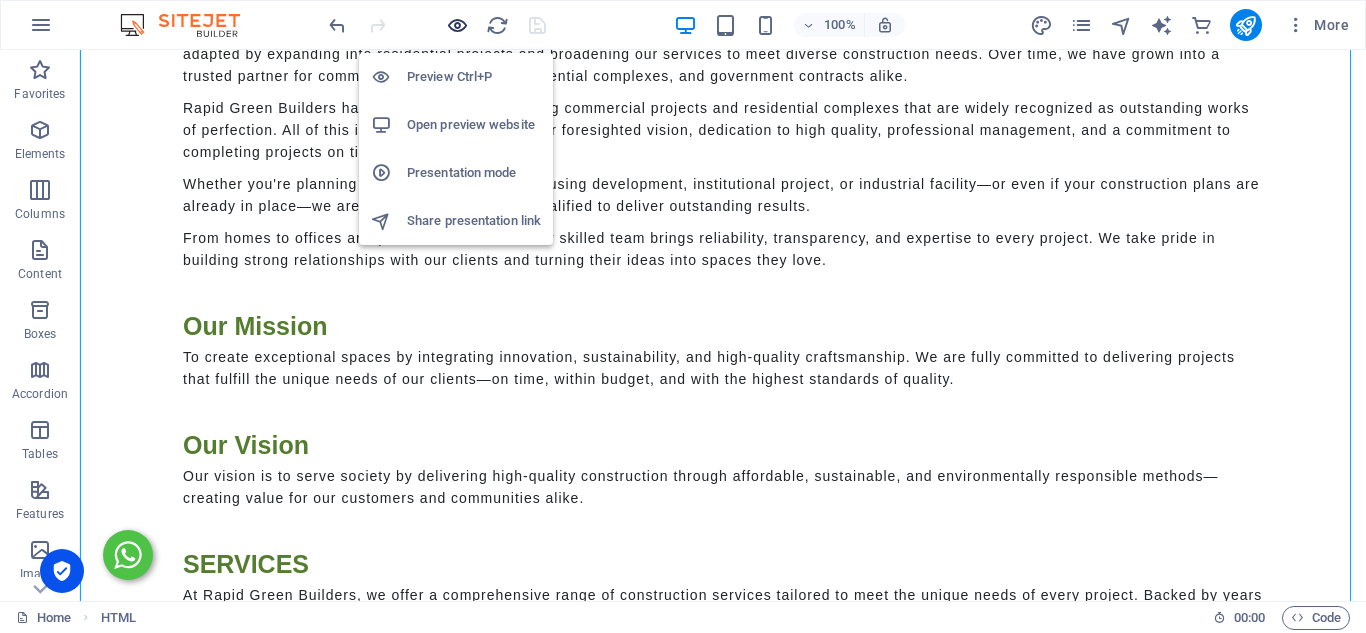 click at bounding box center (457, 25) 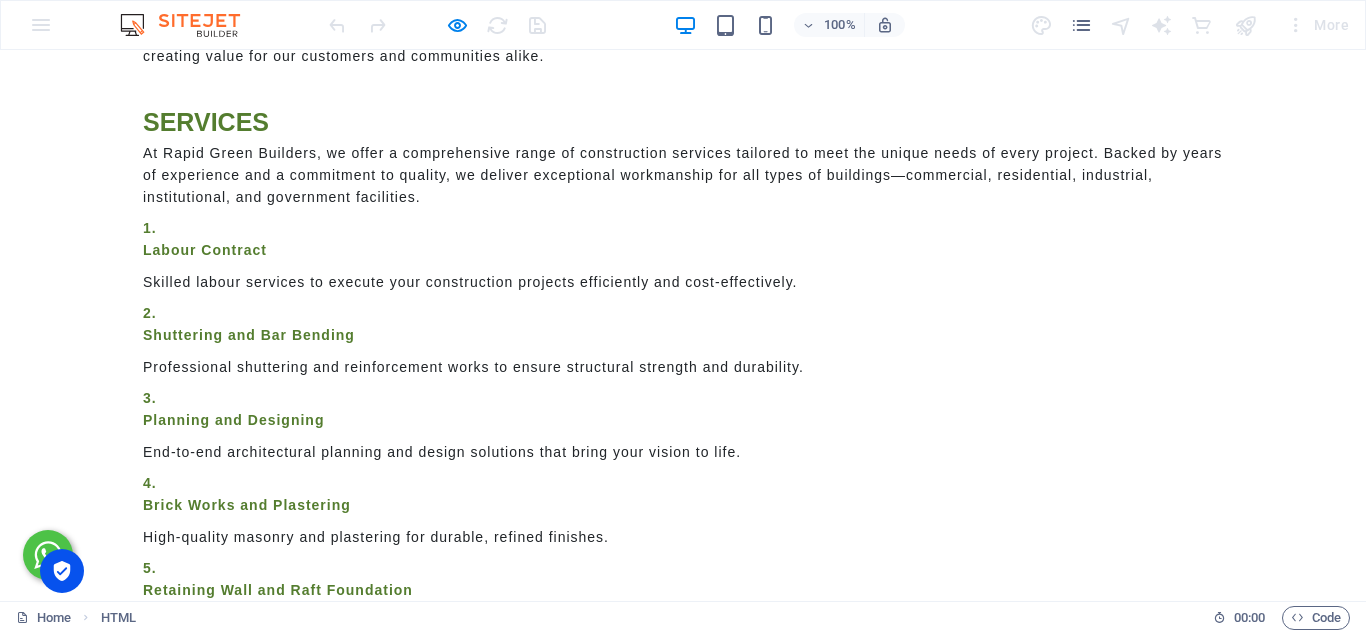 scroll, scrollTop: 1370, scrollLeft: 0, axis: vertical 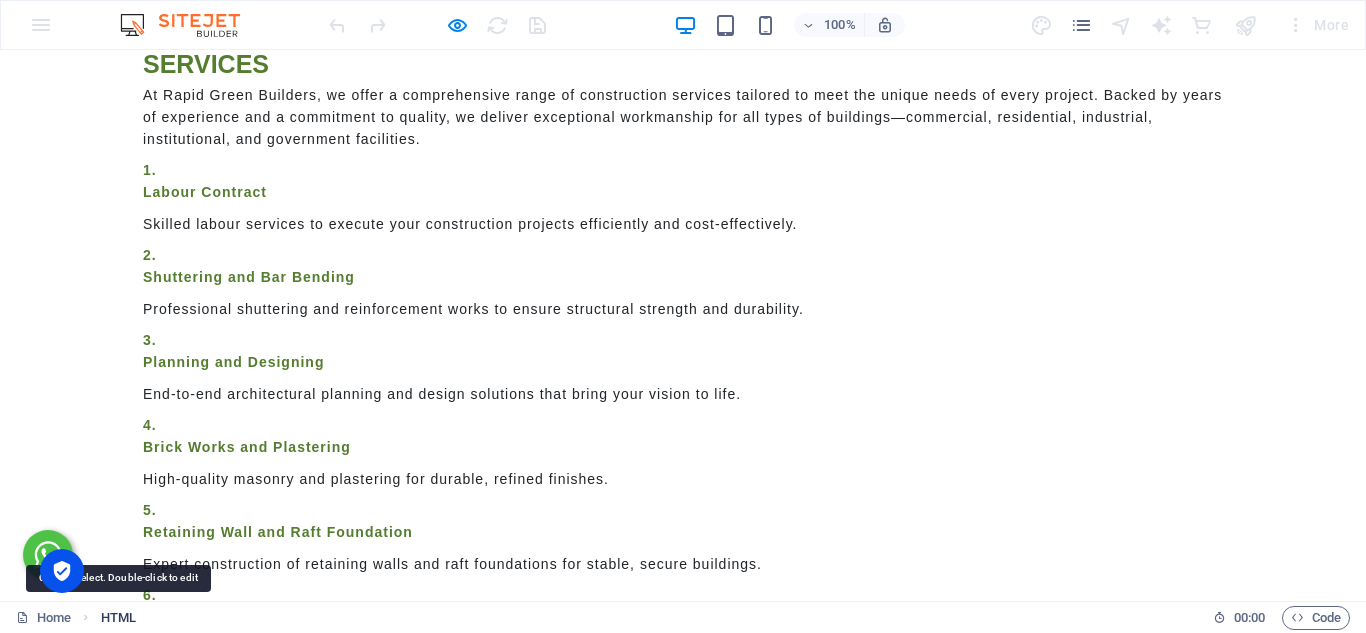 click on "HTML" at bounding box center (118, 618) 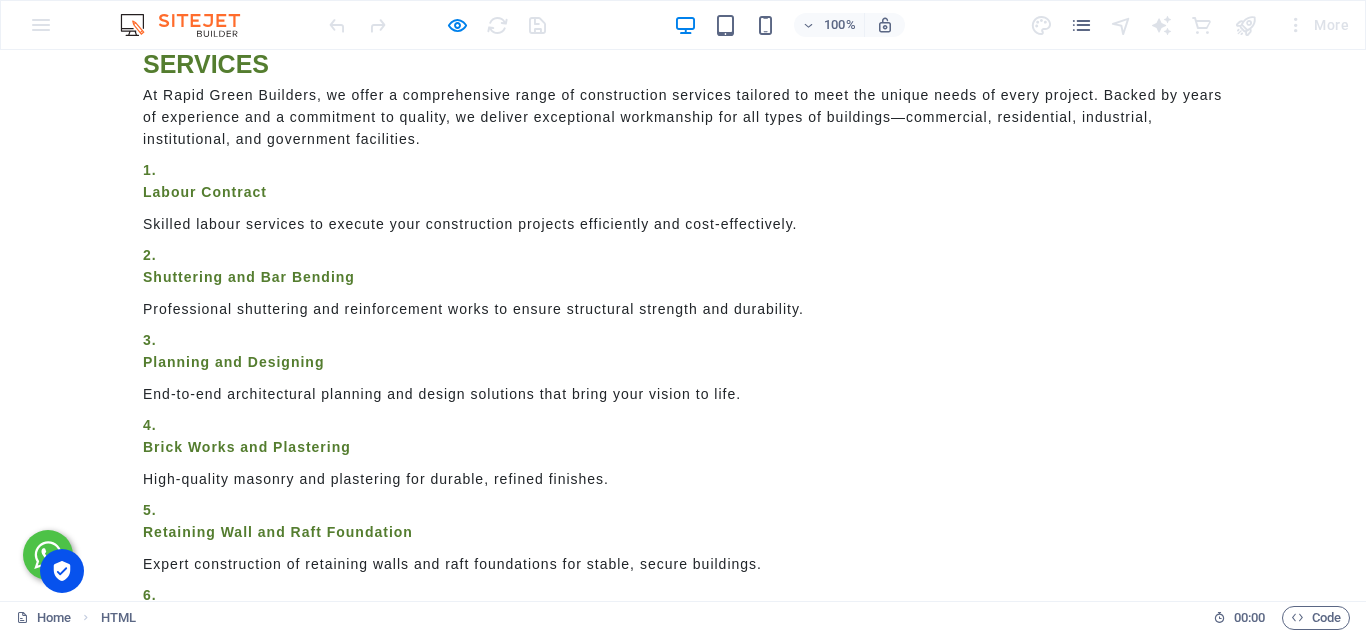 click on "Shuttering and Bar Bending" at bounding box center [683, 277] 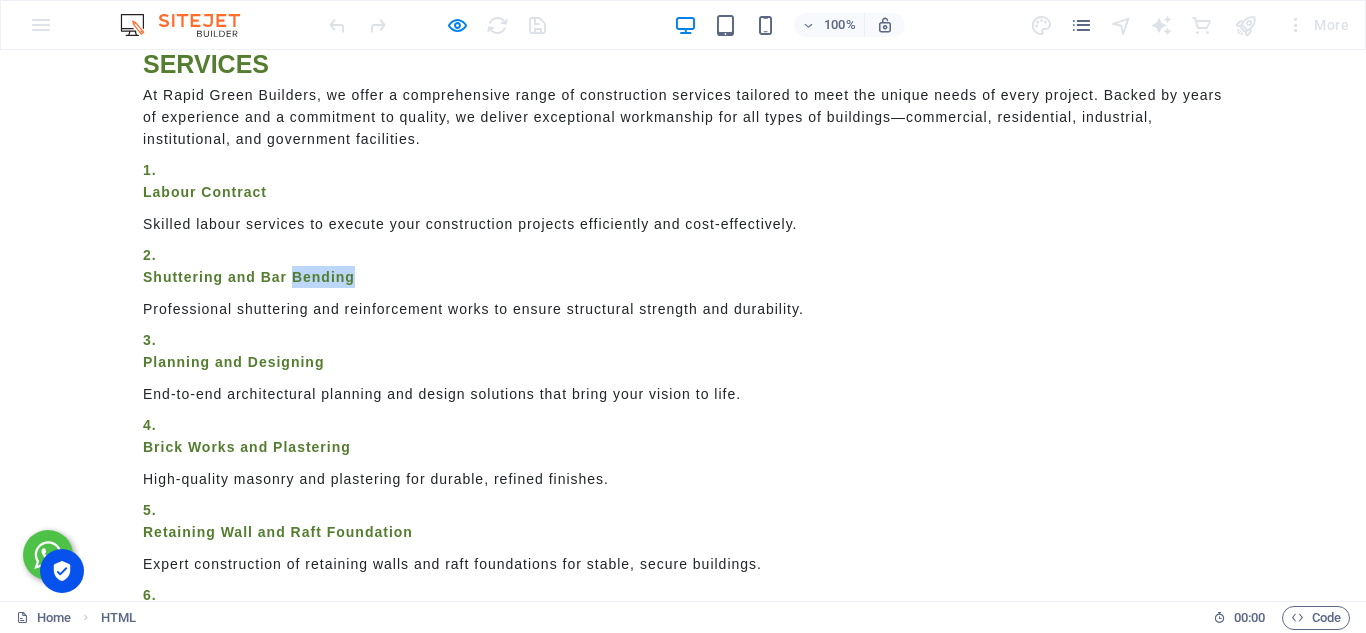 click on "Shuttering and Bar Bending" at bounding box center (683, 277) 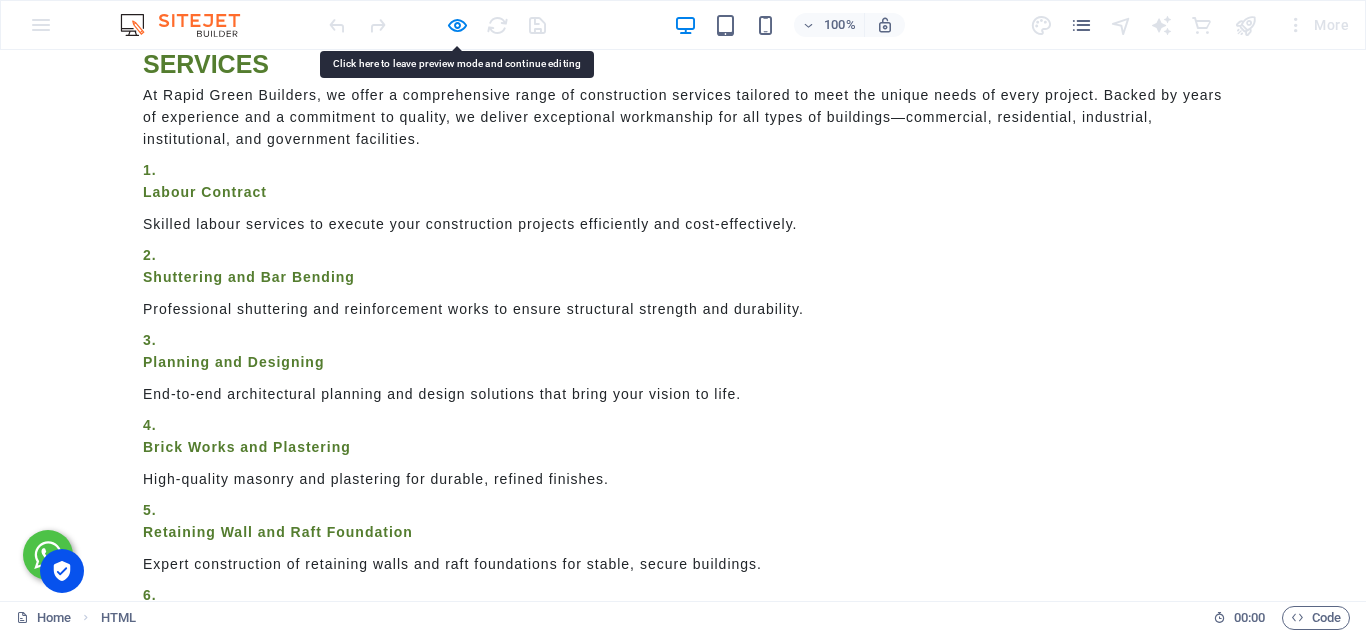 click on "Planning and Designing" at bounding box center (683, 362) 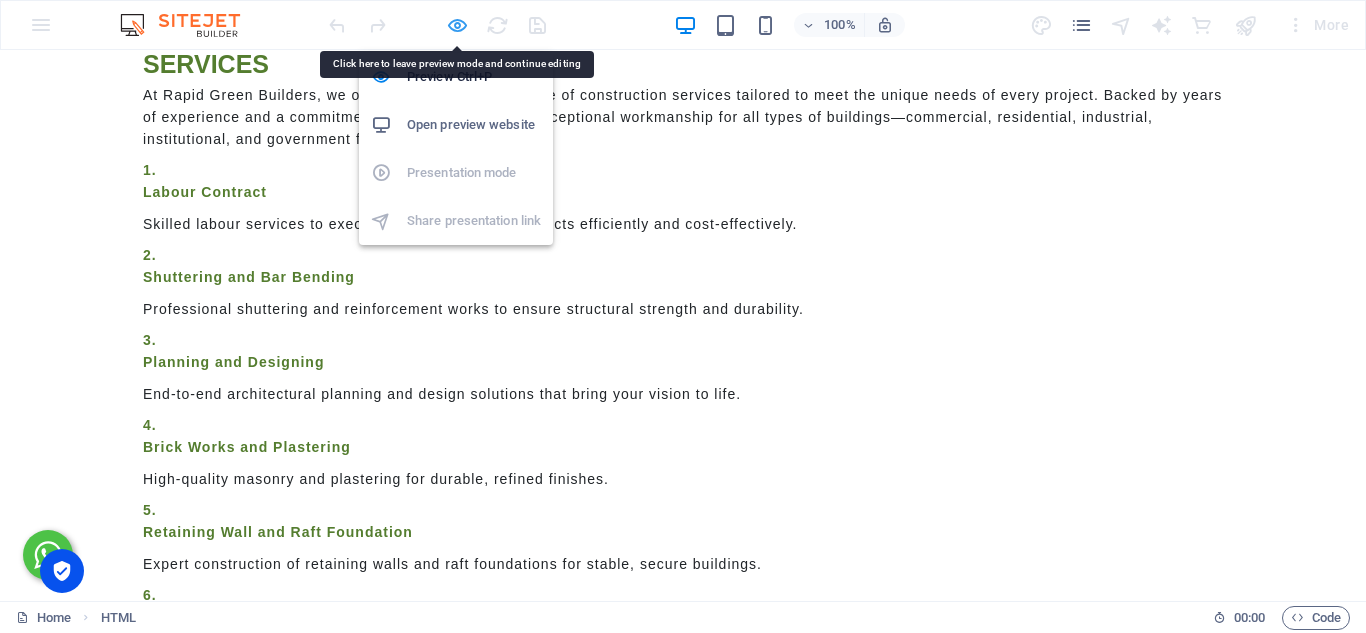 click at bounding box center [457, 25] 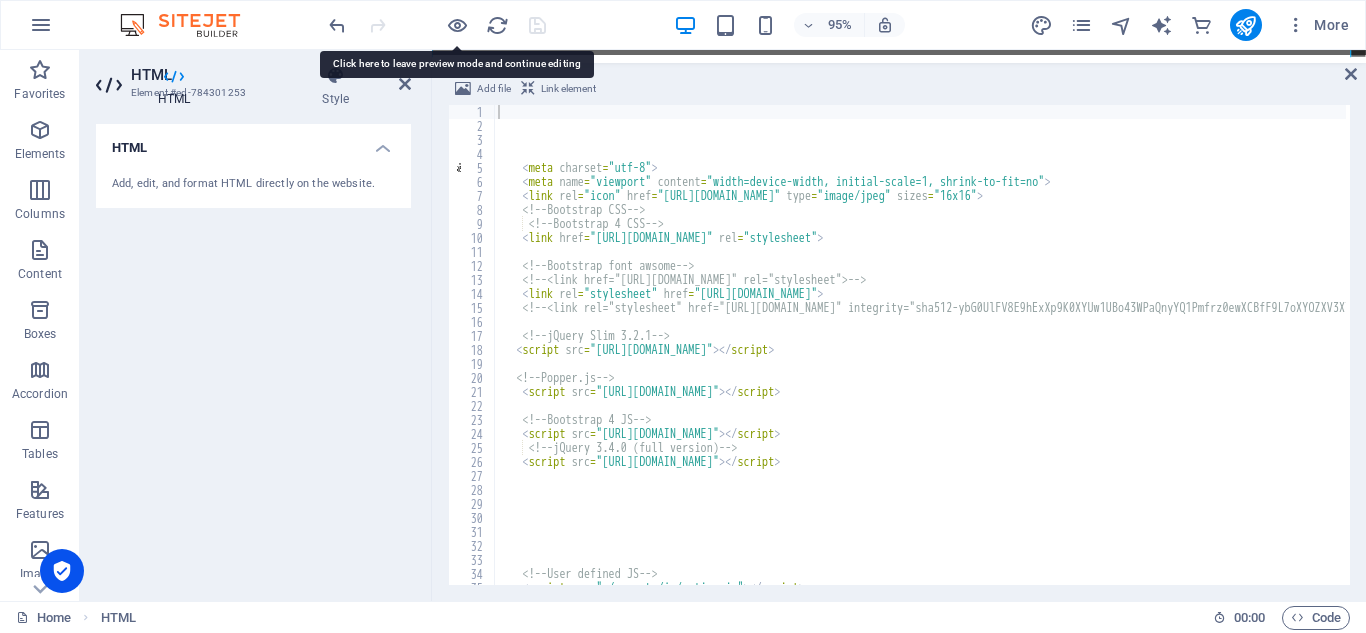type on "<script src="https://code.jquery.com/jquery-3.2.1.slim.min.js"></script>" 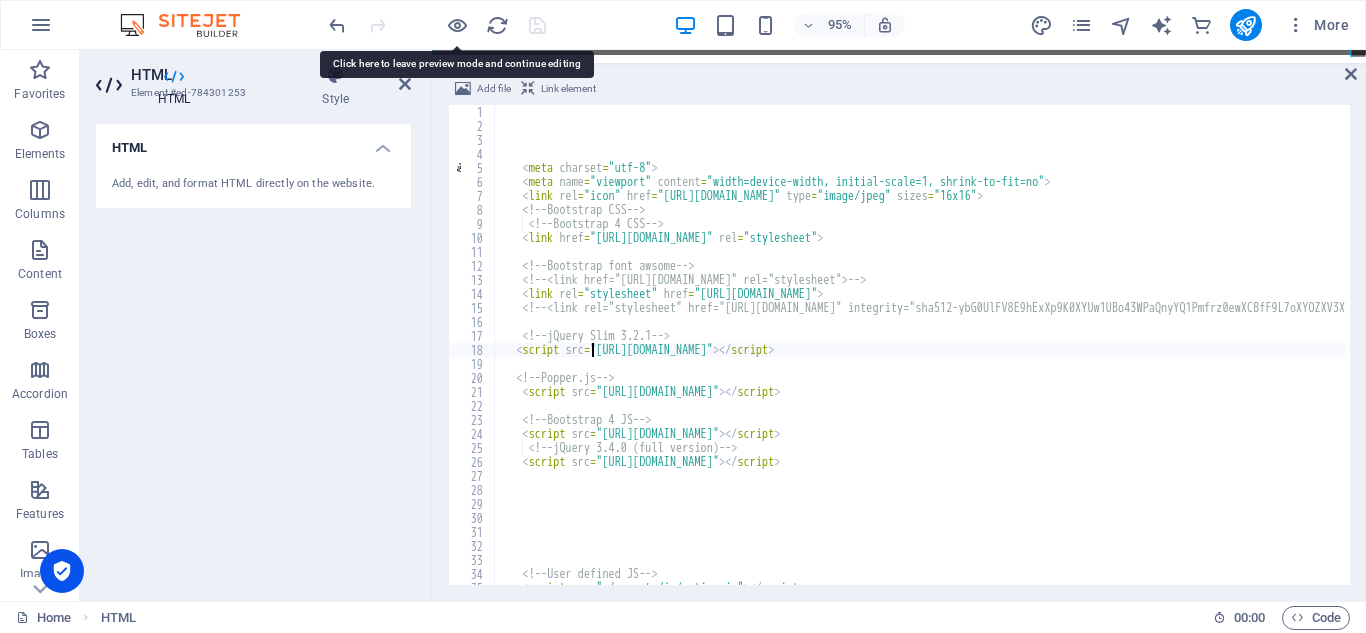 click on "< meta   charset = "utf-8" >      < meta   name = "viewport"   content = "width=device-width, initial-scale=1, shrink-to-fit=no" >      < link   rel = "icon"   href = "https://cdn1.site-media.eu/images/0/17565238/rgb-logo-xs-ZhHtE4DXrnoaCpuwQGxJyw-H40LTUz2ZZO7qBA-IyUT9Q-T2tLqVzS-Gp19zAhr1MaAg.png"   type = "image/jpeg"   sizes = "16x16" >      <!--  Bootstrap CSS  -->        <!--  Bootstrap 4 CSS  -->      < link   href = "https://cdn.jsdelivr.net/npm/bootstrap@4.3.1/dist/css/bootstrap.min.css"   rel = "stylesheet" >      <!--  Bootstrap font awsome  -->      <!--  <link href="https://maxcdn.bootstrapcdn.com/font-awesome/4.7.0/css/font-awesome.min.css" rel="stylesheet"> -->      < link   rel = "stylesheet"   href = "https://use.fontawesome.com/releases/v5.15.4/css/all.css" >      <!-- -->      <!--  jQuery Slim 3.2.1  -->     < script   src = "https://code.jquery.com/jquery-3.2.1.slim.min.js" > </ script >     <!--  Popper.js  -->      < script   src = > </ script >      <!--  Bootstrap 4 JS  -->      <" at bounding box center [3493, 357] 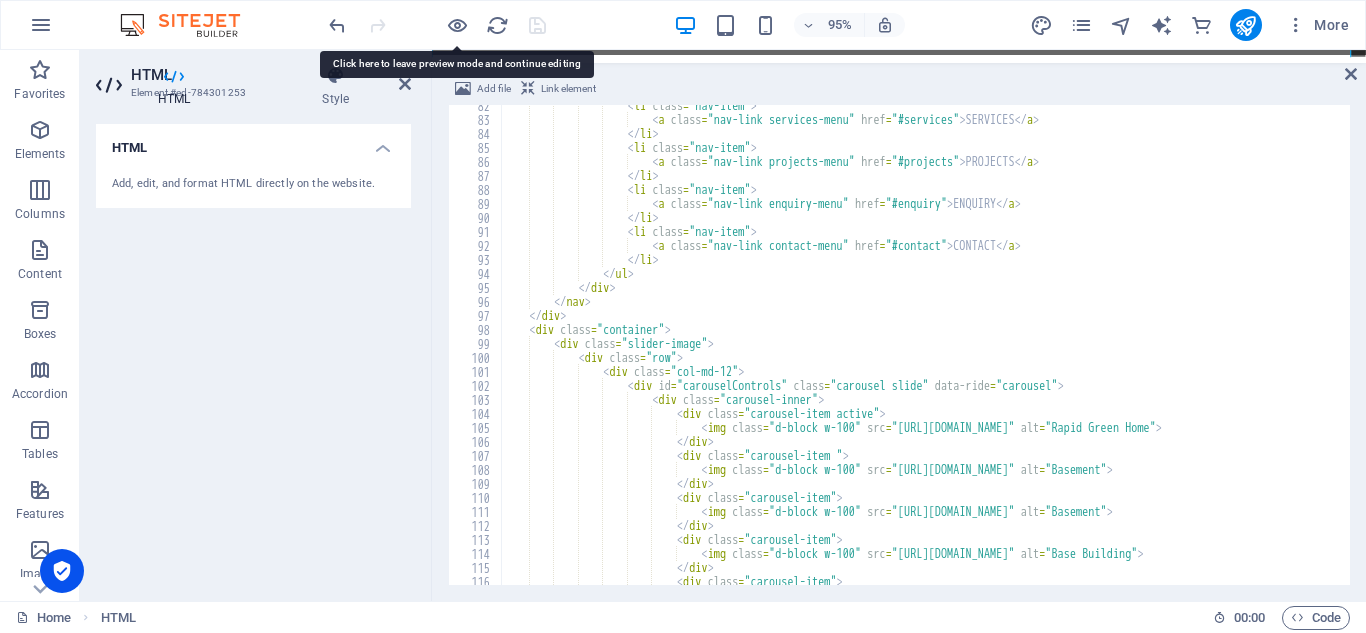 scroll, scrollTop: 1320, scrollLeft: 0, axis: vertical 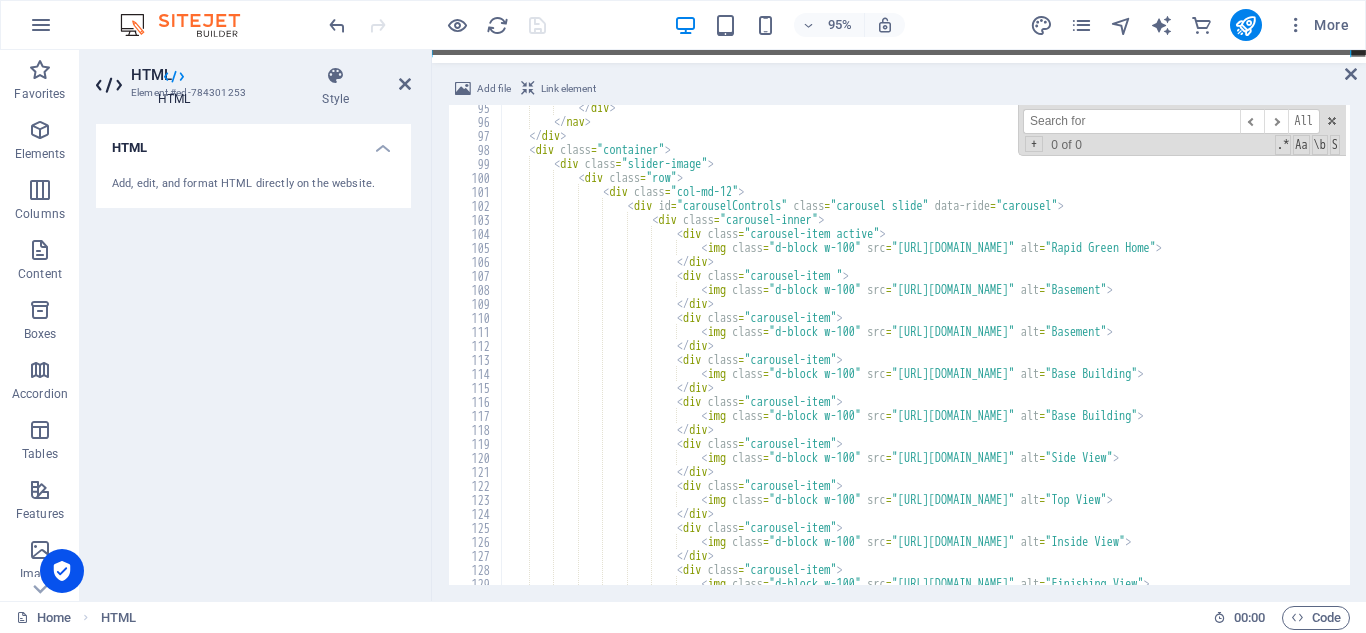 type on "l" 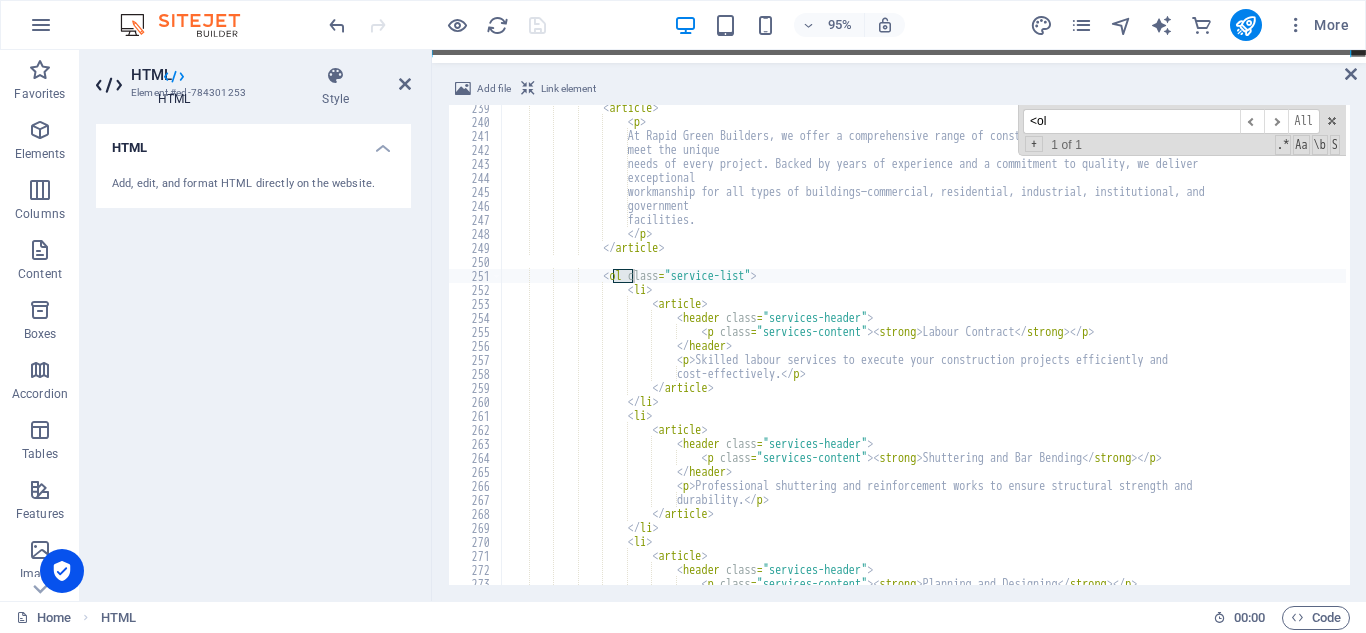 scroll, scrollTop: 3336, scrollLeft: 0, axis: vertical 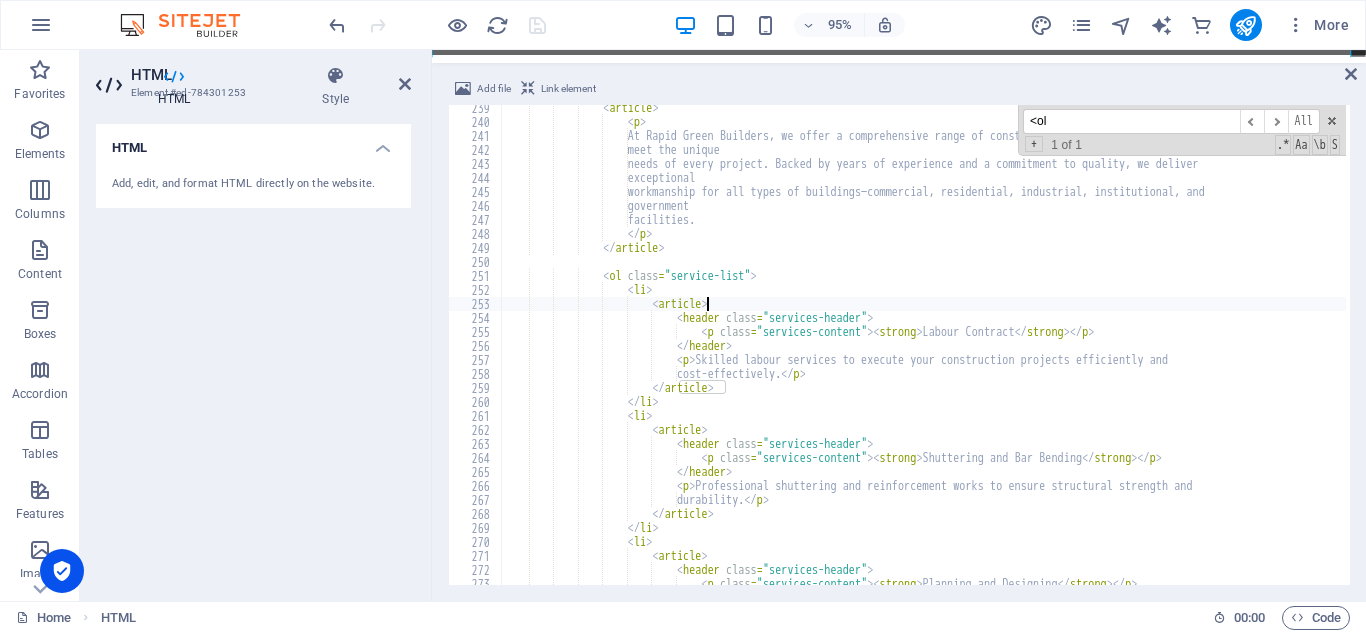 click on "< article >                          < p >                              At Rapid Green Builders, we offer a comprehensive range of construction services tailored to                              meet the unique                              needs of every project. Backed by years of experience and a commitment to quality, we deliver                              exceptional                              workmanship for all types of buildings—commercial, residential, industrial, institutional, and                              government                              facilities.                          </ p >                     </ article >                     < ol   class = "service-list" >                          < li >                               < article >                                    < header   class = "services-header" >                                         < p   class = "services-content" > < strong > Labour Contract </ strong > </ p >                                    </" at bounding box center (3500, 353) 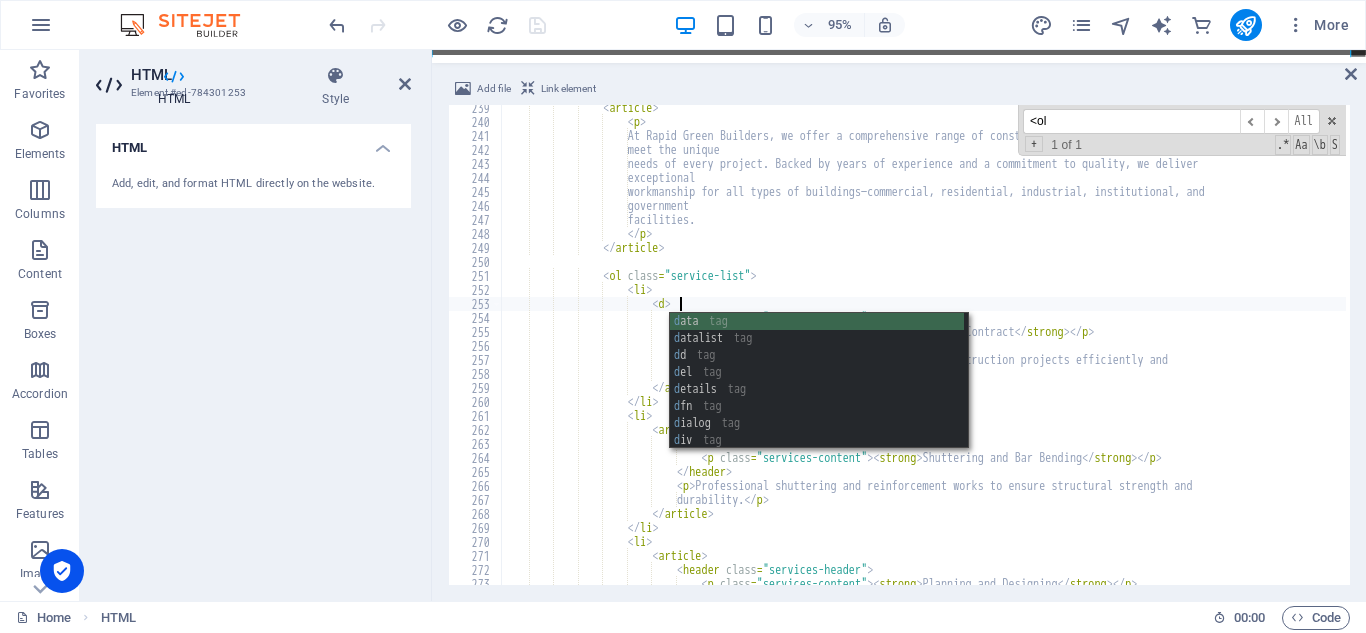 scroll, scrollTop: 0, scrollLeft: 14, axis: horizontal 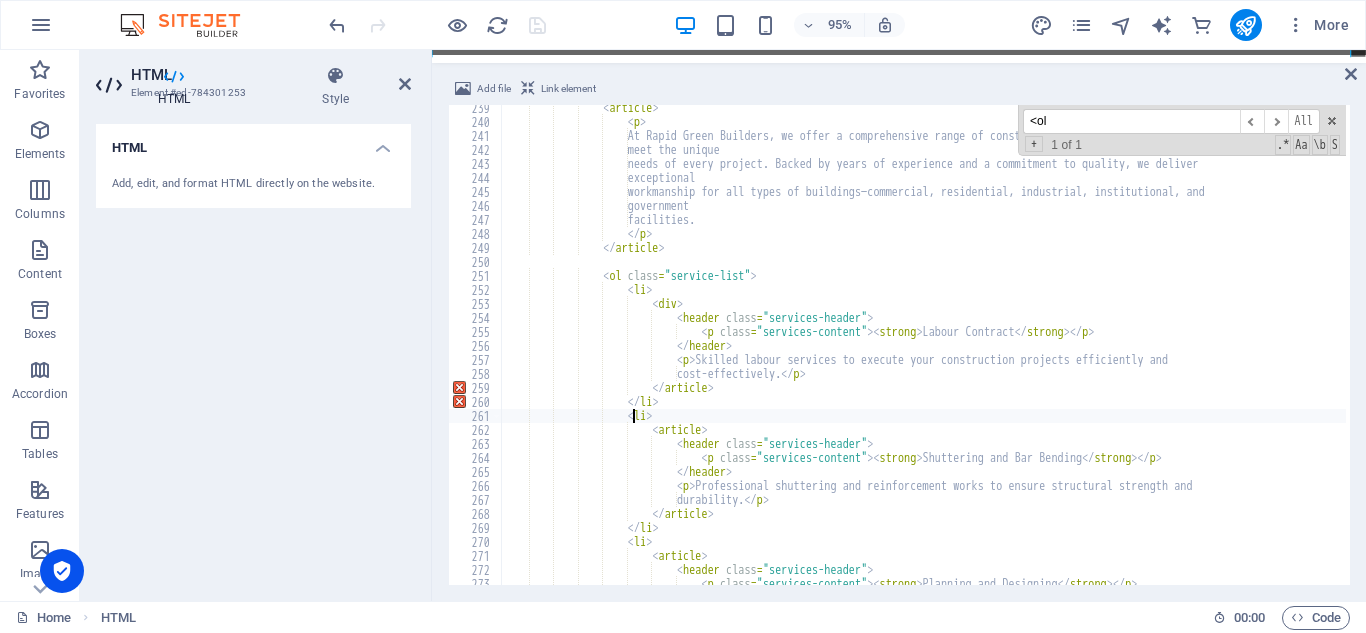 click on "< article >                          < p >                              At Rapid Green Builders, we offer a comprehensive range of construction services tailored to                              meet the unique                              needs of every project. Backed by years of experience and a commitment to quality, we deliver                              exceptional                              workmanship for all types of buildings—commercial, residential, industrial, institutional, and                              government                              facilities.                          </ p >                     </ article >                     < ol   class = "service-list" >                          < li >                               < div >                                    < header   class = "services-header" >                                         < p   class = "services-content" > < strong > Labour Contract </ strong > </ p >                                    </ > <" at bounding box center [3500, 353] 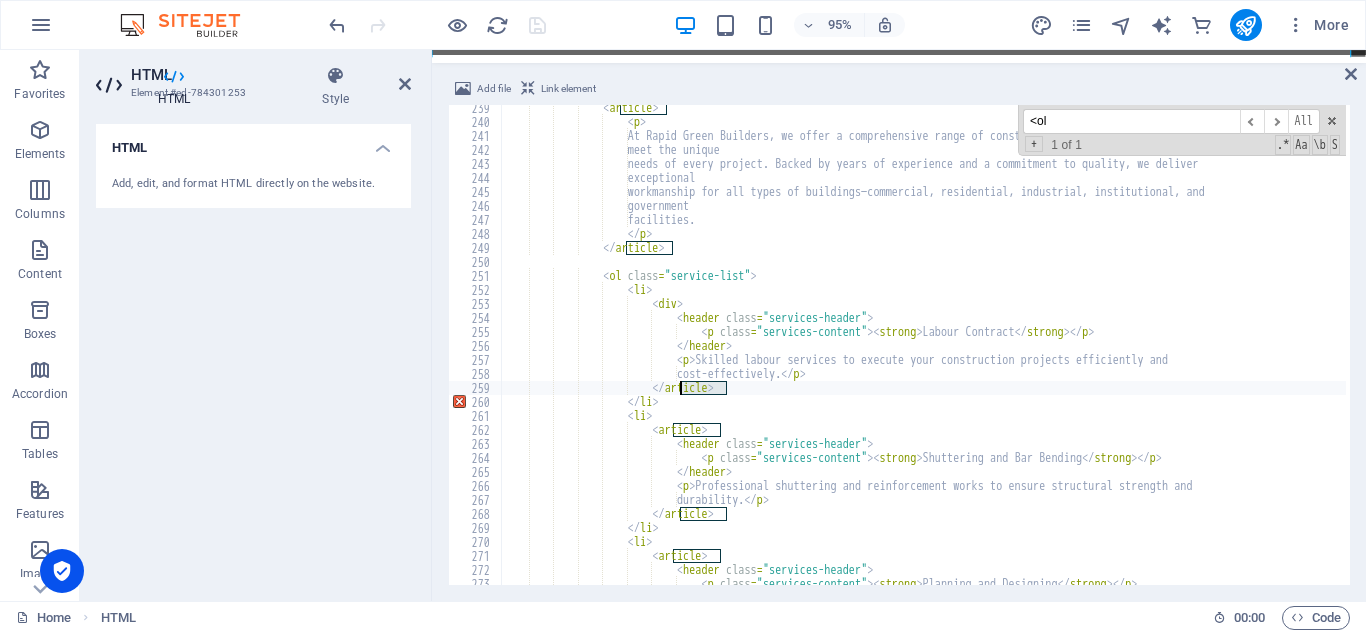 click on "< article >                          < p >                              At Rapid Green Builders, we offer a comprehensive range of construction services tailored to                              meet the unique                              needs of every project. Backed by years of experience and a commitment to quality, we deliver                              exceptional                              workmanship for all types of buildings—commercial, residential, industrial, institutional, and                              government                              facilities.                          </ p >                     </ article >                     < ol   class = "service-list" >                          < li >                               < div >                                    < header   class = "services-header" >                                         < p   class = "services-content" > < strong > Labour Contract </ strong > </ p >                                    </ > <" at bounding box center [3500, 353] 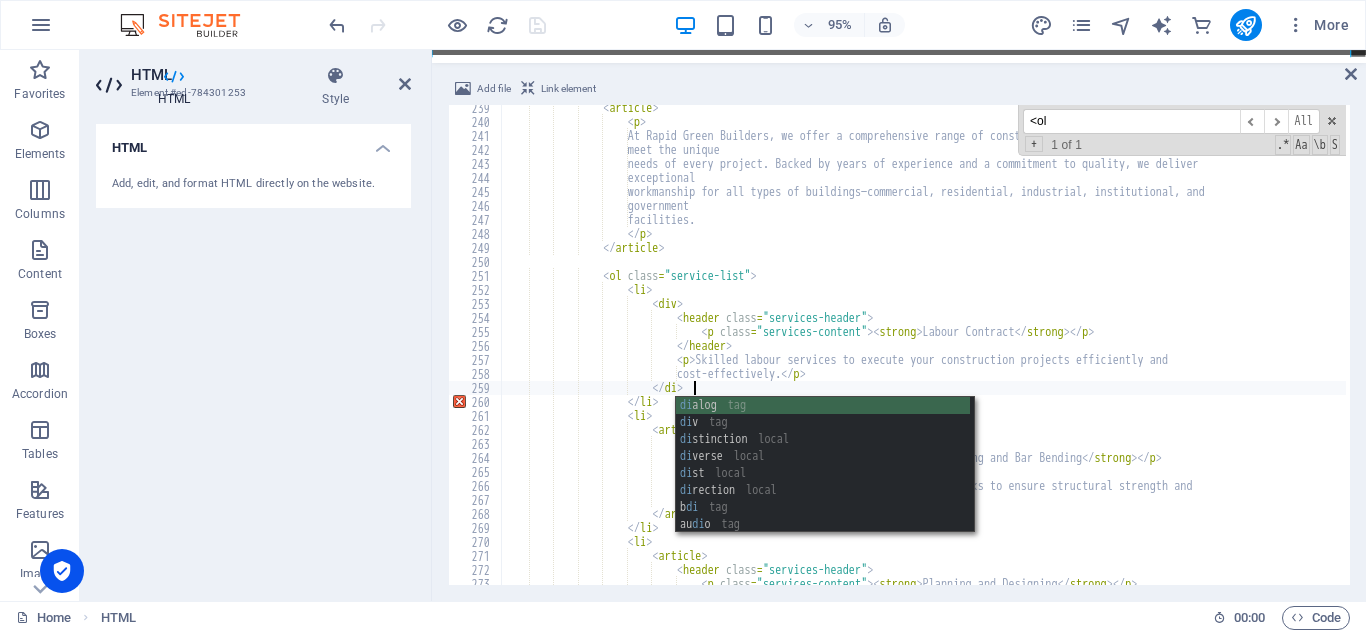 type on "</div>" 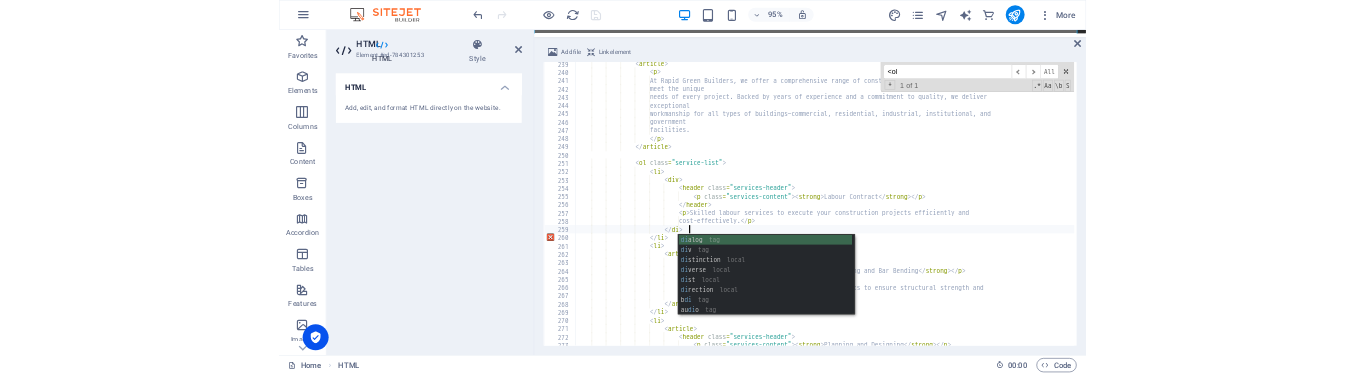 scroll, scrollTop: 0, scrollLeft: 15, axis: horizontal 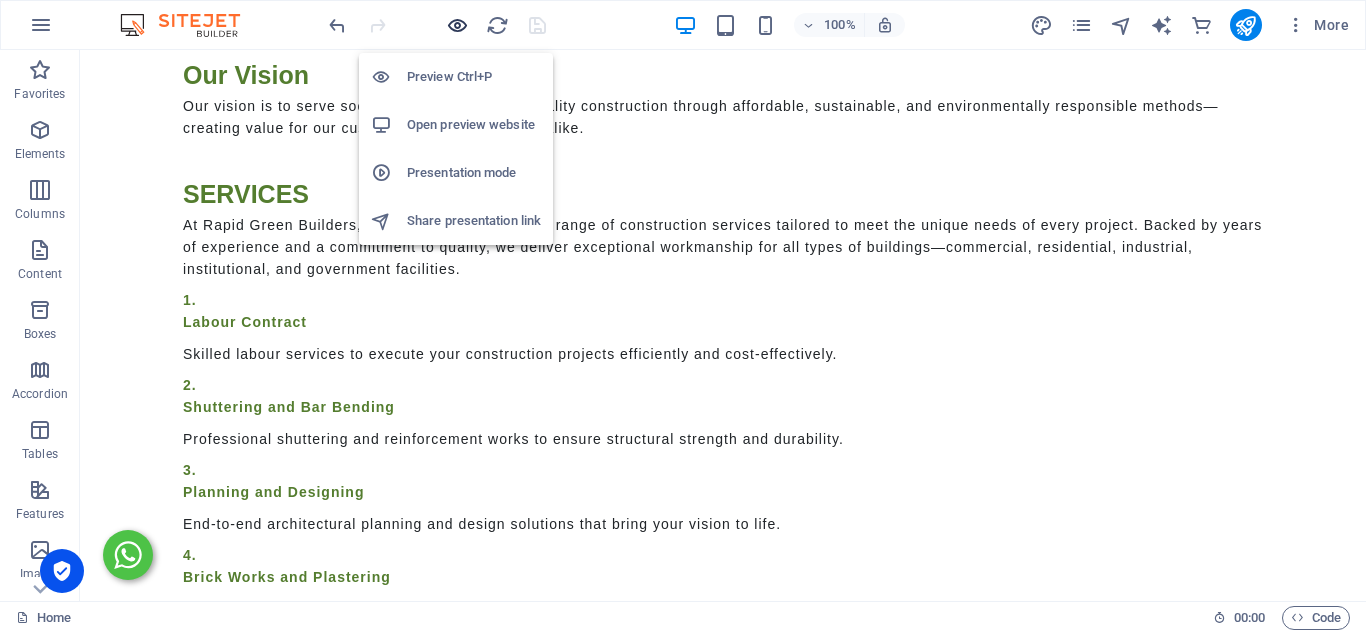 click at bounding box center (457, 25) 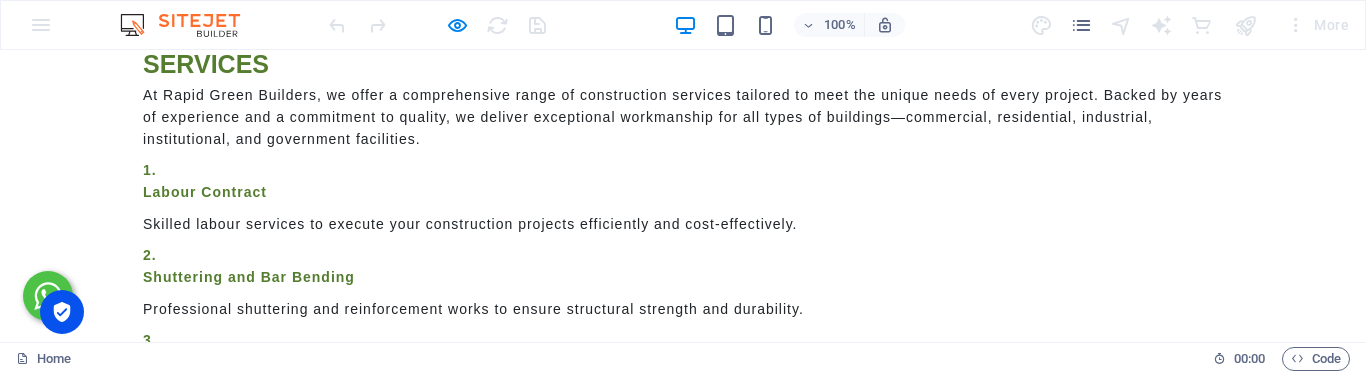 click at bounding box center (437, 25) 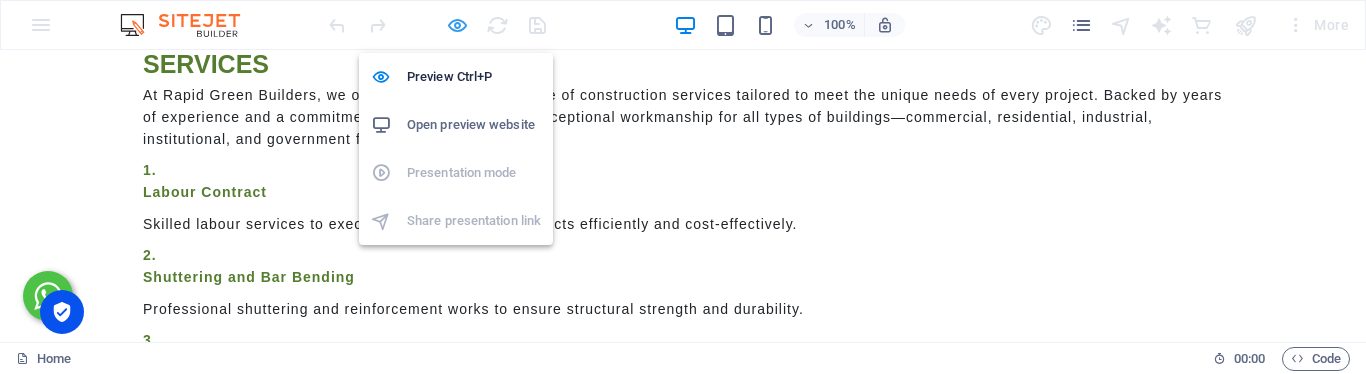 click at bounding box center [457, 25] 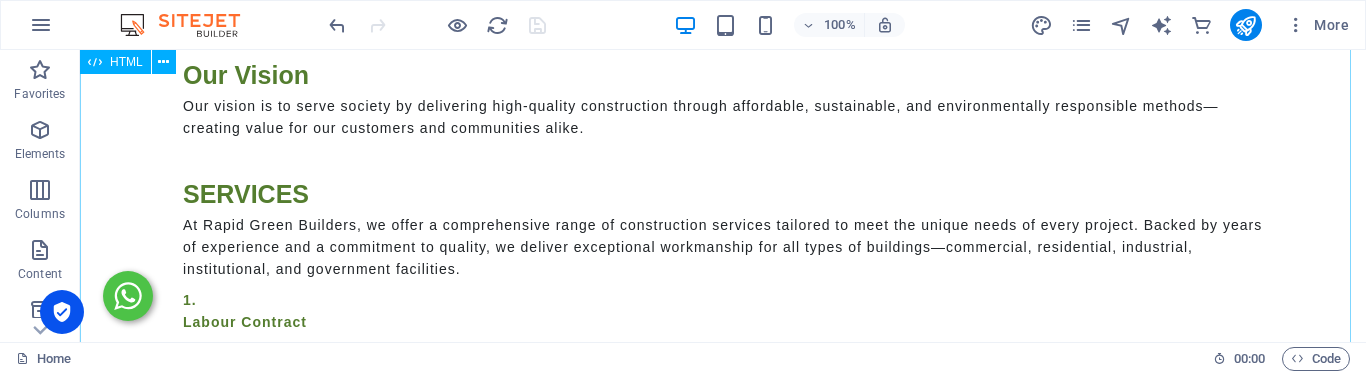 click on "+91 9445985533
Facebook
Youtube
HOME  (current)
ABOUT
SERVICES" at bounding box center [723, 687] 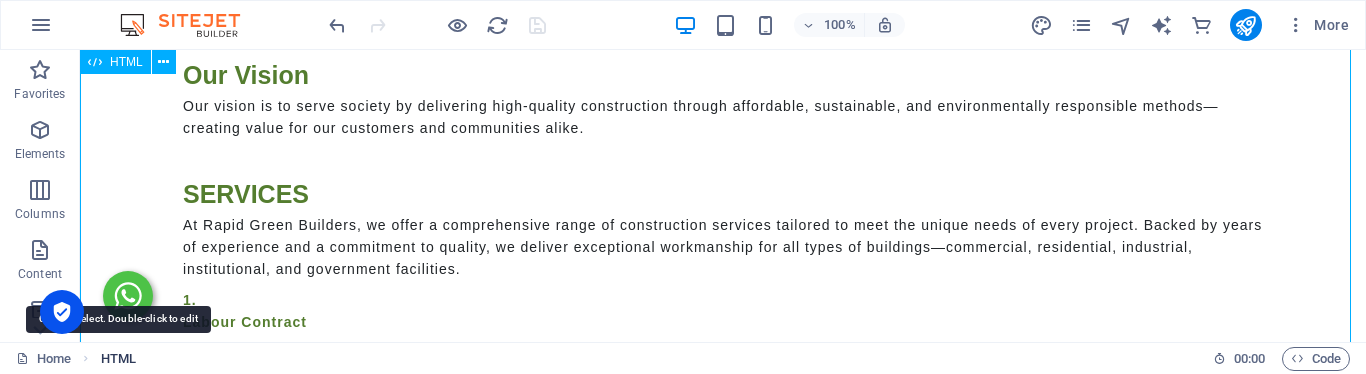 click on "HTML" at bounding box center (118, 359) 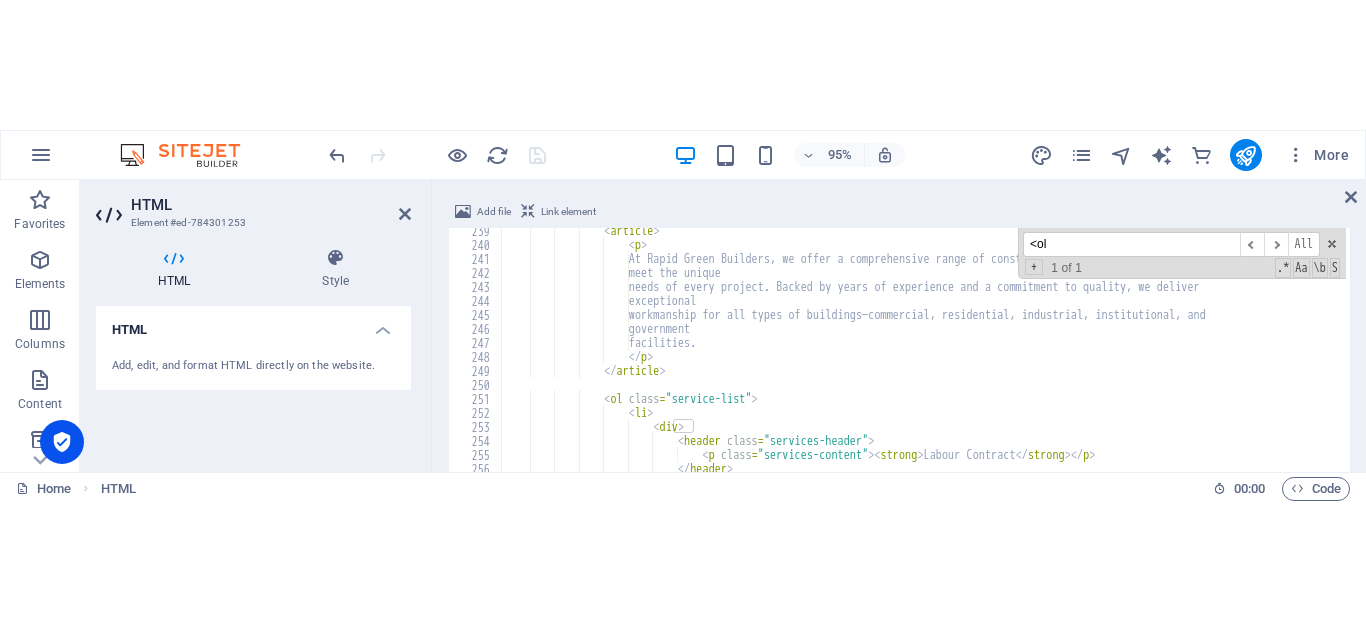 scroll, scrollTop: 3336, scrollLeft: 0, axis: vertical 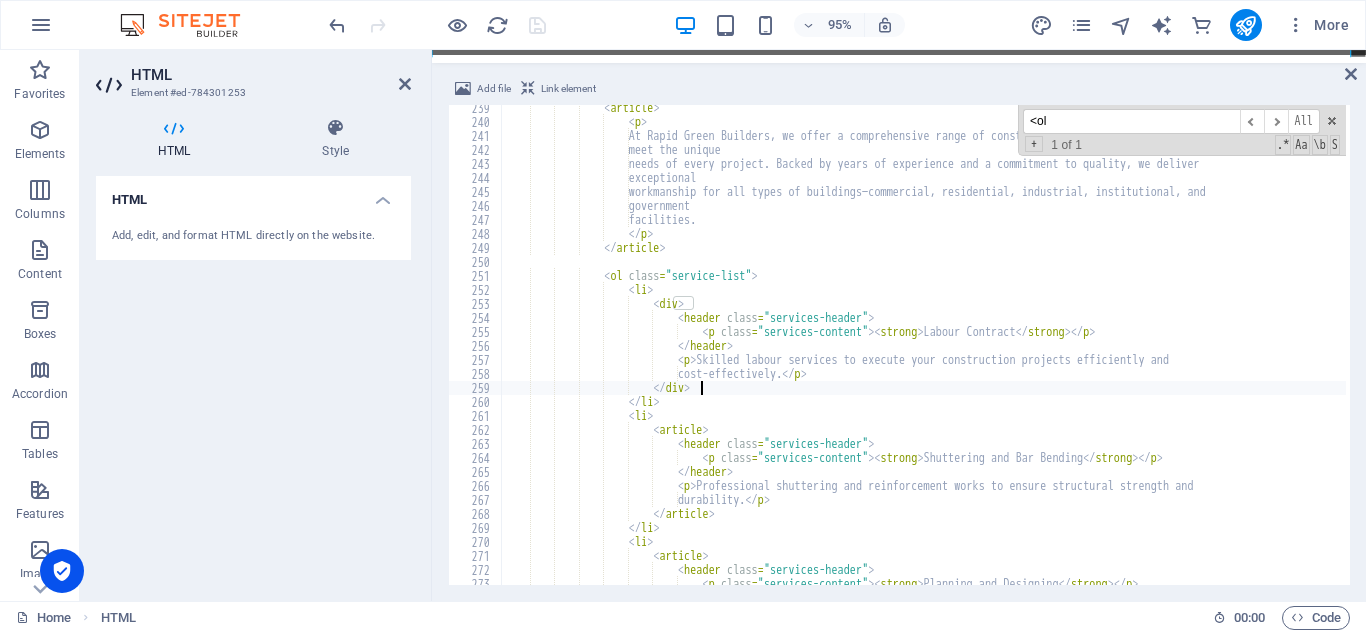 click on "< article >                          < p >                              At Rapid Green Builders, we offer a comprehensive range of construction services tailored to                              meet the unique                              needs of every project. Backed by years of experience and a commitment to quality, we deliver                              exceptional                              workmanship for all types of buildings—commercial, residential, industrial, institutional, and                              government                              facilities.                          </ p >                     </ article >                     < ol   class = "service-list" >                          < li >                               < div >                                    < header   class = "services-header" >                                         < p   class = "services-content" > < strong > Labour Contract </ strong > </ p >                                    </ > <" at bounding box center (3501, 353) 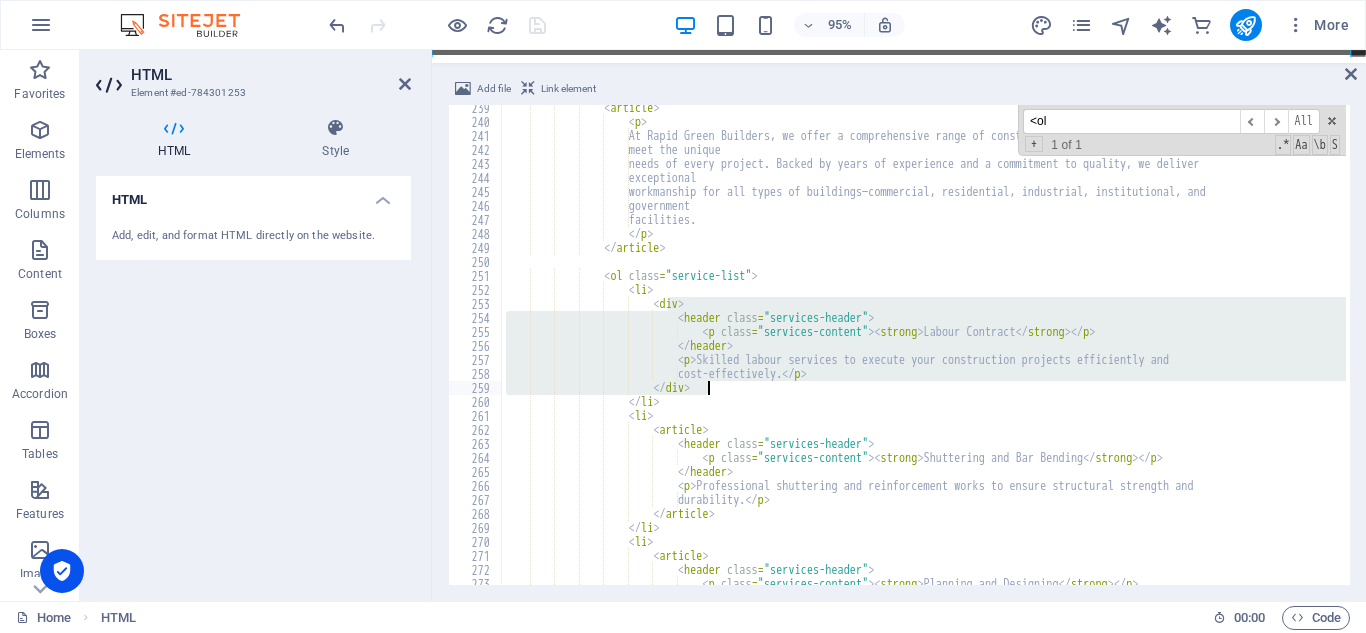 drag, startPoint x: 671, startPoint y: 301, endPoint x: 714, endPoint y: 381, distance: 90.824005 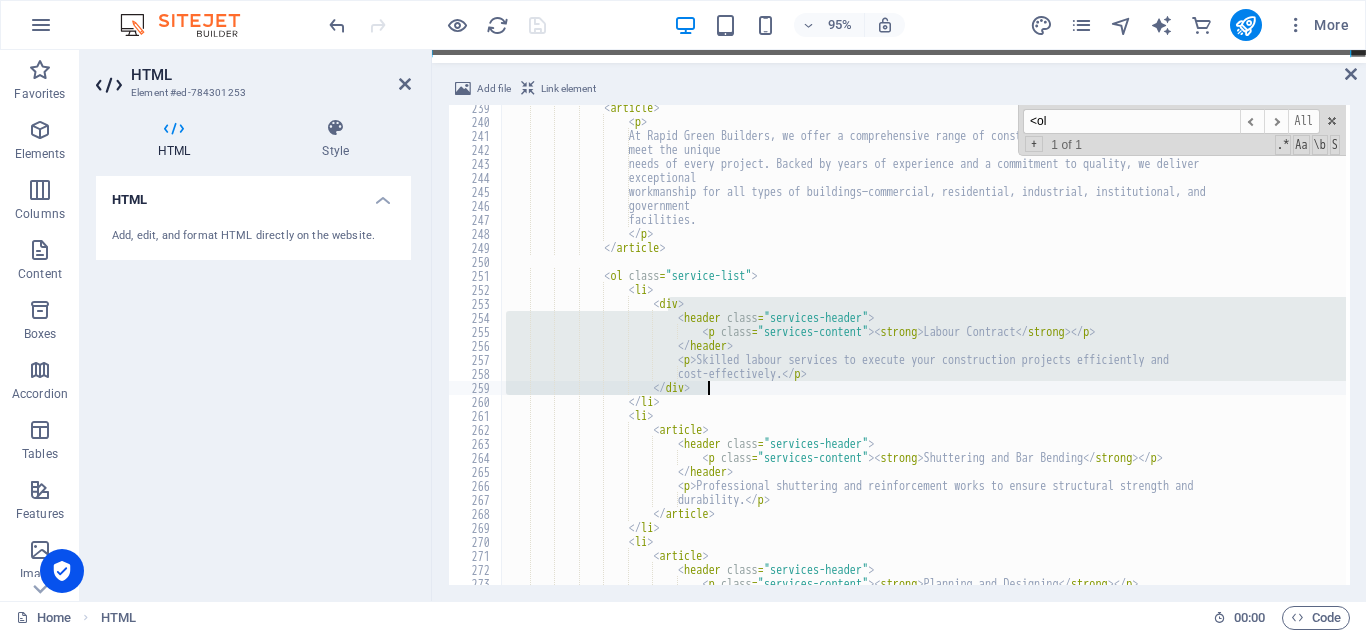 click on "< article >                          < p >                              At Rapid Green Builders, we offer a comprehensive range of construction services tailored to                              meet the unique                              needs of every project. Backed by years of experience and a commitment to quality, we deliver                              exceptional                              workmanship for all types of buildings—commercial, residential, industrial, institutional, and                              government                              facilities.                          </ p >                     </ article >                     < ol   class = "service-list" >                          < li >                               < div >                                    < header   class = "services-header" >                                         < p   class = "services-content" > < strong > Labour Contract </ strong > </ p >                                    </ > <" at bounding box center (924, 345) 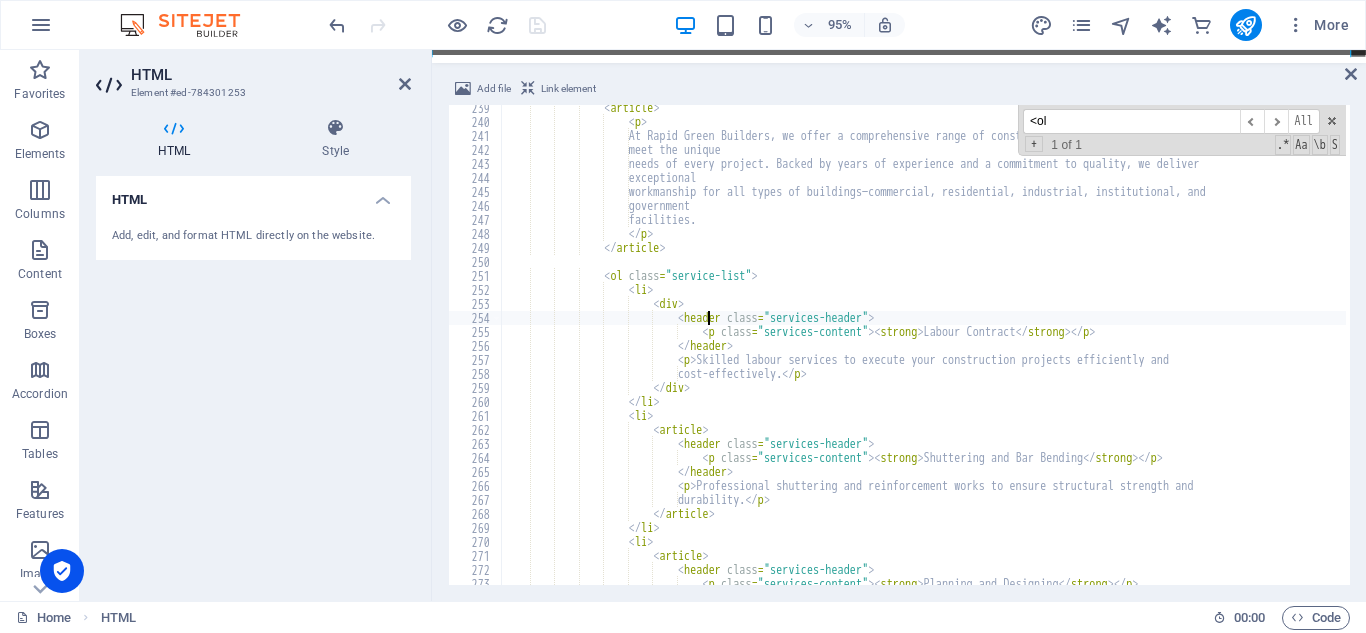 click on "< article >                          < p >                              At Rapid Green Builders, we offer a comprehensive range of construction services tailored to                              meet the unique                              needs of every project. Backed by years of experience and a commitment to quality, we deliver                              exceptional                              workmanship for all types of buildings—commercial, residential, industrial, institutional, and                              government                              facilities.                          </ p >                     </ article >                     < ol   class = "service-list" >                          < li >                               < div >                                    < header   class = "services-header" >                                         < p   class = "services-content" > < strong > Labour Contract </ strong > </ p >                                    </ > <" at bounding box center (3501, 353) 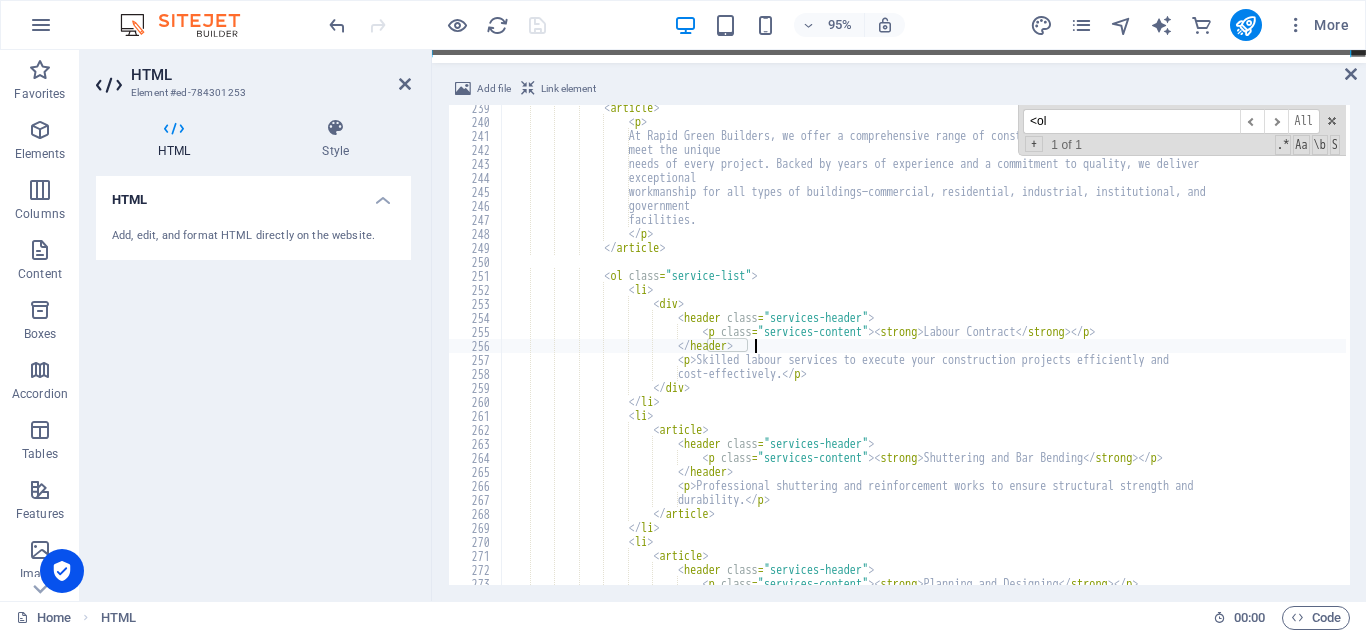 click on "< article >                          < p >                              At Rapid Green Builders, we offer a comprehensive range of construction services tailored to                              meet the unique                              needs of every project. Backed by years of experience and a commitment to quality, we deliver                              exceptional                              workmanship for all types of buildings—commercial, residential, industrial, institutional, and                              government                              facilities.                          </ p >                     </ article >                     < ol   class = "service-list" >                          < li >                               < div >                                    < header   class = "services-header" >                                         < p   class = "services-content" > < strong > Labour Contract </ strong > </ p >                                    </ > <" at bounding box center [3501, 353] 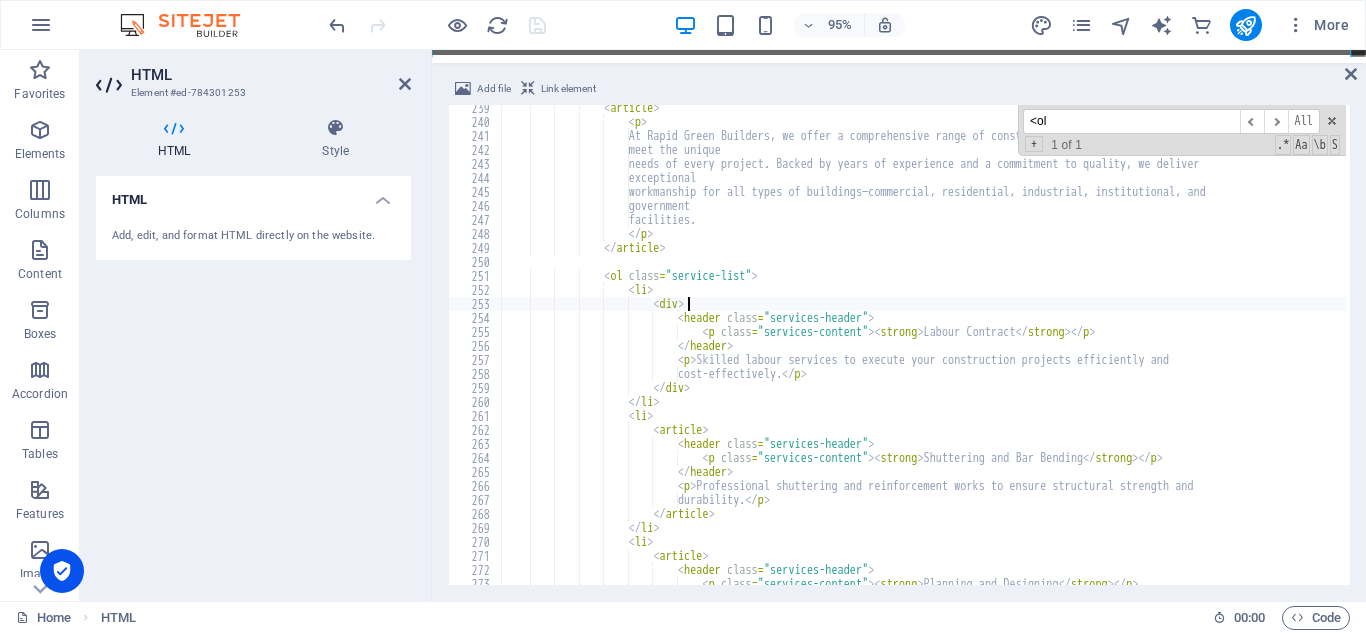 click on "< article >                          < p >                              At Rapid Green Builders, we offer a comprehensive range of construction services tailored to                              meet the unique                              needs of every project. Backed by years of experience and a commitment to quality, we deliver                              exceptional                              workmanship for all types of buildings—commercial, residential, industrial, institutional, and                              government                              facilities.                          </ p >                     </ article >                     < ol   class = "service-list" >                          < li >                               < div >                                    < header   class = "services-header" >                                         < p   class = "services-content" > < strong > Labour Contract </ strong > </ p >                                    </ > <" at bounding box center (3501, 353) 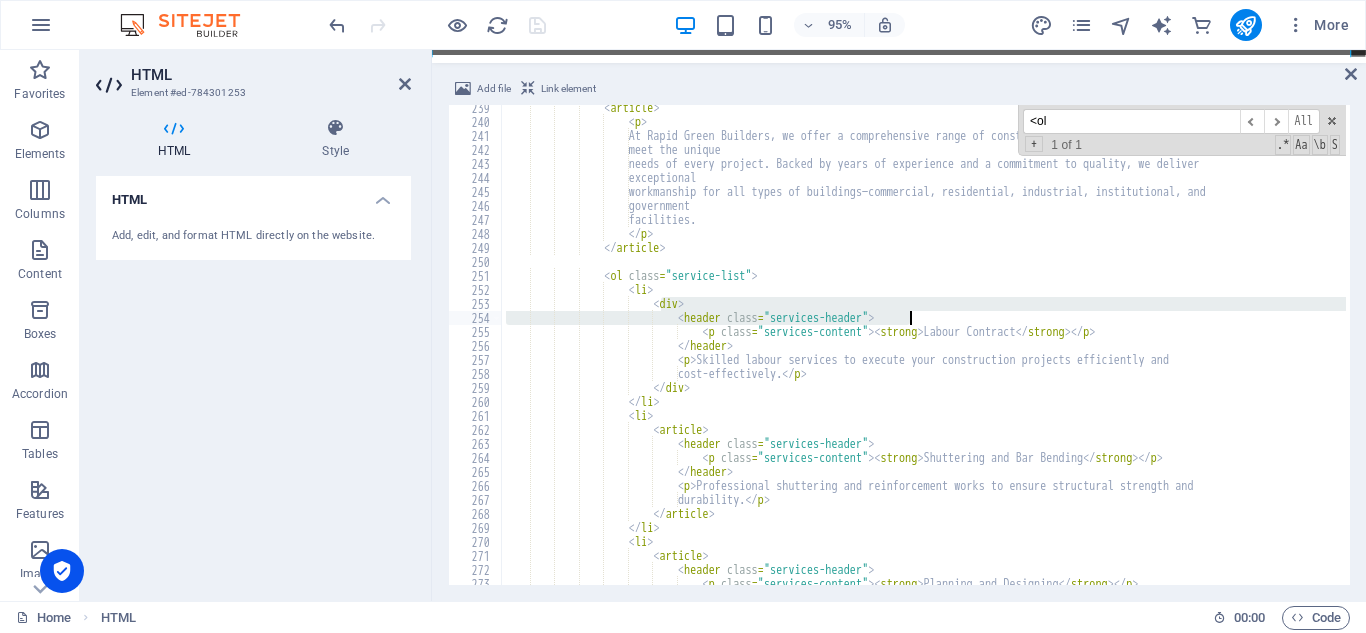 drag, startPoint x: 660, startPoint y: 302, endPoint x: 927, endPoint y: 323, distance: 267.82455 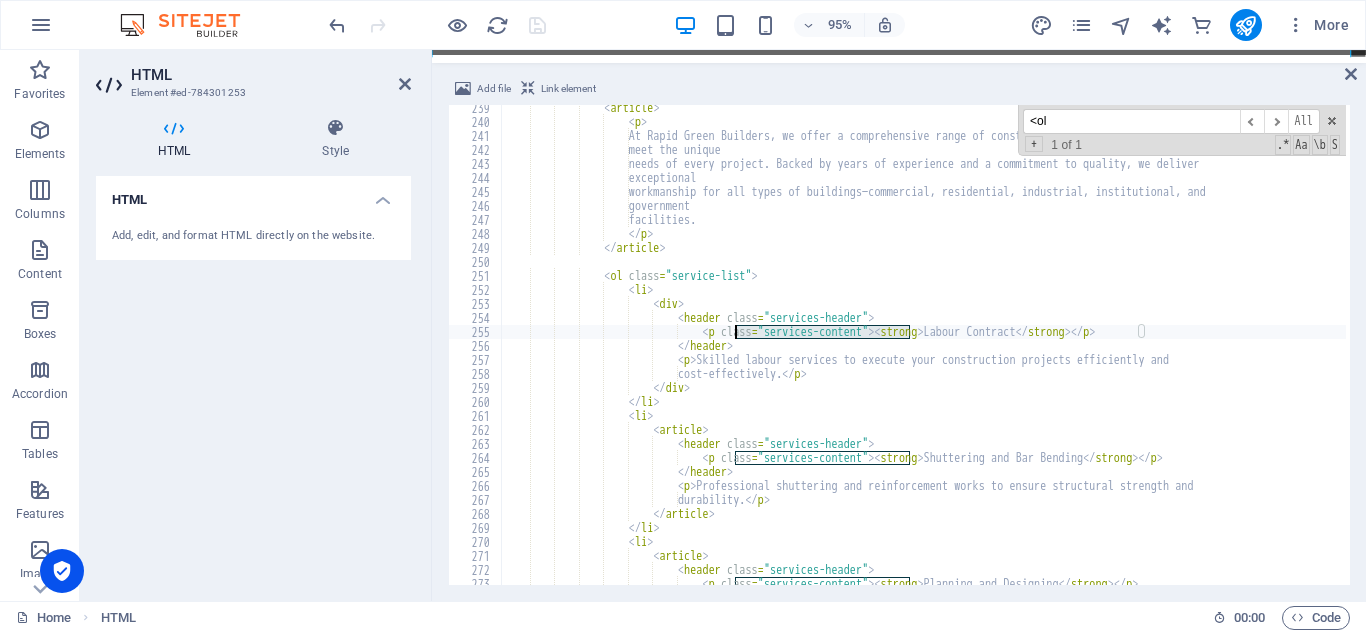 drag, startPoint x: 910, startPoint y: 331, endPoint x: 733, endPoint y: 330, distance: 177.00282 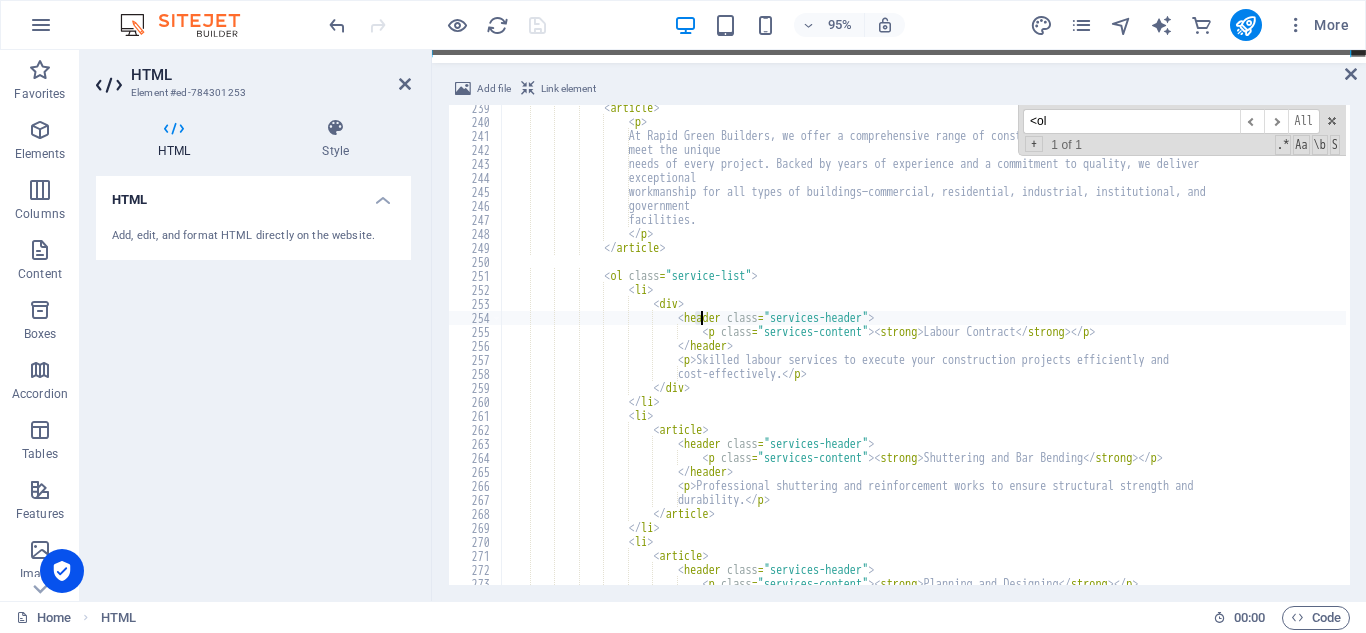 drag, startPoint x: 693, startPoint y: 314, endPoint x: 705, endPoint y: 315, distance: 12.0415945 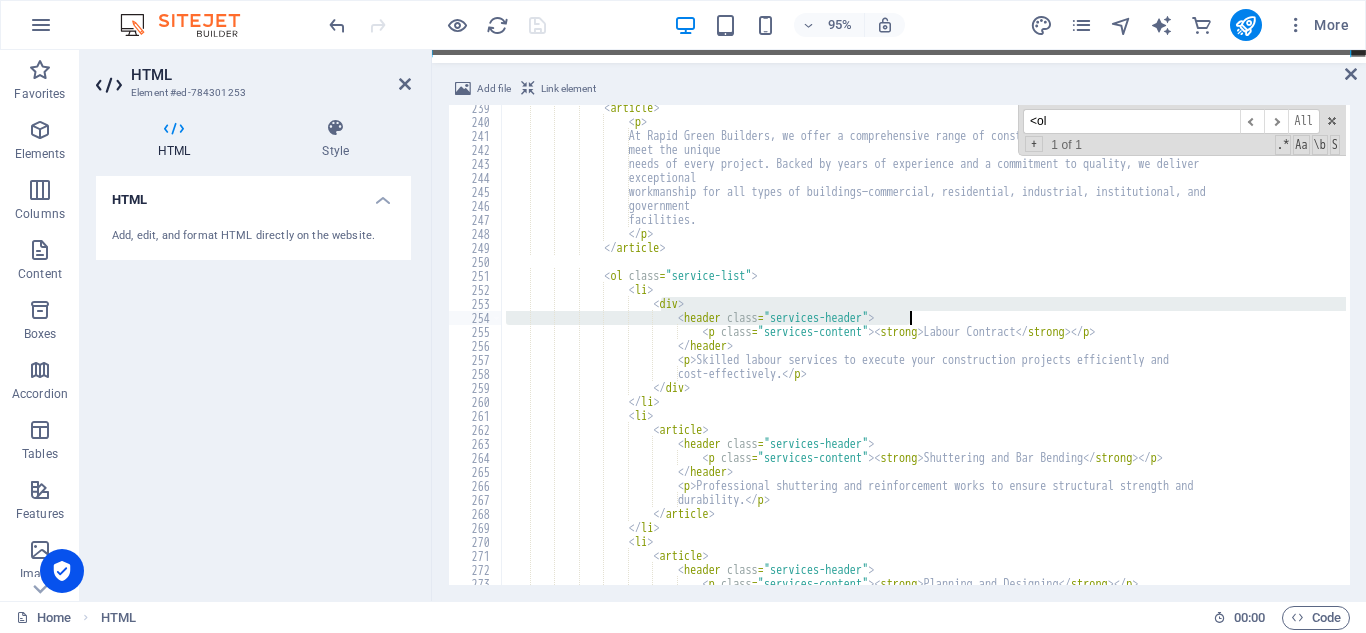 drag, startPoint x: 660, startPoint y: 307, endPoint x: 925, endPoint y: 321, distance: 265.36957 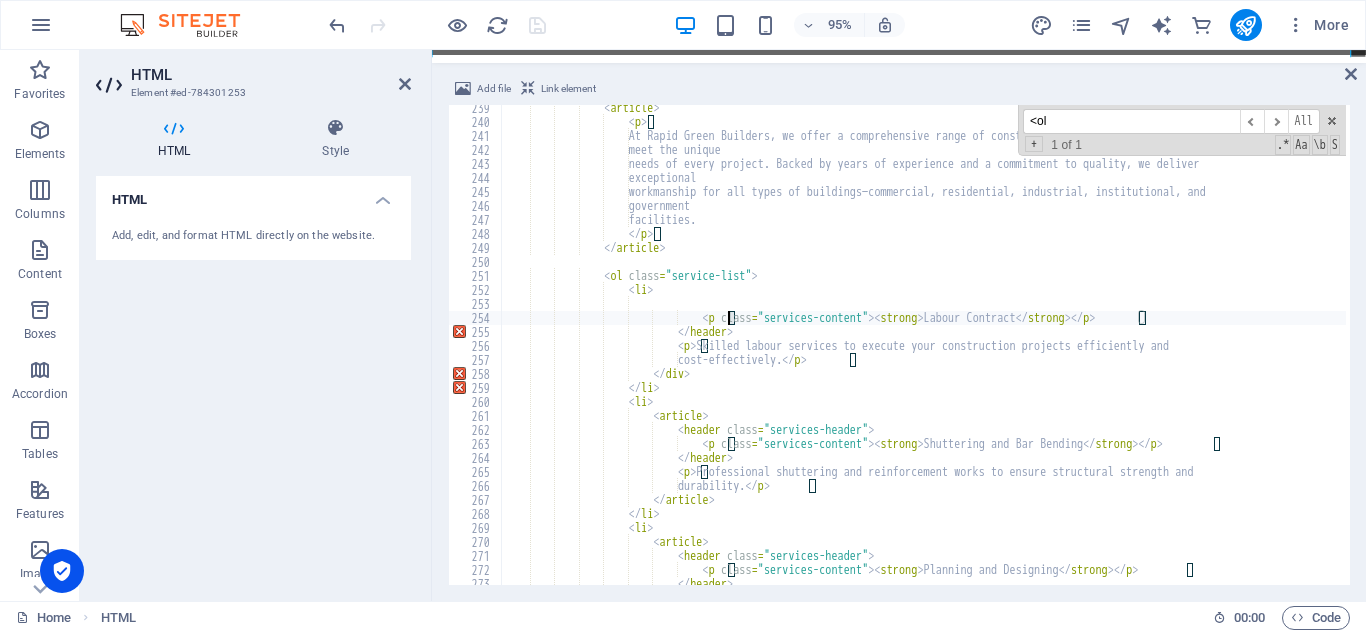 click on "< article >                          < p >                              At Rapid Green Builders, we offer a comprehensive range of construction services tailored to                              meet the unique                              needs of every project. Backed by years of experience and a commitment to quality, we deliver                              exceptional                              workmanship for all types of buildings—commercial, residential, industrial, institutional, and                              government                              facilities.                          </ p >                     </ article >                     < ol   class = "service-list" >                          < li >                                                                      < p   class = "services-content" > < strong > Labour Contract </ strong > </ p >                                    </ header >                                    < p >                                    p" at bounding box center [3501, 353] 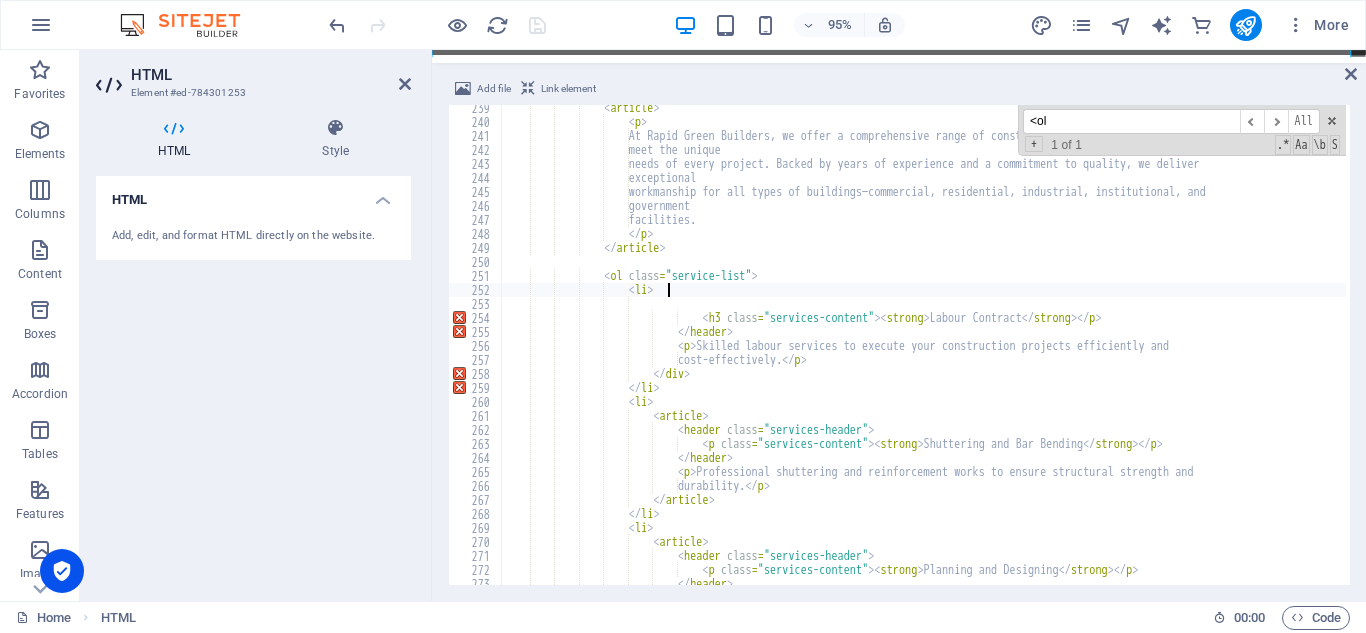 click on "< article >                          < p >                              At Rapid Green Builders, we offer a comprehensive range of construction services tailored to                              meet the unique                              needs of every project. Backed by years of experience and a commitment to quality, we deliver                              exceptional                              workmanship for all types of buildings—commercial, residential, industrial, institutional, and                              government                              facilities.                          </ p >                     </ article >                     < ol   class = "service-list" >                          < li >                                                                      < h3   class = "services-content" > < strong > Labour Contract </ strong > </ p >                                    </ header >                                    < p >" at bounding box center [3501, 353] 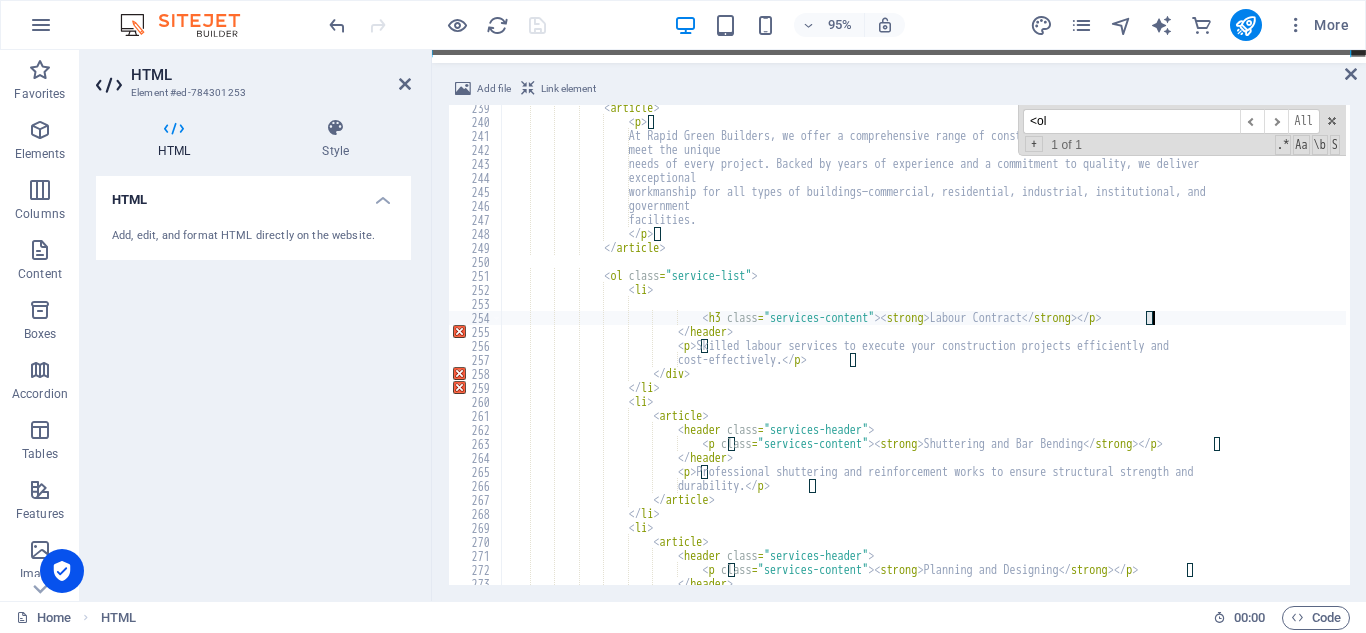 click on "< article >                          < p >                              At Rapid Green Builders, we offer a comprehensive range of construction services tailored to                              meet the unique                              needs of every project. Backed by years of experience and a commitment to quality, we deliver                              exceptional                              workmanship for all types of buildings—commercial, residential, industrial, institutional, and                              government                              facilities.                          </ p >                     </ article >                     < ol   class = "service-list" >                          < li >                                                                      < h3   class = "services-content" > < strong > Labour Contract </ strong > </ p >                                    </ header >                                    < p >" at bounding box center [3501, 353] 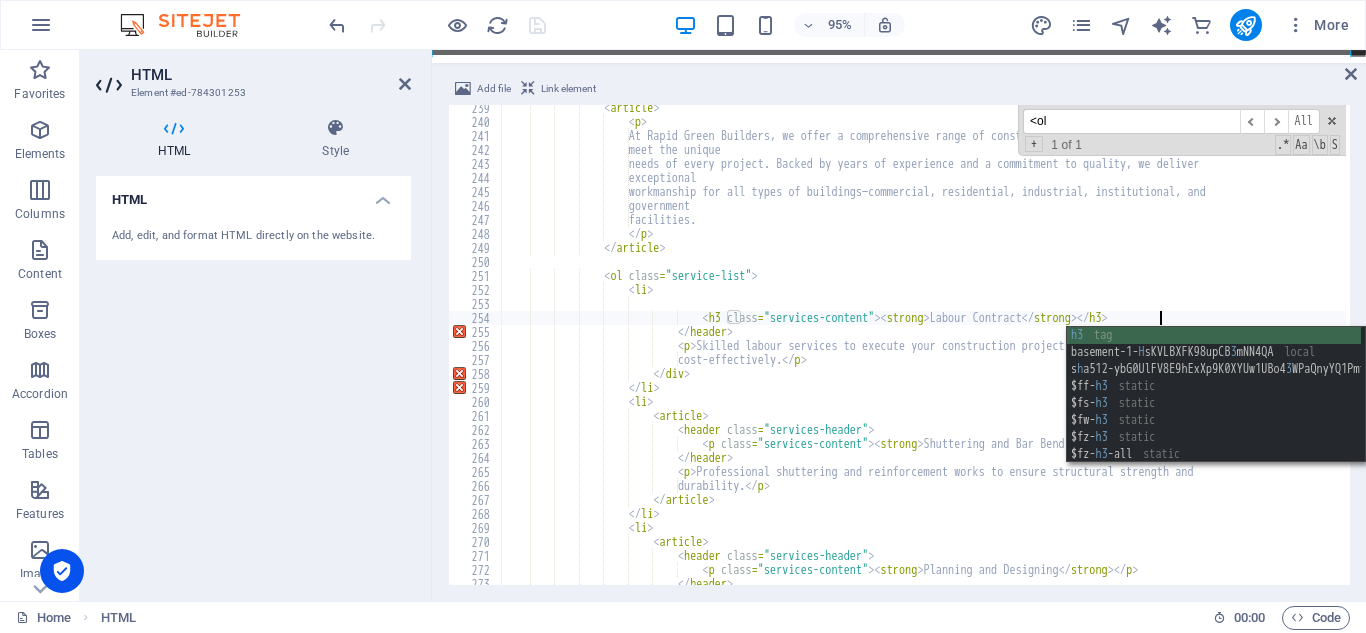 click on "< article >                          < p >                              At Rapid Green Builders, we offer a comprehensive range of construction services tailored to                              meet the unique                              needs of every project. Backed by years of experience and a commitment to quality, we deliver                              exceptional                              workmanship for all types of buildings—commercial, residential, industrial, institutional, and                              government                              facilities.                          </ p >                     </ article >                     < ol   class = "service-list" >                          < li >                                                                      < h3   class = "services-content" > < strong > Labour Contract </ strong > </ h3 >                                    </ header >                                    < p >" at bounding box center (3501, 353) 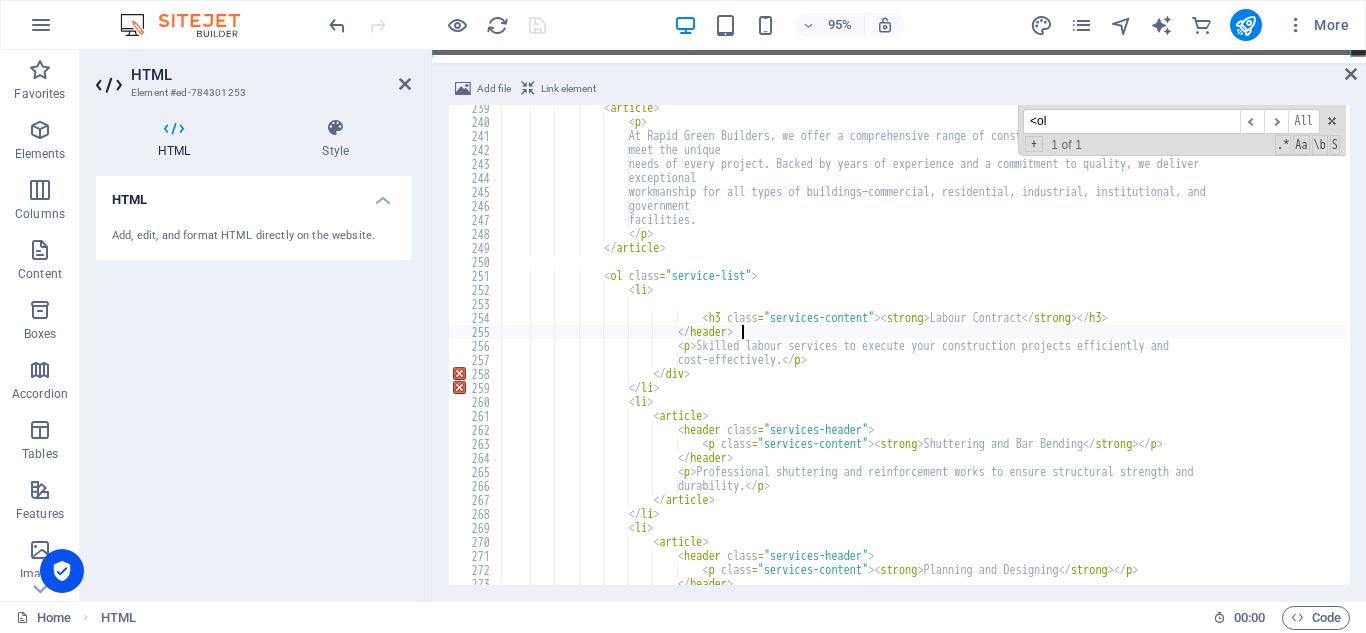 scroll, scrollTop: 0, scrollLeft: 19, axis: horizontal 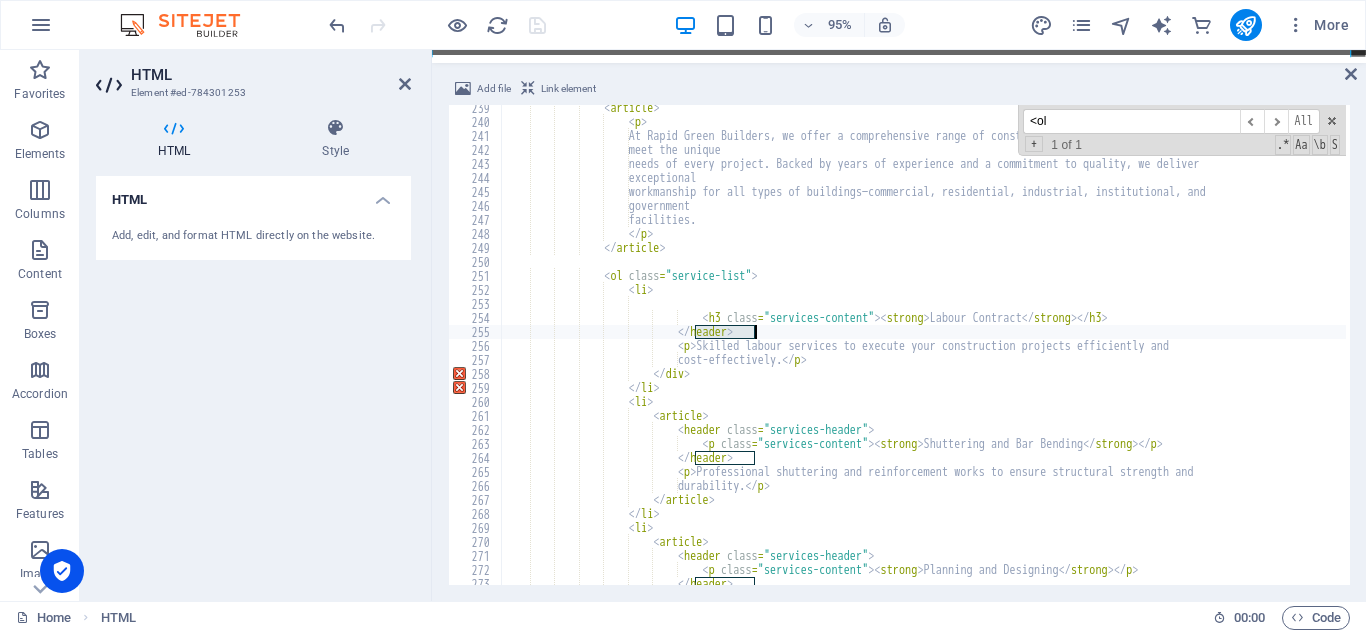 drag, startPoint x: 695, startPoint y: 331, endPoint x: 768, endPoint y: 338, distance: 73.33485 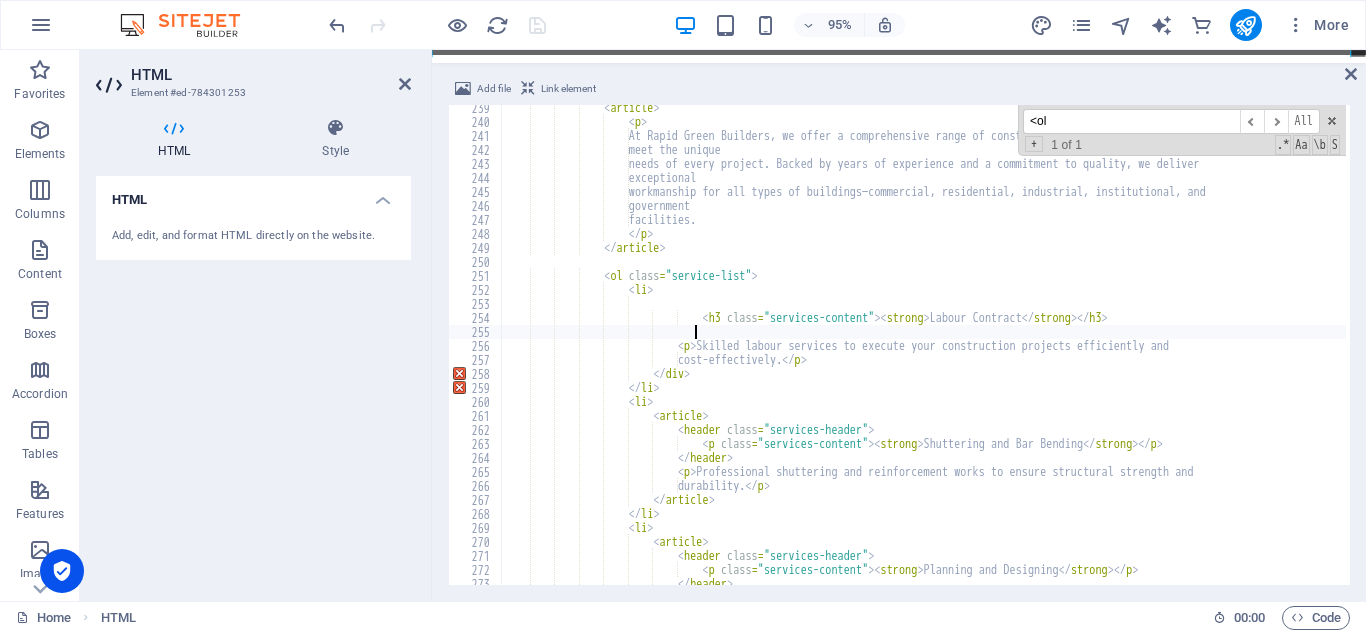 scroll, scrollTop: 0, scrollLeft: 14, axis: horizontal 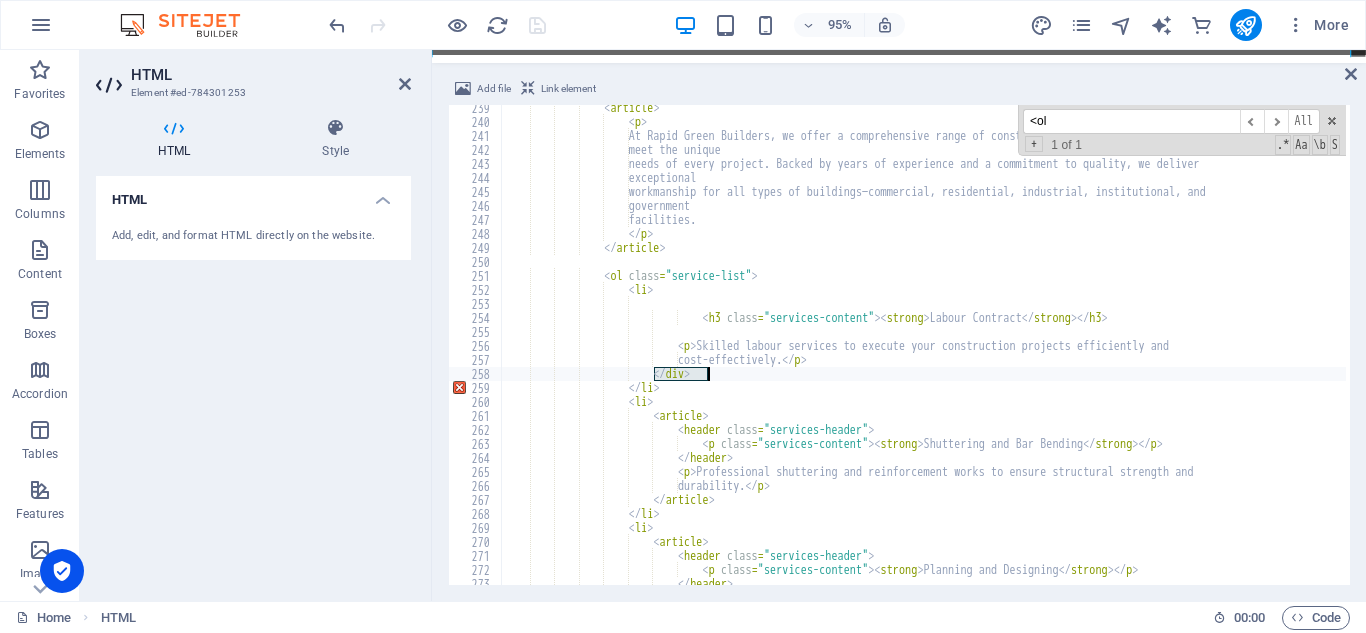 drag, startPoint x: 665, startPoint y: 368, endPoint x: 720, endPoint y: 371, distance: 55.081757 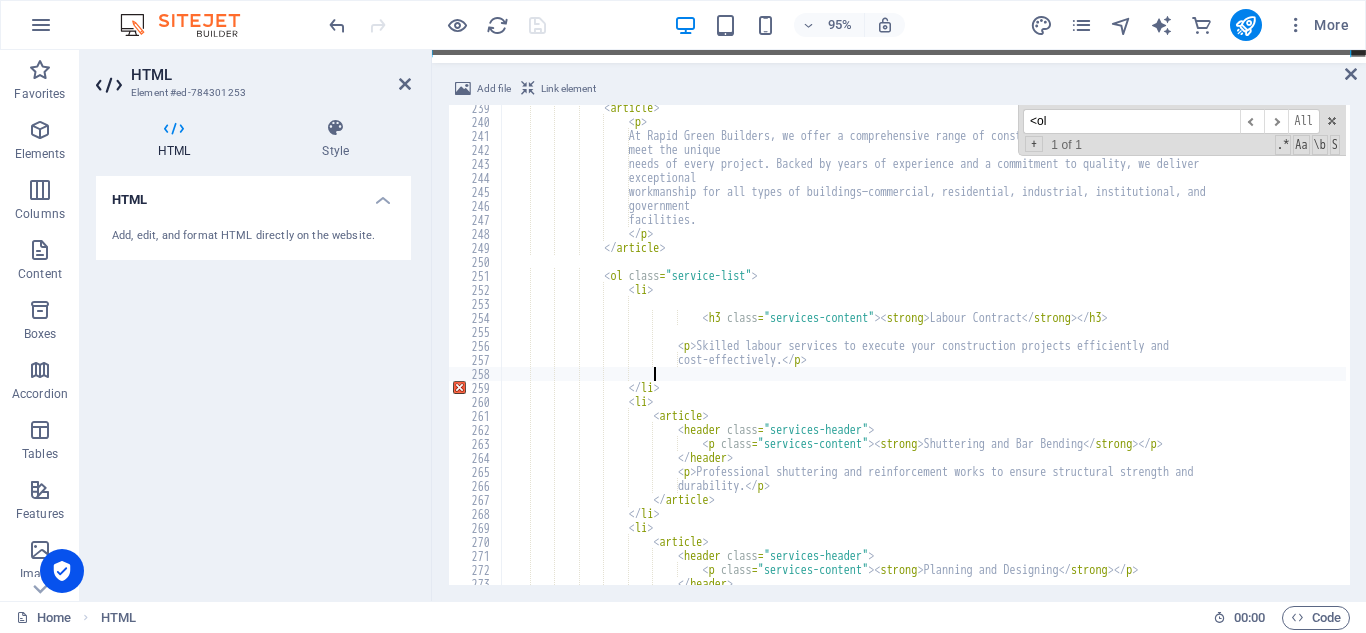 scroll, scrollTop: 0, scrollLeft: 11, axis: horizontal 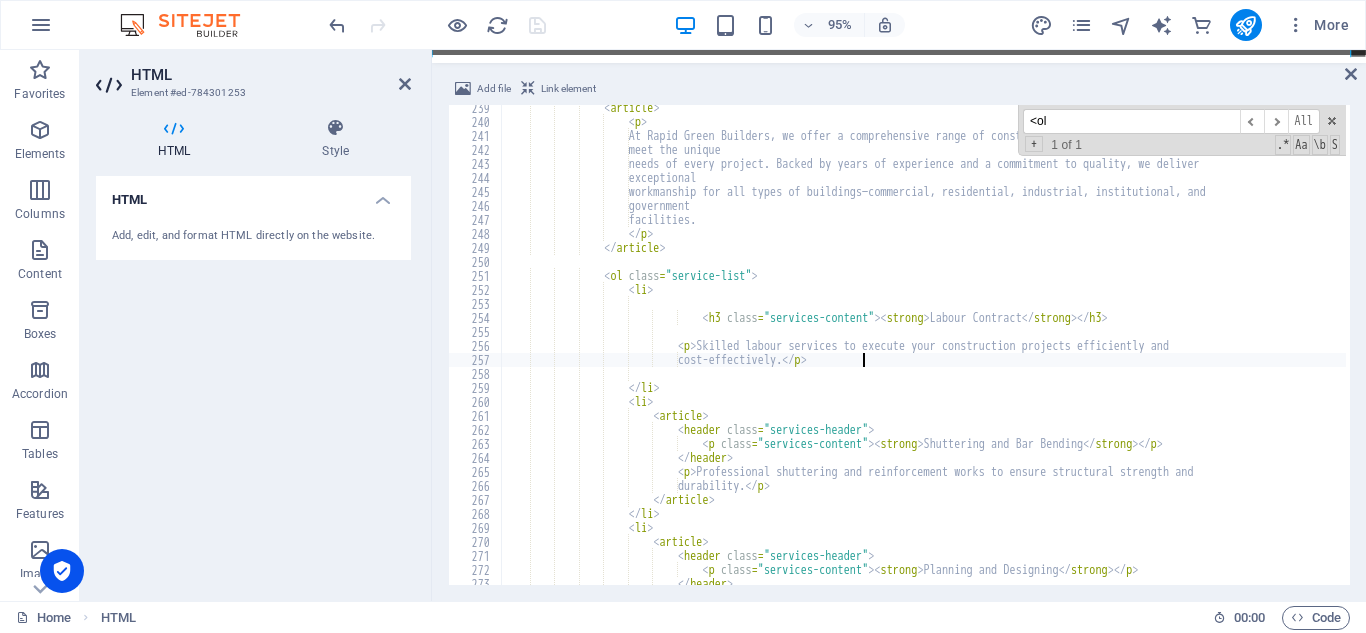 click on "< article >                          < p >                              At Rapid Green Builders, we offer a comprehensive range of construction services tailored to                              meet the unique                              needs of every project. Backed by years of experience and a commitment to quality, we deliver                              exceptional                              workmanship for all types of buildings—commercial, residential, industrial, institutional, and                              government                              facilities.                          </ p >                     </ article >                     < ol   class = "service-list" >                          < li >                                                                      < h3   class = "services-content" > < strong > Labour Contract </ strong > </ h3 >                                                                       < p >                                    </ p >" at bounding box center (3501, 353) 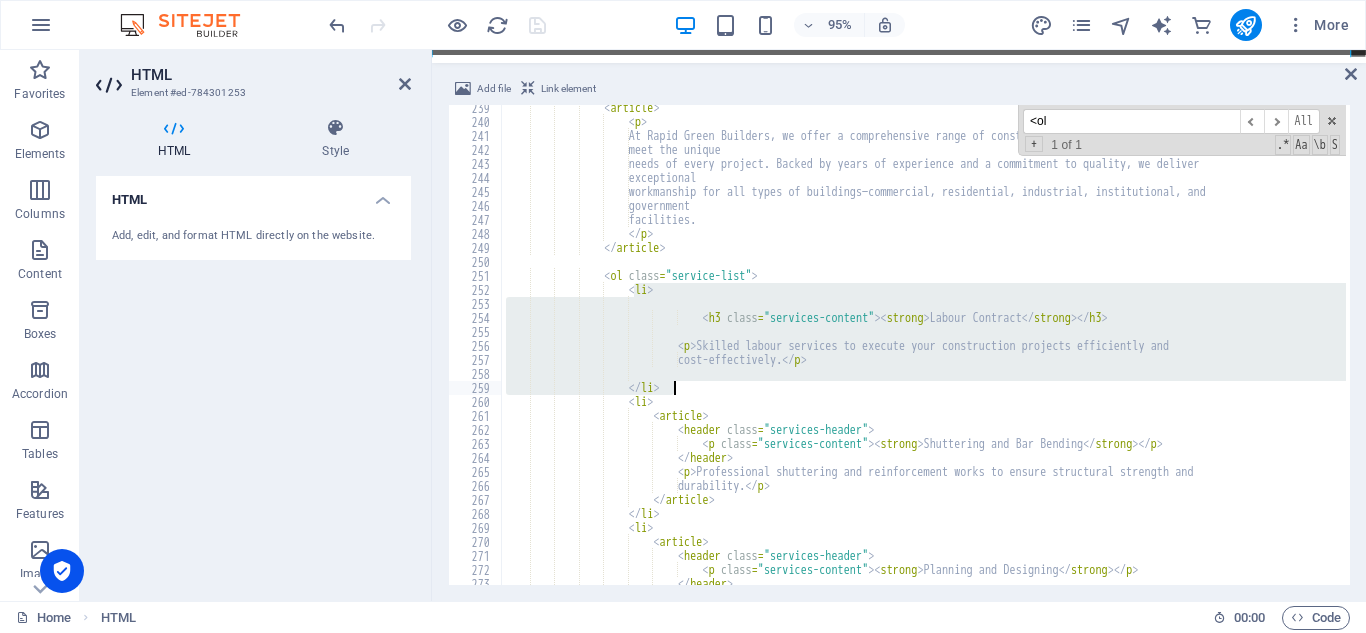 drag, startPoint x: 635, startPoint y: 293, endPoint x: 750, endPoint y: 357, distance: 131.60927 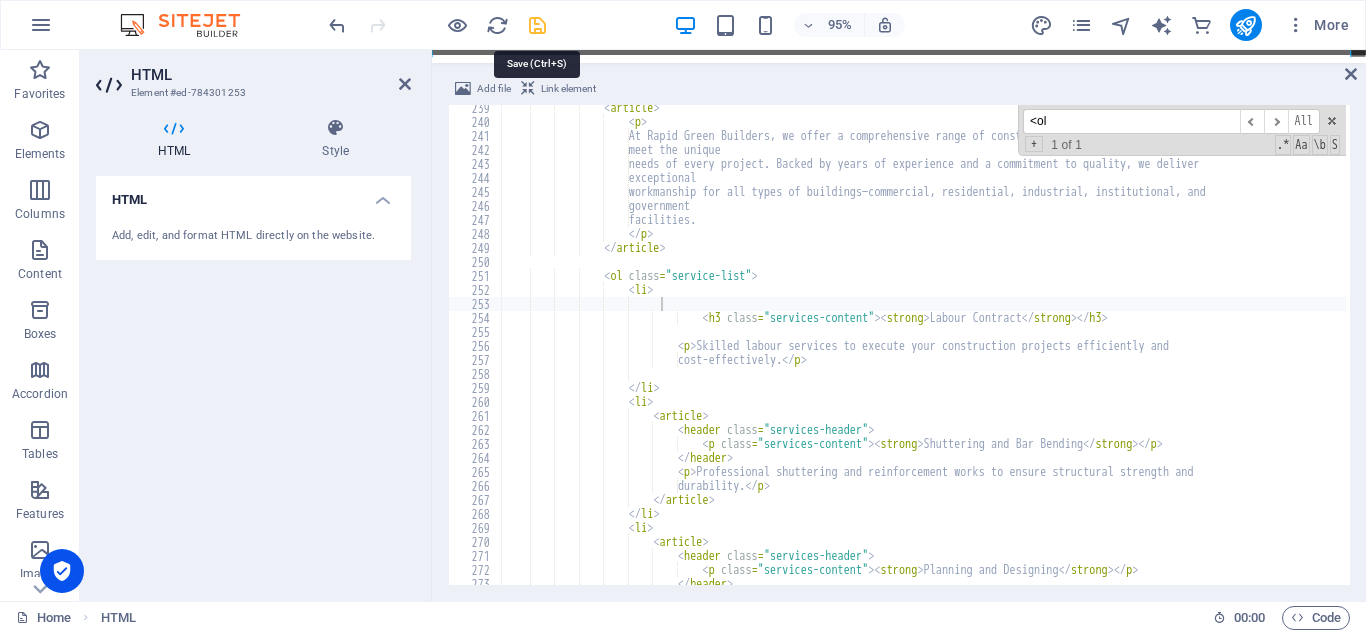 click at bounding box center (537, 25) 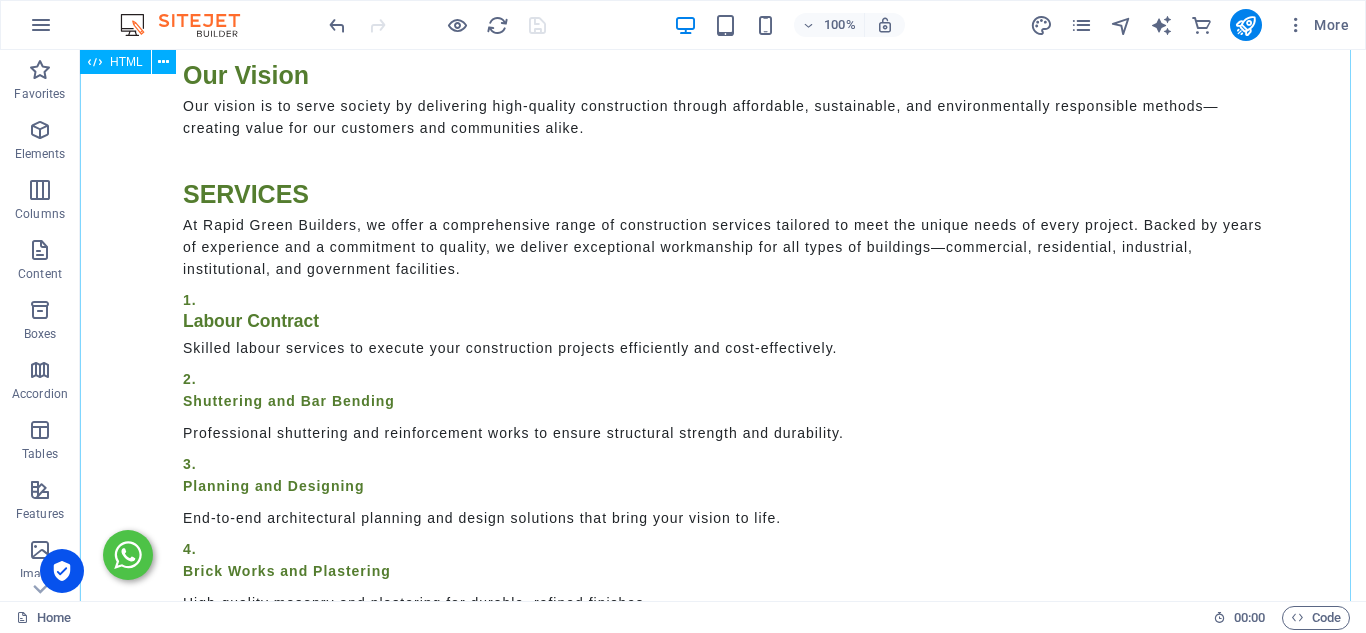 click on "+91 9445985533
Facebook
Youtube
HOME  (current)
ABOUT
SERVICES" at bounding box center [723, 684] 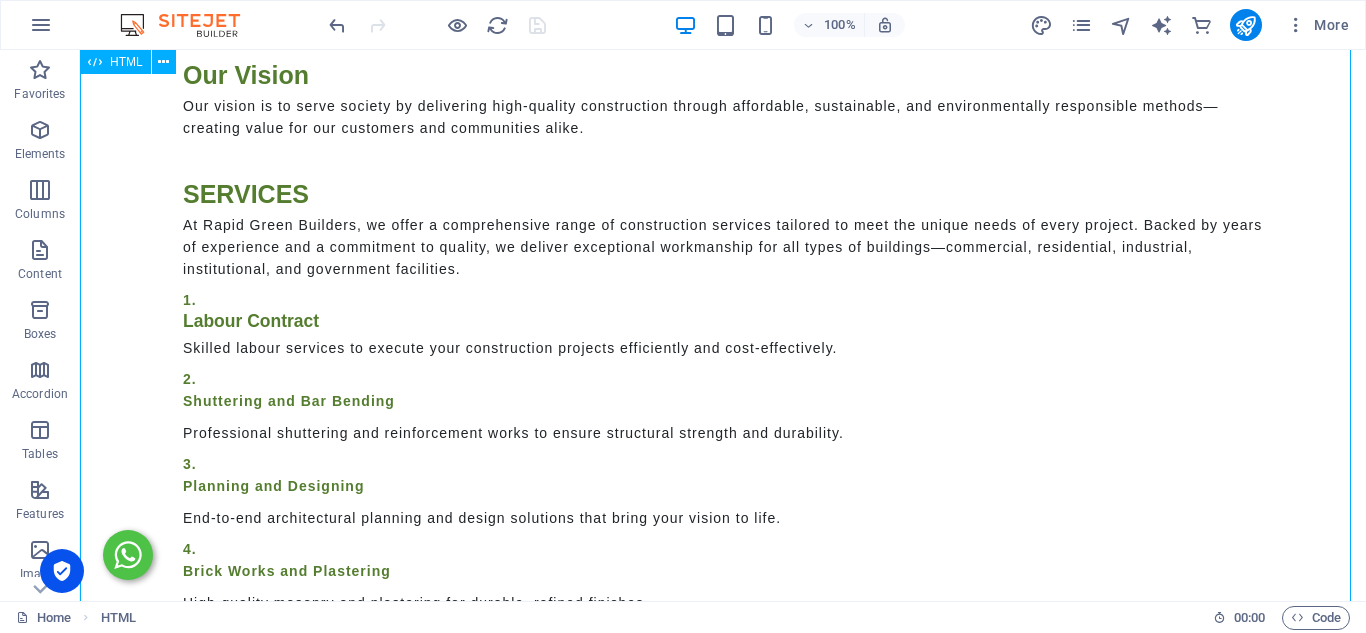 click on "+91 9445985533
Facebook
Youtube
HOME  (current)
ABOUT
SERVICES" at bounding box center (723, 684) 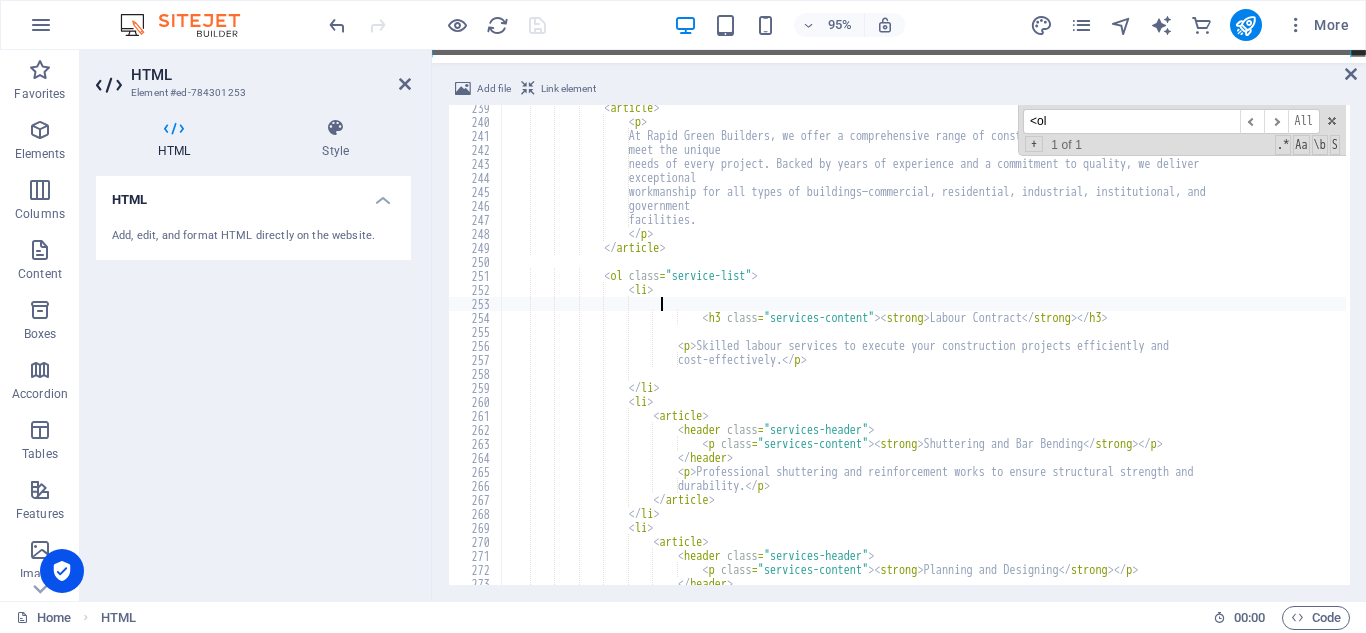 click on "< article >                          < p >                              At Rapid Green Builders, we offer a comprehensive range of construction services tailored to                              meet the unique                              needs of every project. Backed by years of experience and a commitment to quality, we deliver                              exceptional                              workmanship for all types of buildings—commercial, residential, industrial, institutional, and                              government                              facilities.                          </ p >                     </ article >                     < ol   class = "service-list" >                          < li >                                                                      < h3   class = "services-content" > < strong > Labour Contract </ strong > </ h3 >                                                                       < p >                                    </ p >" at bounding box center [3501, 353] 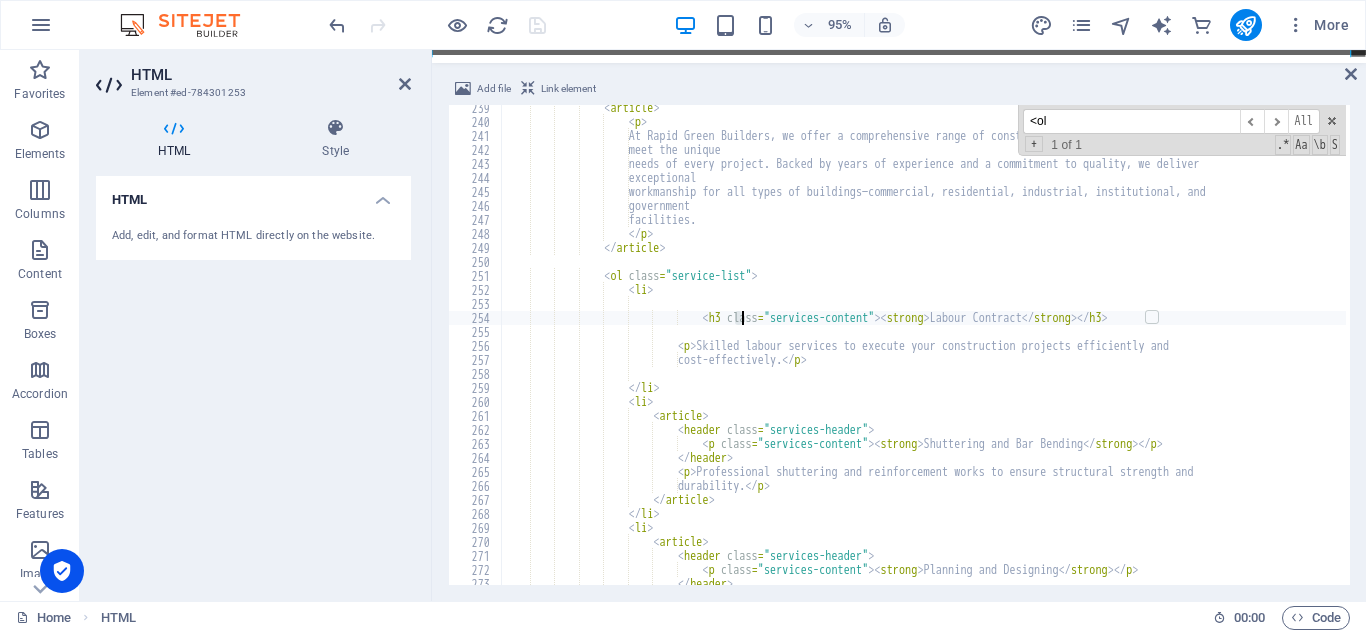 click on "< article >                          < p >                              At Rapid Green Builders, we offer a comprehensive range of construction services tailored to                              meet the unique                              needs of every project. Backed by years of experience and a commitment to quality, we deliver                              exceptional                              workmanship for all types of buildings—commercial, residential, industrial, institutional, and                              government                              facilities.                          </ p >                     </ article >                     < ol   class = "service-list" >                          < li >                                                                      < h3   class = "services-content" > < strong > Labour Contract </ strong > </ h3 >                                                                       < p >                                    </ p >" at bounding box center (3501, 353) 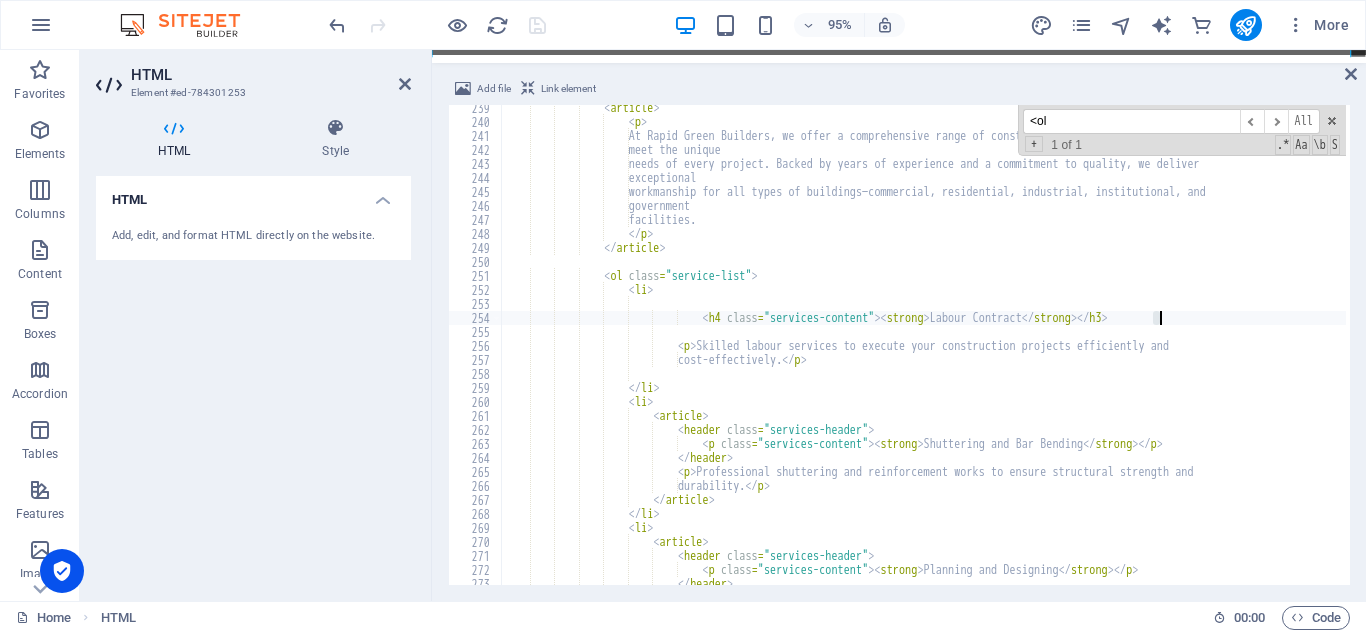 click on "< article >                          < p >                              At Rapid Green Builders, we offer a comprehensive range of construction services tailored to                              meet the unique                              needs of every project. Backed by years of experience and a commitment to quality, we deliver                              exceptional                              workmanship for all types of buildings—commercial, residential, industrial, institutional, and                              government                              facilities.                          </ p >                     </ article >                     < ol   class = "service-list" >                          < li >                                                                      < h4   class = "services-content" > < strong > Labour Contract </ strong > </ h3 >                                                                       < p >                                    </ p >" at bounding box center (3501, 353) 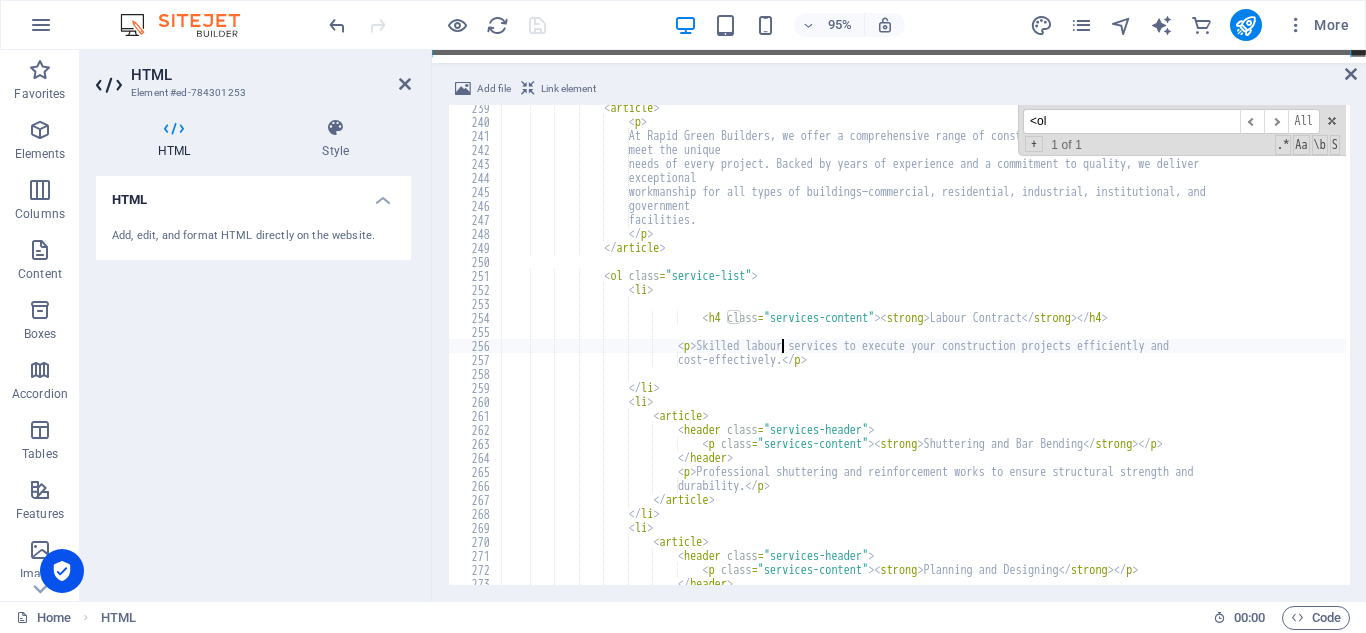 click on "< article >                          < p >                              At Rapid Green Builders, we offer a comprehensive range of construction services tailored to                              meet the unique                              needs of every project. Backed by years of experience and a commitment to quality, we deliver                              exceptional                              workmanship for all types of buildings—commercial, residential, industrial, institutional, and                              government                              facilities.                          </ p >                     </ article >                     < ol   class = "service-list" >                          < li >                                                                      < h4   class = "services-content" > < strong > Labour Contract </ strong > </ h4 >                                                                       < p >                                    </ p >" at bounding box center [3501, 353] 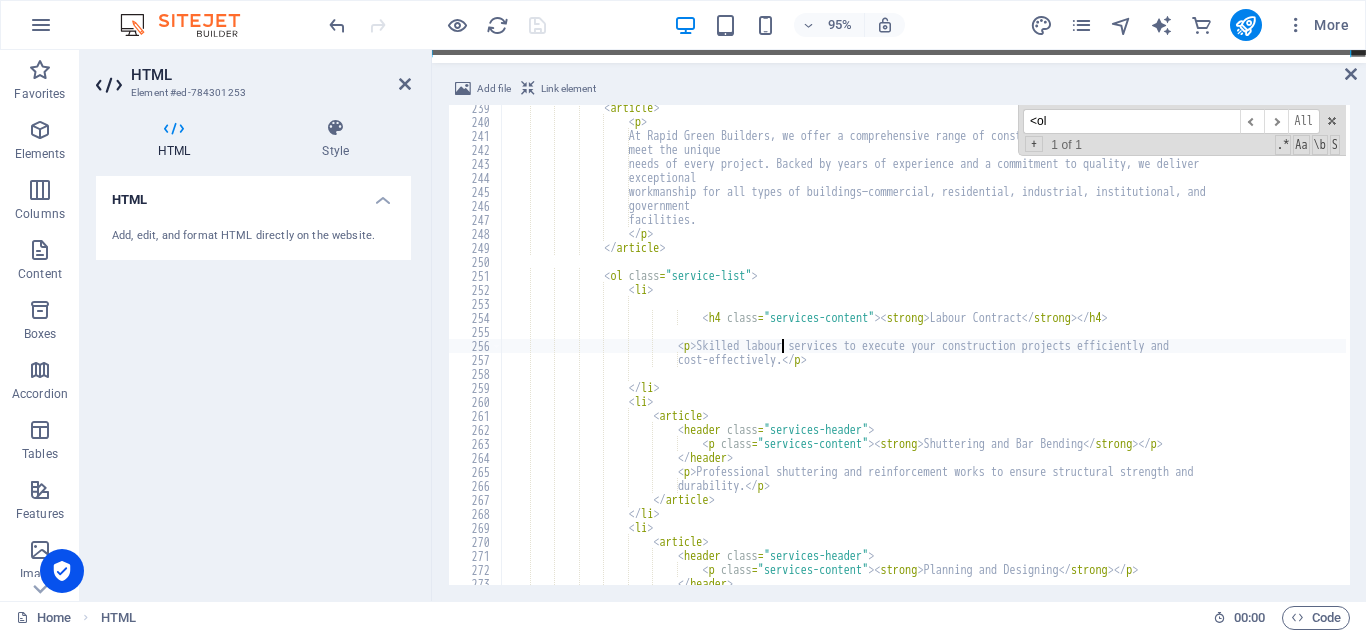 click on "< article >                          < p >                              At Rapid Green Builders, we offer a comprehensive range of construction services tailored to                              meet the unique                              needs of every project. Backed by years of experience and a commitment to quality, we deliver                              exceptional                              workmanship for all types of buildings—commercial, residential, industrial, institutional, and                              government                              facilities.                          </ p >                     </ article >                     < ol   class = "service-list" >                          < li >                                                                      < h4   class = "services-content" > < strong > Labour Contract </ strong > </ h4 >                                                                       < p >                                    </ p >" at bounding box center (3501, 353) 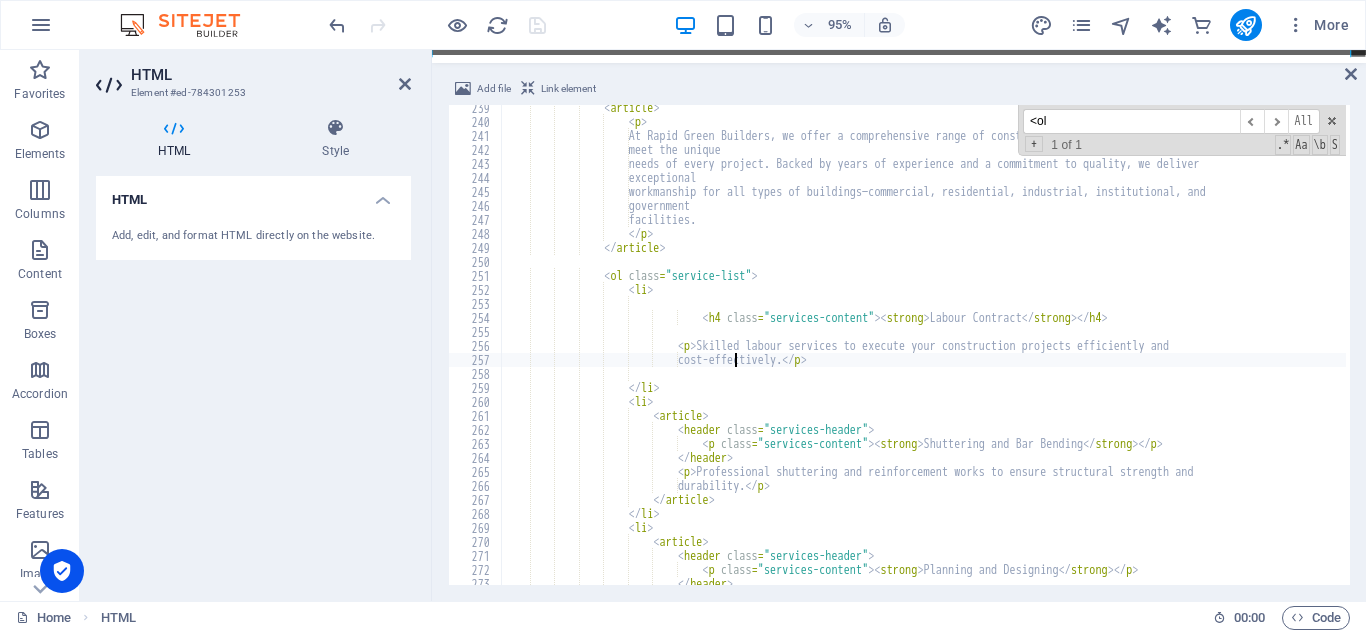 click on "< article >                          < p >                              At Rapid Green Builders, we offer a comprehensive range of construction services tailored to                              meet the unique                              needs of every project. Backed by years of experience and a commitment to quality, we deliver                              exceptional                              workmanship for all types of buildings—commercial, residential, industrial, institutional, and                              government                              facilities.                          </ p >                     </ article >                     < ol   class = "service-list" >                          < li >                                                                      < h4   class = "services-content" > < strong > Labour Contract </ strong > </ h4 >                                                                       < p >                                    </ p >" at bounding box center (3501, 353) 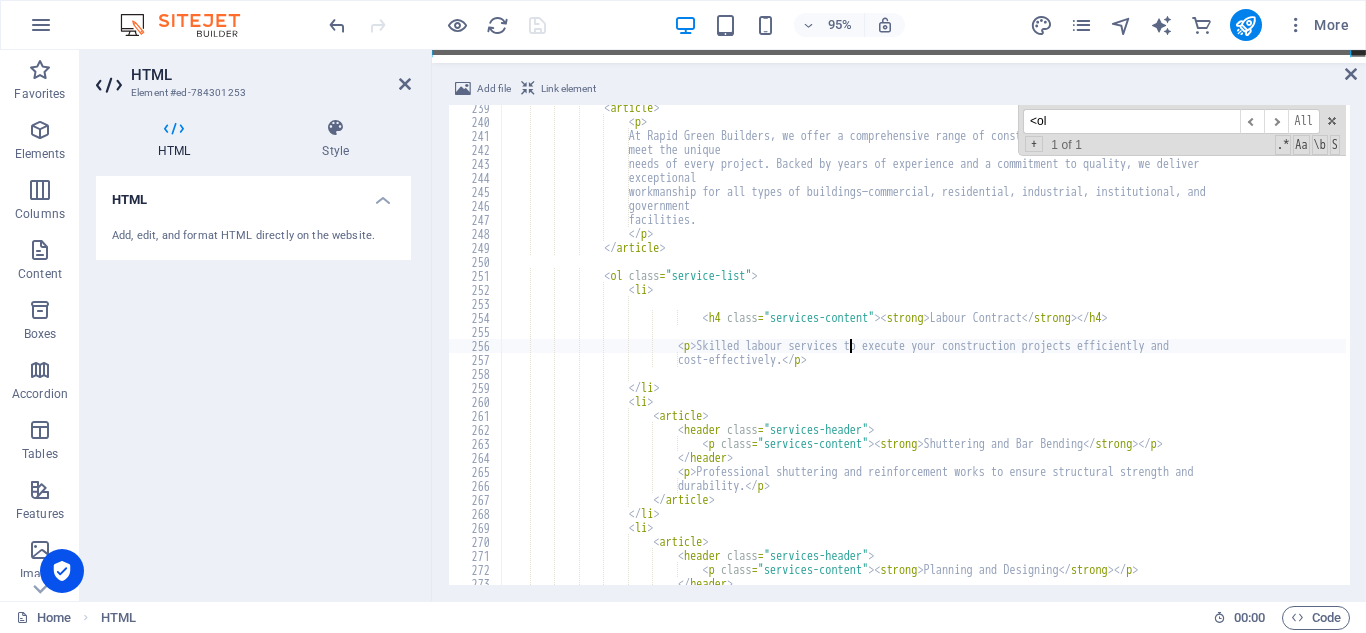 click on "< article >                          < p >                              At Rapid Green Builders, we offer a comprehensive range of construction services tailored to                              meet the unique                              needs of every project. Backed by years of experience and a commitment to quality, we deliver                              exceptional                              workmanship for all types of buildings—commercial, residential, industrial, institutional, and                              government                              facilities.                          </ p >                     </ article >                     < ol   class = "service-list" >                          < li >                                                                      < h4   class = "services-content" > < strong > Labour Contract </ strong > </ h4 >                                                                       < p >                                    </ p >" at bounding box center [3501, 353] 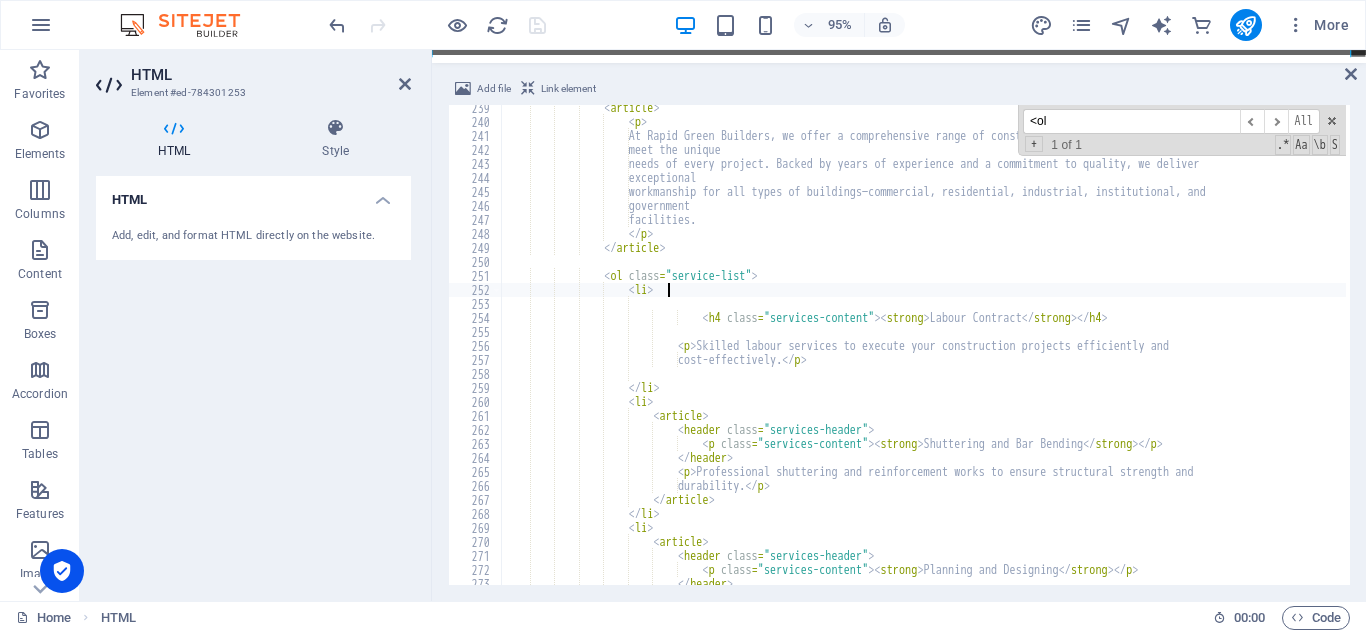 scroll, scrollTop: 0, scrollLeft: 12, axis: horizontal 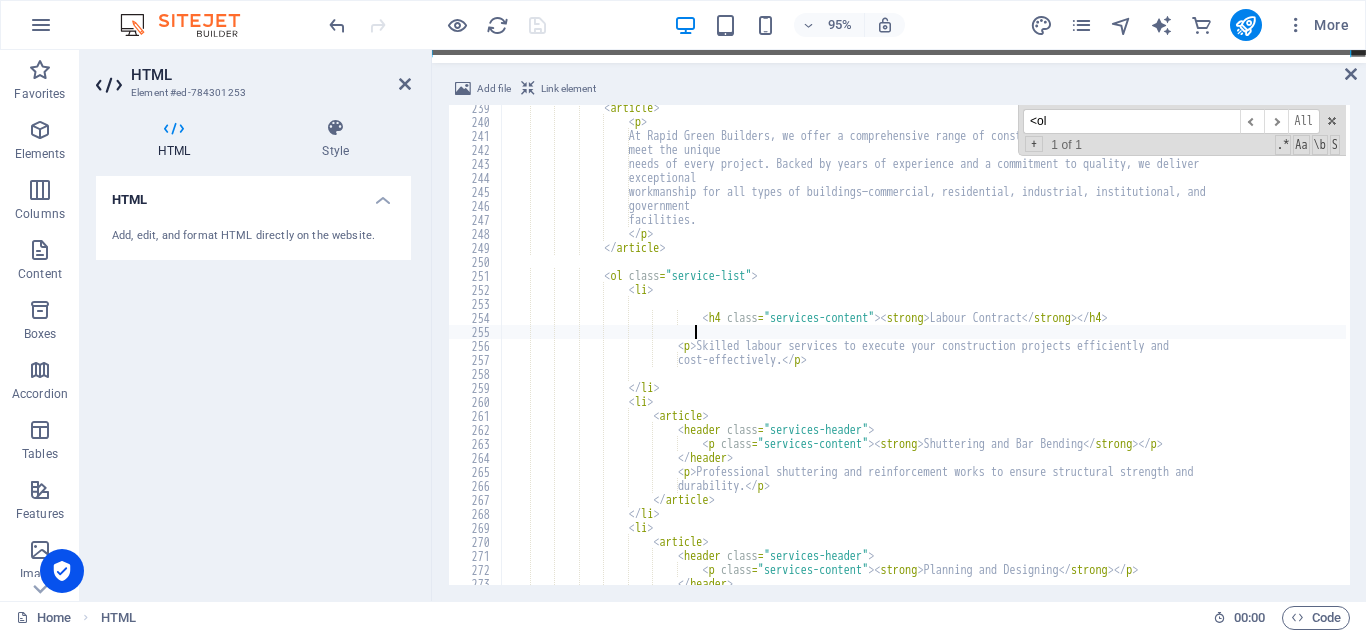 click on "< article >                          < p >                              At Rapid Green Builders, we offer a comprehensive range of construction services tailored to                              meet the unique                              needs of every project. Backed by years of experience and a commitment to quality, we deliver                              exceptional                              workmanship for all types of buildings—commercial, residential, industrial, institutional, and                              government                              facilities.                          </ p >                     </ article >                     < ol   class = "service-list" >                          < li >                                                                      < h4   class = "services-content" > < strong > Labour Contract </ strong > </ h4 >                                                                       < p >                                    </ p >" at bounding box center [3501, 353] 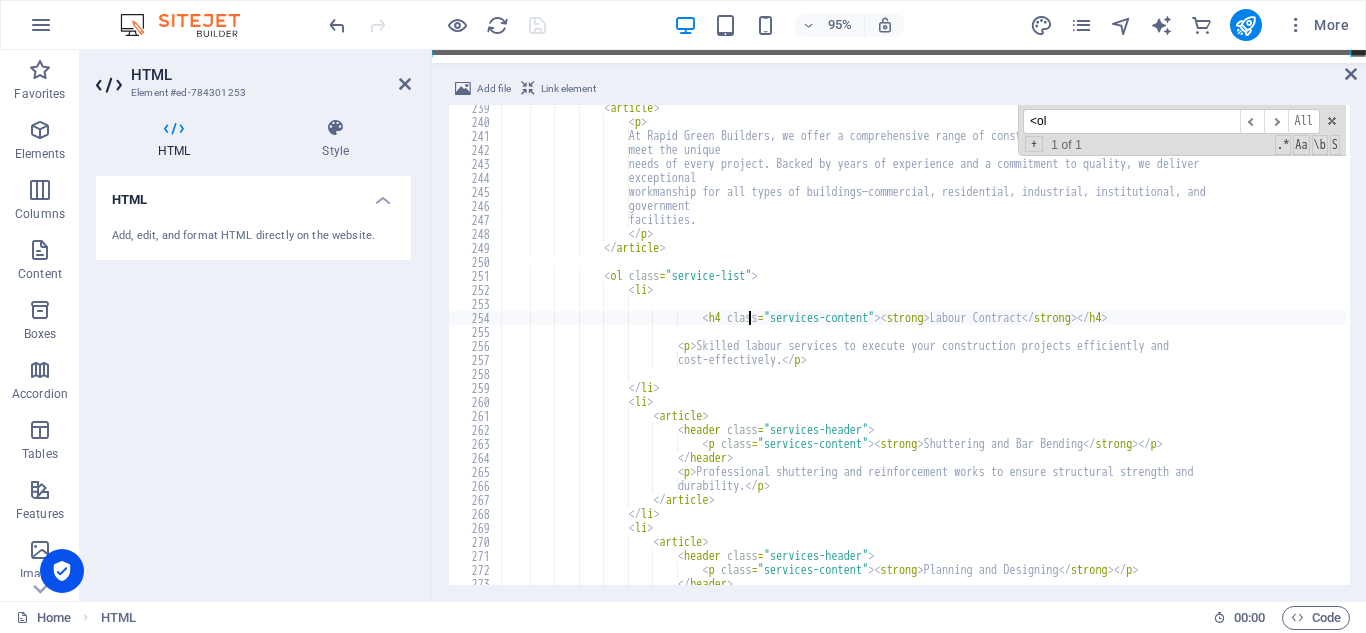 click on "< article >                          < p >                              At Rapid Green Builders, we offer a comprehensive range of construction services tailored to                              meet the unique                              needs of every project. Backed by years of experience and a commitment to quality, we deliver                              exceptional                              workmanship for all types of buildings—commercial, residential, industrial, institutional, and                              government                              facilities.                          </ p >                     </ article >                     < ol   class = "service-list" >                          < li >                                                                      < h4   class = "services-content" > < strong > Labour Contract </ strong > </ h4 >                                                                       < p >                                    </ p >" at bounding box center (3501, 353) 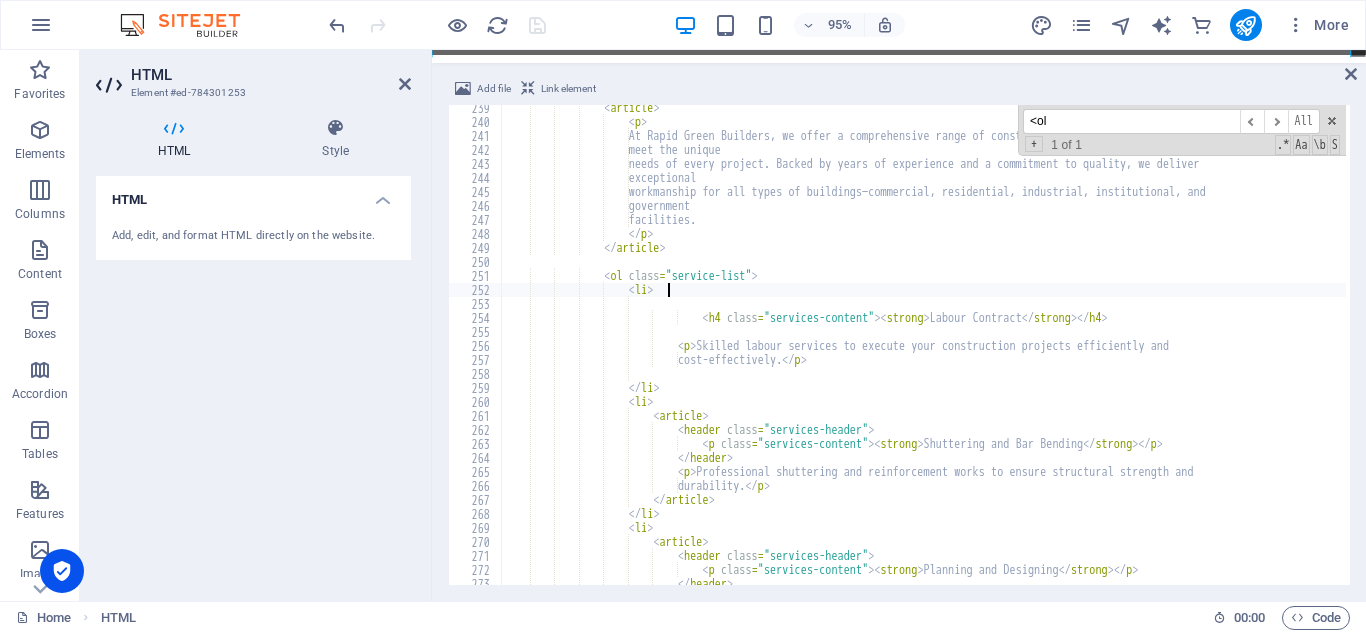 click on "< article >                          < p >                              At Rapid Green Builders, we offer a comprehensive range of construction services tailored to                              meet the unique                              needs of every project. Backed by years of experience and a commitment to quality, we deliver                              exceptional                              workmanship for all types of buildings—commercial, residential, industrial, institutional, and                              government                              facilities.                          </ p >                     </ article >                     < ol   class = "service-list" >                          < li >                                                                      < h4   class = "services-content" > < strong > Labour Contract </ strong > </ h4 >                                                                       < p >                                    </ p >" at bounding box center (3501, 353) 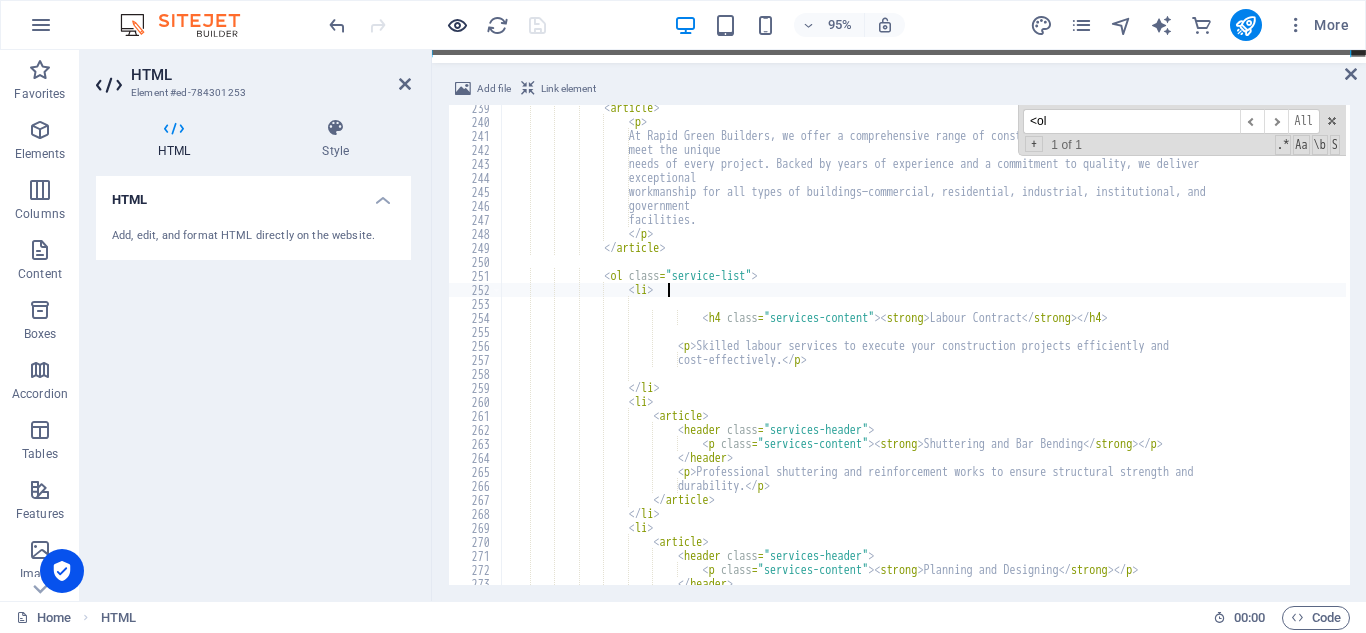 type on "<li>" 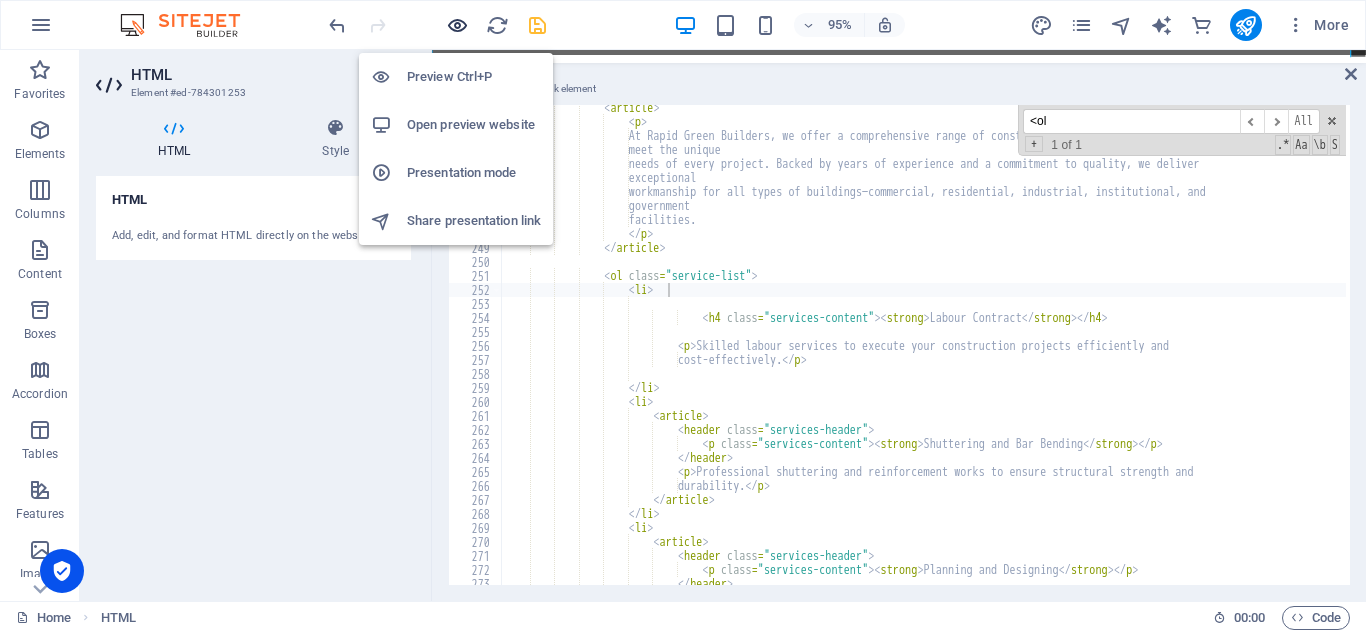 click at bounding box center [457, 25] 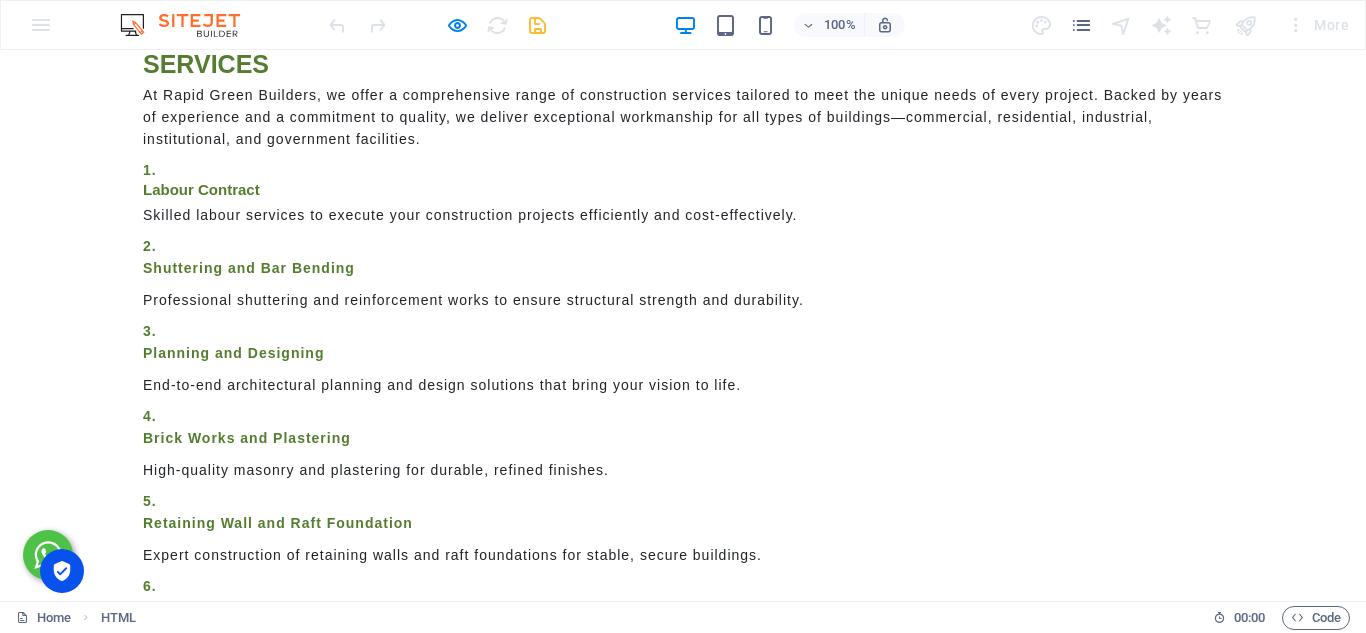 click on "Shuttering and Bar Bending" at bounding box center [249, 268] 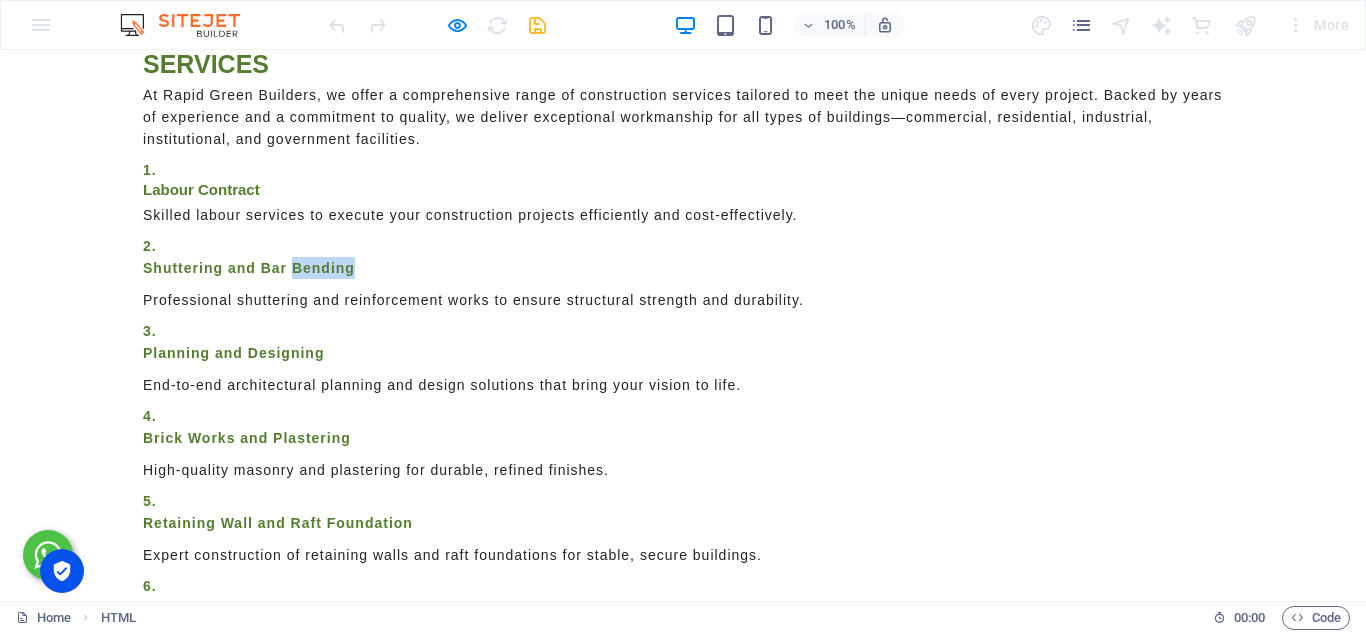 click on "Shuttering and Bar Bending" at bounding box center [249, 268] 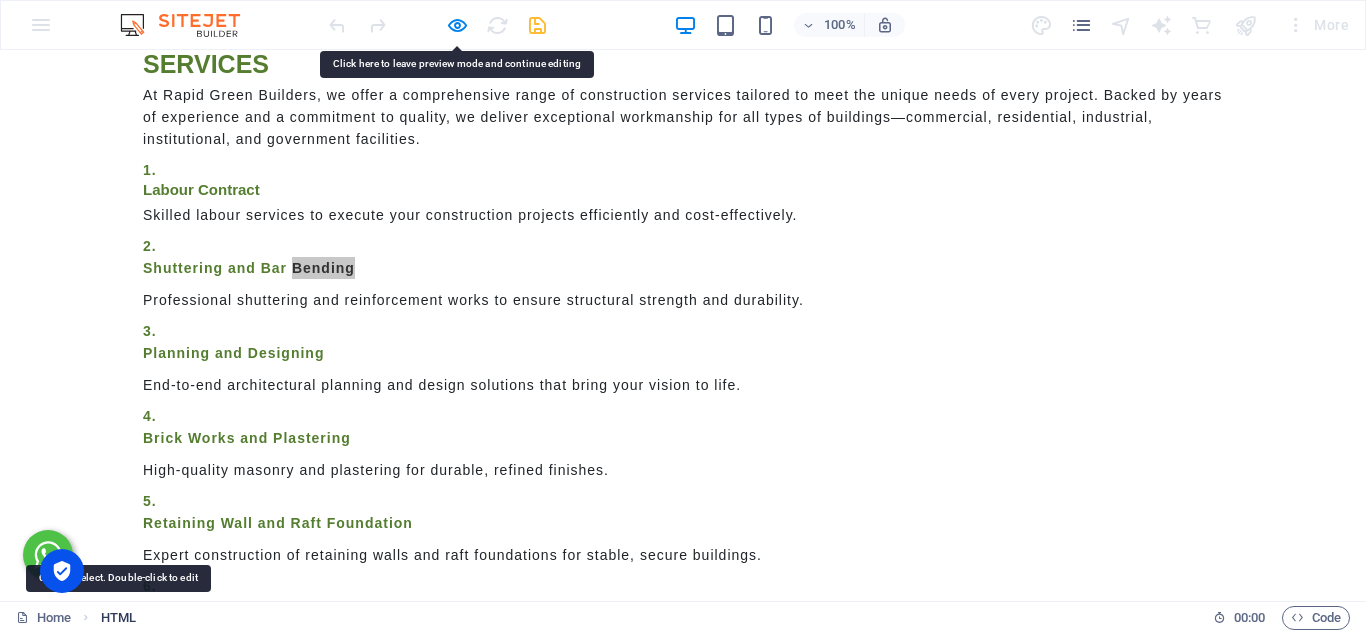 click on "HTML" at bounding box center [118, 618] 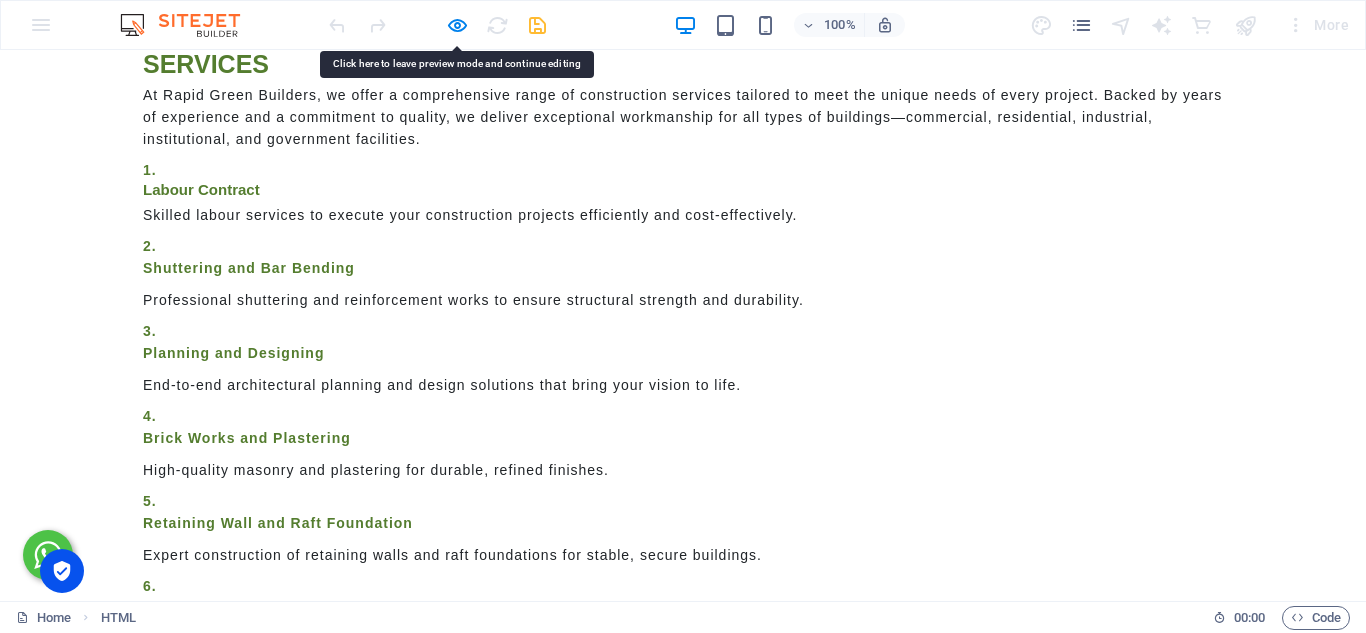 click on "High-quality masonry and plastering for durable, refined finishes." at bounding box center [683, 470] 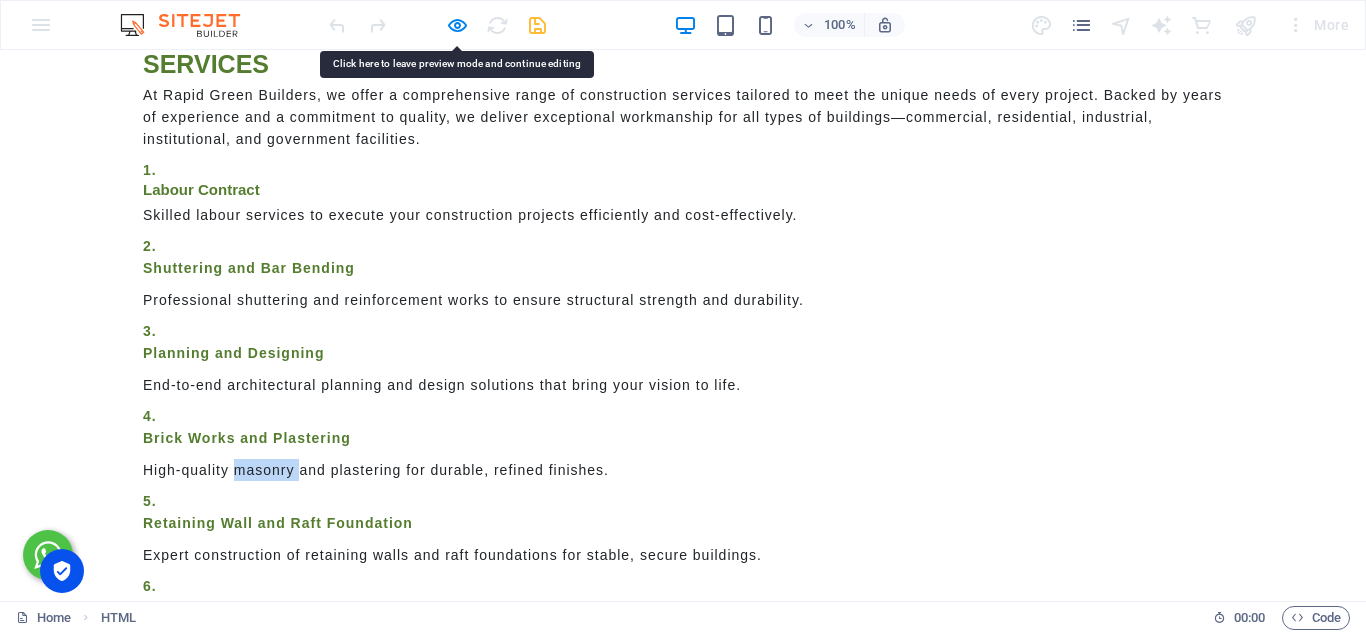 click on "High-quality masonry and plastering for durable, refined finishes." at bounding box center [683, 470] 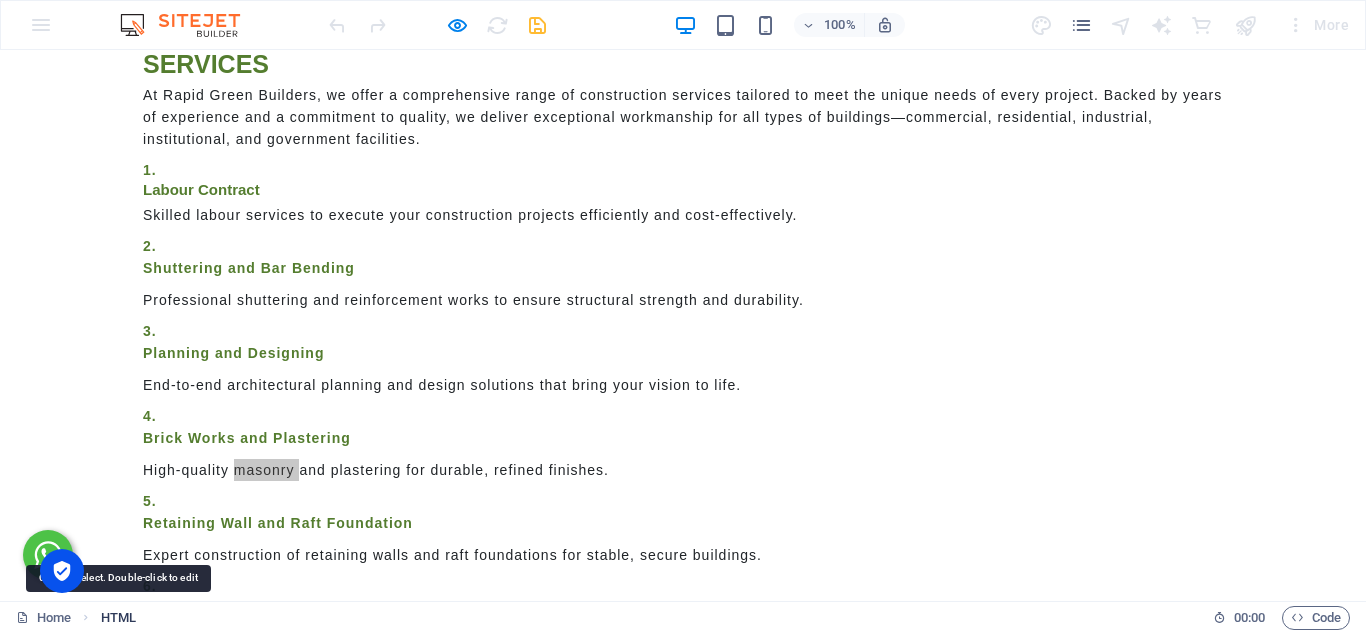 click on "HTML" at bounding box center (118, 618) 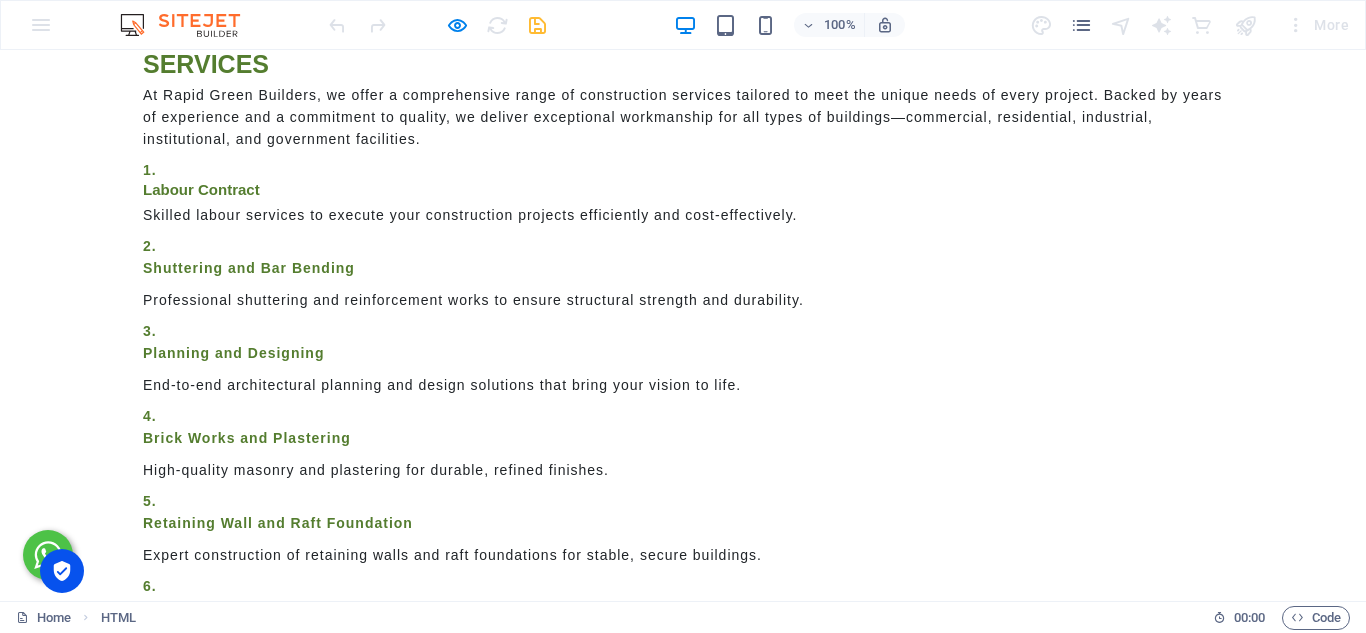 click on "Labour Contract
Skilled labour services to execute your construction projects efficiently and
cost-effectively.
Shuttering and Bar Bending
Professional shuttering and reinforcement works to ensure structural strength and
durability.
Planning and Designing
End-to-end architectural planning and design solutions that bring your vision to life.
Elevation" at bounding box center (683, 490) 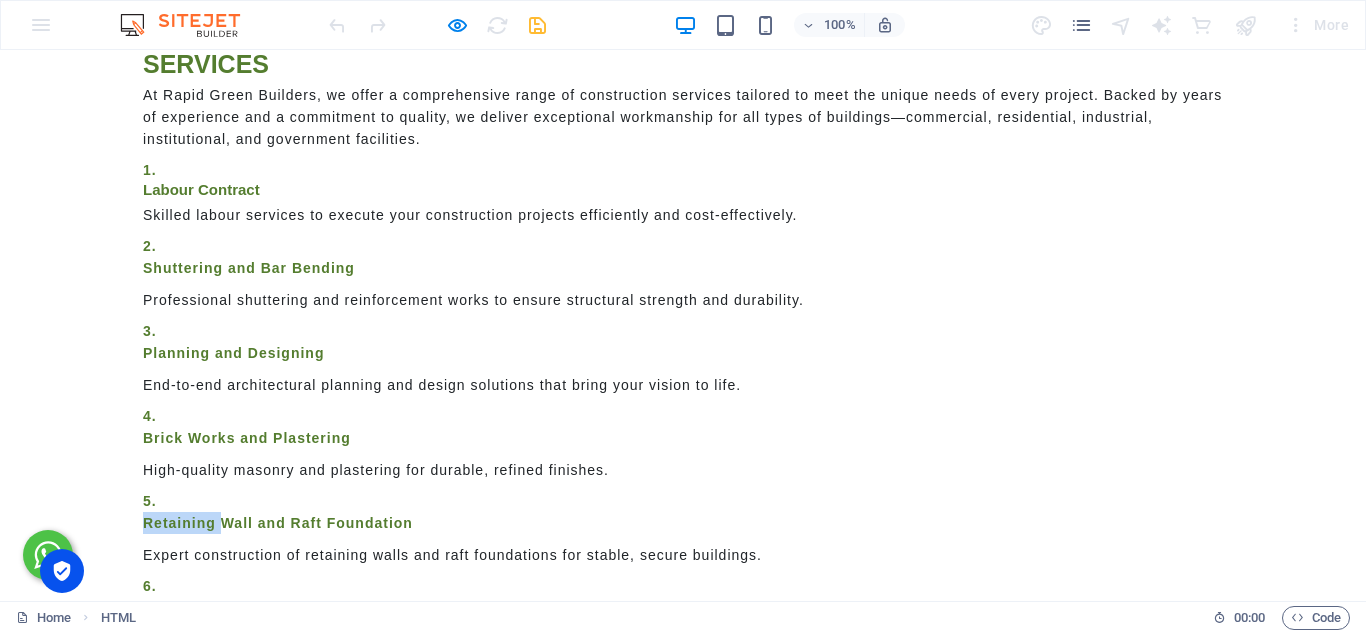 click on "Labour Contract
Skilled labour services to execute your construction projects efficiently and
cost-effectively.
Shuttering and Bar Bending
Professional shuttering and reinforcement works to ensure structural strength and
durability.
Planning and Designing
End-to-end architectural planning and design solutions that bring your vision to life.
Elevation" at bounding box center (683, 490) 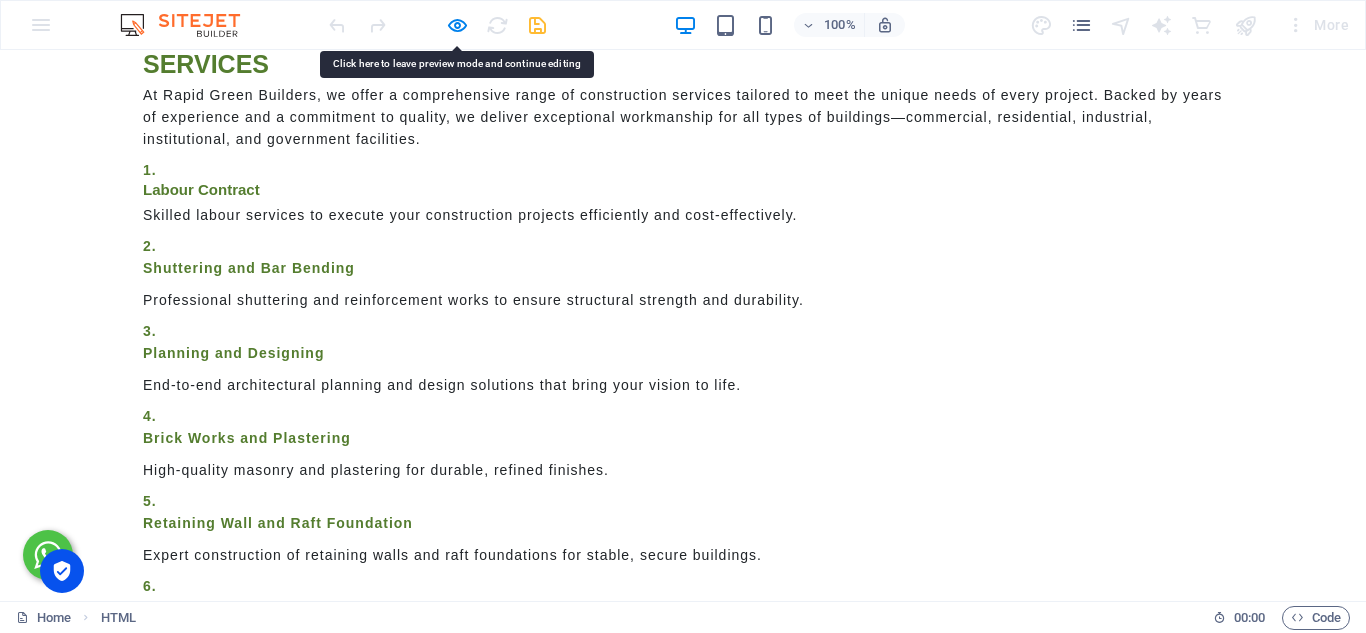 click on "High-quality masonry and plastering for durable, refined finishes." at bounding box center (683, 470) 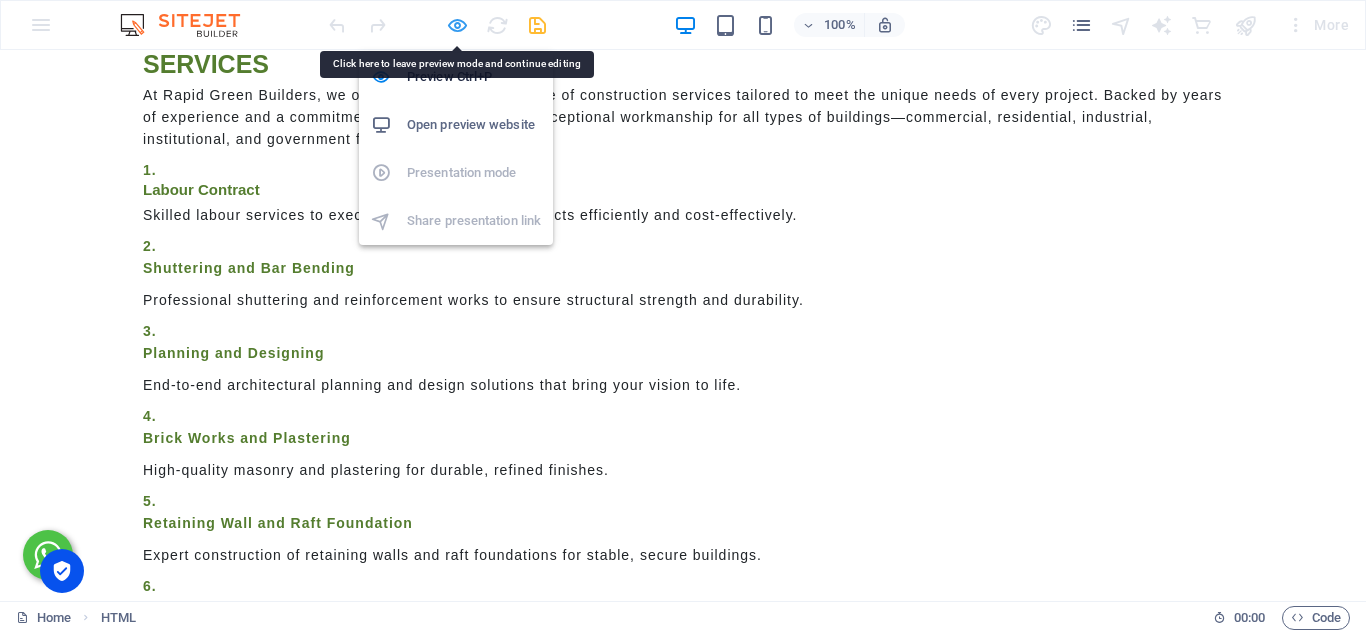 click at bounding box center (457, 25) 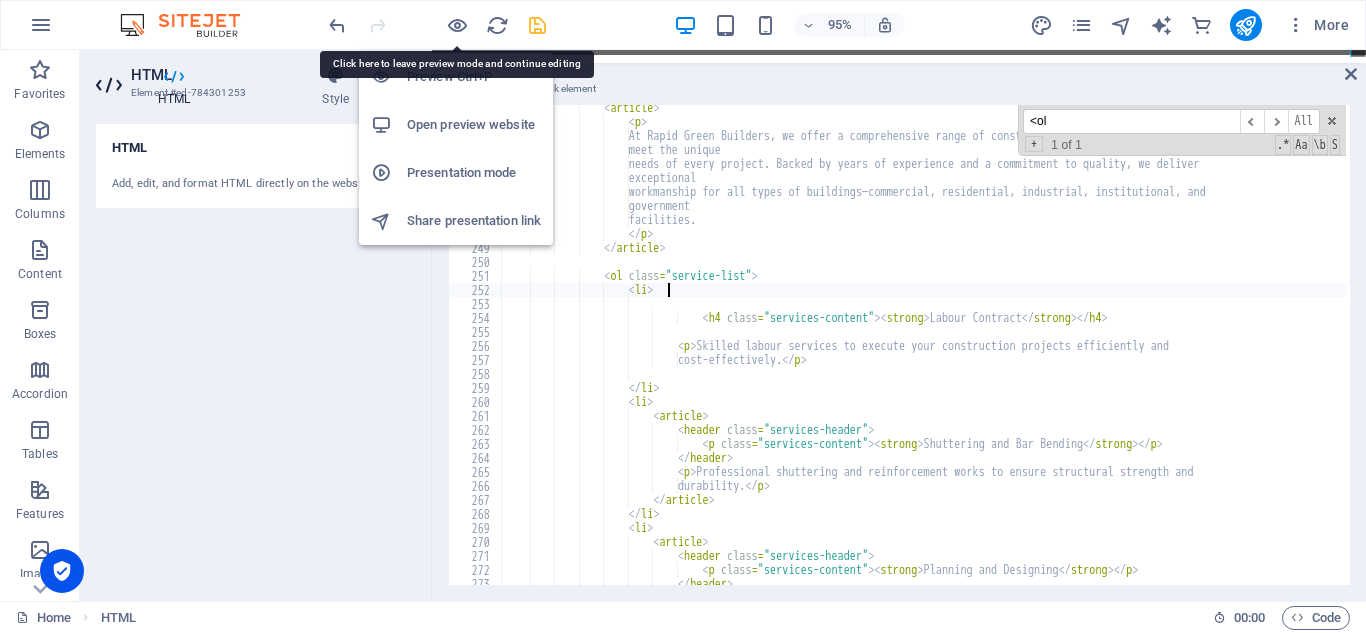 scroll, scrollTop: 3336, scrollLeft: 0, axis: vertical 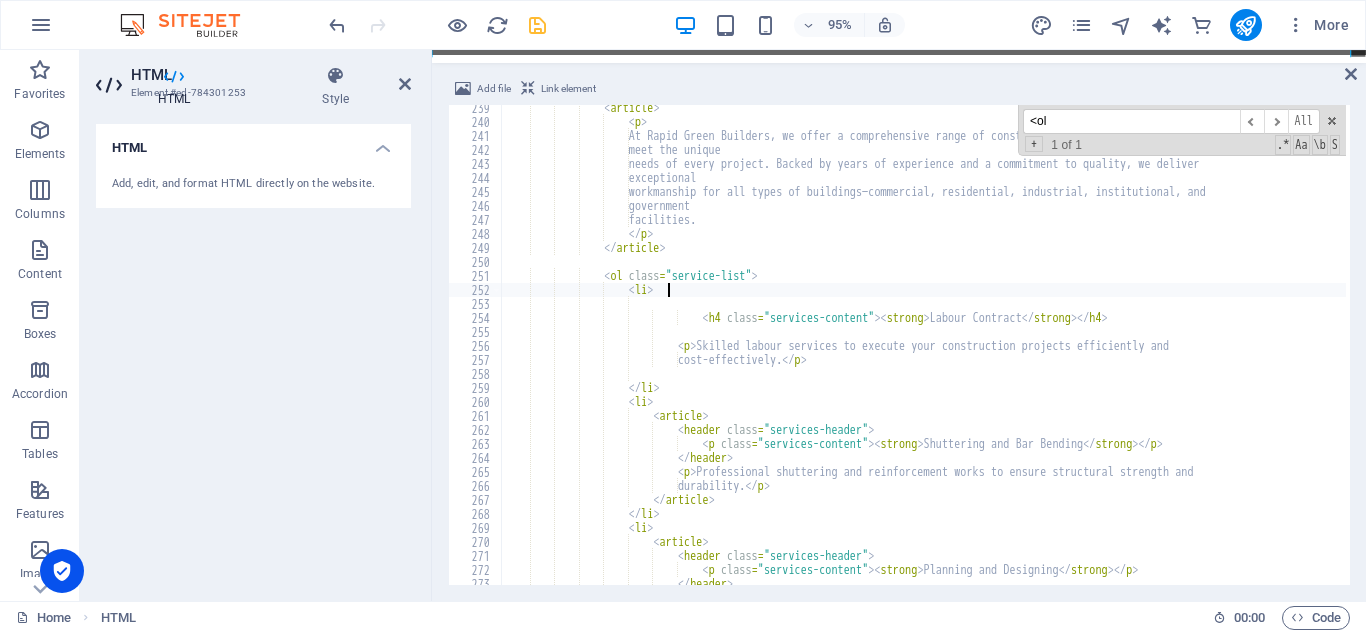 click on "< article >                          < p >                              At Rapid Green Builders, we offer a comprehensive range of construction services tailored to                              meet the unique                              needs of every project. Backed by years of experience and a commitment to quality, we deliver                              exceptional                              workmanship for all types of buildings—commercial, residential, industrial, institutional, and                              government                              facilities.                          </ p >                     </ article >                     < ol   class = "service-list" >                          < li >                                                                      < h4   class = "services-content" > < strong > Labour Contract </ strong > </ h4 >                                                                       < p >                                    </ p >" at bounding box center [3501, 353] 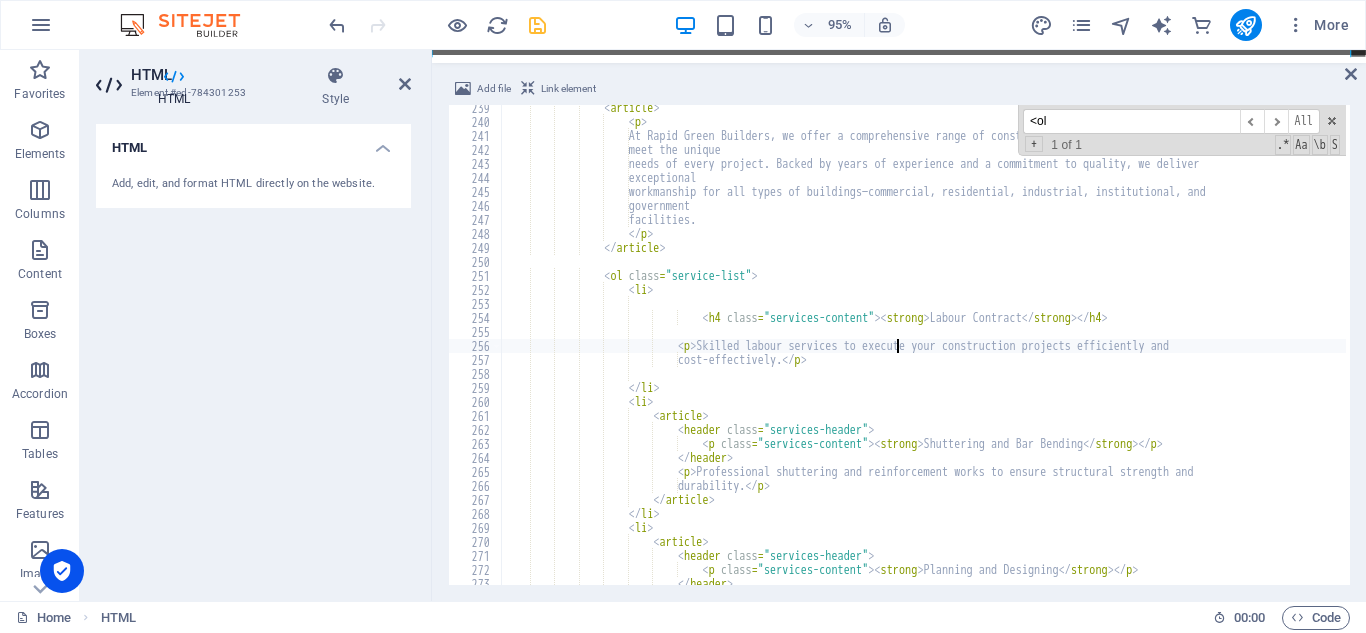 click on "< article >                          < p >                              At Rapid Green Builders, we offer a comprehensive range of construction services tailored to                              meet the unique                              needs of every project. Backed by years of experience and a commitment to quality, we deliver                              exceptional                              workmanship for all types of buildings—commercial, residential, industrial, institutional, and                              government                              facilities.                          </ p >                     </ article >                     < ol   class = "service-list" >                          < li >                                                                      < h4   class = "services-content" > < strong > Labour Contract </ strong > </ h4 >                                                                       < p >                                    </ p >" at bounding box center (3501, 353) 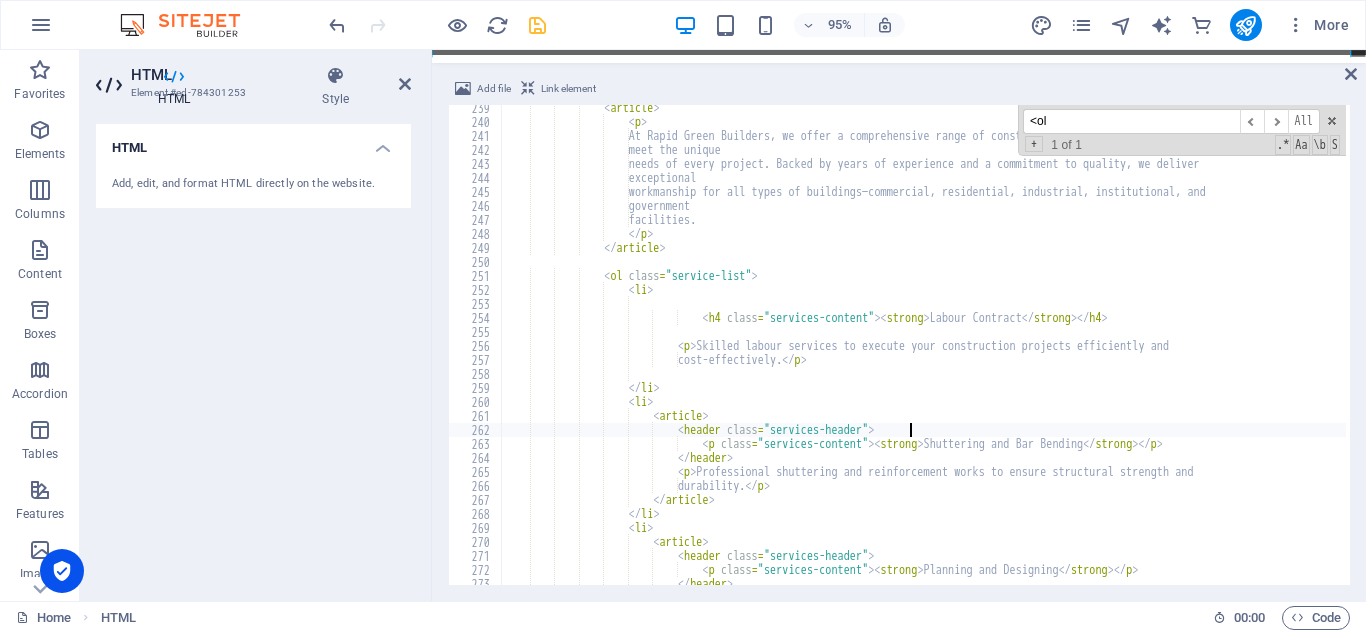 click on "< article >                          < p >                              At Rapid Green Builders, we offer a comprehensive range of construction services tailored to                              meet the unique                              needs of every project. Backed by years of experience and a commitment to quality, we deliver                              exceptional                              workmanship for all types of buildings—commercial, residential, industrial, institutional, and                              government                              facilities.                          </ p >                     </ article >                     < ol   class = "service-list" >                          < li >                                                                      < h4   class = "services-content" > < strong > Labour Contract </ strong > </ h4 >                                                                       < p >                                    </ p >" at bounding box center (3501, 353) 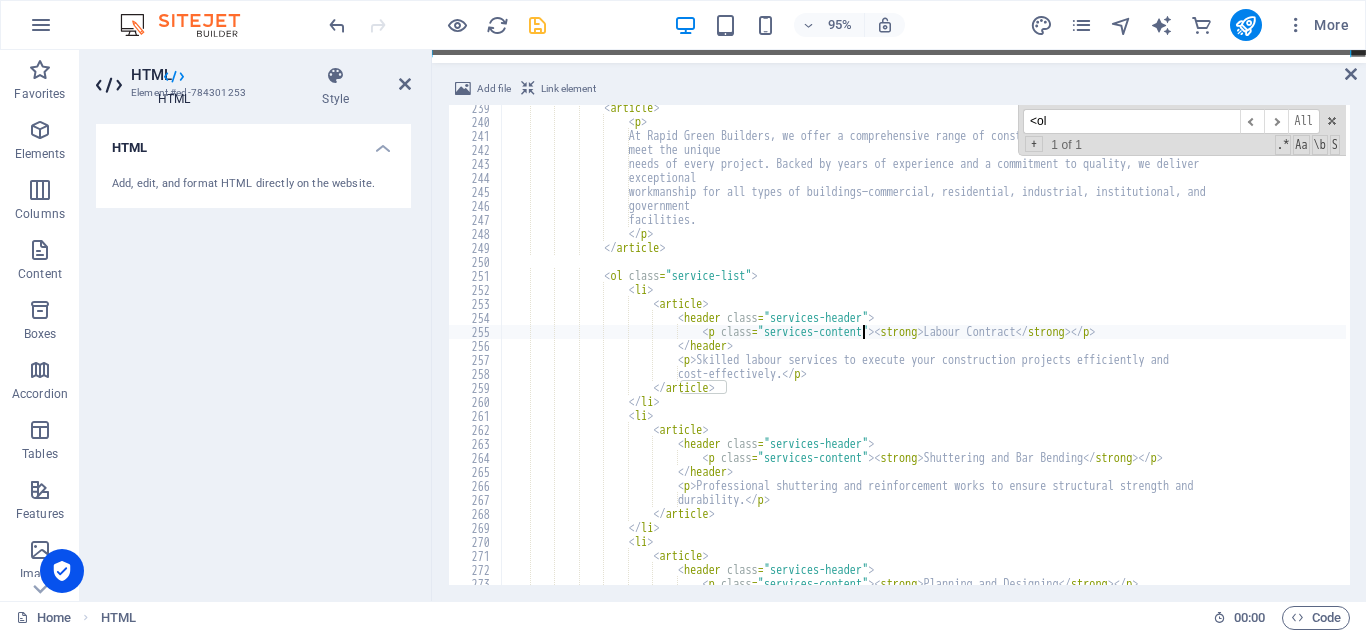 click on "< article >                          < p >                              At Rapid Green Builders, we offer a comprehensive range of construction services tailored to                              meet the unique                              needs of every project. Backed by years of experience and a commitment to quality, we deliver                              exceptional                              workmanship for all types of buildings—commercial, residential, industrial, institutional, and                              government                              facilities.                          </ p >                     </ article >                     < ol   class = "service-list" >                          < li >                               < article >                                    < header   class = "services-header" >                                         < p   class = "services-content" > < strong > Labour Contract </ strong > </ p >                                    </" at bounding box center [3501, 353] 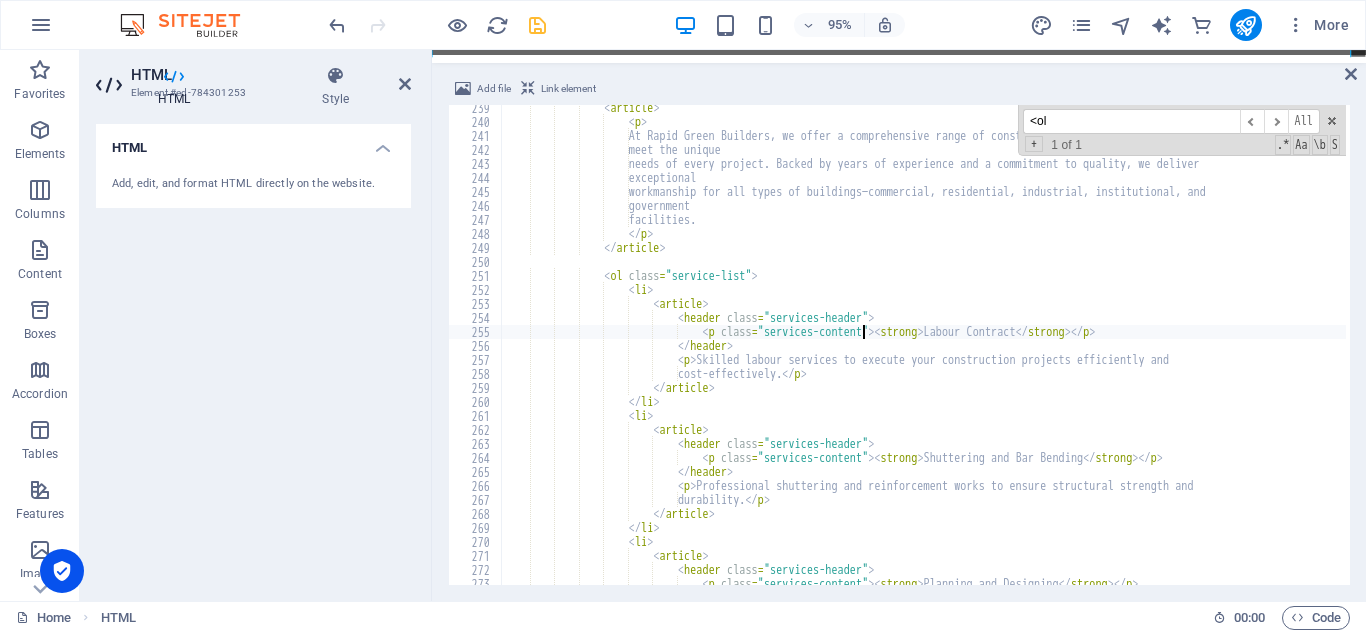 click on "< article >                          < p >                              At Rapid Green Builders, we offer a comprehensive range of construction services tailored to                              meet the unique                              needs of every project. Backed by years of experience and a commitment to quality, we deliver                              exceptional                              workmanship for all types of buildings—commercial, residential, industrial, institutional, and                              government                              facilities.                          </ p >                     </ article >                     < ol   class = "service-list" >                          < li >                               < article >                                    < header   class = "services-header" >                                         < p   class = "services-content" > < strong > Labour Contract </ strong > </ p >                                    </" at bounding box center [3501, 353] 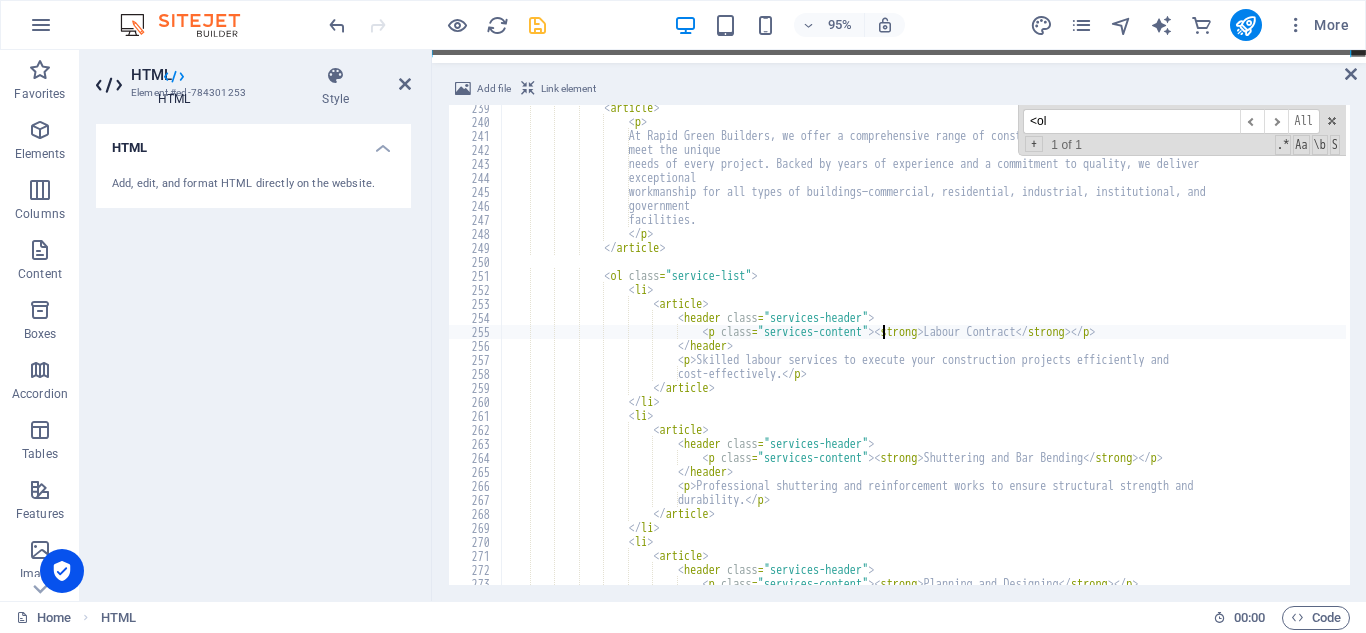click on "< article >                          < p >                              At Rapid Green Builders, we offer a comprehensive range of construction services tailored to                              meet the unique                              needs of every project. Backed by years of experience and a commitment to quality, we deliver                              exceptional                              workmanship for all types of buildings—commercial, residential, industrial, institutional, and                              government                              facilities.                          </ p >                     </ article >                     < ol   class = "service-list" >                          < li >                               < article >                                    < header   class = "services-header" >                                         < p   class = "services-content" > < strong > Labour Contract </ strong > </ p >                                    </" at bounding box center [3501, 353] 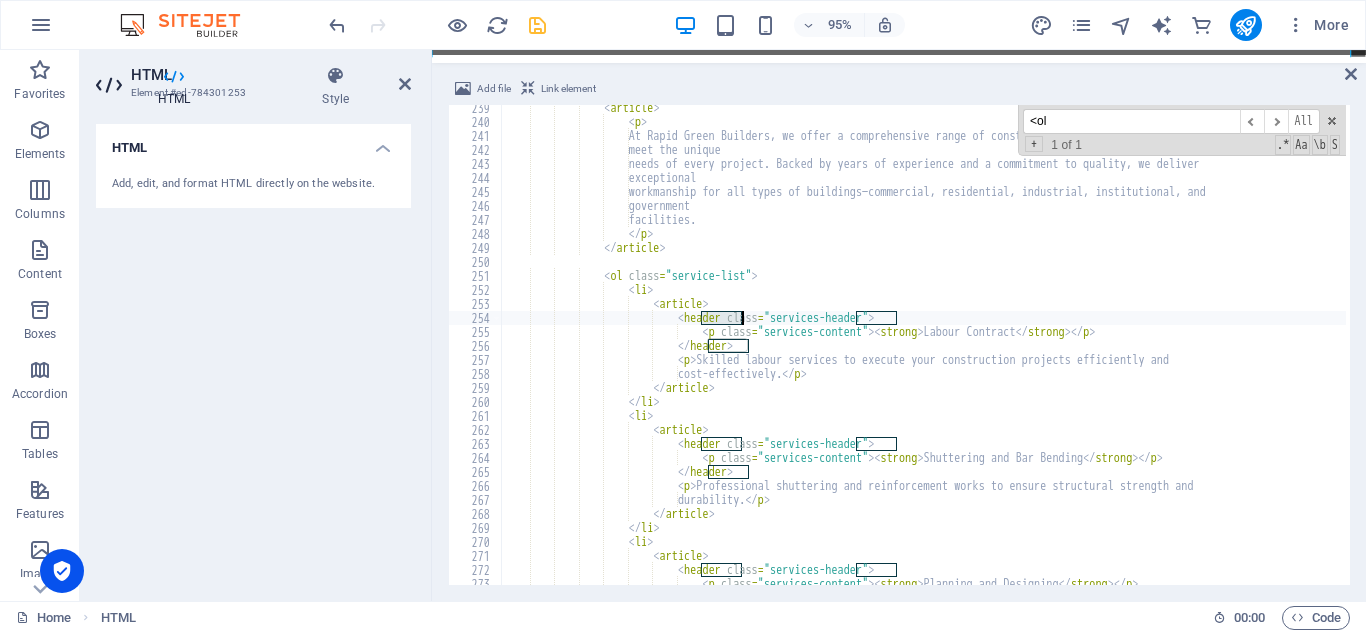 drag, startPoint x: 703, startPoint y: 317, endPoint x: 745, endPoint y: 316, distance: 42.0119 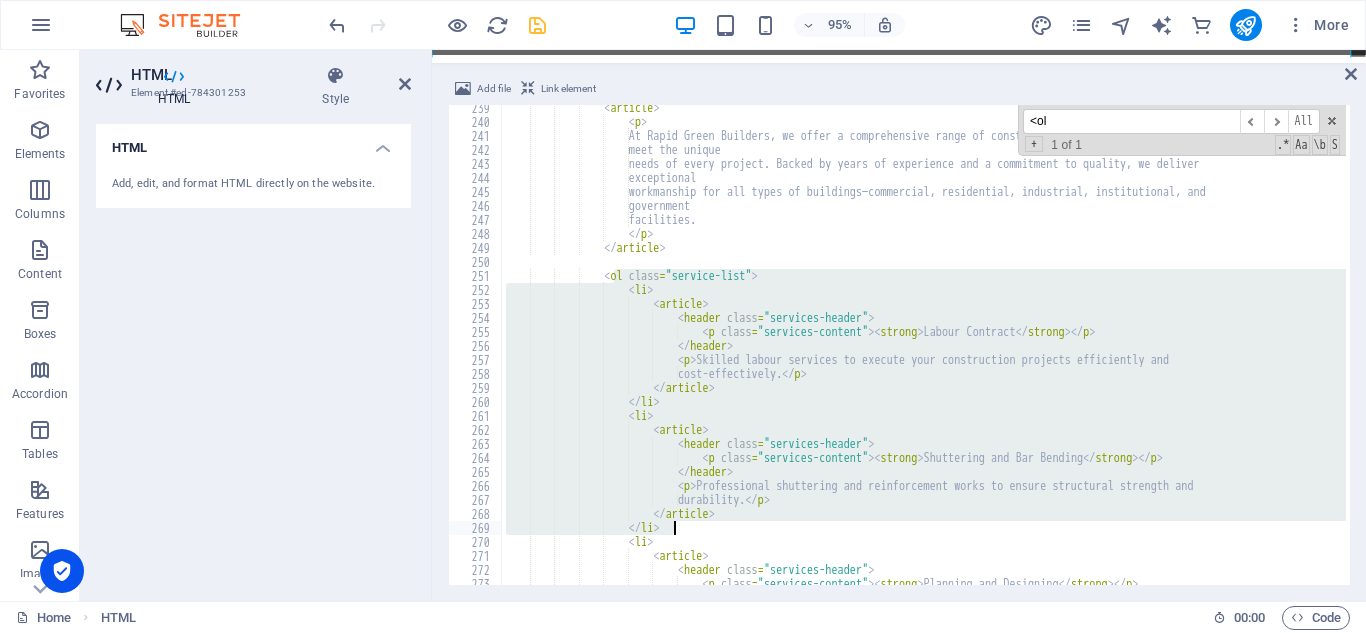 drag, startPoint x: 640, startPoint y: 294, endPoint x: 803, endPoint y: 526, distance: 283.5366 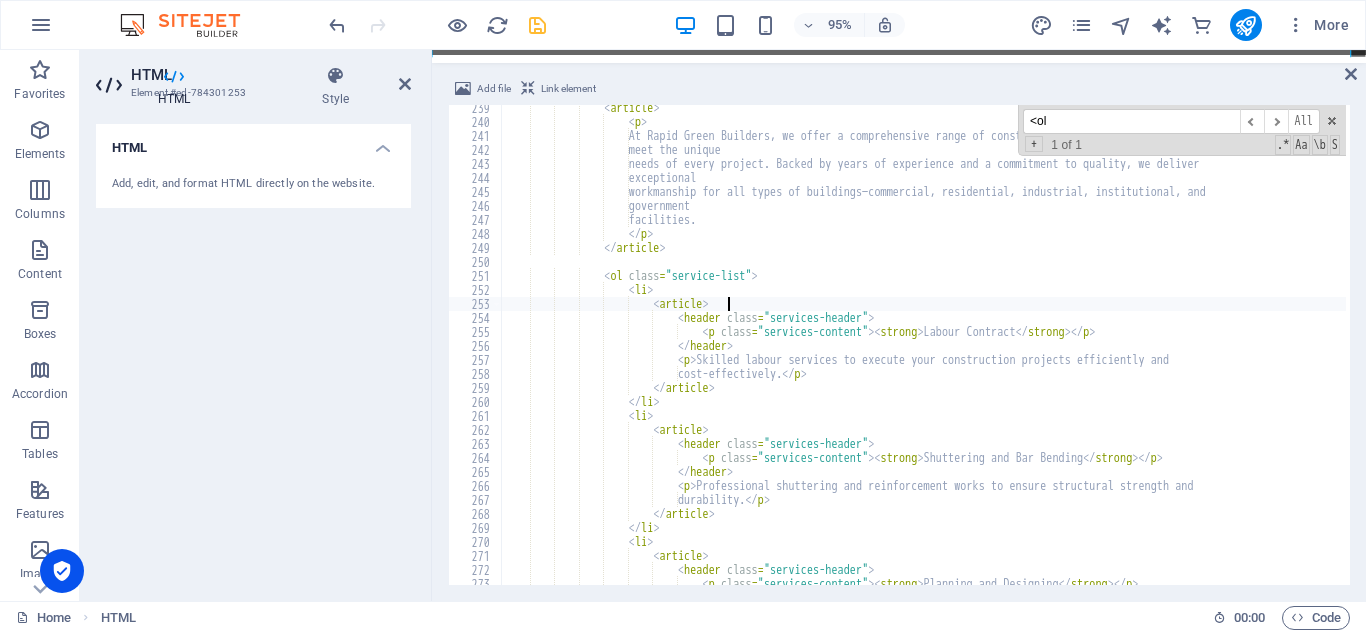click on "< article >                          < p >                              At Rapid Green Builders, we offer a comprehensive range of construction services tailored to                              meet the unique                              needs of every project. Backed by years of experience and a commitment to quality, we deliver                              exceptional                              workmanship for all types of buildings—commercial, residential, industrial, institutional, and                              government                              facilities.                          </ p >                     </ article >                     < ol   class = "service-list" >                          < li >                               < article >                                    < header   class = "services-header" >                                         < p   class = "services-content" > < strong > Labour Contract </ strong > </ p >                                    </" at bounding box center [3501, 353] 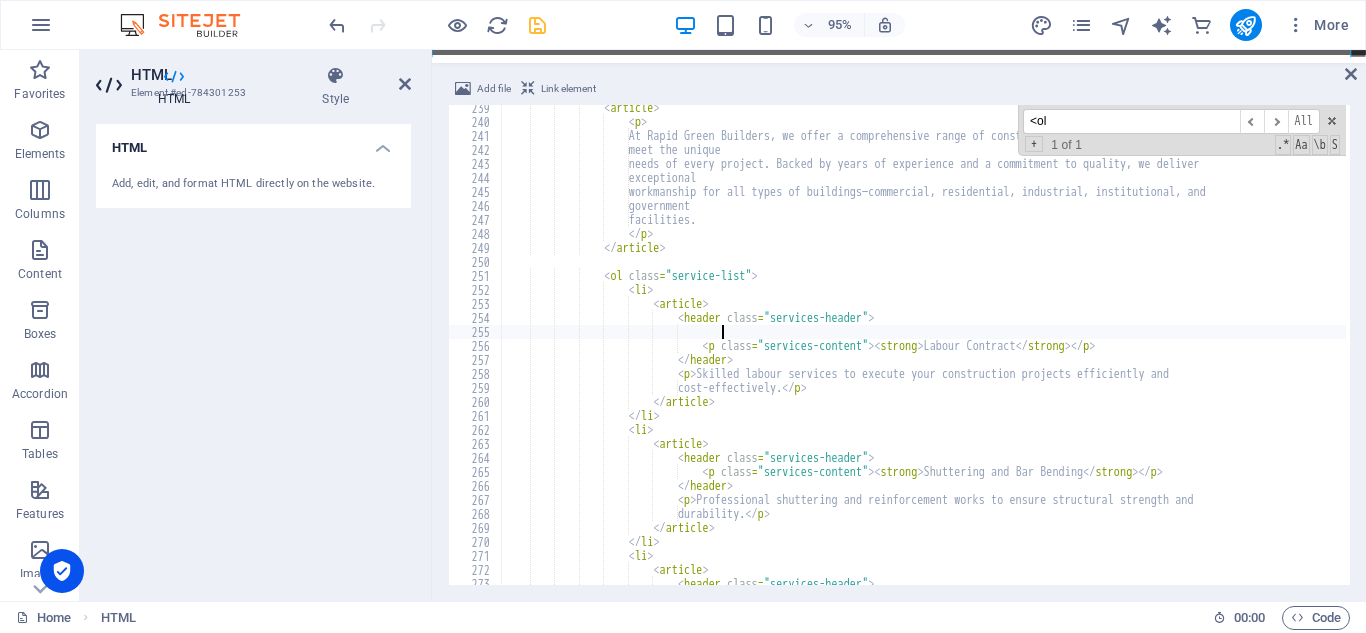 scroll, scrollTop: 0, scrollLeft: 16, axis: horizontal 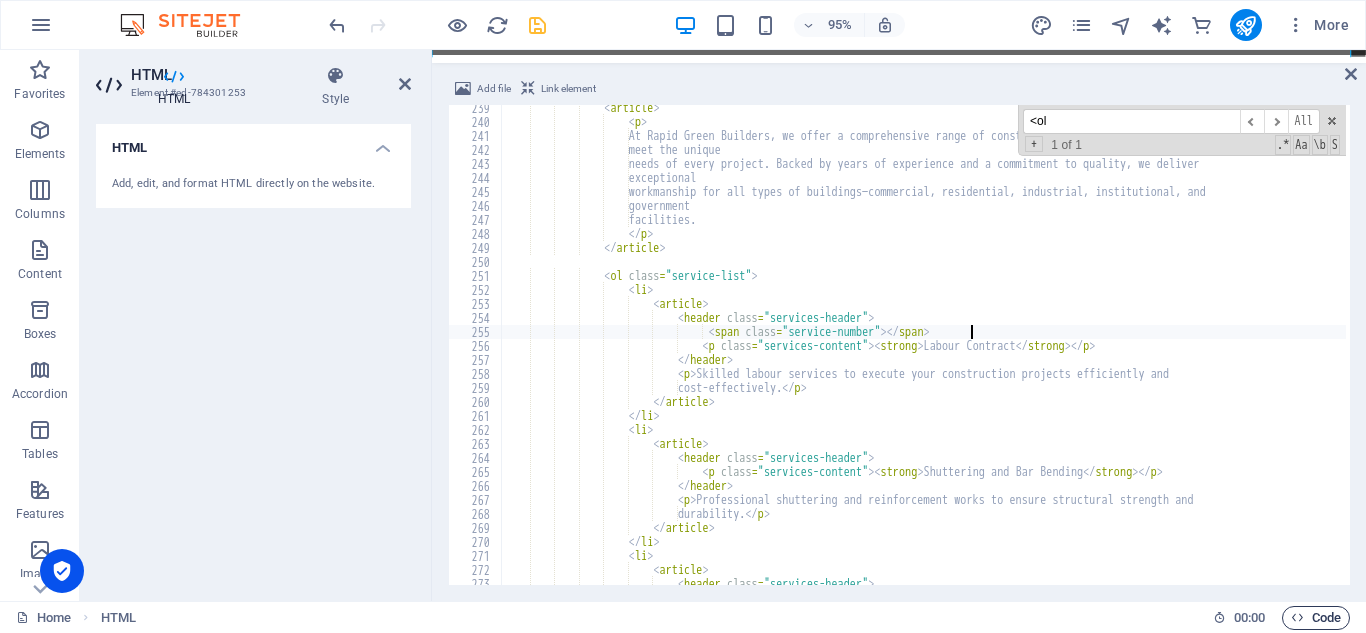 type on "<span class="service-number"></span>" 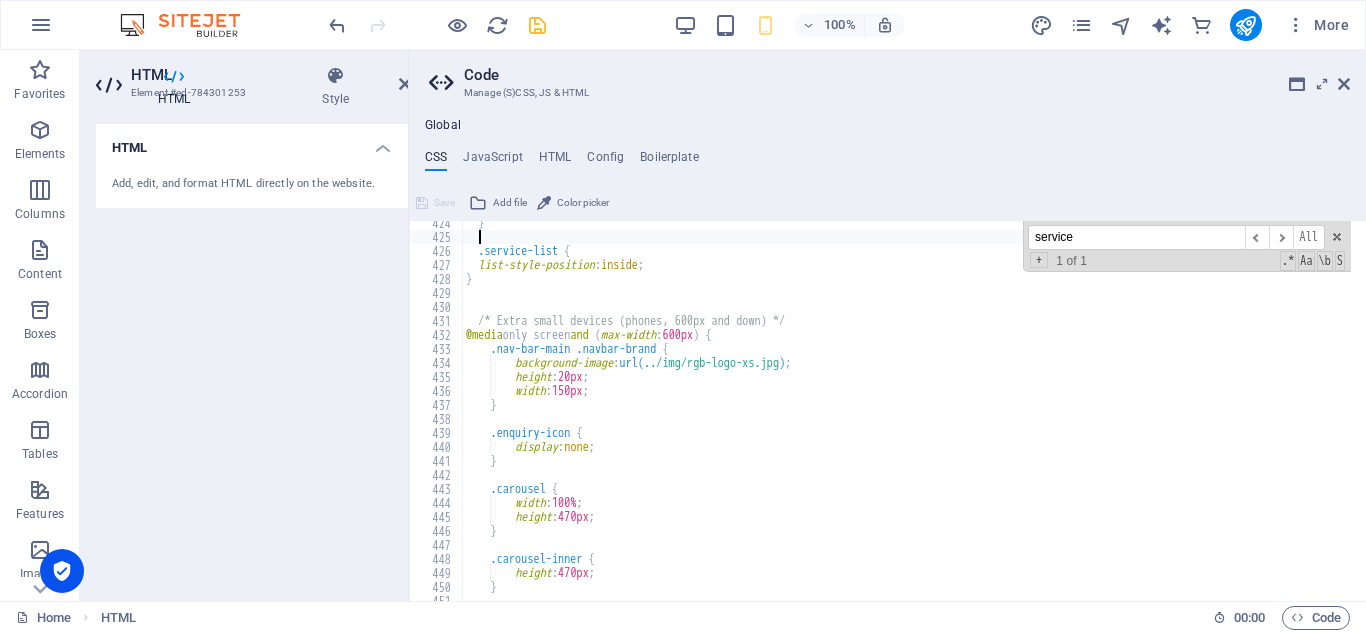 scroll, scrollTop: 5928, scrollLeft: 0, axis: vertical 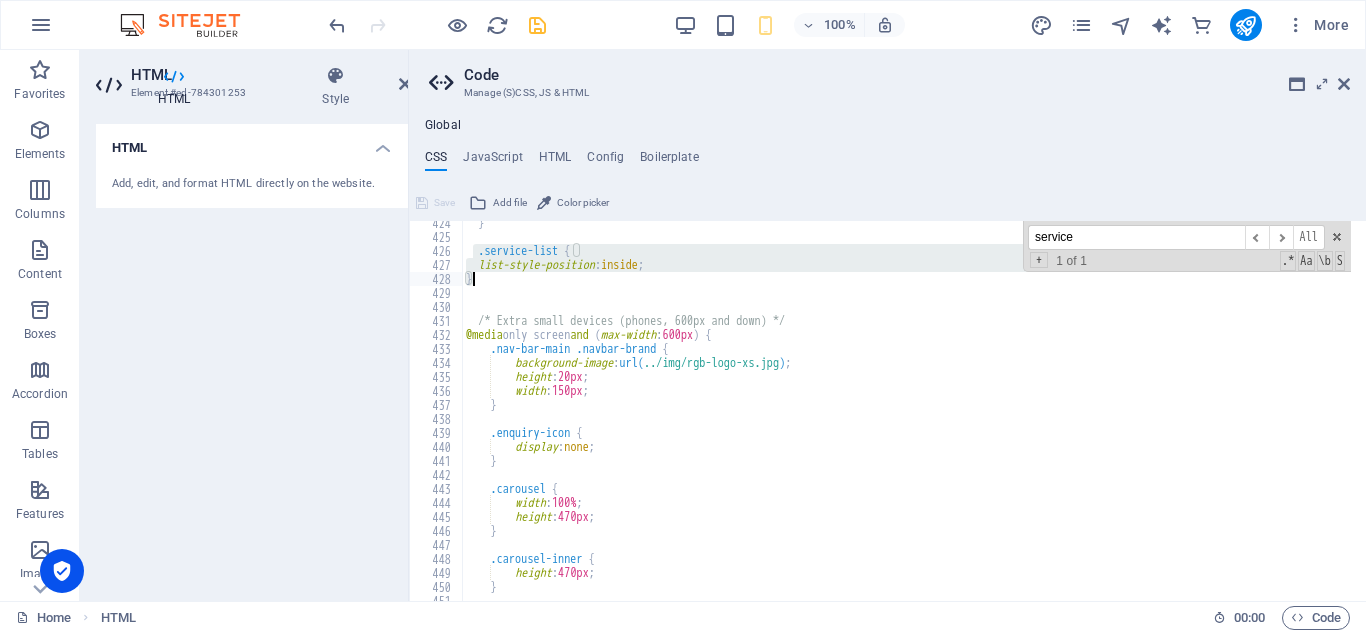 drag, startPoint x: 475, startPoint y: 254, endPoint x: 495, endPoint y: 282, distance: 34.4093 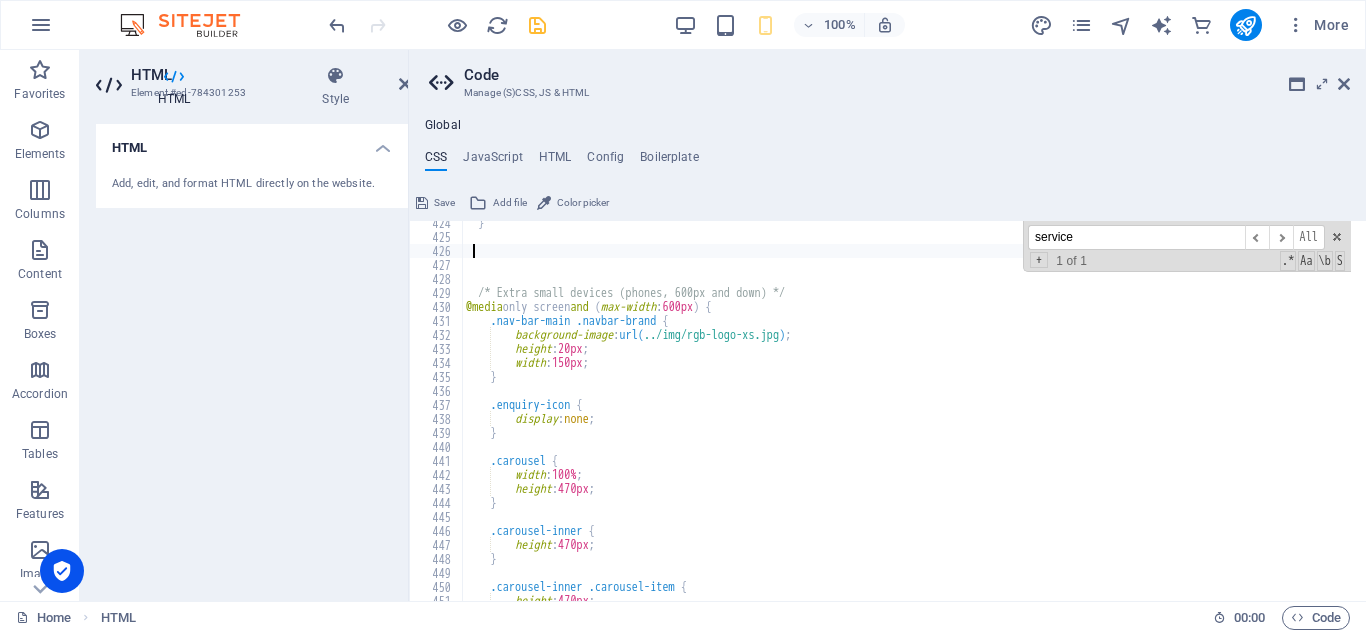 paste 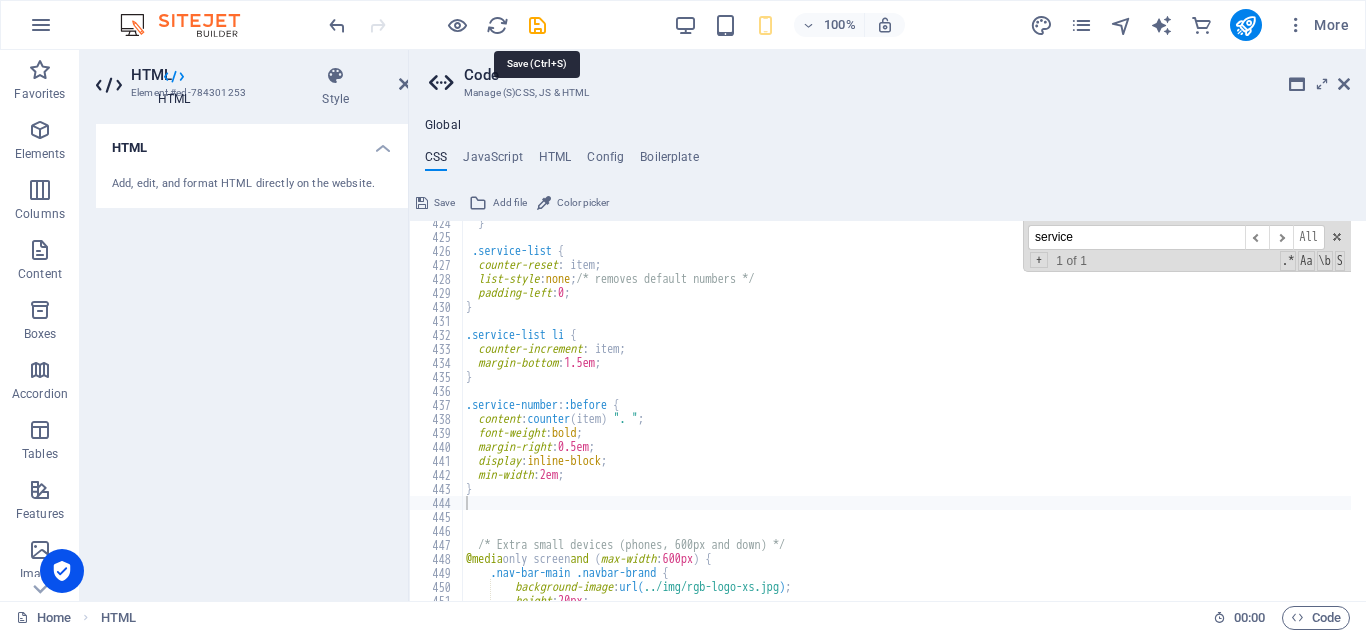 drag, startPoint x: 541, startPoint y: 17, endPoint x: 533, endPoint y: 51, distance: 34.928497 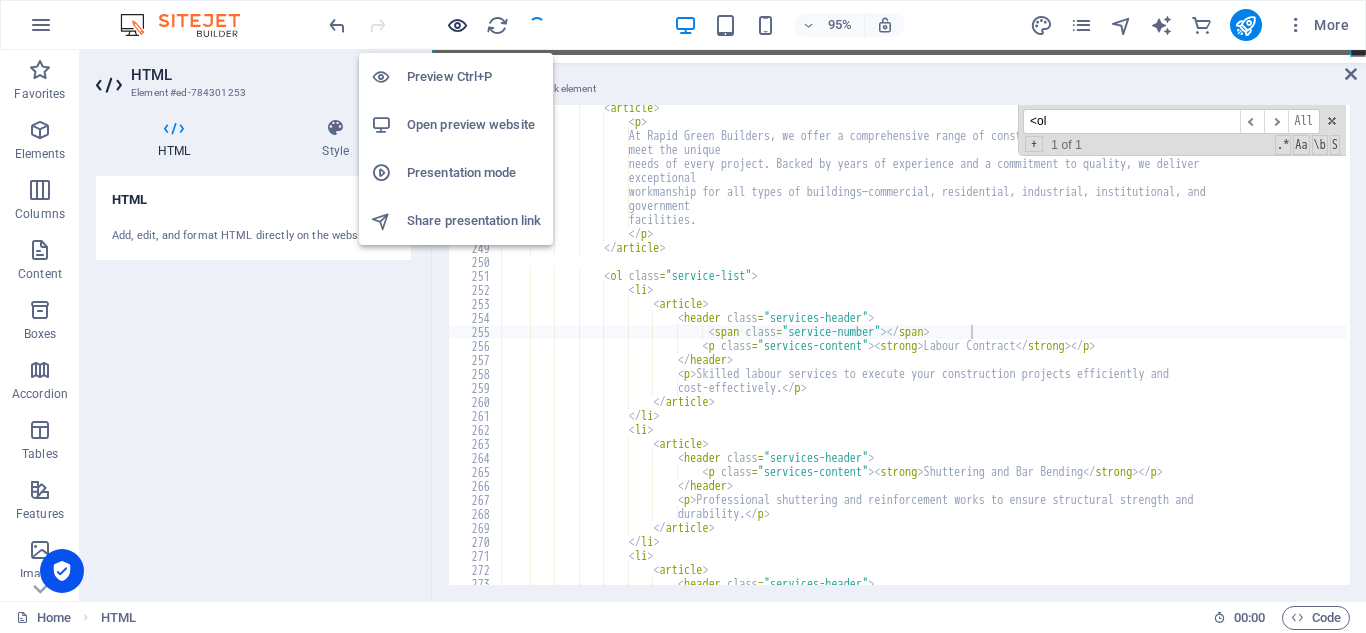 click at bounding box center [457, 25] 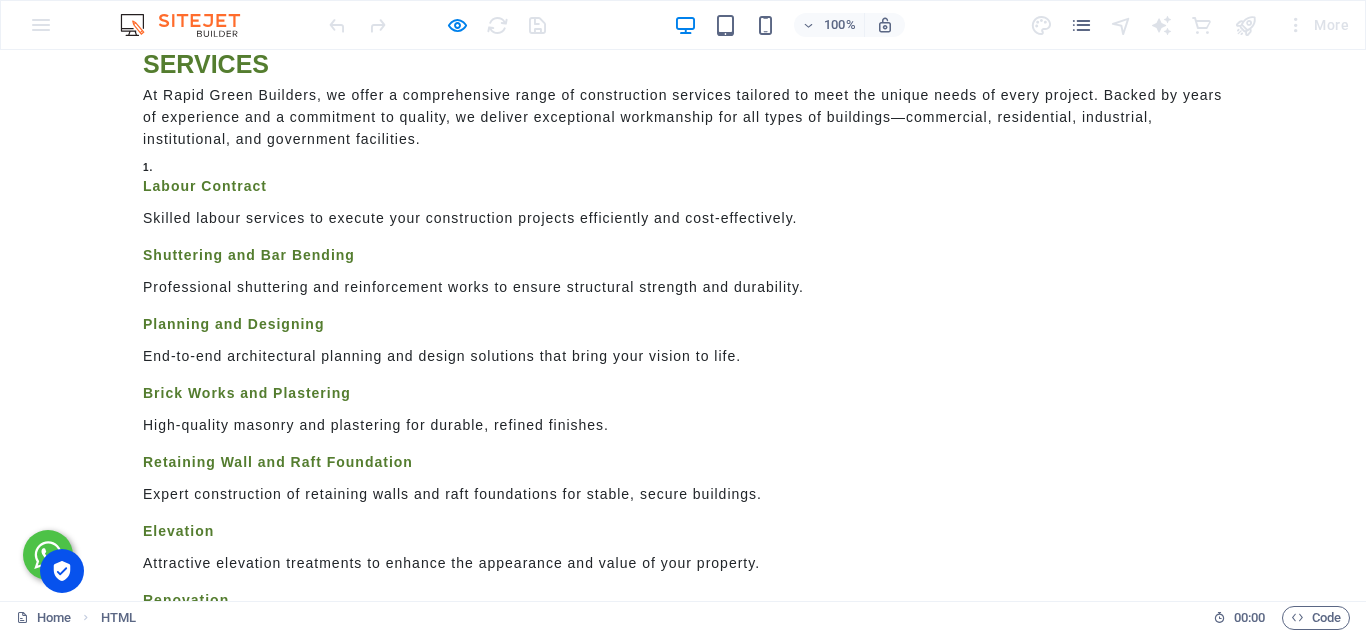 click on "Labour Contract" at bounding box center (683, 178) 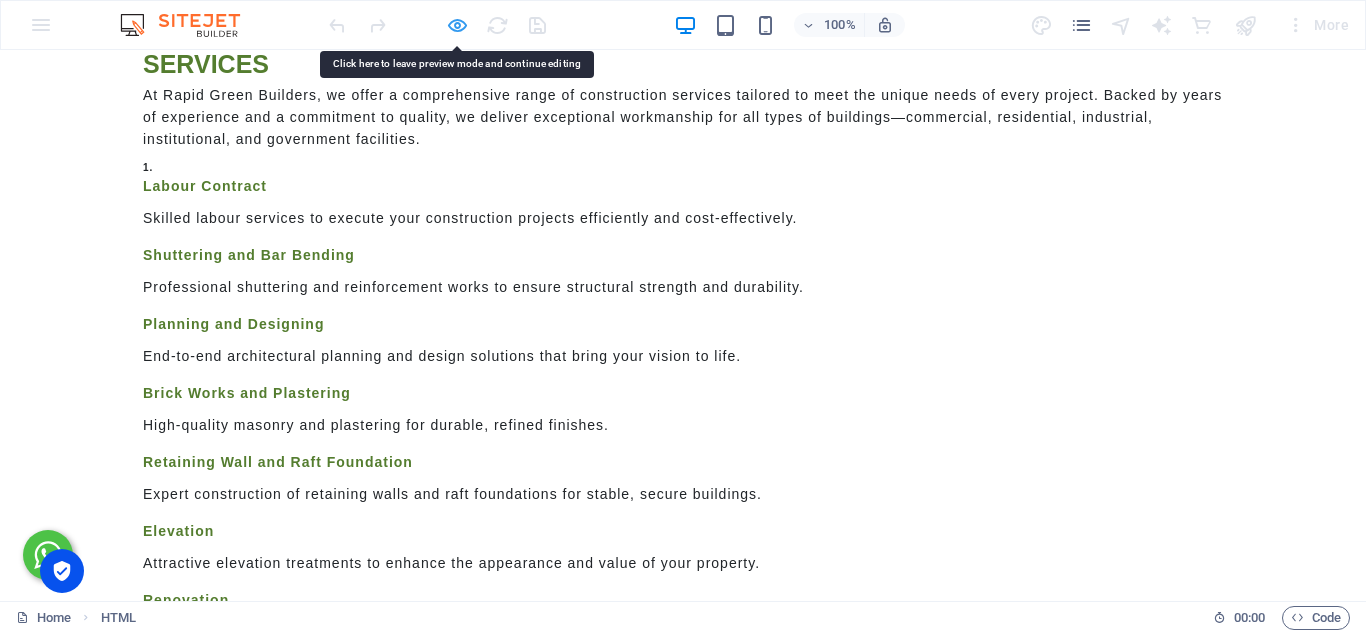 drag, startPoint x: 390, startPoint y: 196, endPoint x: 464, endPoint y: 18, distance: 192.76929 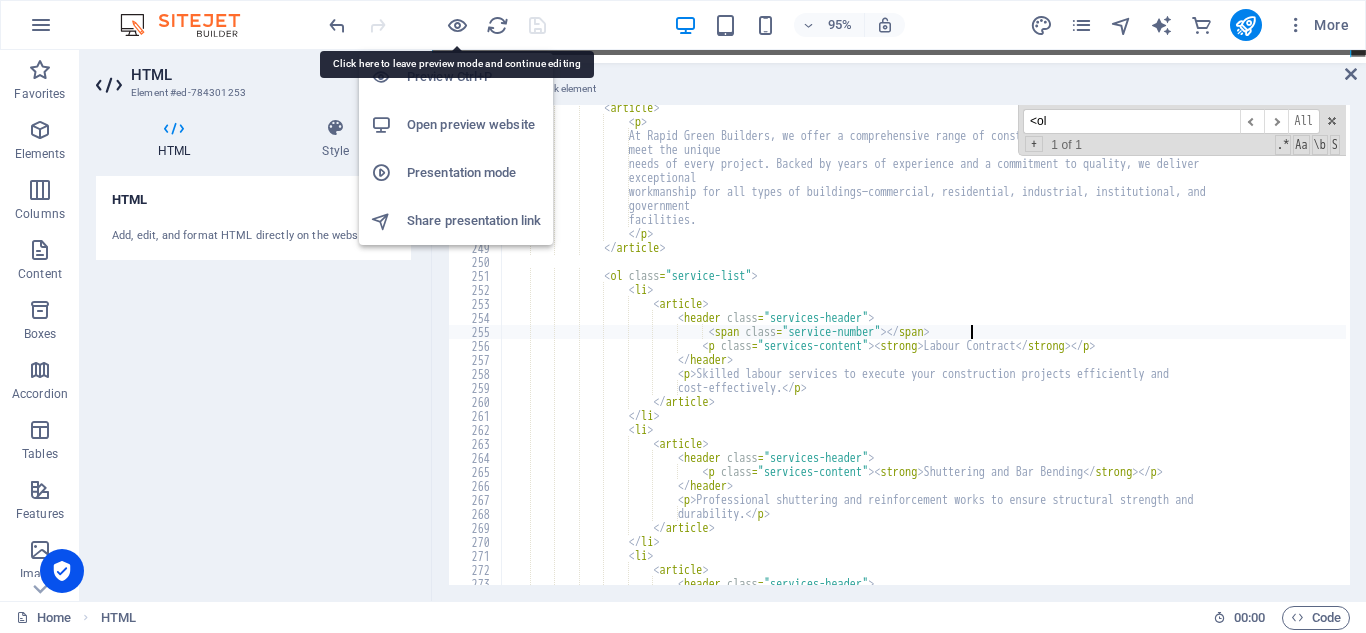 click on "Open preview website" at bounding box center (474, 125) 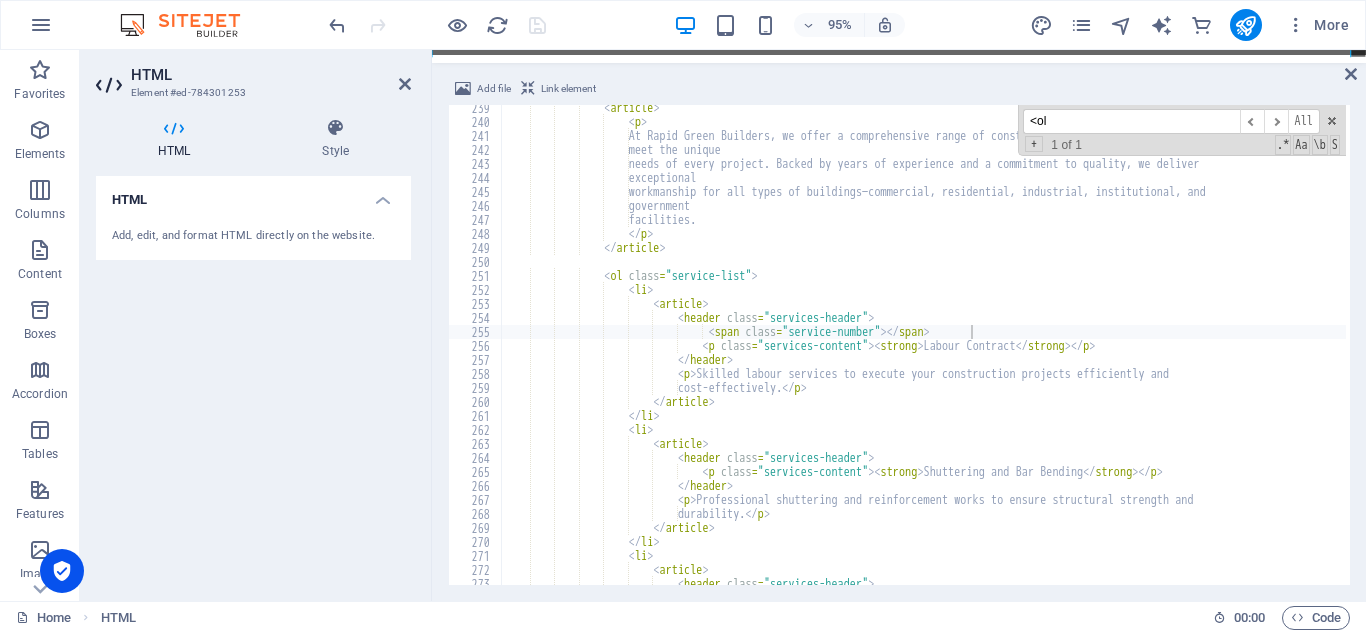 click on "< article >                          < p >                              At Rapid Green Builders, we offer a comprehensive range of construction services tailored to                              meet the unique                              needs of every project. Backed by years of experience and a commitment to quality, we deliver                              exceptional                              workmanship for all types of buildings—commercial, residential, industrial, institutional, and                              government                              facilities.                          </ p >                     </ article >                     < ol   class = "service-list" >                          < li >                               < article >                                    < header   class = "services-header" >                                           < span   class = "service-number" > </ span >                                         < p   class = > < strong > </" at bounding box center [3501, 353] 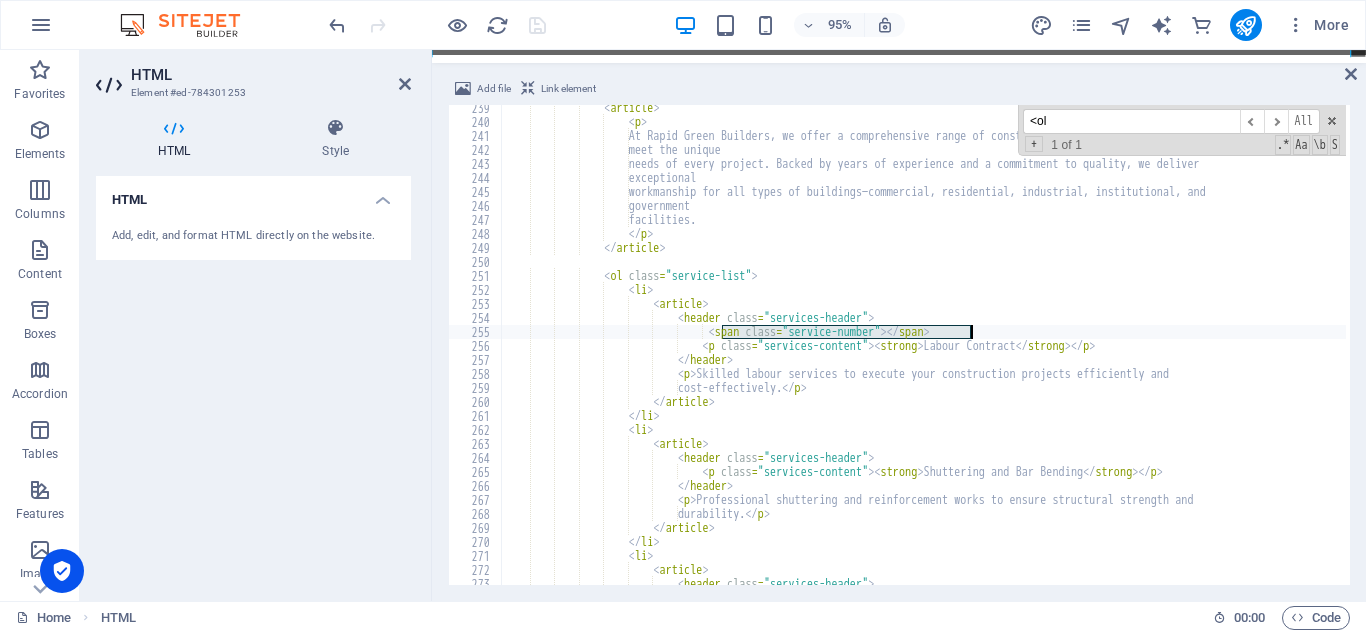 drag, startPoint x: 724, startPoint y: 332, endPoint x: 976, endPoint y: 330, distance: 252.00793 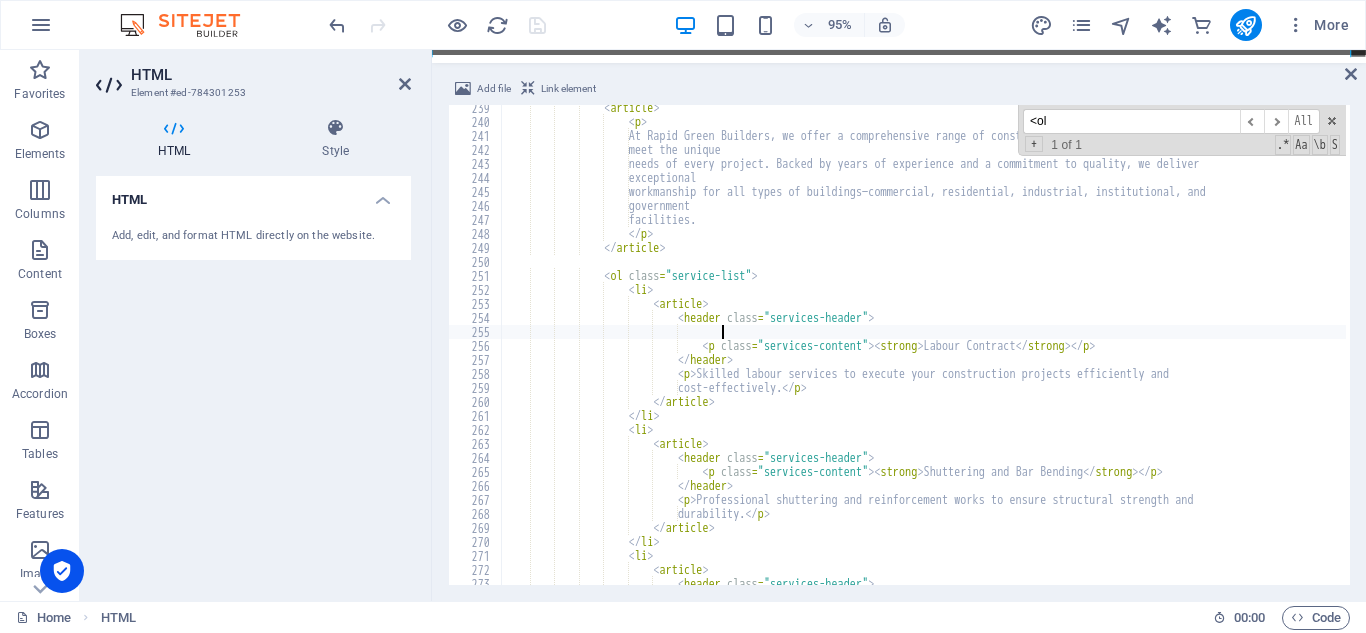 click on "< article >                          < p >                              At Rapid Green Builders, we offer a comprehensive range of construction services tailored to                              meet the unique                              needs of every project. Backed by years of experience and a commitment to quality, we deliver                              exceptional                              workmanship for all types of buildings—commercial, residential, industrial, institutional, and                              government                              facilities.                          </ p >                     </ article >                     < ol   class = "service-list" >                          < li >                               < article >                                    < header   class = "services-header" >                                                                                 < p   class = "services-content" > < strong > Labour Contract </ strong > </ p" at bounding box center (3501, 353) 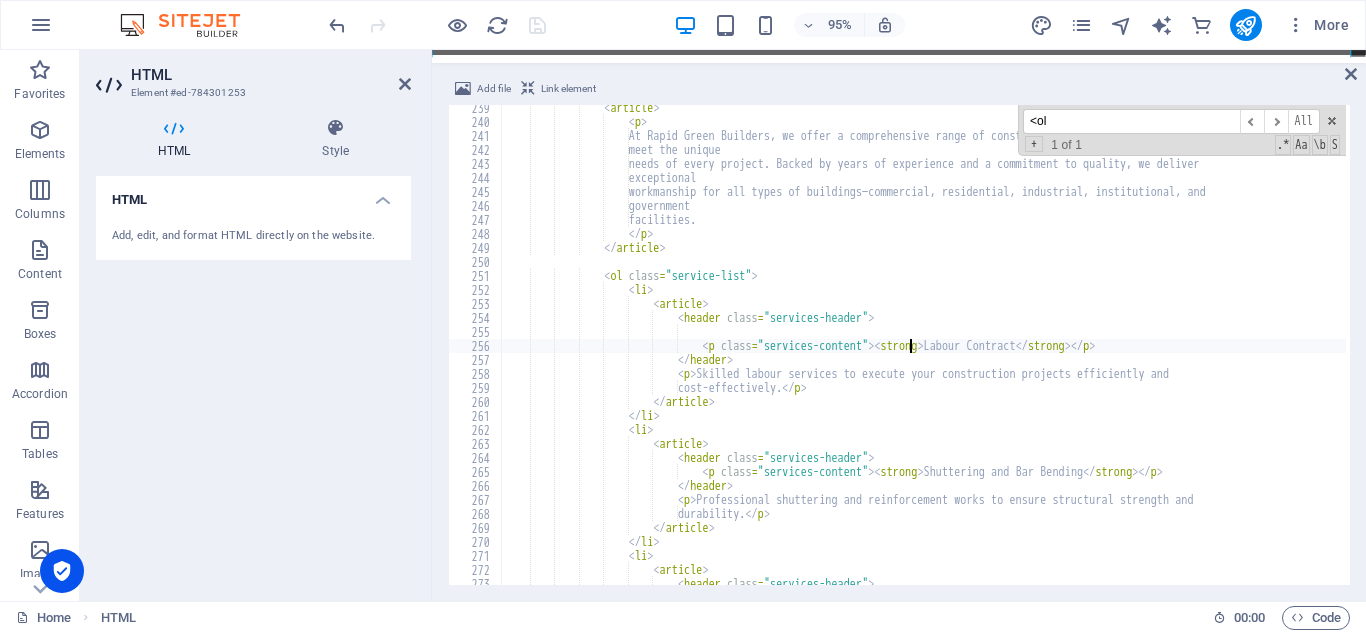 click on "< article >                          < p >                              At Rapid Green Builders, we offer a comprehensive range of construction services tailored to                              meet the unique                              needs of every project. Backed by years of experience and a commitment to quality, we deliver                              exceptional                              workmanship for all types of buildings—commercial, residential, industrial, institutional, and                              government                              facilities.                          </ p >                     </ article >                     < ol   class = "service-list" >                          < li >                               < article >                                    < header   class = "services-header" >                                                                                 < p   class = "services-content" > < strong > Labour Contract </ strong > </ p" at bounding box center [3501, 353] 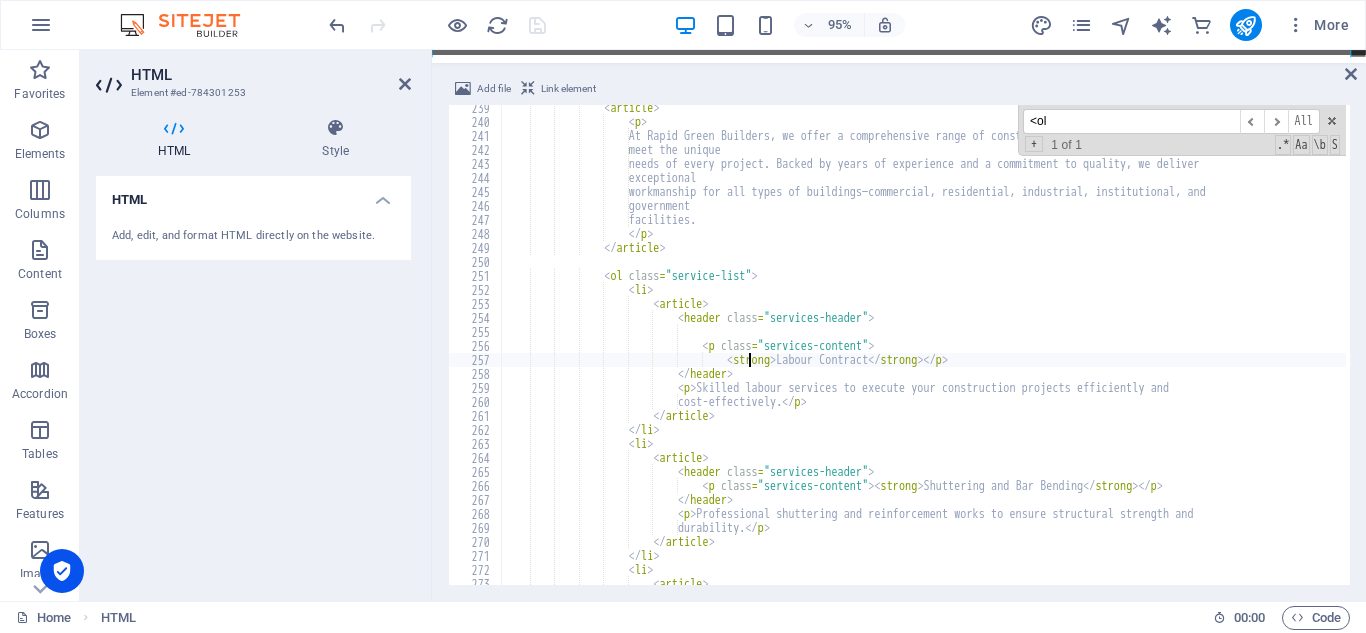 scroll, scrollTop: 0, scrollLeft: 19, axis: horizontal 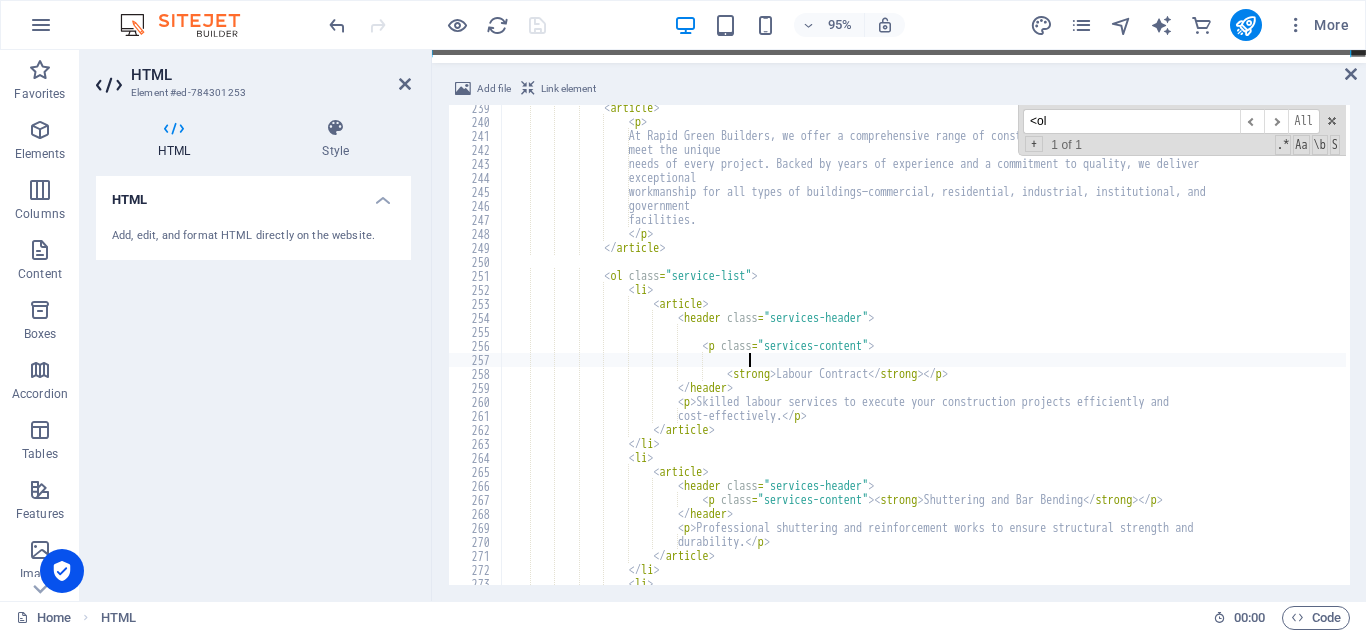 paste on "<span class="service-number"></span>" 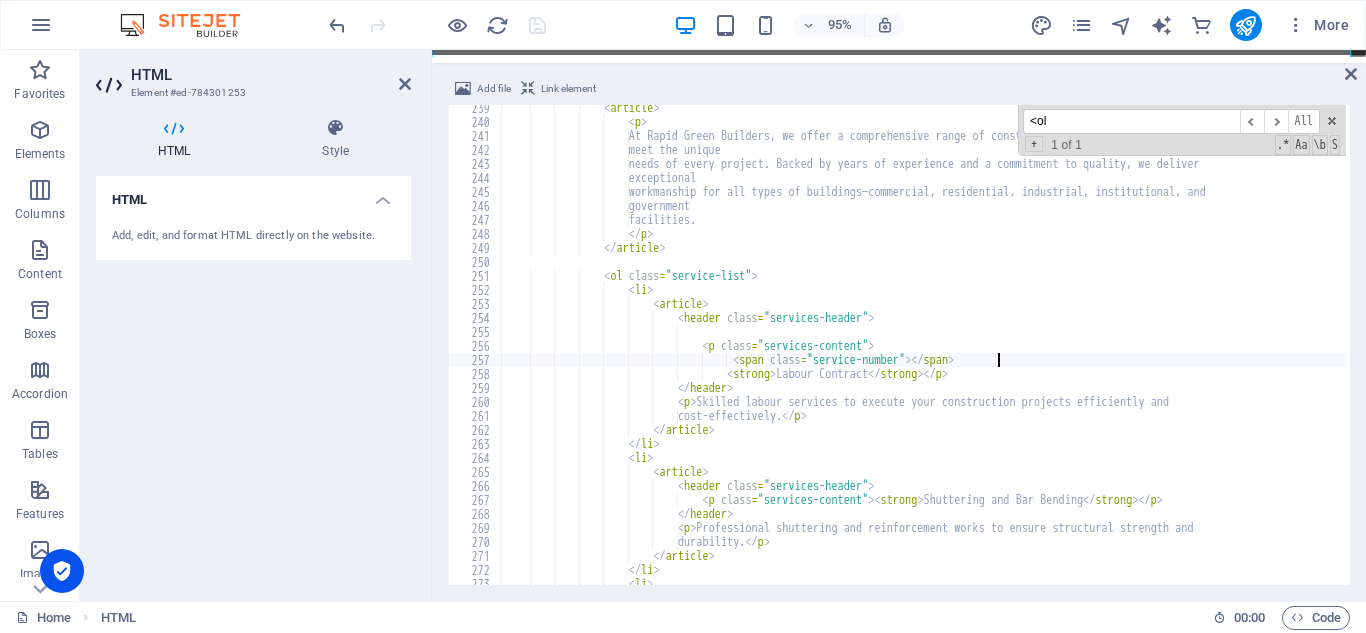 click on "< article >                          < p >                              At Rapid Green Builders, we offer a comprehensive range of construction services tailored to                              meet the unique                              needs of every project. Backed by years of experience and a commitment to quality, we deliver                              exceptional                              workmanship for all types of buildings—commercial, residential, industrial, institutional, and                              government                              facilities.                          </ p >                     </ article >                     < ol   class = "service-list" >                          < li >                               < article >                                    < header   class = "services-header" >                                                                                 < p   class = "services-content" >                                           <" at bounding box center (3501, 353) 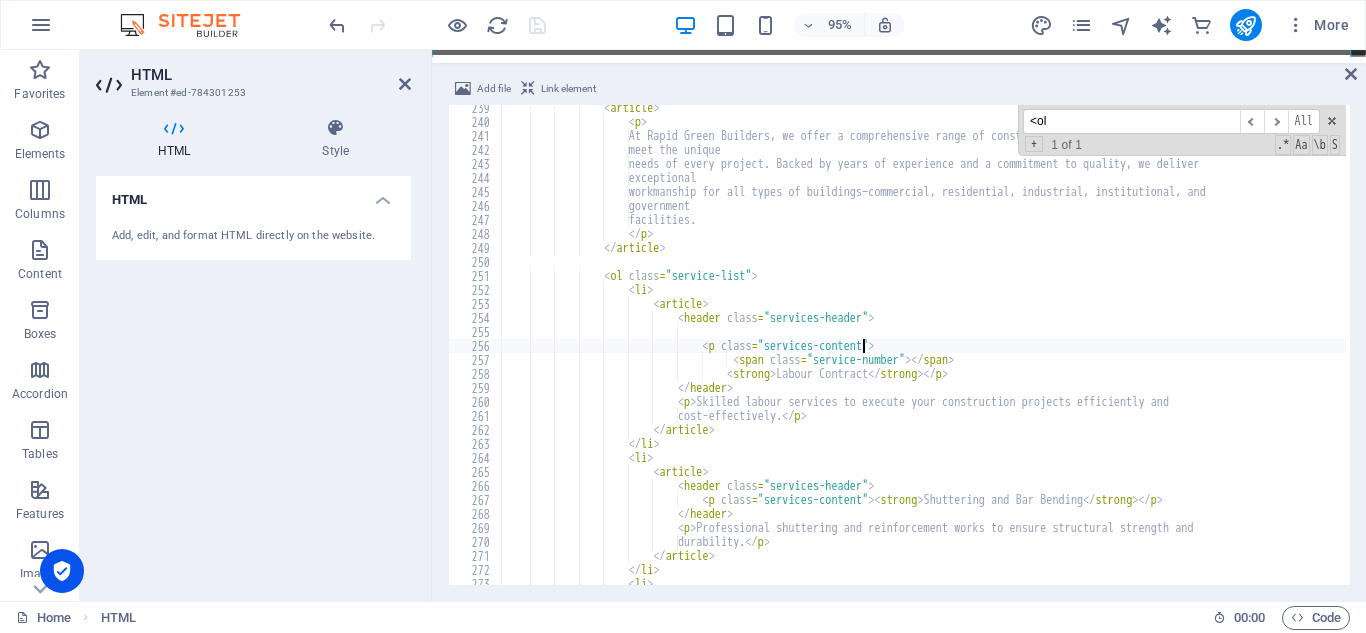 click on "< article >                          < p >                              At Rapid Green Builders, we offer a comprehensive range of construction services tailored to                              meet the unique                              needs of every project. Backed by years of experience and a commitment to quality, we deliver                              exceptional                              workmanship for all types of buildings—commercial, residential, industrial, institutional, and                              government                              facilities.                          </ p >                     </ article >                     < ol   class = "service-list" >                          < li >                               < article >                                    < header   class = "services-header" >                                                                                 < p   class = "services-content" >                                           <" at bounding box center [3501, 353] 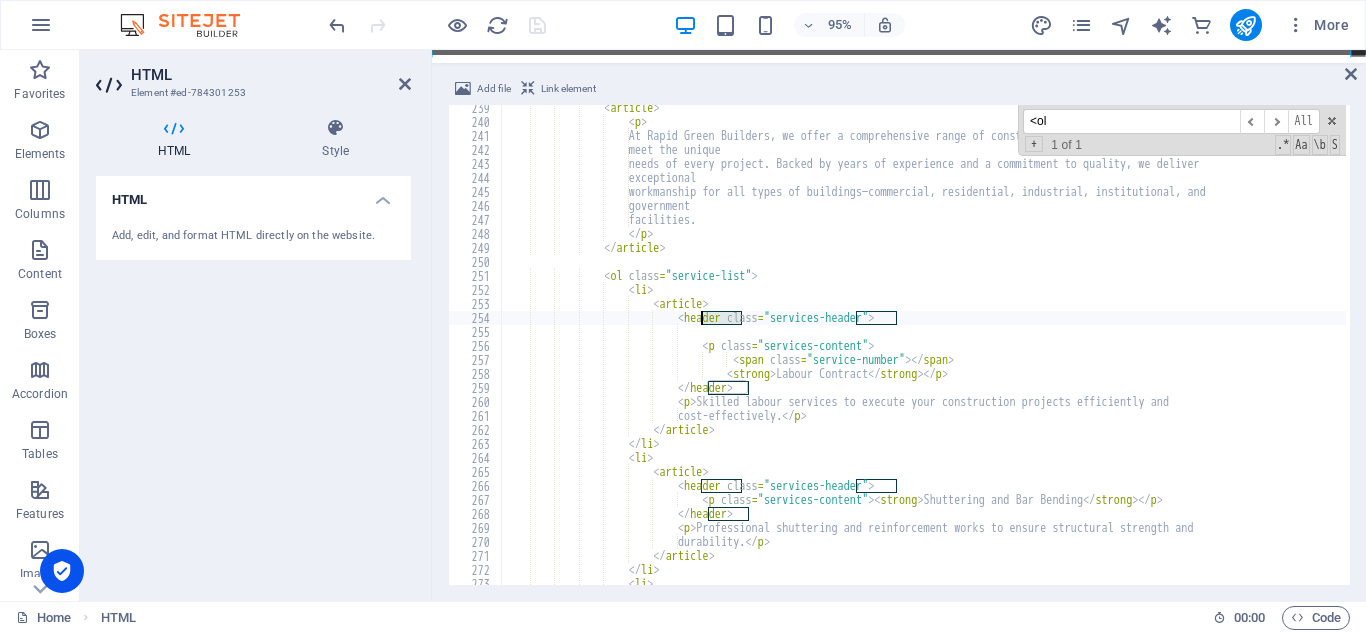 click on "< article >                          < p >                              At Rapid Green Builders, we offer a comprehensive range of construction services tailored to                              meet the unique                              needs of every project. Backed by years of experience and a commitment to quality, we deliver                              exceptional                              workmanship for all types of buildings—commercial, residential, industrial, institutional, and                              government                              facilities.                          </ p >                     </ article >                     < ol   class = "service-list" >                          < li >                               < article >                                    < header   class = "services-header" >                                                                                 < p   class = "services-content" >                                           <" at bounding box center [3501, 353] 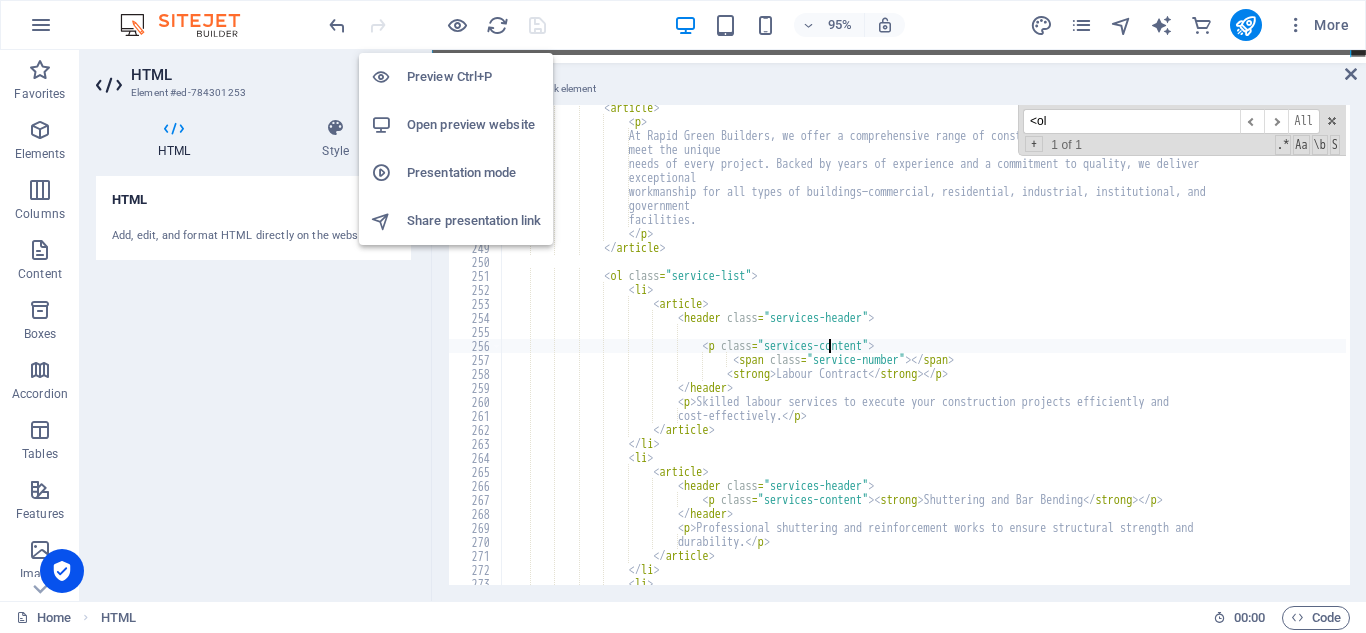 type on "<p class="services-content">" 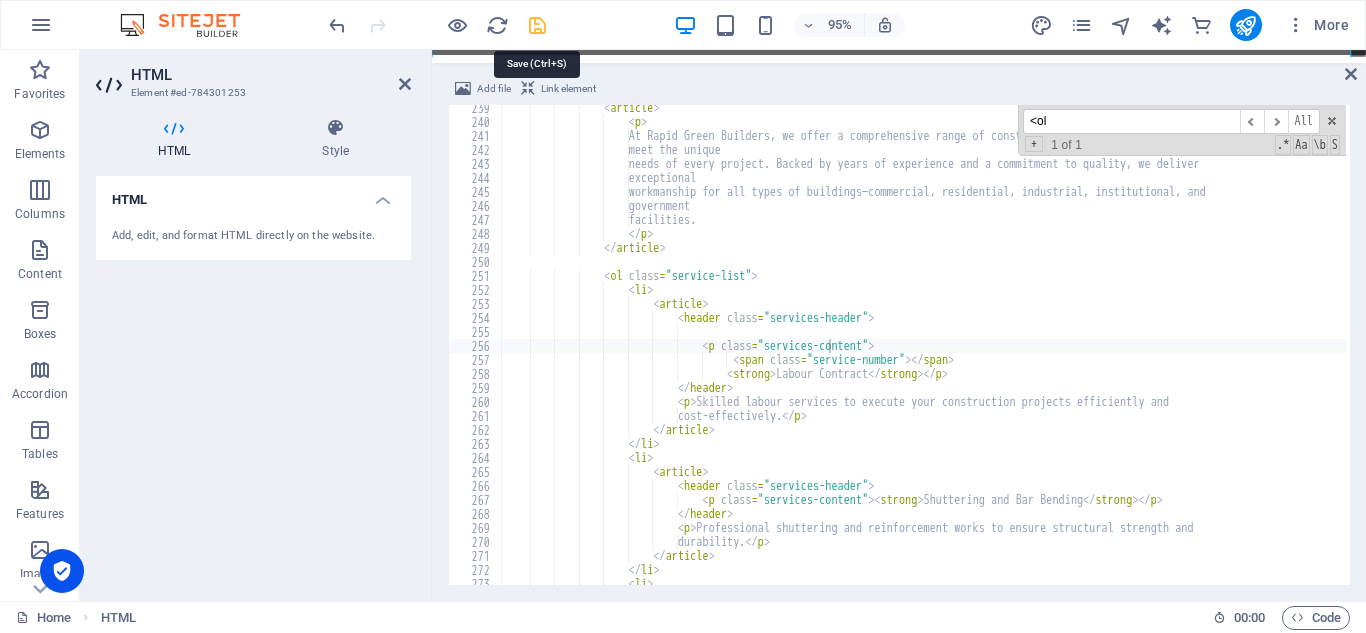 click at bounding box center (537, 25) 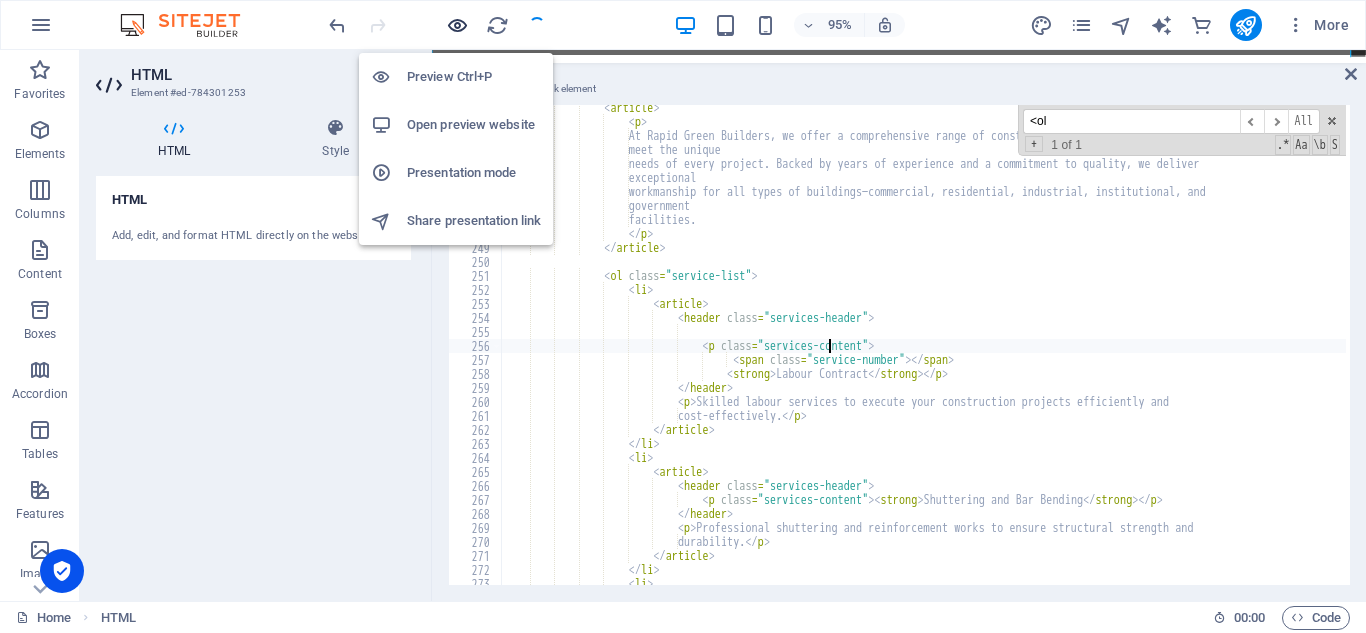 click at bounding box center [457, 25] 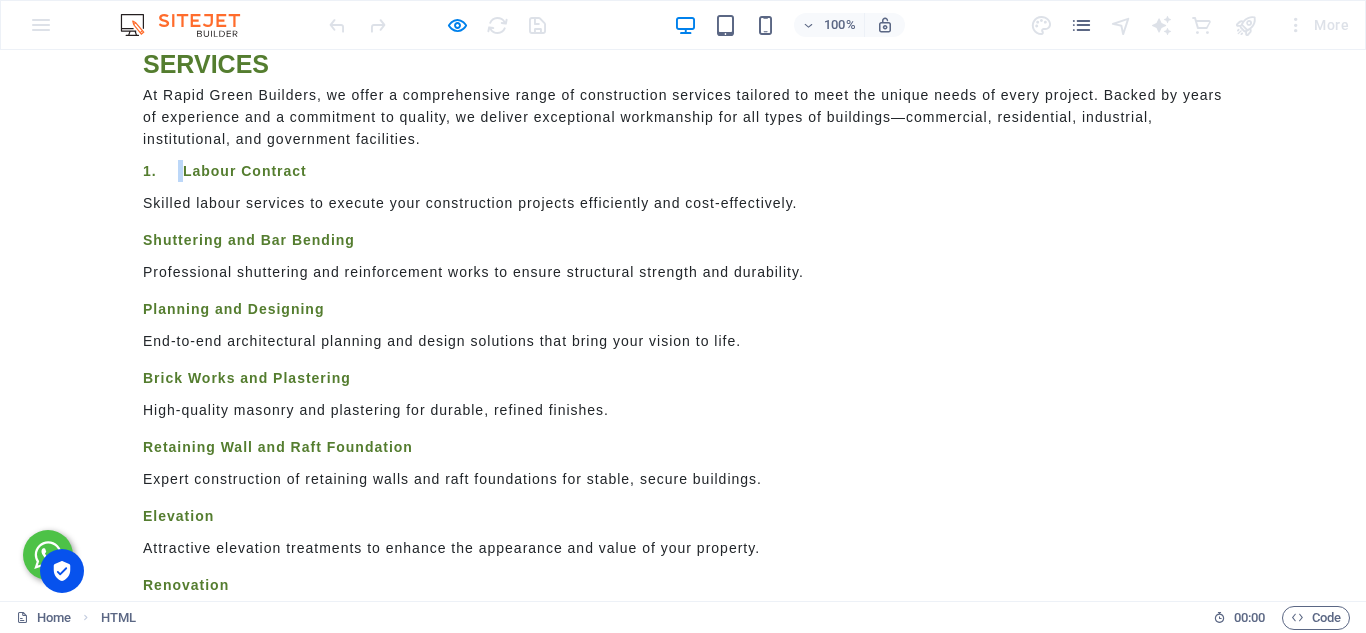 drag, startPoint x: 162, startPoint y: 175, endPoint x: 179, endPoint y: 173, distance: 17.117243 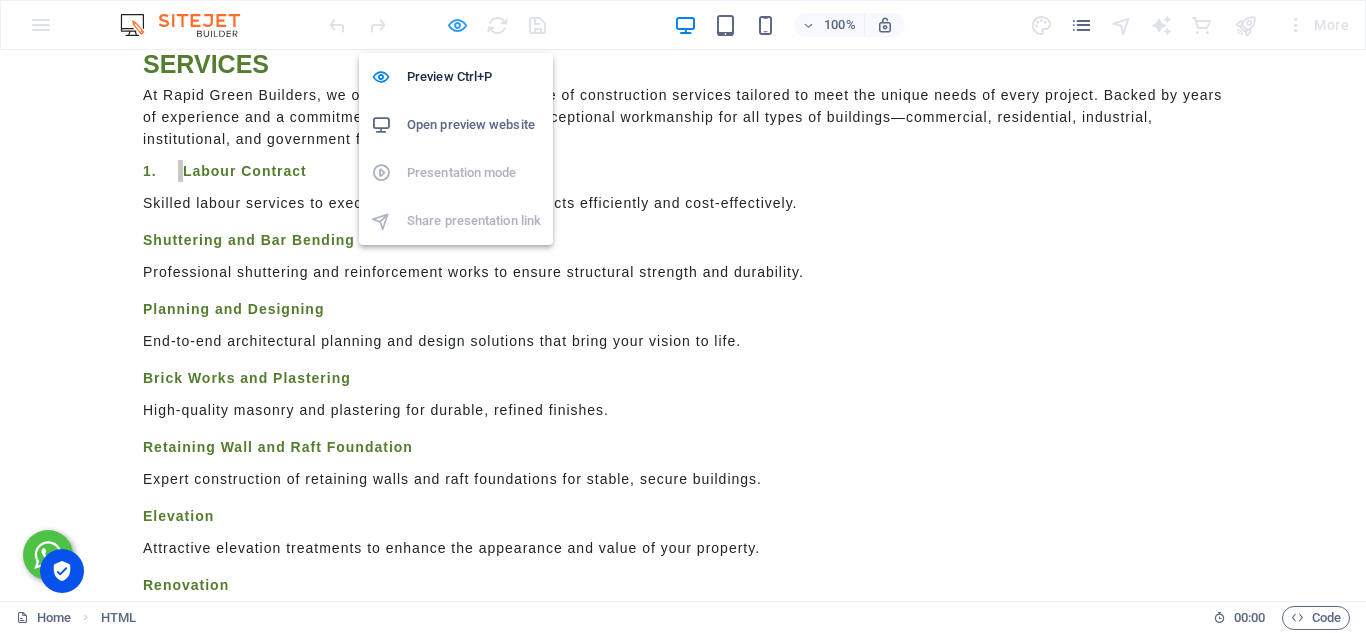click at bounding box center [457, 25] 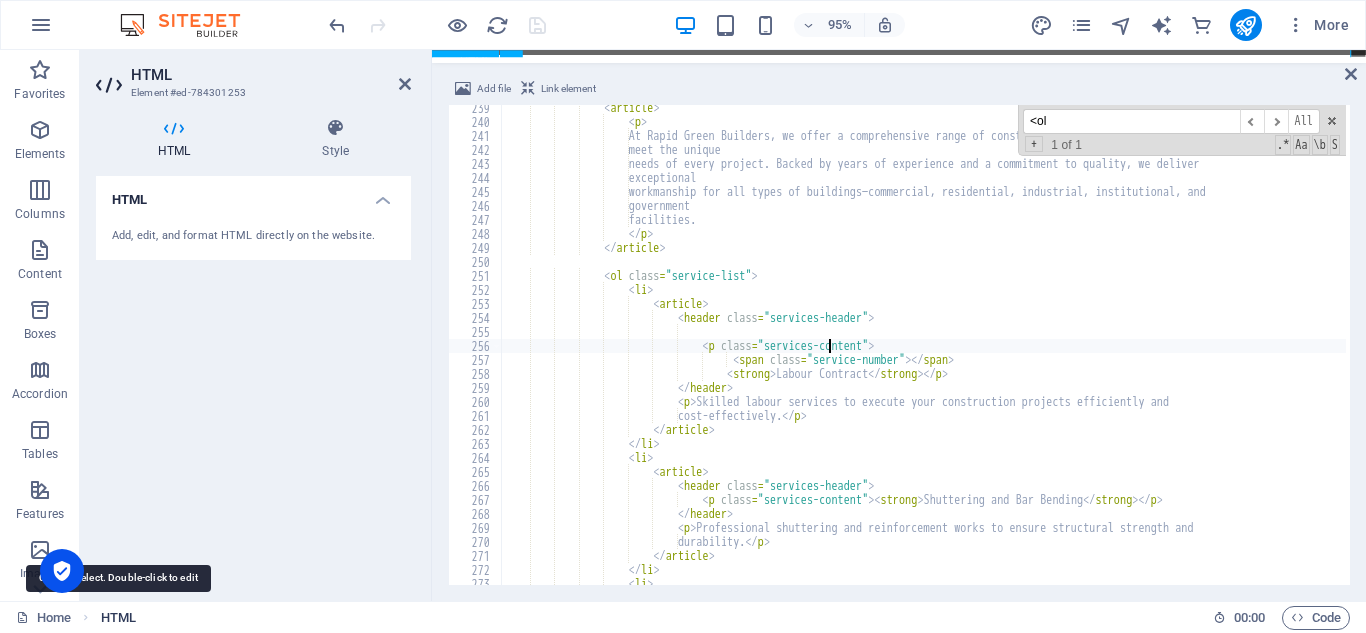 click on "HTML" at bounding box center (118, 618) 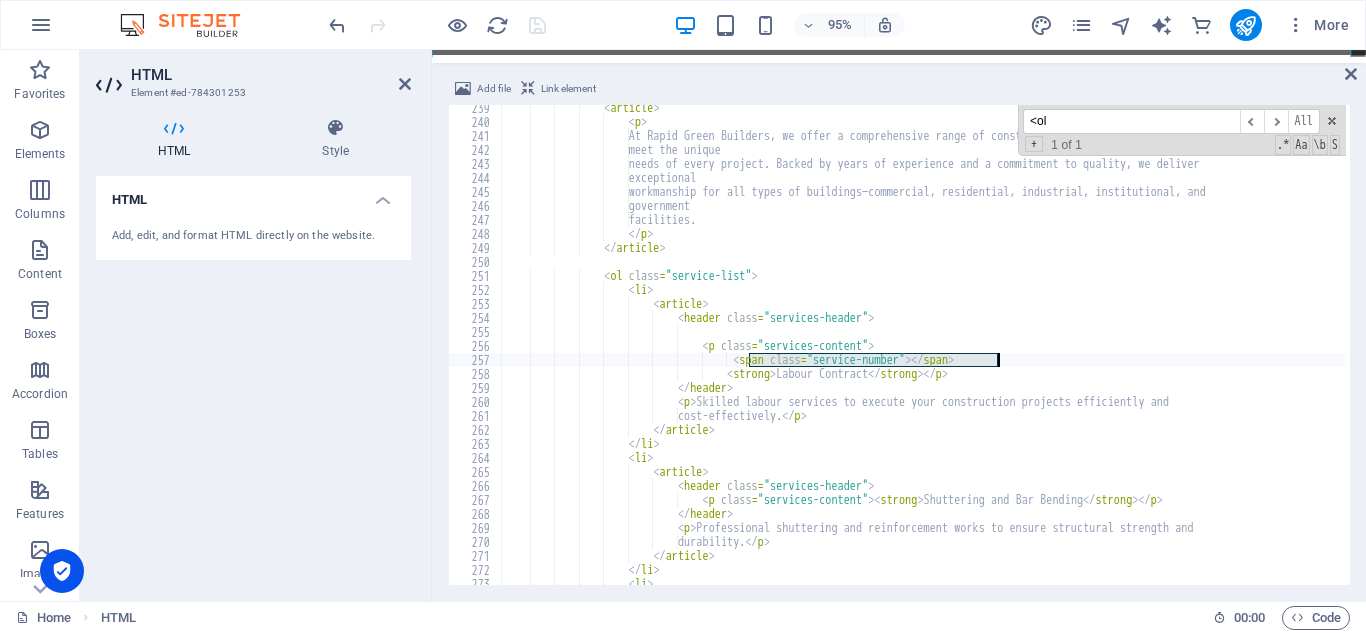 drag, startPoint x: 749, startPoint y: 361, endPoint x: 1001, endPoint y: 365, distance: 252.03174 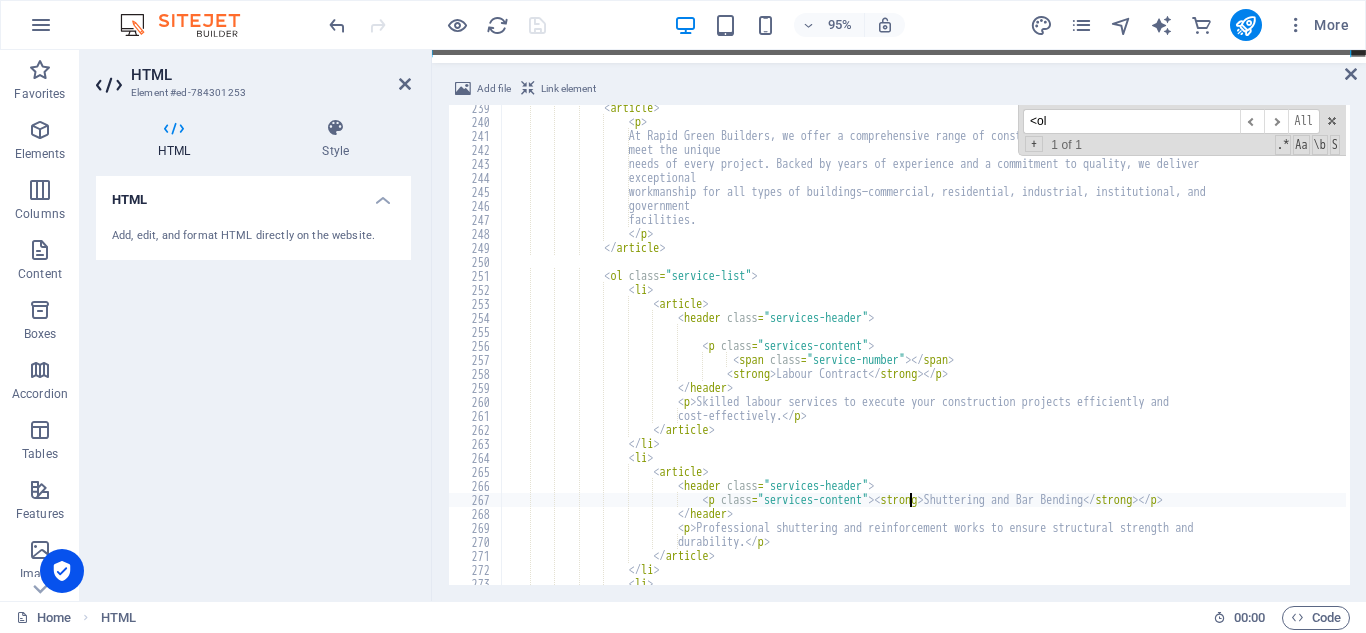 scroll, scrollTop: 0, scrollLeft: 19, axis: horizontal 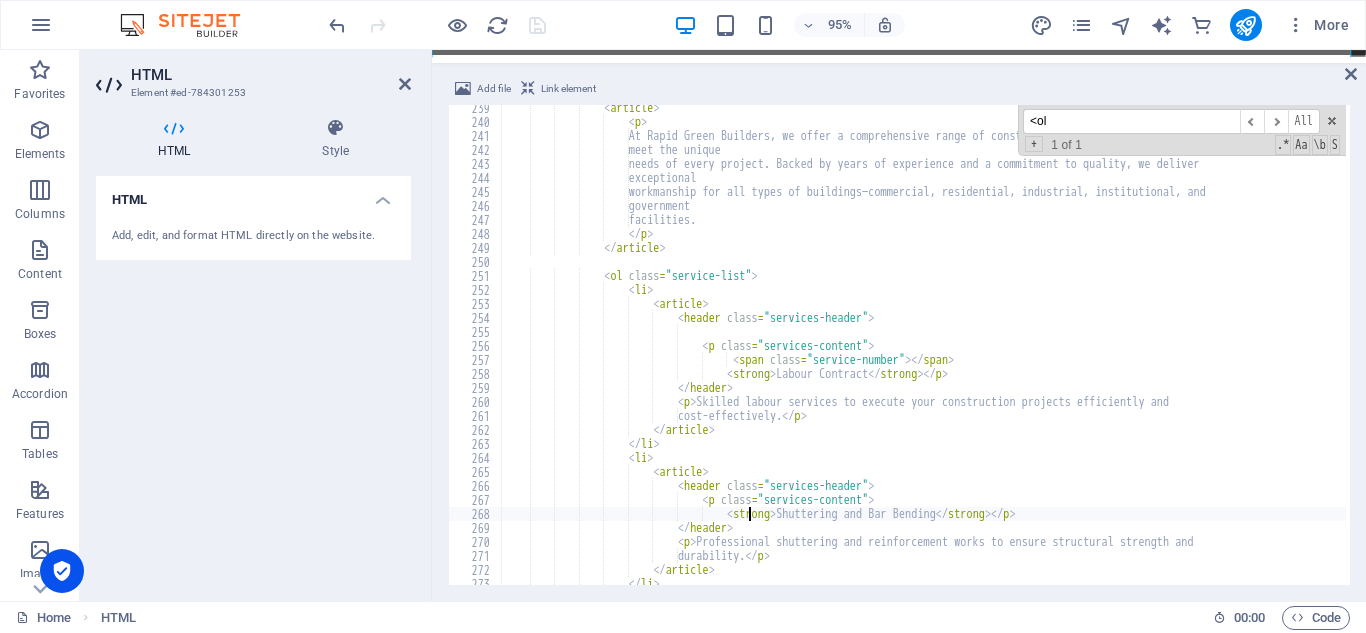 paste on "<span class="service-number"></span>" 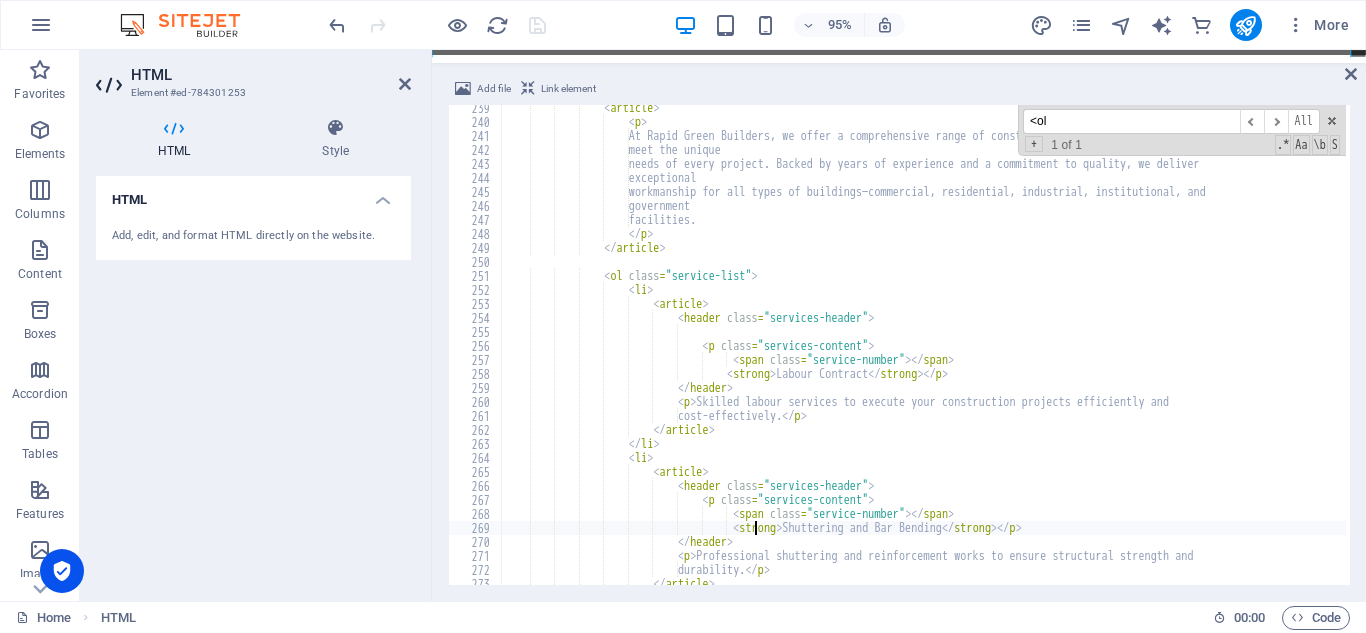 scroll, scrollTop: 0, scrollLeft: 20, axis: horizontal 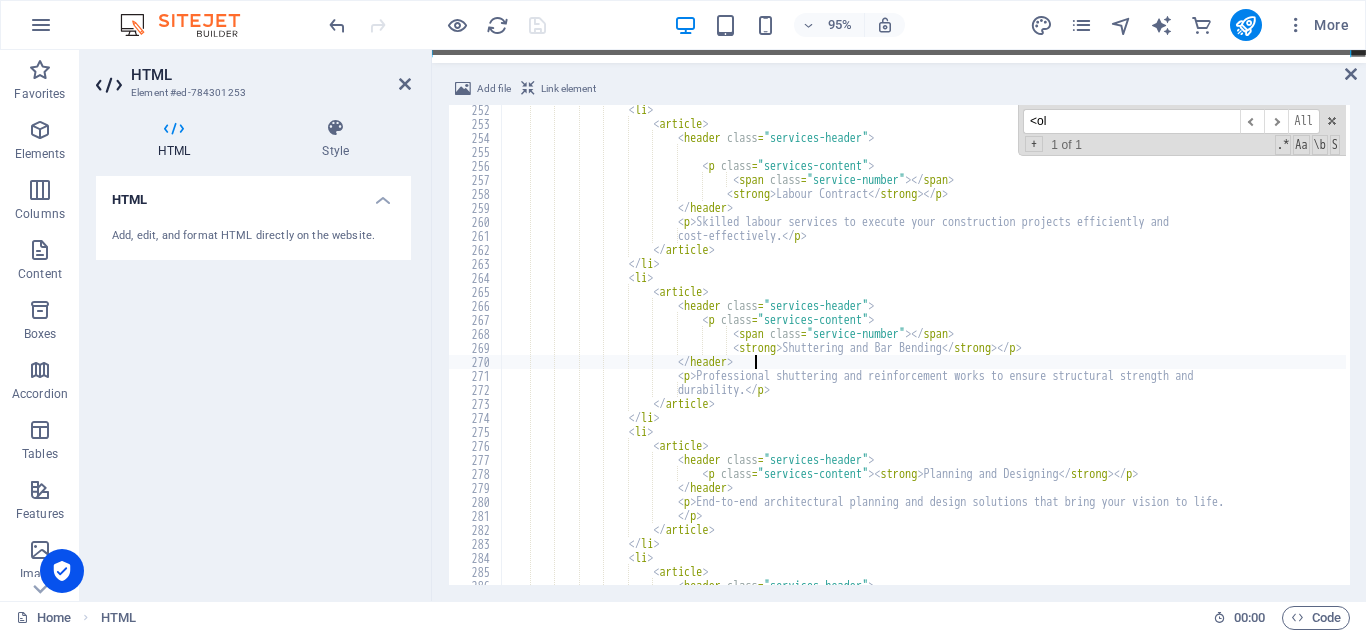 click on "< li >                               < article >                                    < header   class = "services-header" >                                                                                 < p   class = "services-content" >                                                < span   class = "service-number" > </ span >                                              < strong > Labour Contract </ strong > </ p >                                    </ header >                                    < p > Skilled labour services to execute your construction projects efficiently and                                        cost-effectively. </ p >                               </ article >                          </ li >                          < li >                               < article >                                    < header   class = "services-header" >                                         < p   class = "services-content" >                                                <" at bounding box center [3501, 355] 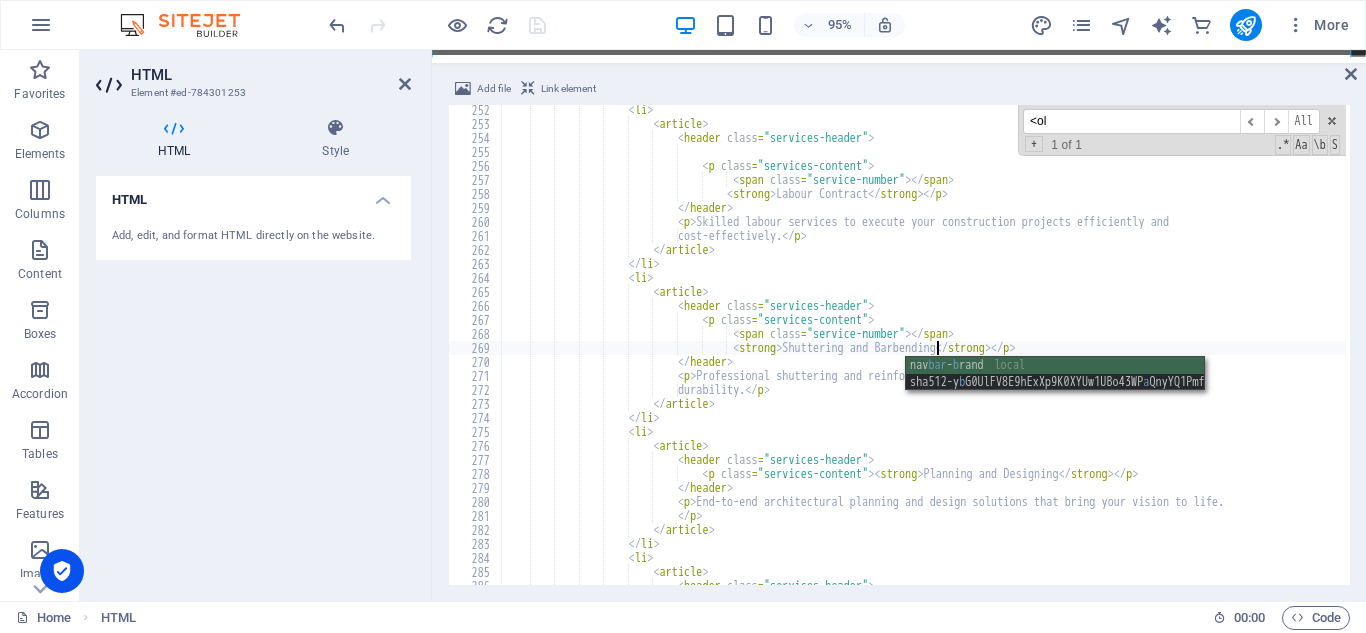 click on "< li >                               < article >                                    < header   class = "services-header" >                                                                                 < p   class = "services-content" >                                                < span   class = "service-number" > </ span >                                              < strong > Labour Contract </ strong > </ p >                                    </ header >                                    < p > Skilled labour services to execute your construction projects efficiently and                                        cost-effectively. </ p >                               </ article >                          </ li >                          < li >                               < article >                                    < header   class = "services-header" >                                         < p   class = "services-content" >                                                <" at bounding box center [3501, 355] 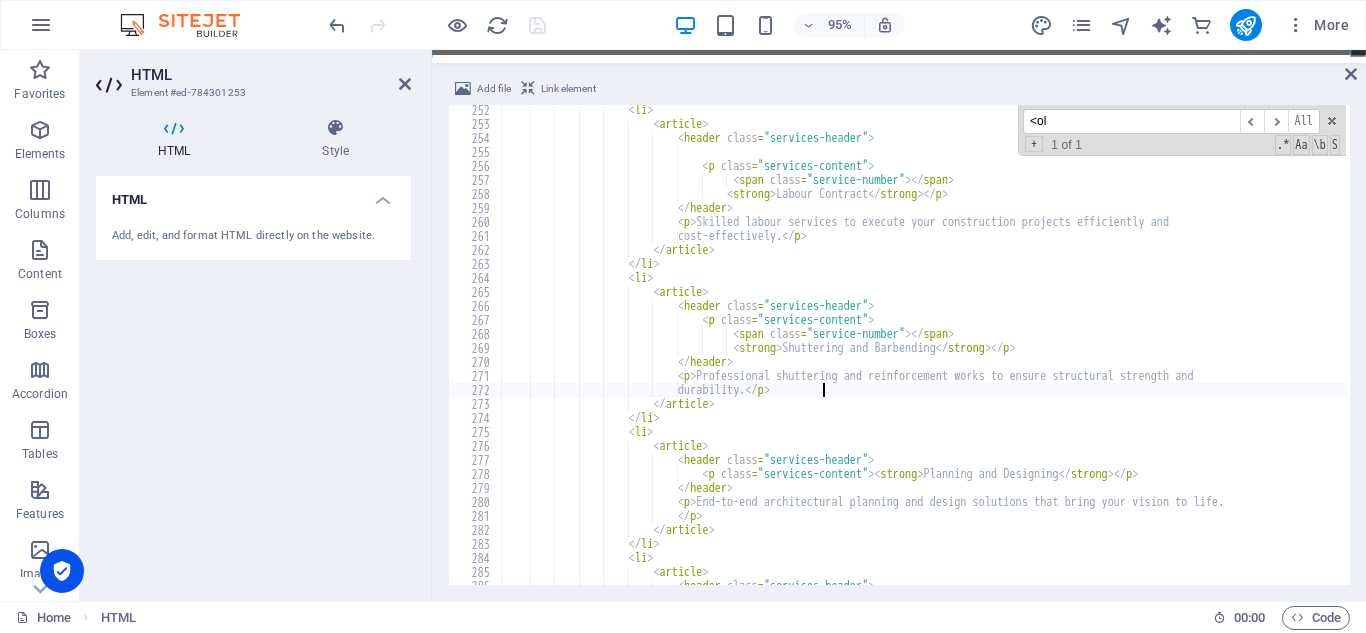 scroll, scrollTop: 0, scrollLeft: 25, axis: horizontal 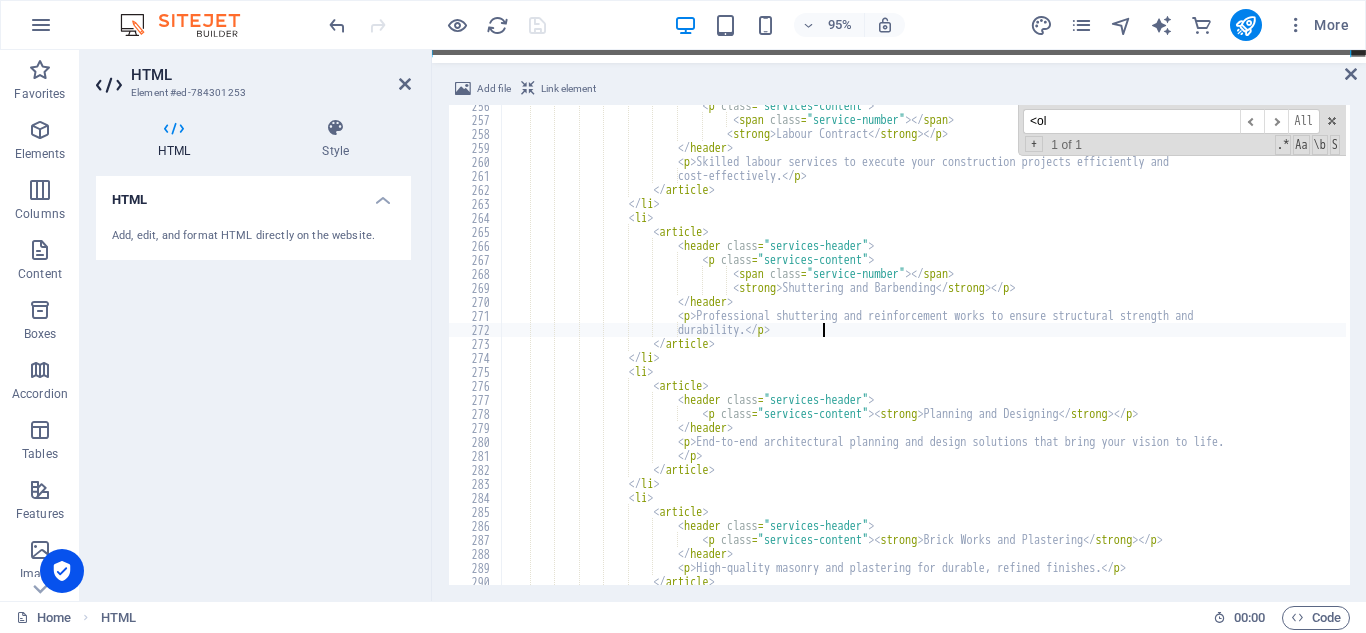 click on "< p   class = "services-content" >                                                < span   class = "service-number" > </ span >                                              < strong > Labour Contract </ strong > </ p >                                    </ header >                                    < p > Skilled labour services to execute your construction projects efficiently and                                        cost-effectively. </ p >                               </ article >                          </ li >                          < li >                               < article >                                    < header   class = "services-header" >                                         < p   class = "services-content" >                                                < span   class = "service-number" > </ span >                                                < strong > Shuttering and Barbending </ strong > </ p >                                    </ >" at bounding box center (3501, 351) 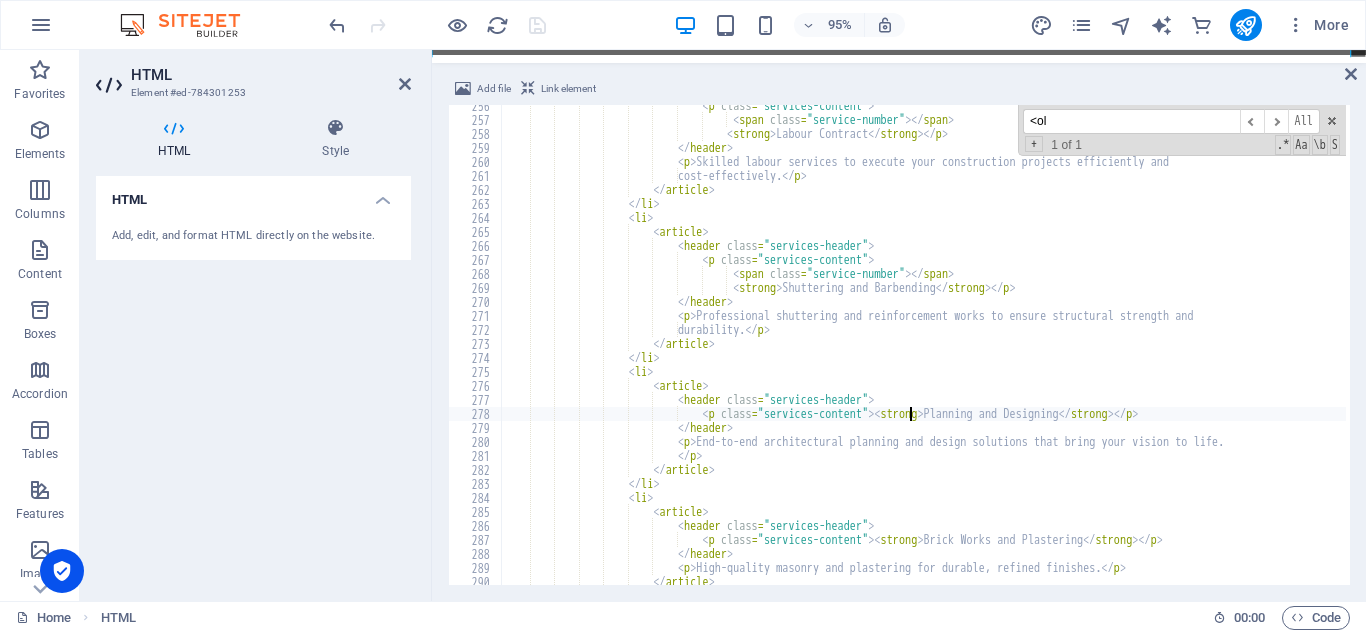 scroll, scrollTop: 0, scrollLeft: 20, axis: horizontal 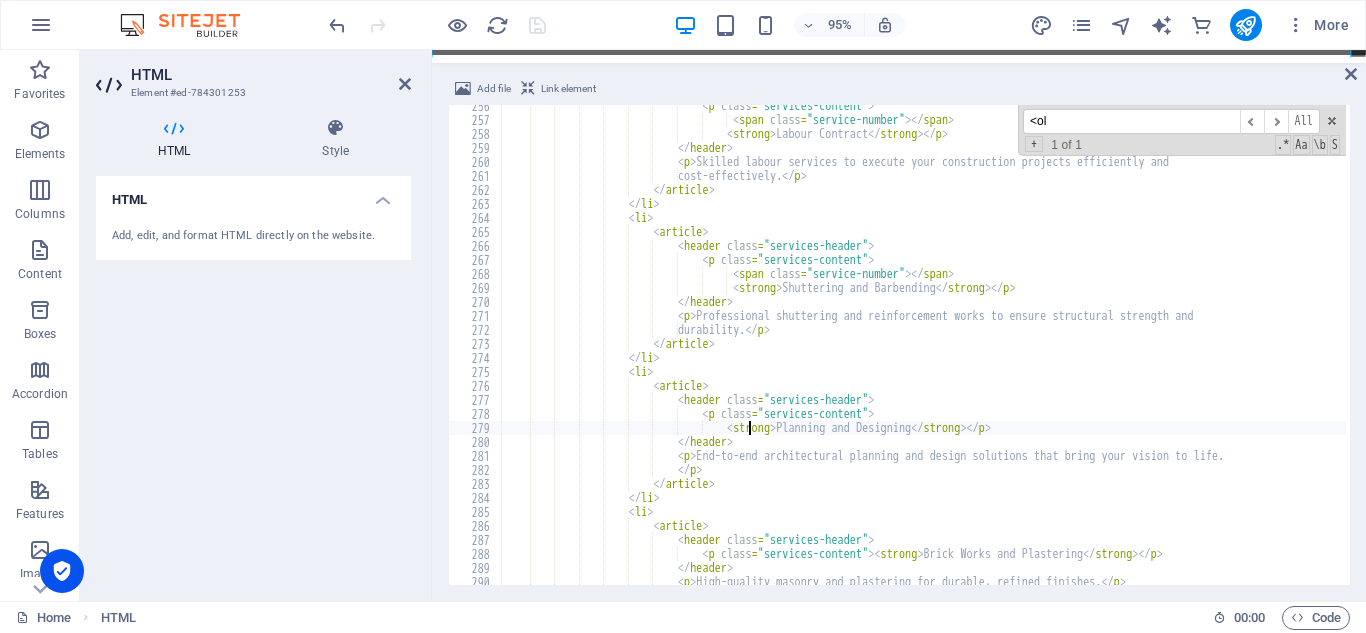 paste on "<span class="service-number"></span>" 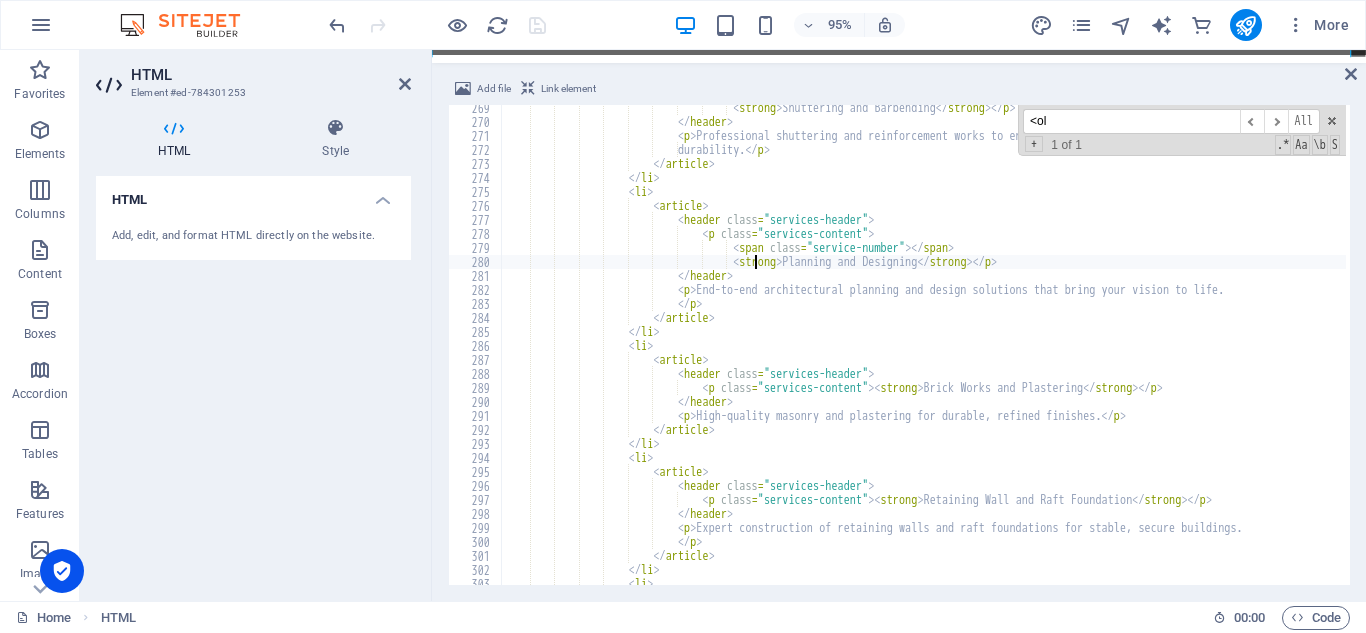 scroll, scrollTop: 3756, scrollLeft: 0, axis: vertical 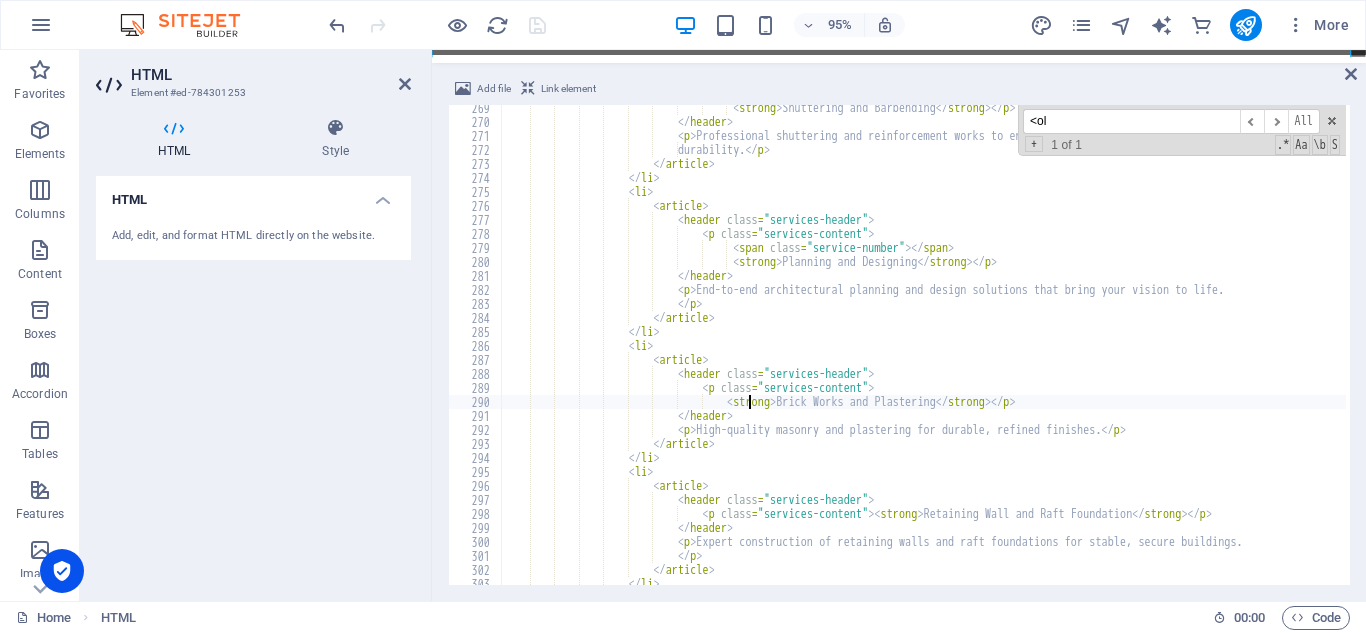paste on "<span class="service-number"></span>" 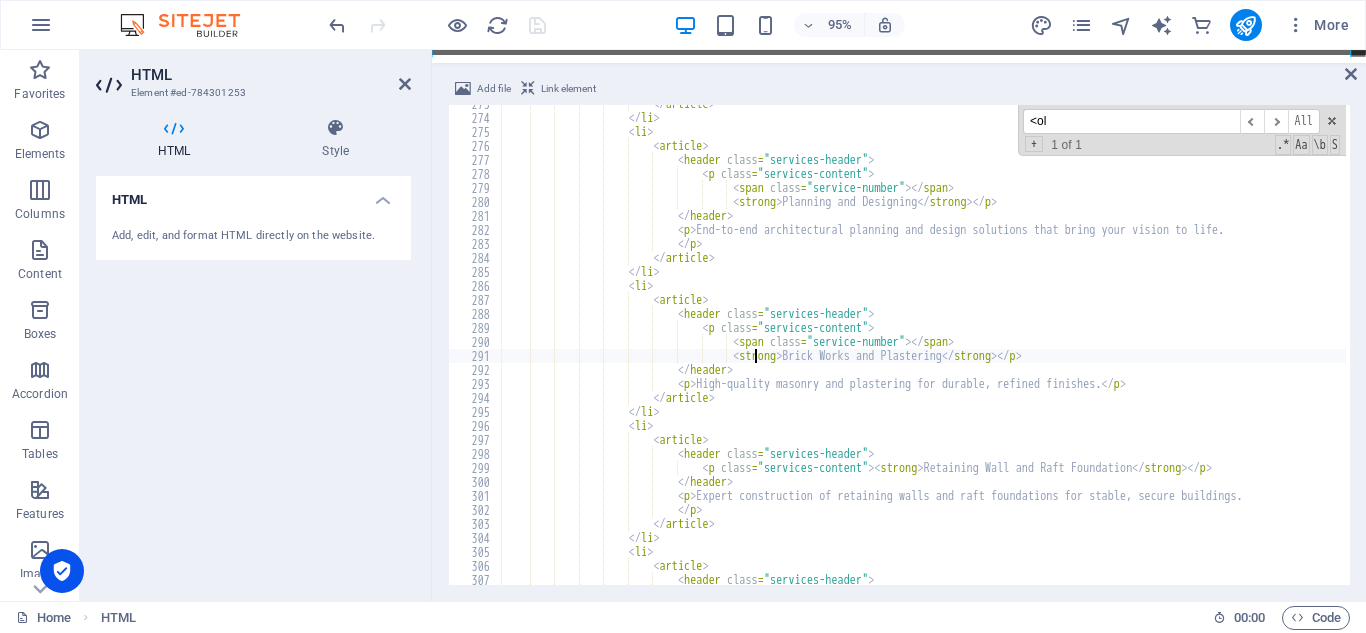 scroll, scrollTop: 3816, scrollLeft: 0, axis: vertical 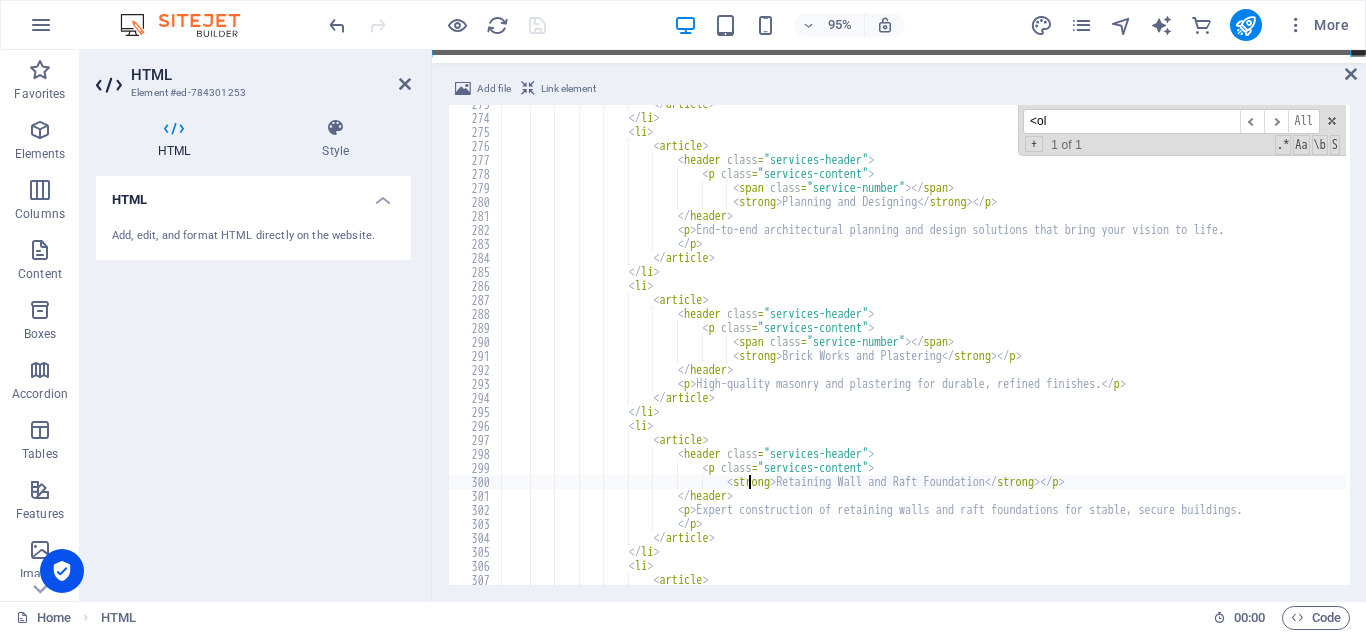 paste on "<span class="service-number"></span>" 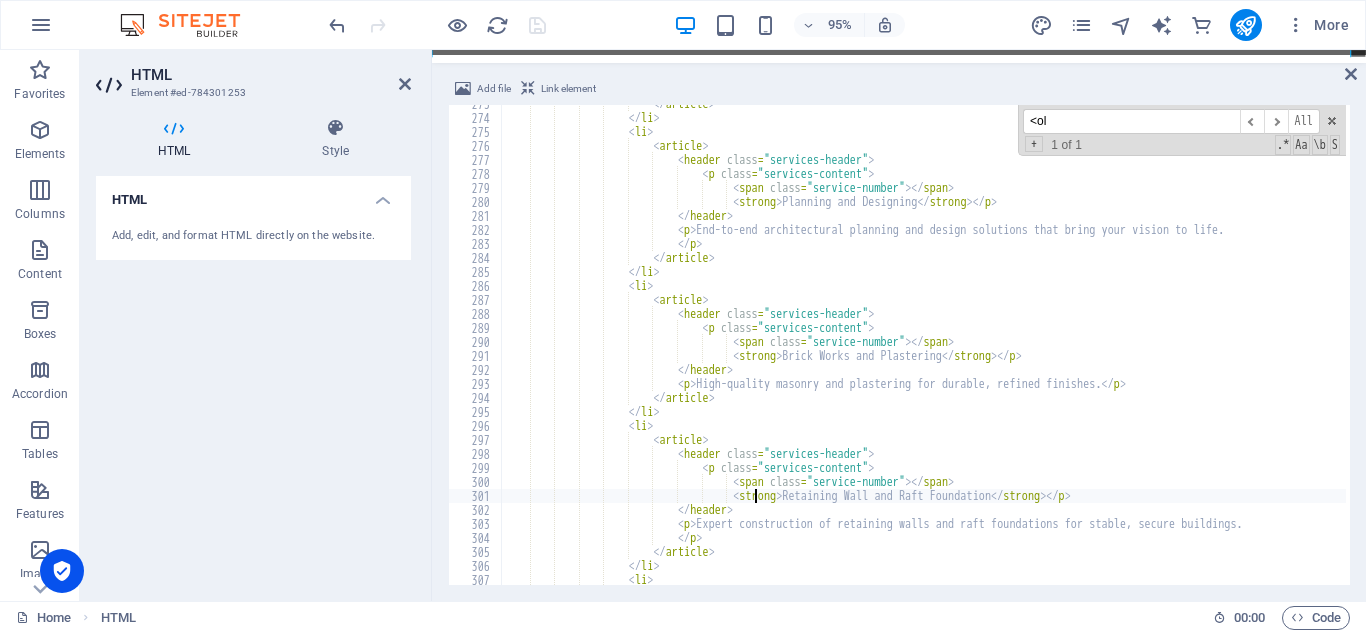 scroll, scrollTop: 3996, scrollLeft: 0, axis: vertical 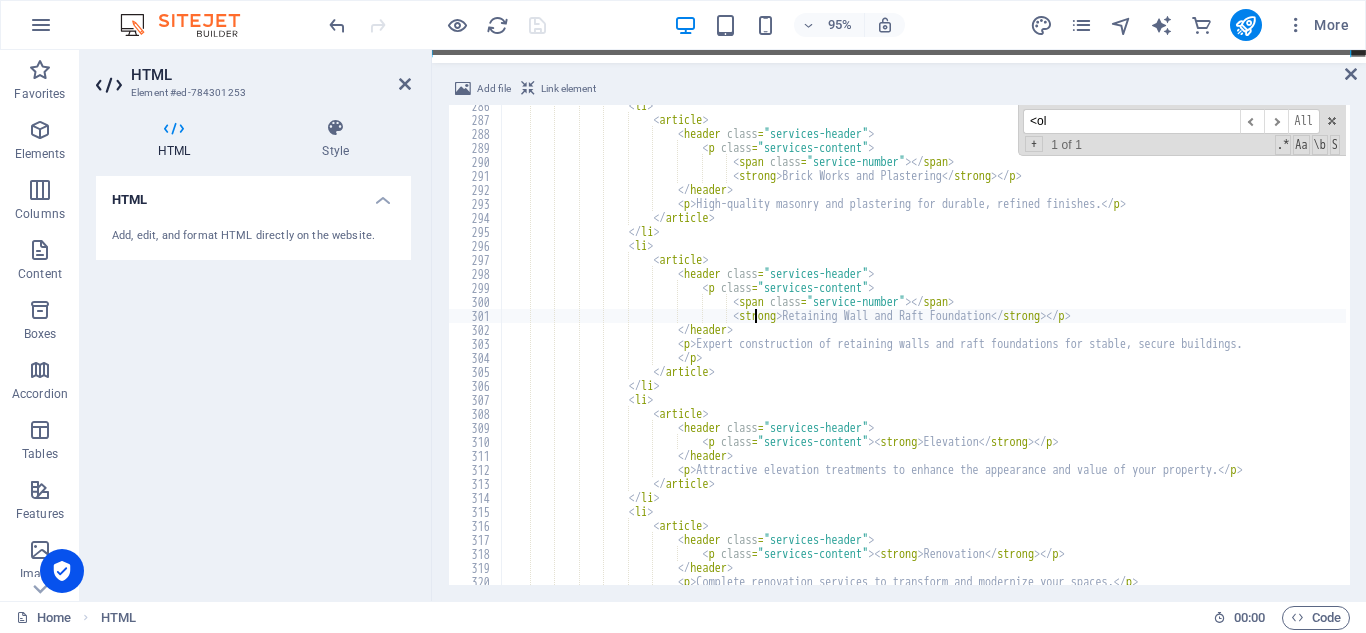 click on "< li >                               < article >                                    < header   class = "services-header" >                                         < p   class = "services-content" >                                                < span   class = "service-number" > </ span >                                                < strong > Brick Works and Plastering </ strong > </ p >                                    </ header >                                    < p > High-quality masonry and plastering for durable, refined finishes. </ p >                               </ article >                          </ li >                          < li >                               < article >                                    < header   class = "services-header" >                                         < p   class = "services-content" >                                                < span   class = "service-number" > </ span >                                                < >" at bounding box center [3501, 351] 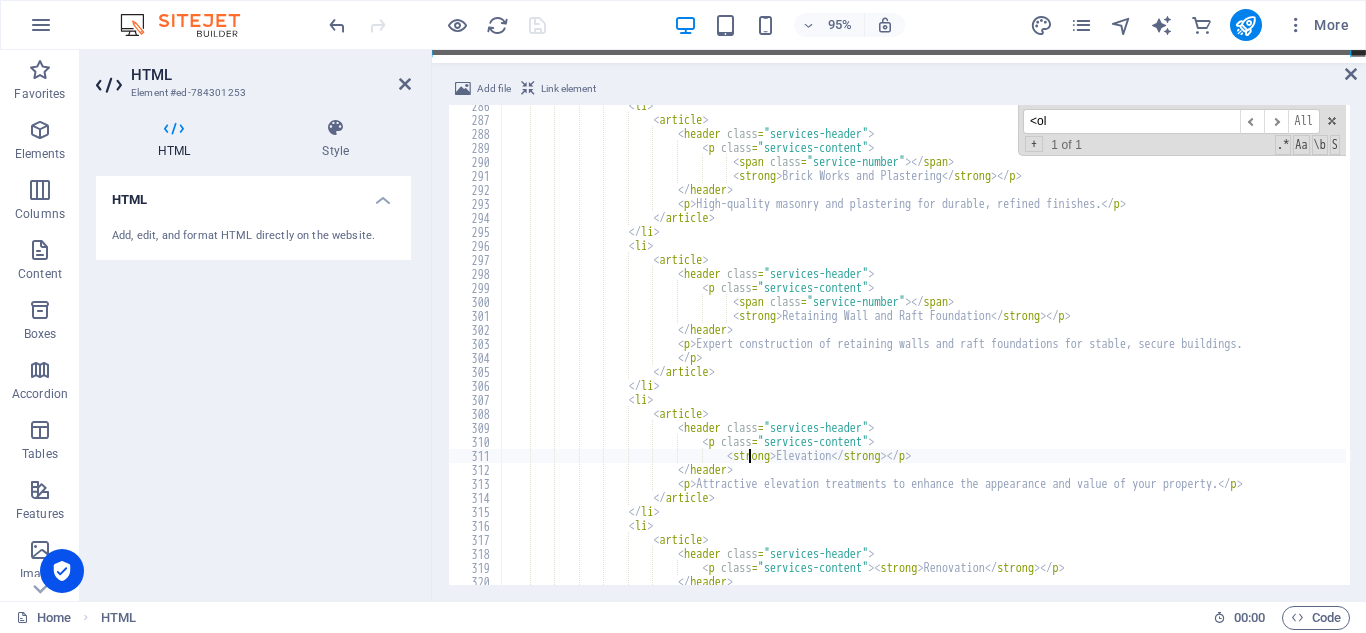 paste on "<span class="service-number"></span>" 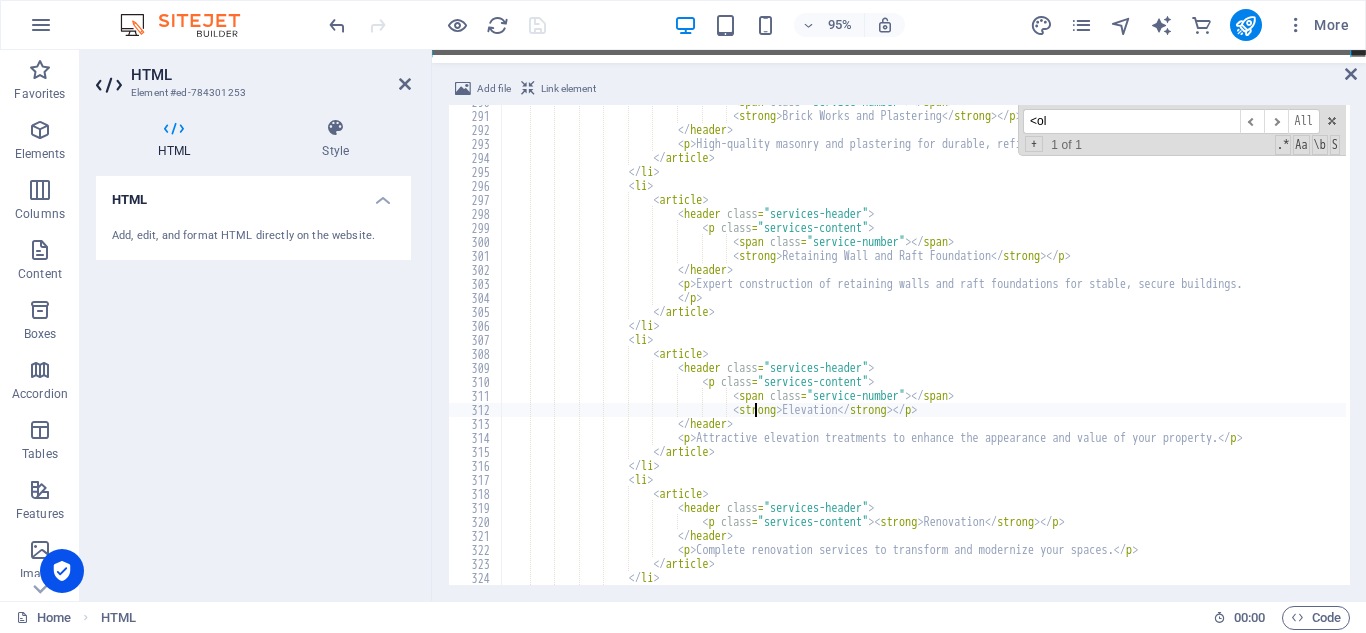 scroll, scrollTop: 4116, scrollLeft: 0, axis: vertical 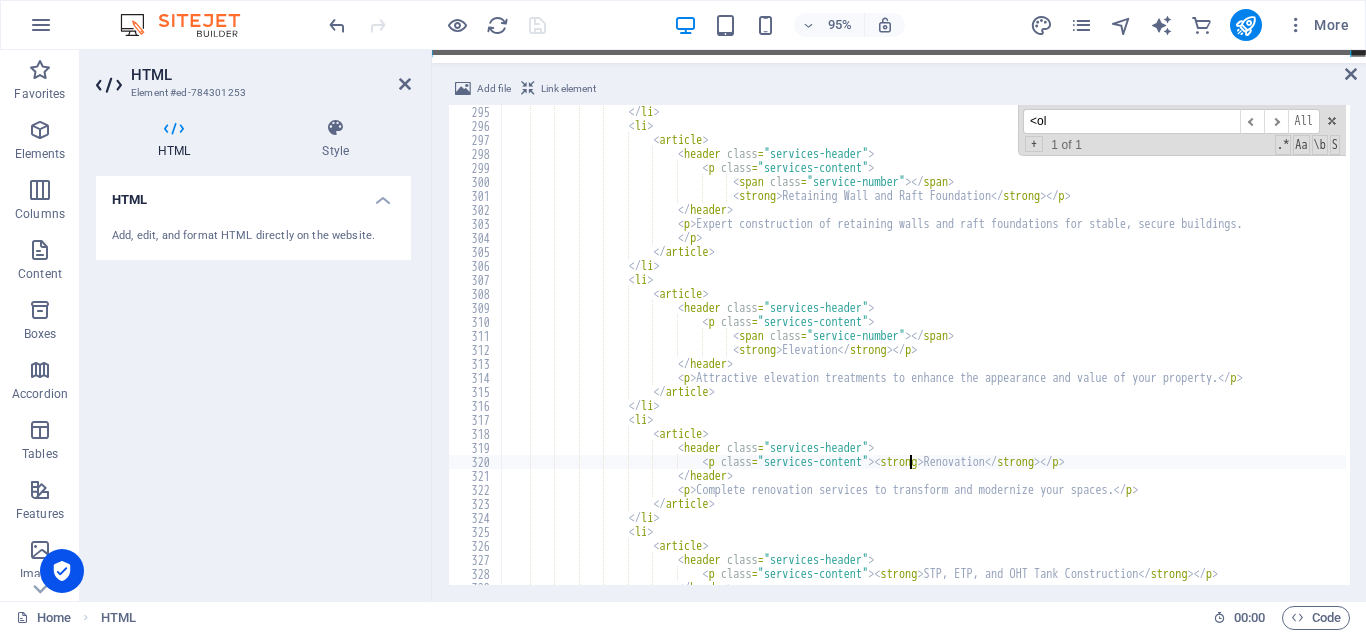 click on "</ li >                          < li >                               < article >                                    < header   class = "services-header" >                                         < p   class = "services-content" >                                                < span   class = "service-number" > </ span >                                                < strong > Retaining Wall and Raft Foundation </ strong > </ p >                                    </ header >                                    < p > Expert construction of retaining walls and raft foundations for stable, secure buildings.                                    </ p >                               </ article >                          </ li >                          < li >                               < article >                                    < header   class = "services-header" >                                         < p   class = "services-content" >" at bounding box center (3501, 357) 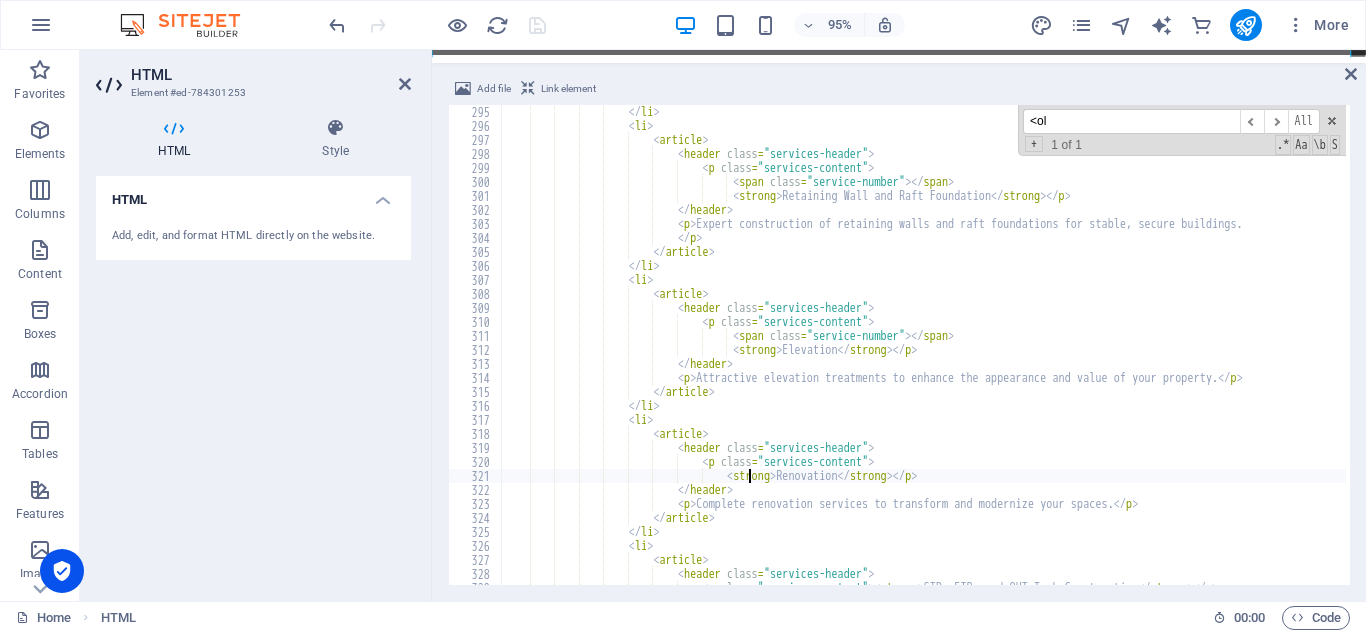 paste on "<span class="service-number"></span>" 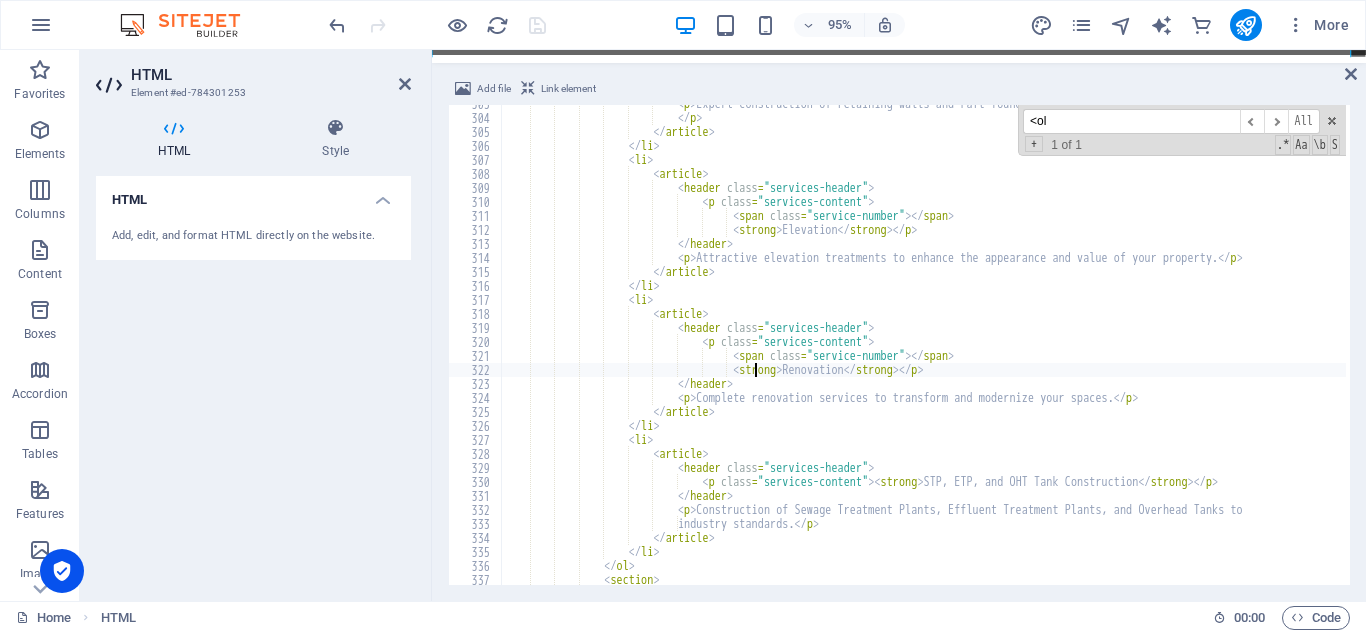 scroll, scrollTop: 4236, scrollLeft: 0, axis: vertical 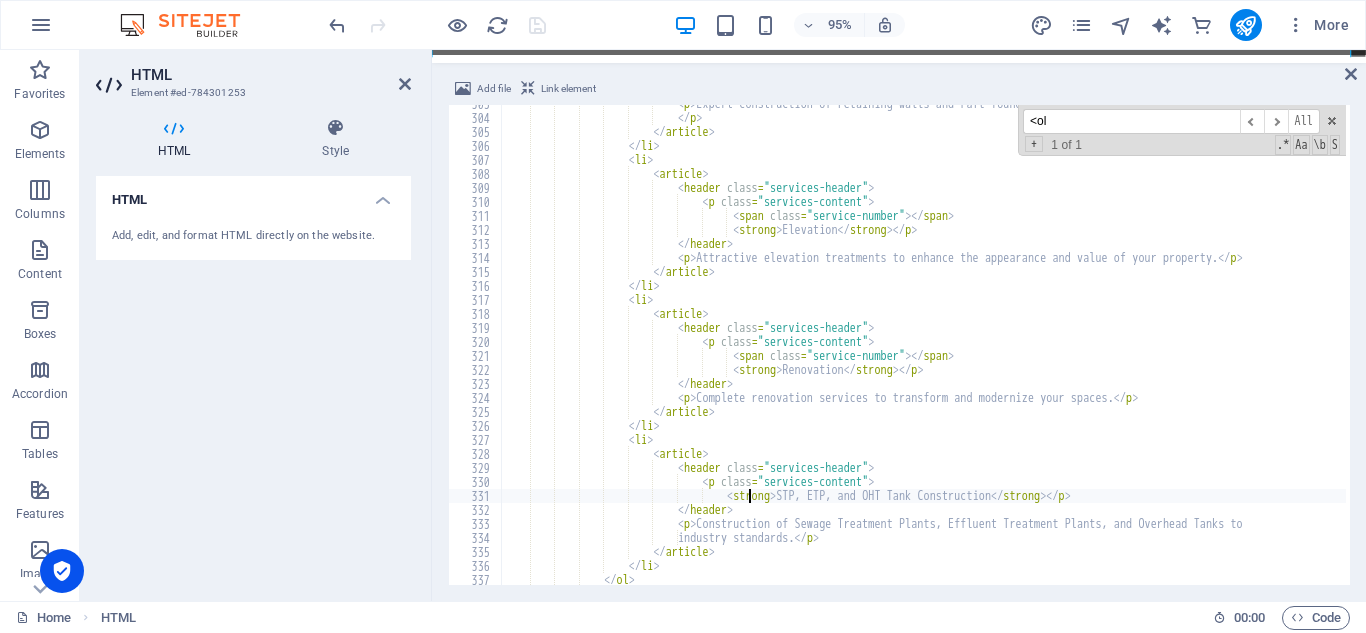 paste on "<span class="service-number"></span>" 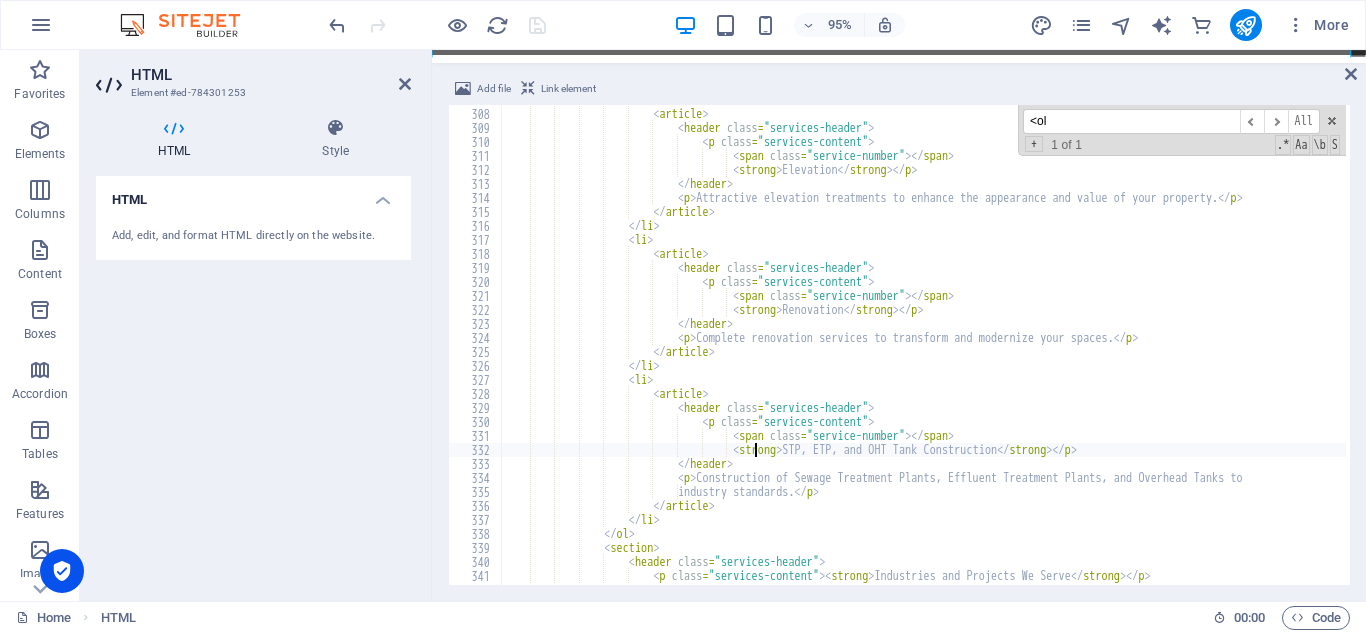 scroll, scrollTop: 4476, scrollLeft: 0, axis: vertical 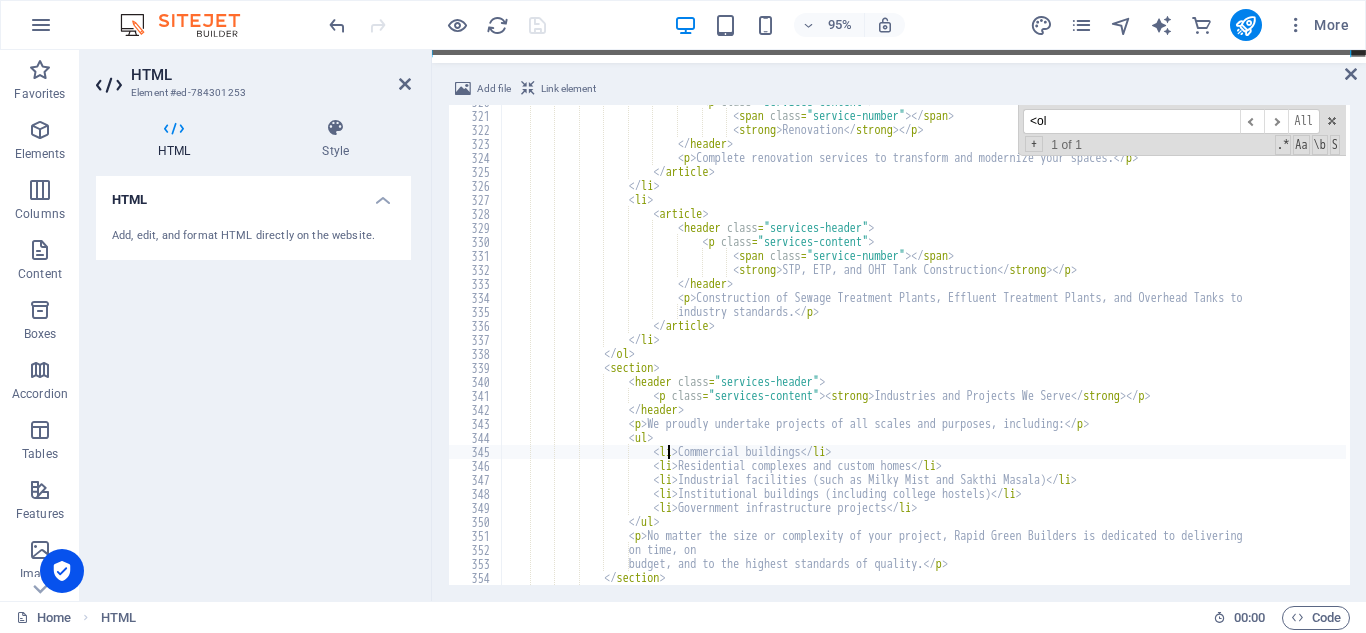 click on "< p   class = "services-content" >                                                < span   class = "service-number" > </ span >                                                < strong > Renovation </ strong > </ p >                                    </ header >                                    < p > Complete renovation services to transform and modernize your spaces. </ p >                               </ article >                          </ li >                          < li >                               < article >                                    < header   class = "services-header" >                                         < p   class = "services-content" >                                                < span   class = "service-number" > </ span >                                                < strong > STP, ETP, and OHT Tank Construction </ strong > </ p >                                    </ header >                                    < p >           p" at bounding box center (3501, 347) 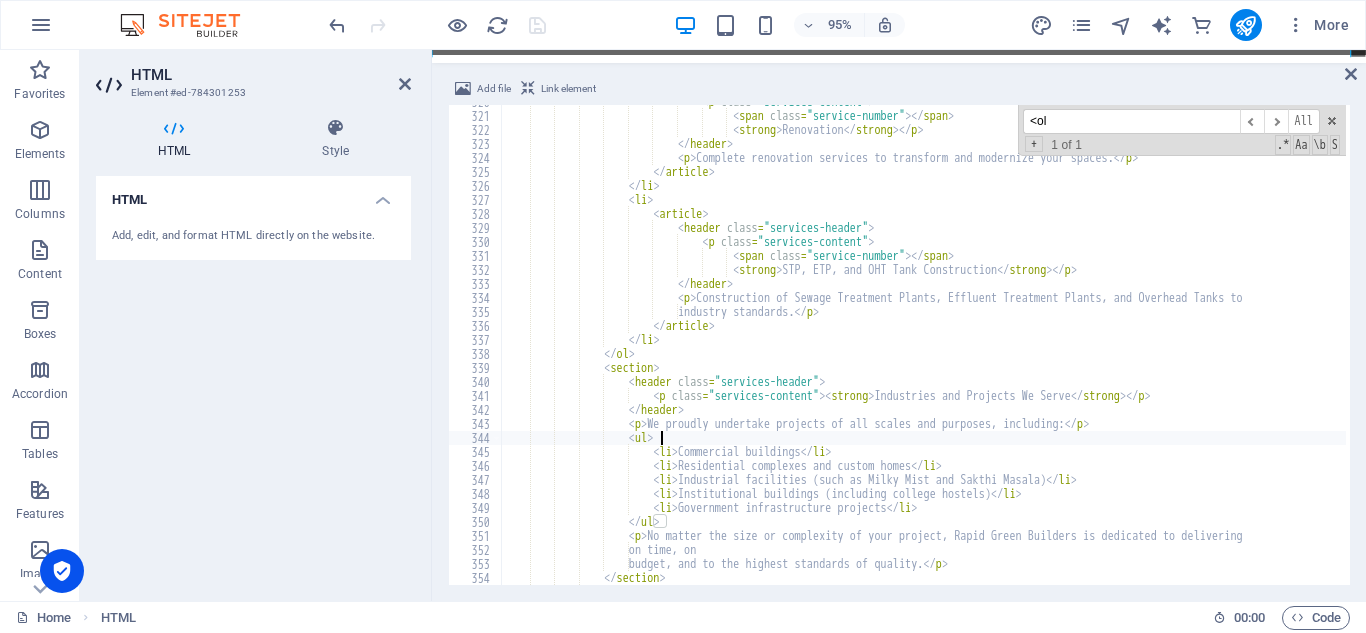 scroll, scrollTop: 0, scrollLeft: 12, axis: horizontal 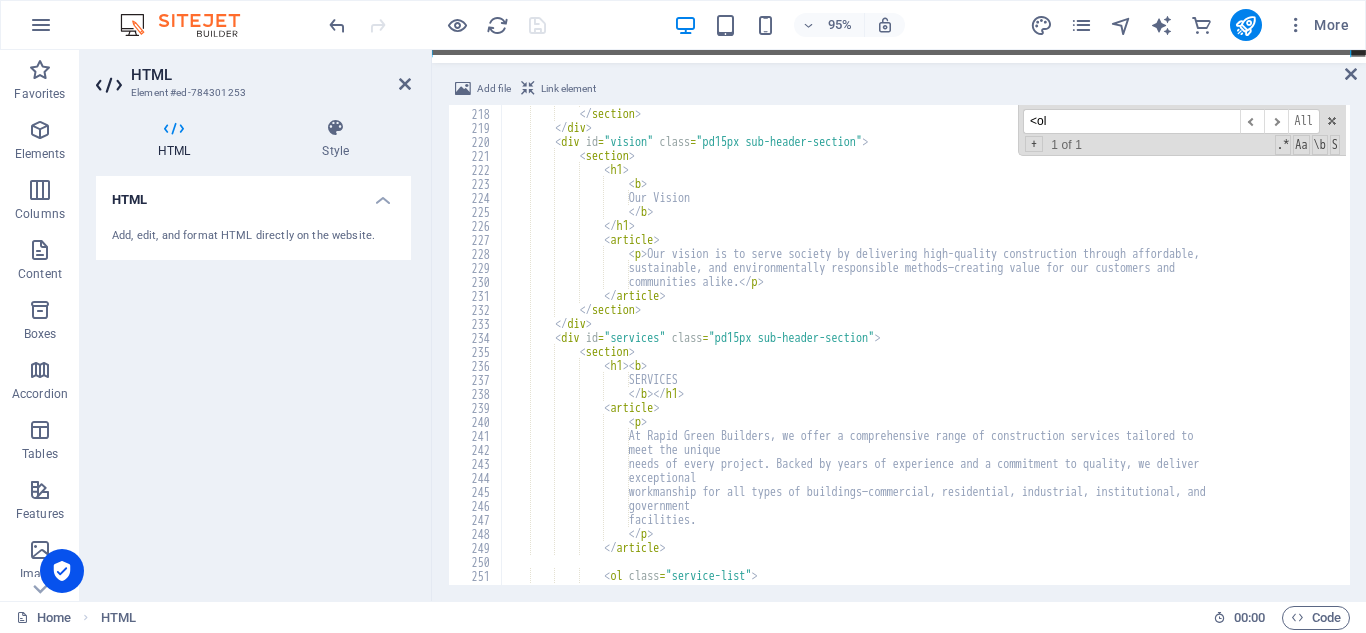 type on "<ul>" 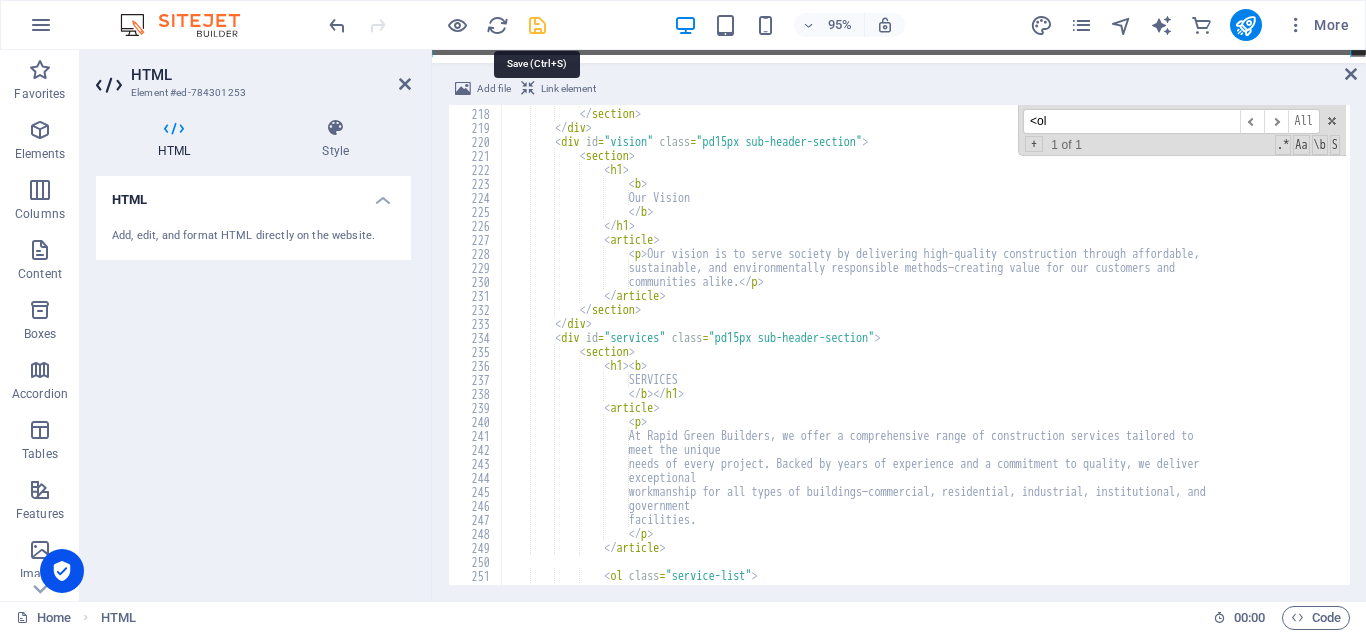 click at bounding box center (537, 25) 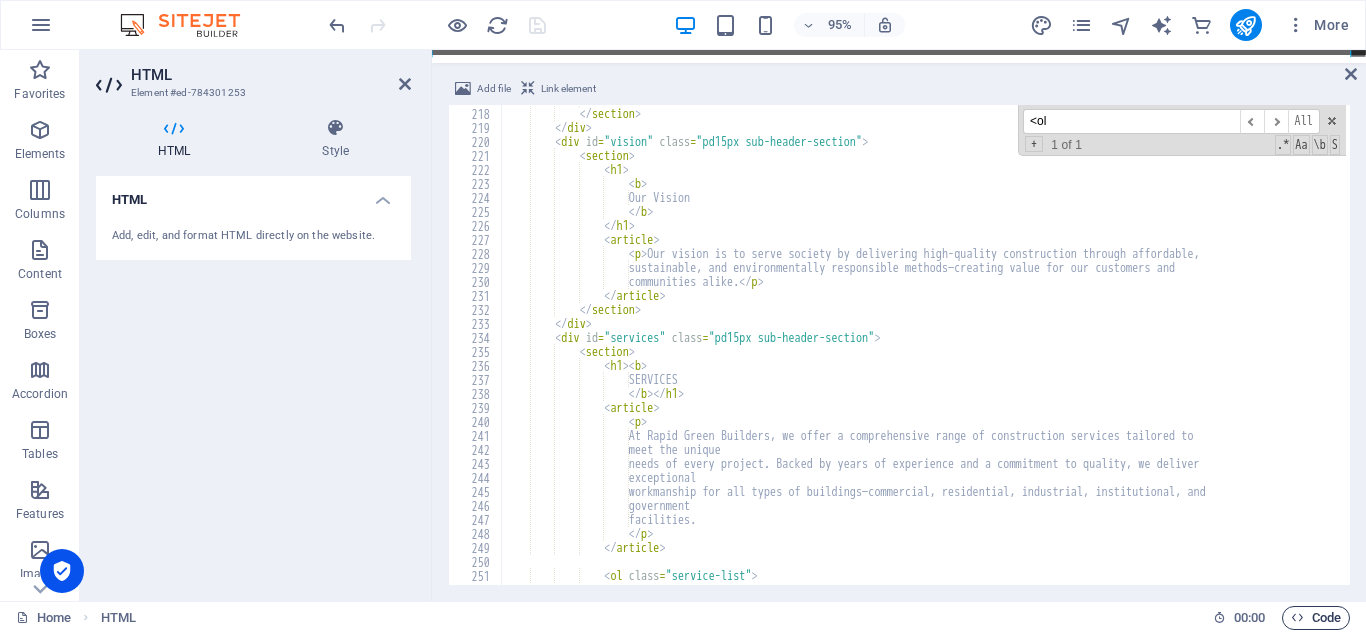click on "Code" at bounding box center [1316, 618] 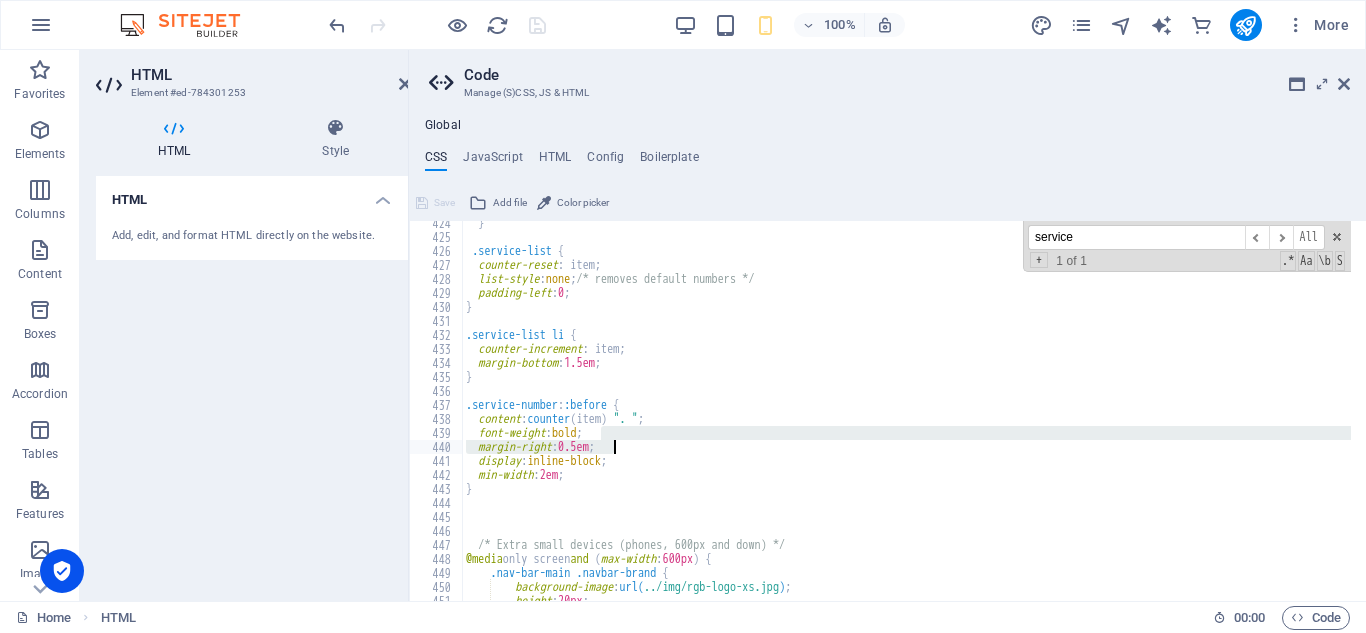 click on "}      .service-list   {    counter-reset : item;    list-style :  none ;  /* removes default numbers */    padding-left :  0 ; } .service-list   li   {    counter-increment : item;    margin-bottom :  1.5em ; } .service-number : :before   {    content :  counter ( item )   ". " ;    font-weight :  bold ;    margin-right :  0.5em ;    display :  inline-block ;    min-width :  2em ; }          /* Extra small devices (phones, 600px and down) */ @media  only screen  and   ( max-width :  600px )   {      .nav-bar-main   .navbar-brand   {           background-image :  url( ../img/rgb-logo-xs.jpg ) ;           height :  20px ;" at bounding box center (1032, 412) 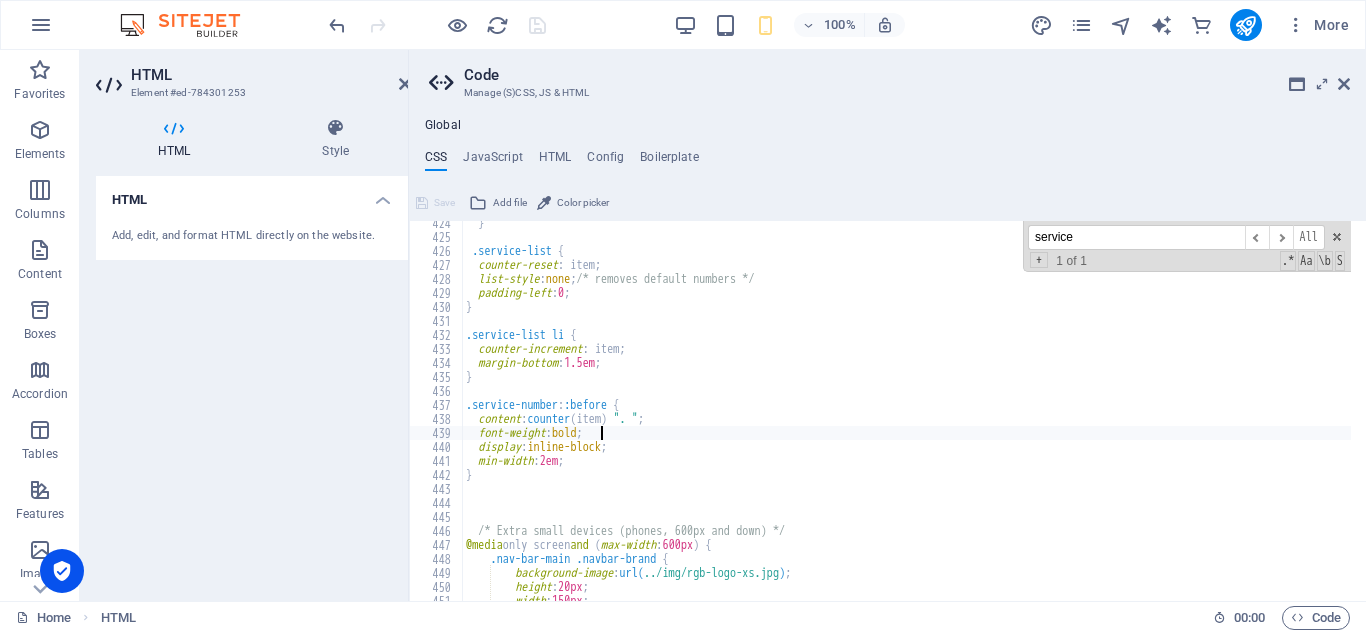 scroll, scrollTop: 5928, scrollLeft: 0, axis: vertical 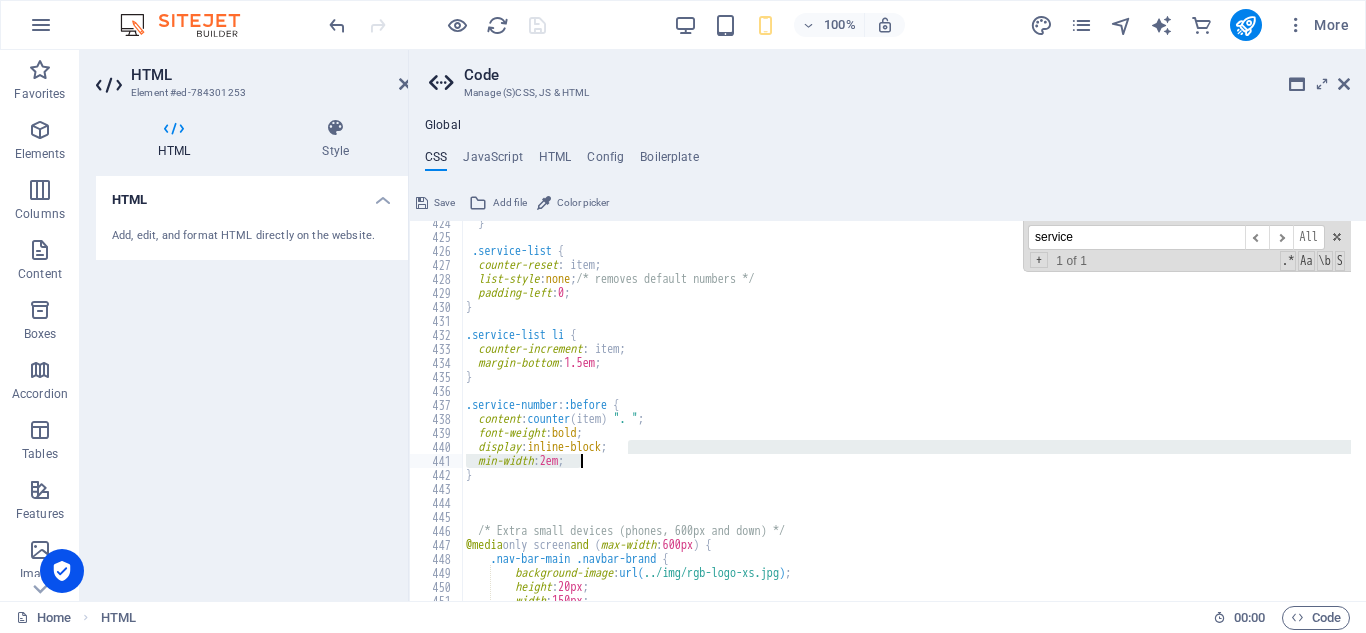drag, startPoint x: 626, startPoint y: 446, endPoint x: 642, endPoint y: 458, distance: 20 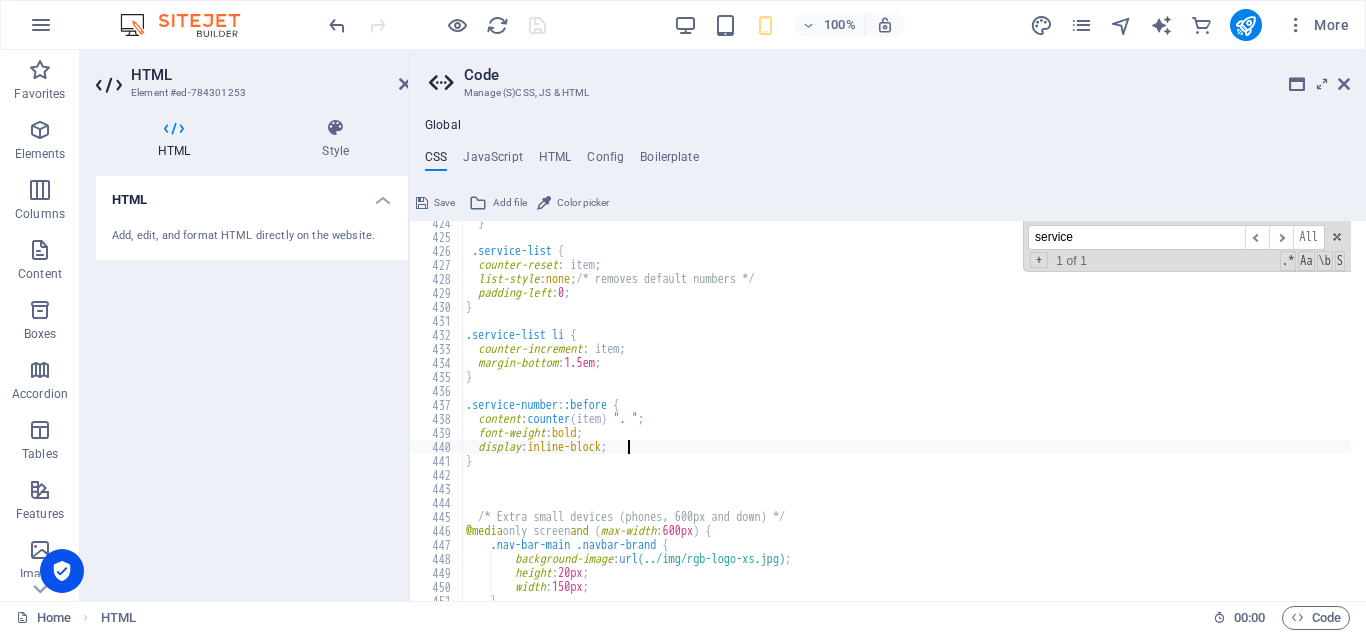 click on "Save" at bounding box center [444, 203] 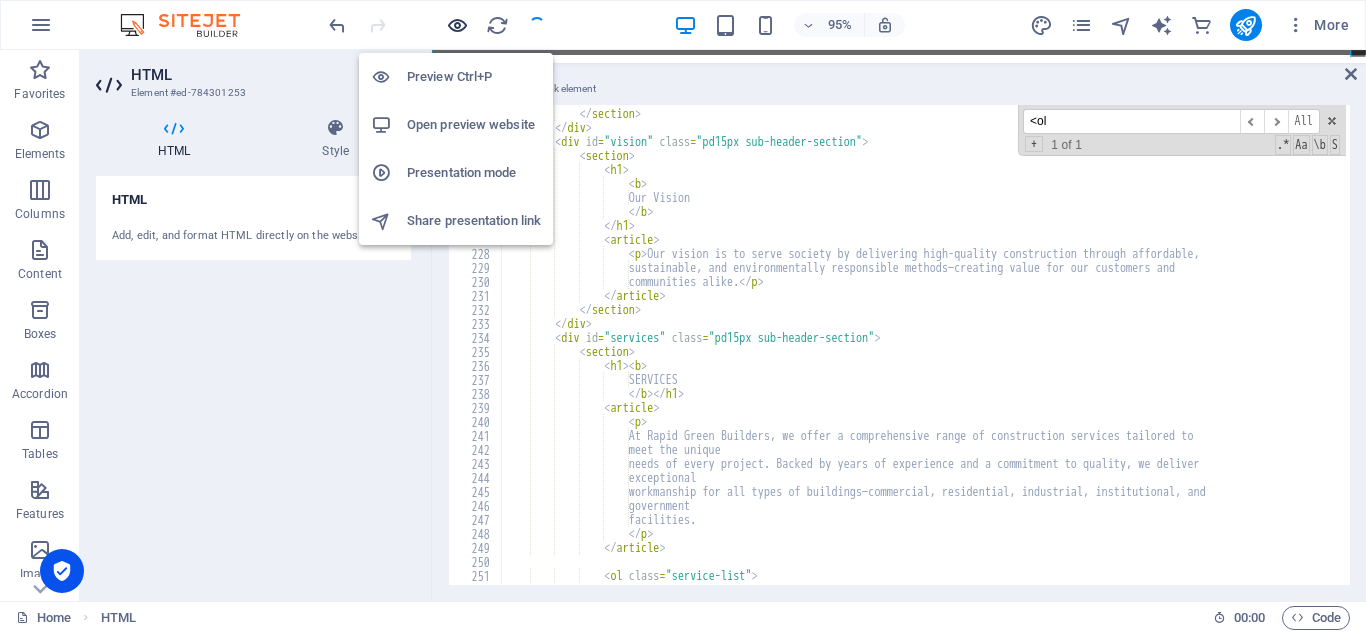 click at bounding box center [457, 25] 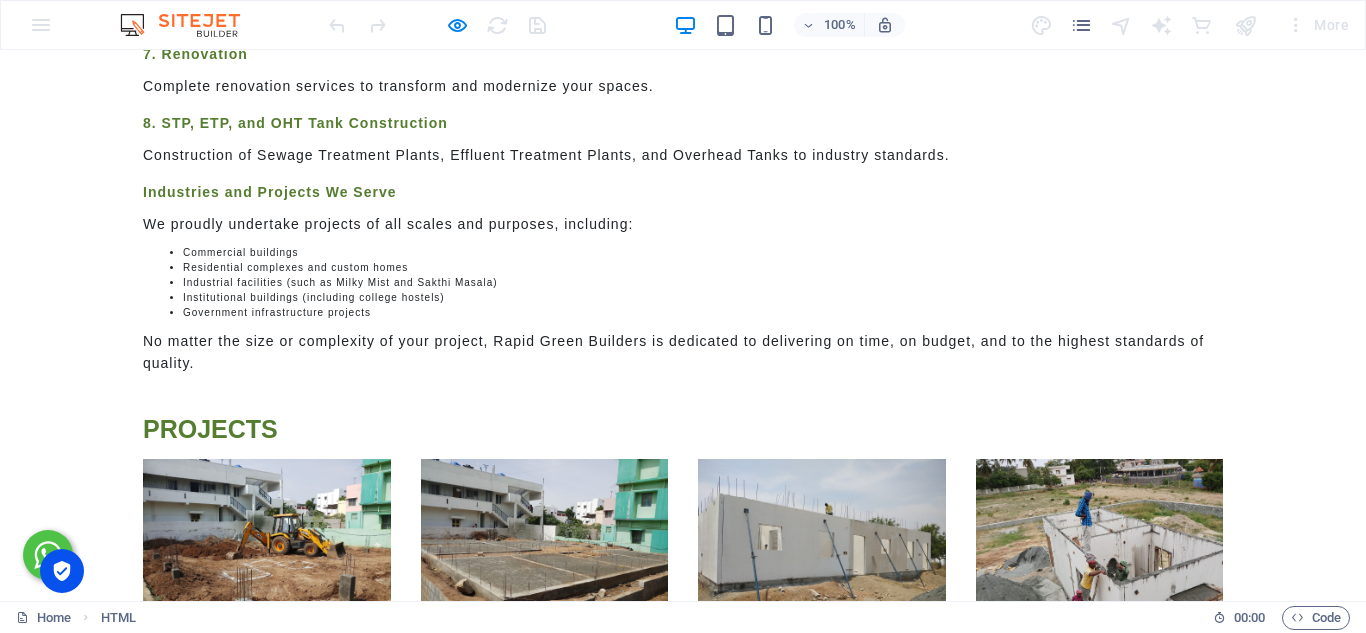 scroll, scrollTop: 2070, scrollLeft: 0, axis: vertical 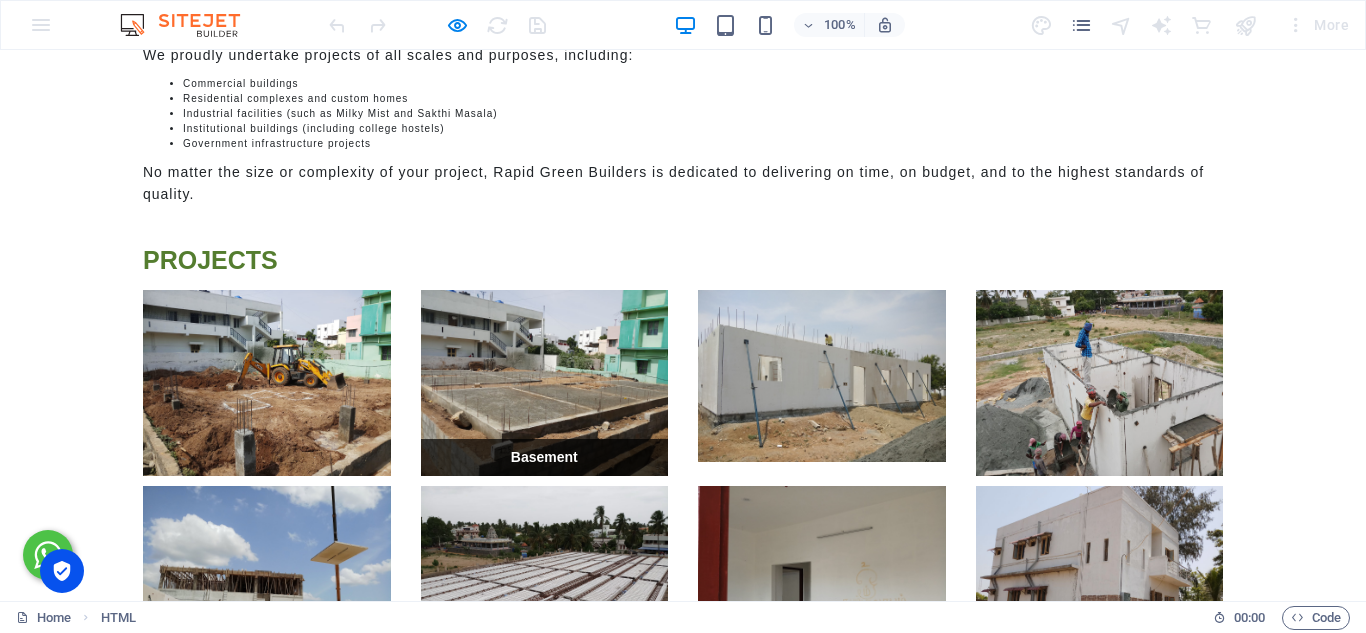 click at bounding box center [544, 382] 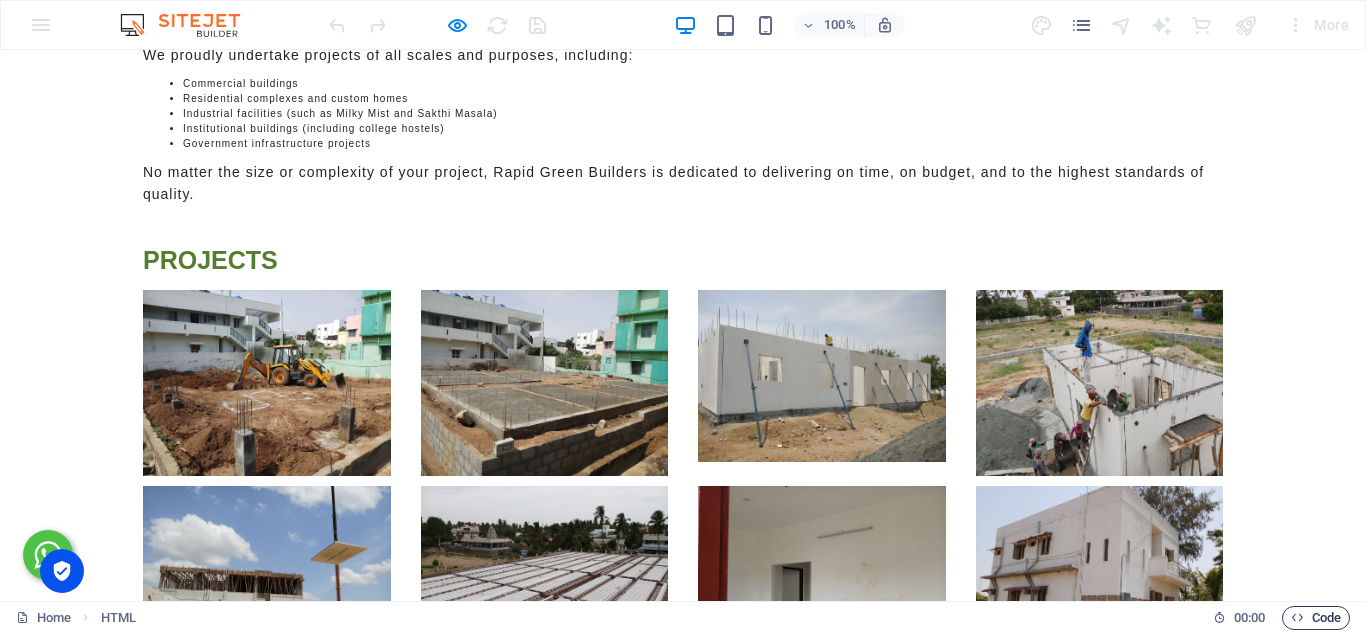 click on "Code" at bounding box center [1316, 618] 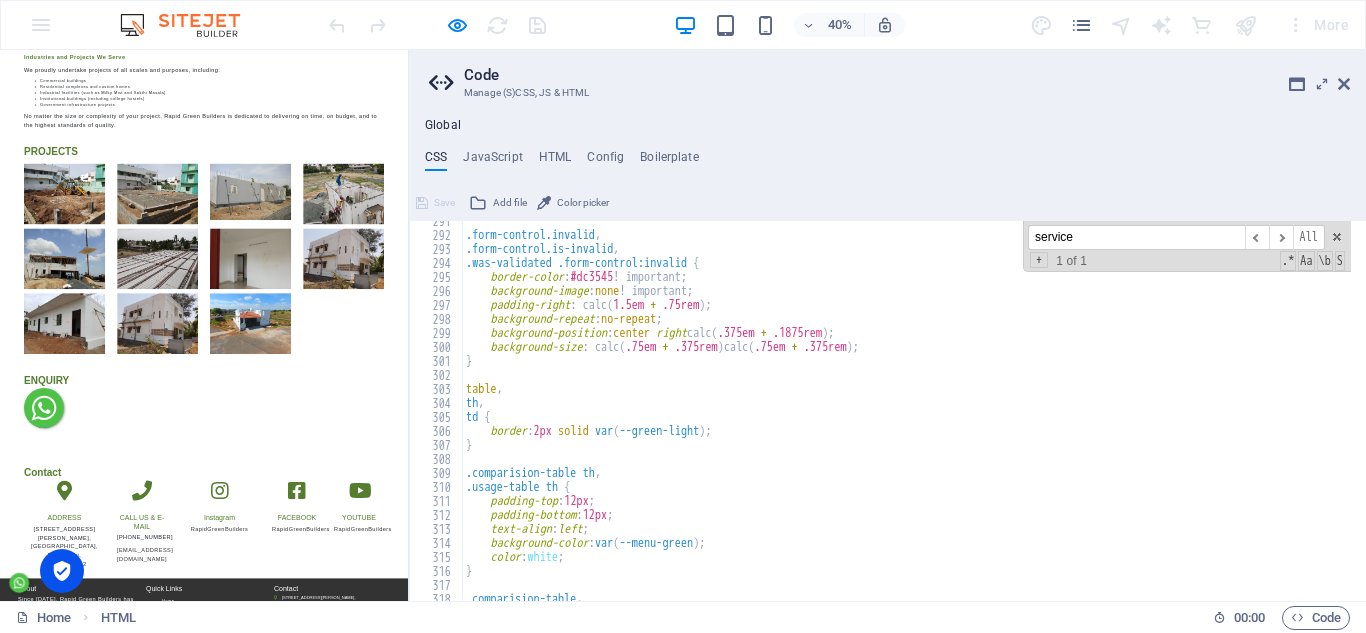 scroll, scrollTop: 3948, scrollLeft: 0, axis: vertical 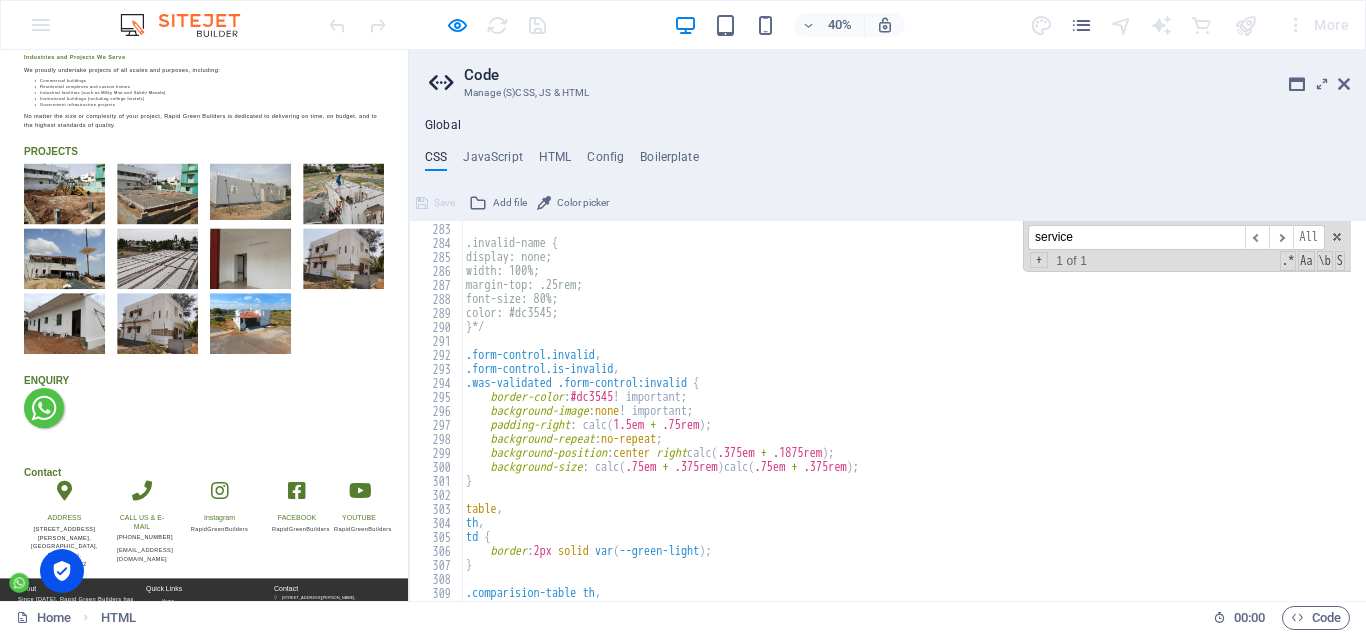 drag, startPoint x: 1090, startPoint y: 242, endPoint x: 992, endPoint y: 224, distance: 99.63935 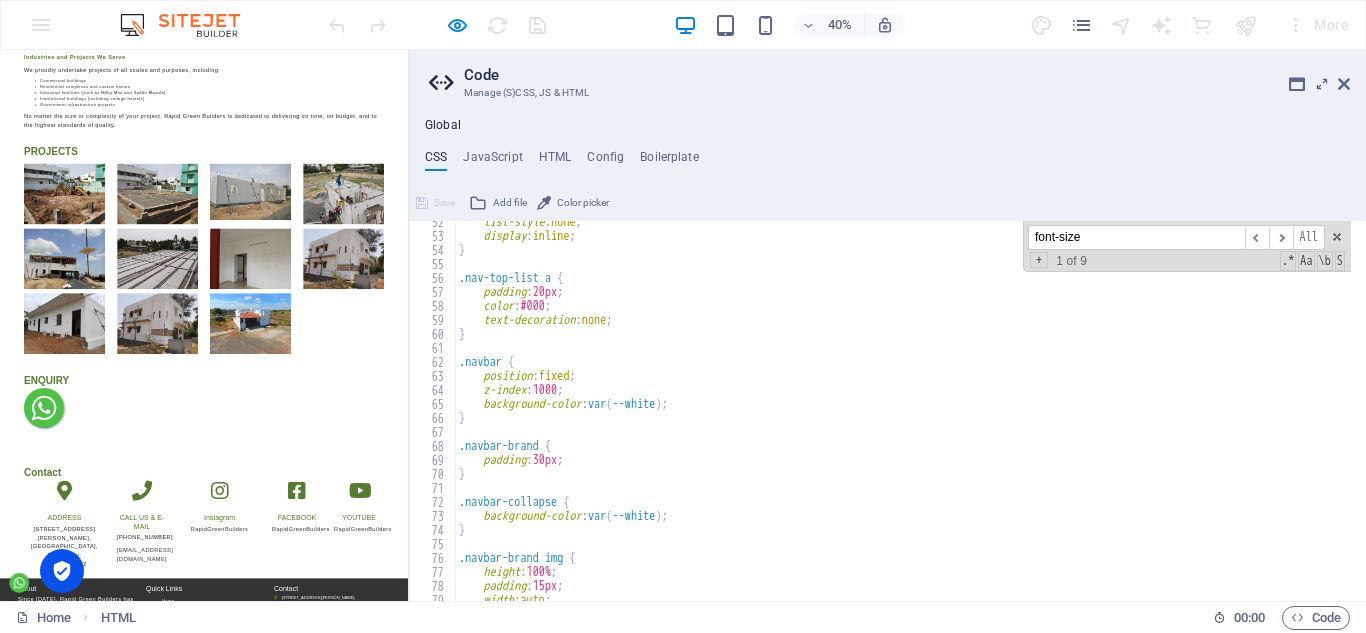 scroll, scrollTop: 600, scrollLeft: 0, axis: vertical 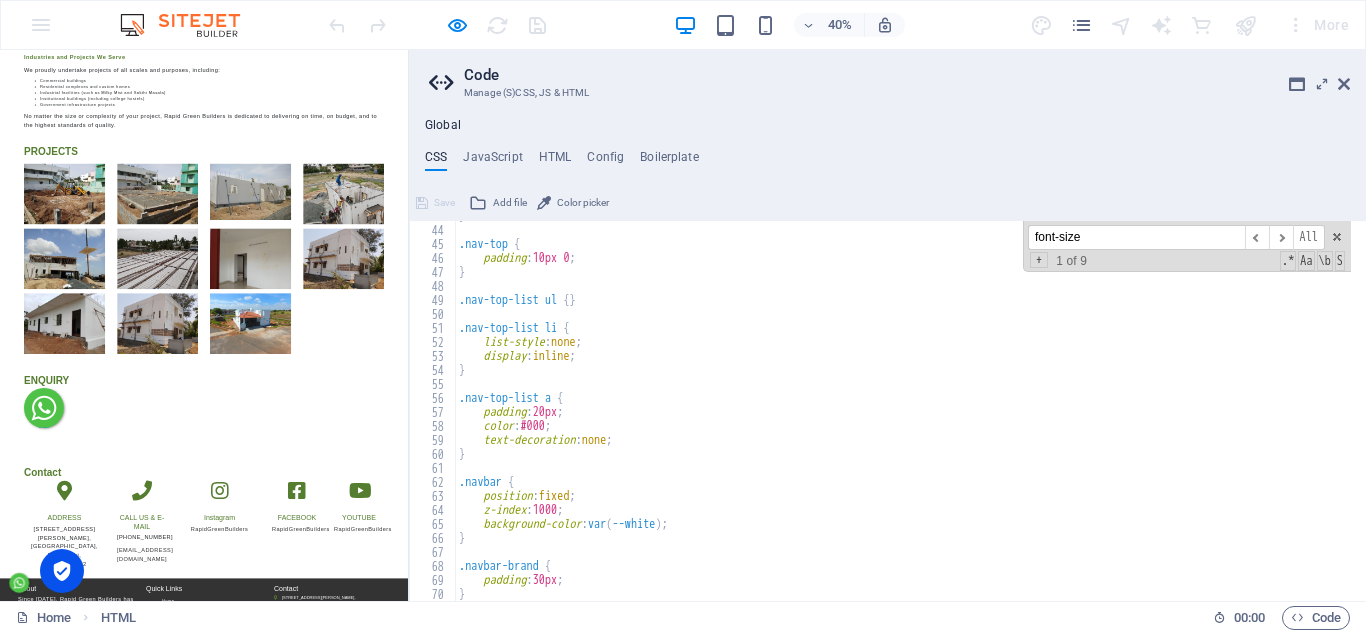 type on "font-size" 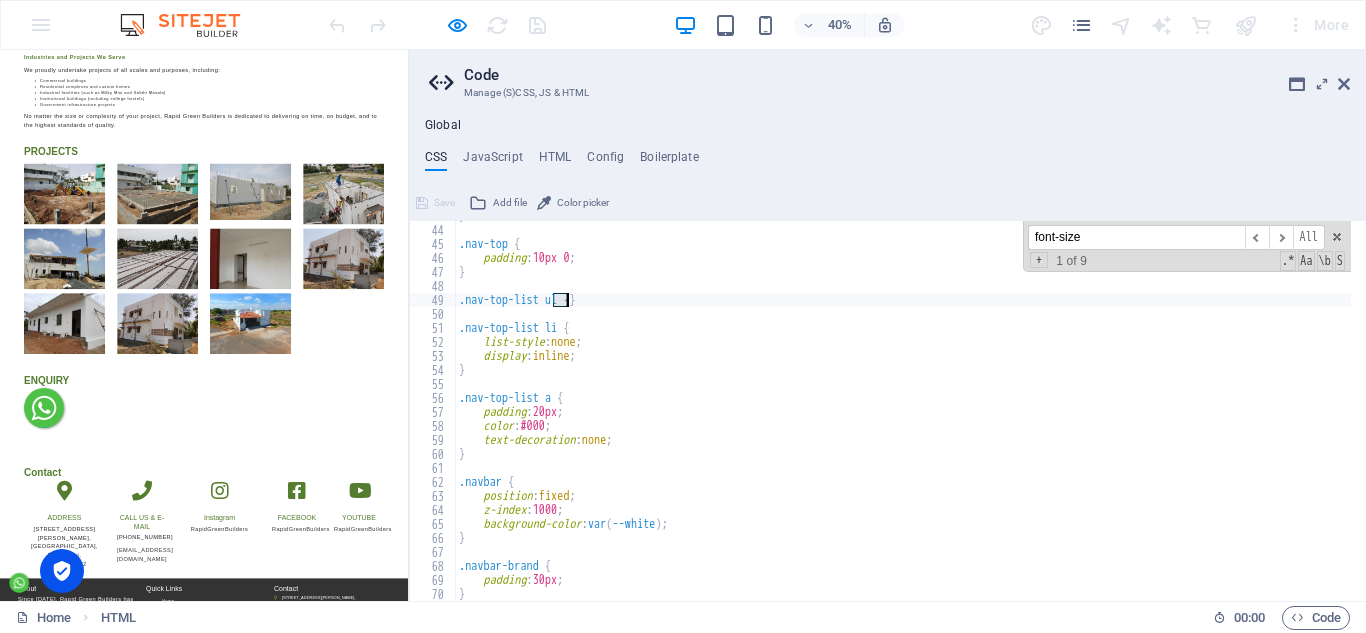drag, startPoint x: 551, startPoint y: 304, endPoint x: 569, endPoint y: 304, distance: 18 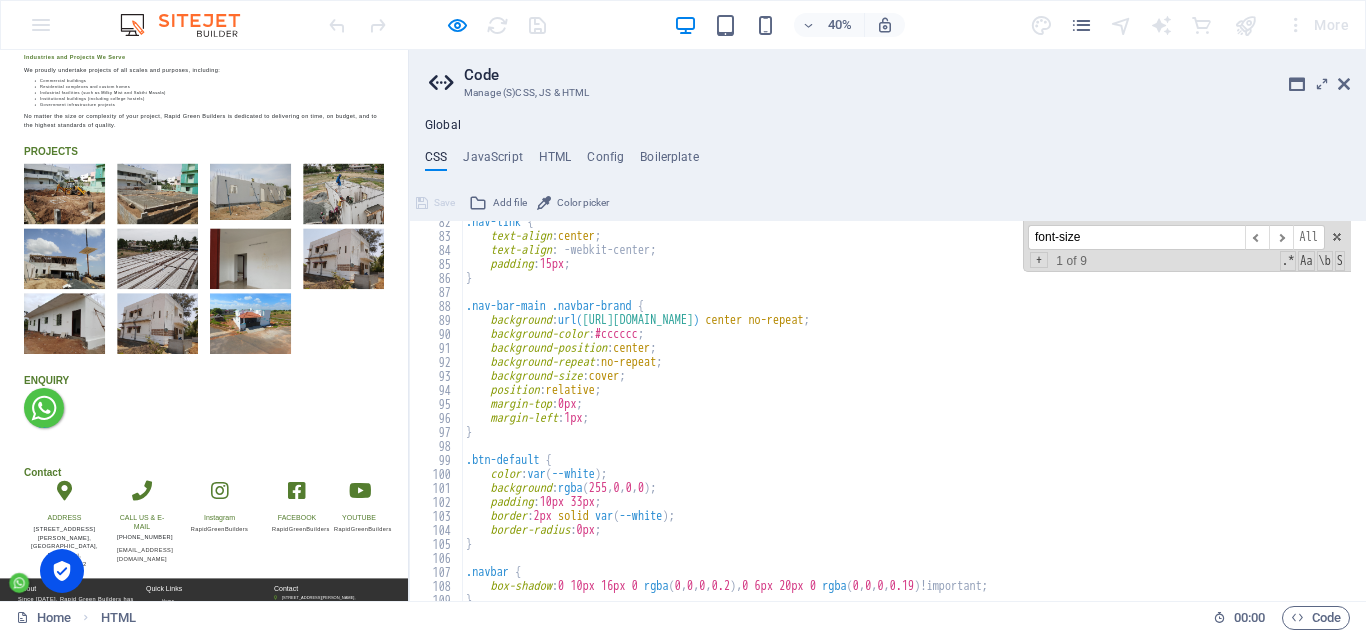 scroll, scrollTop: 1200, scrollLeft: 0, axis: vertical 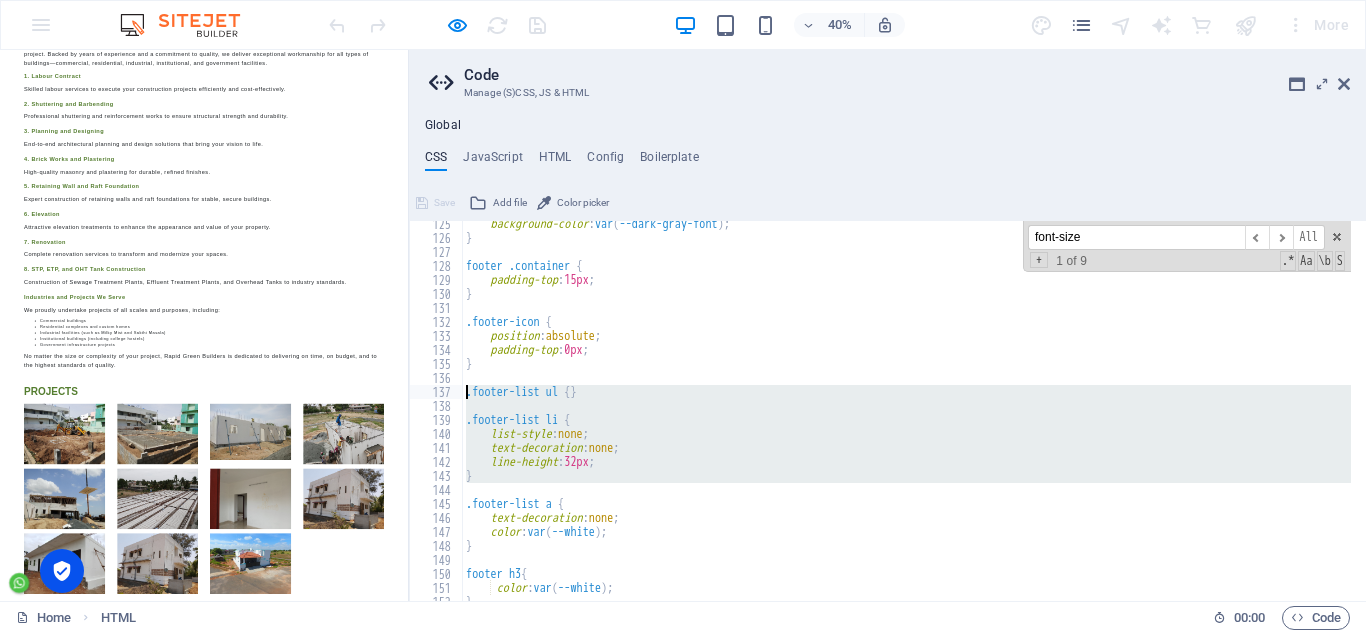 drag, startPoint x: 507, startPoint y: 486, endPoint x: 457, endPoint y: 394, distance: 104.70912 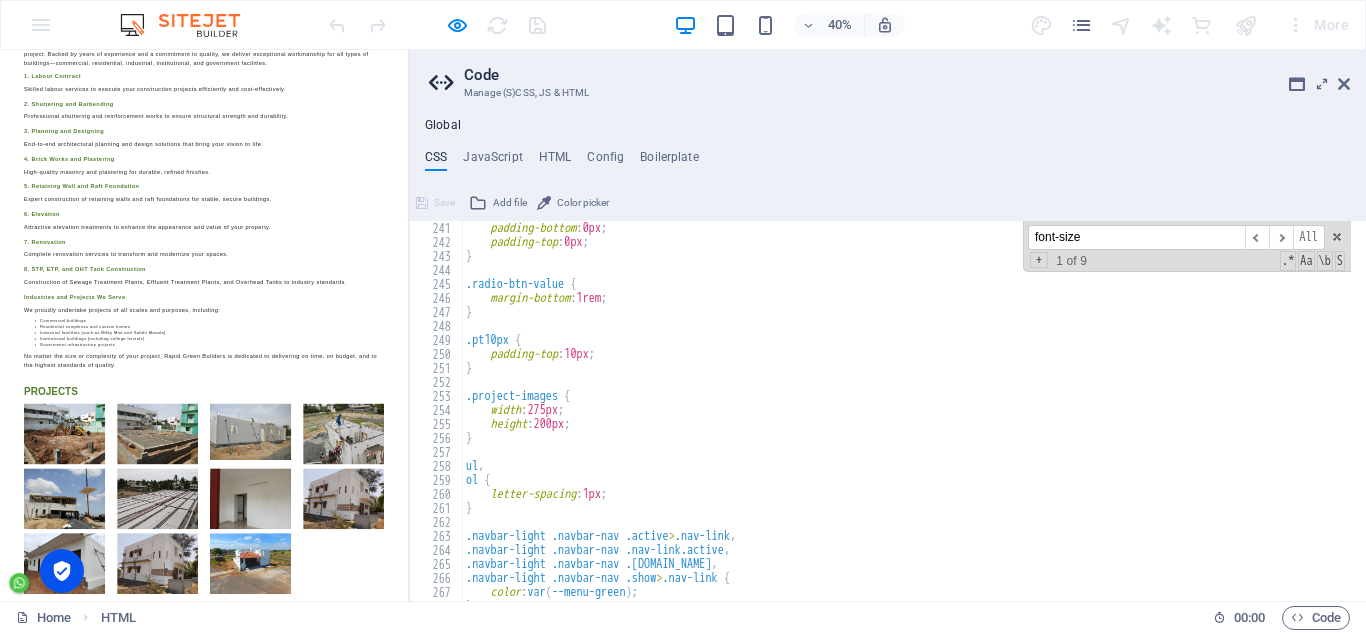 scroll, scrollTop: 3420, scrollLeft: 0, axis: vertical 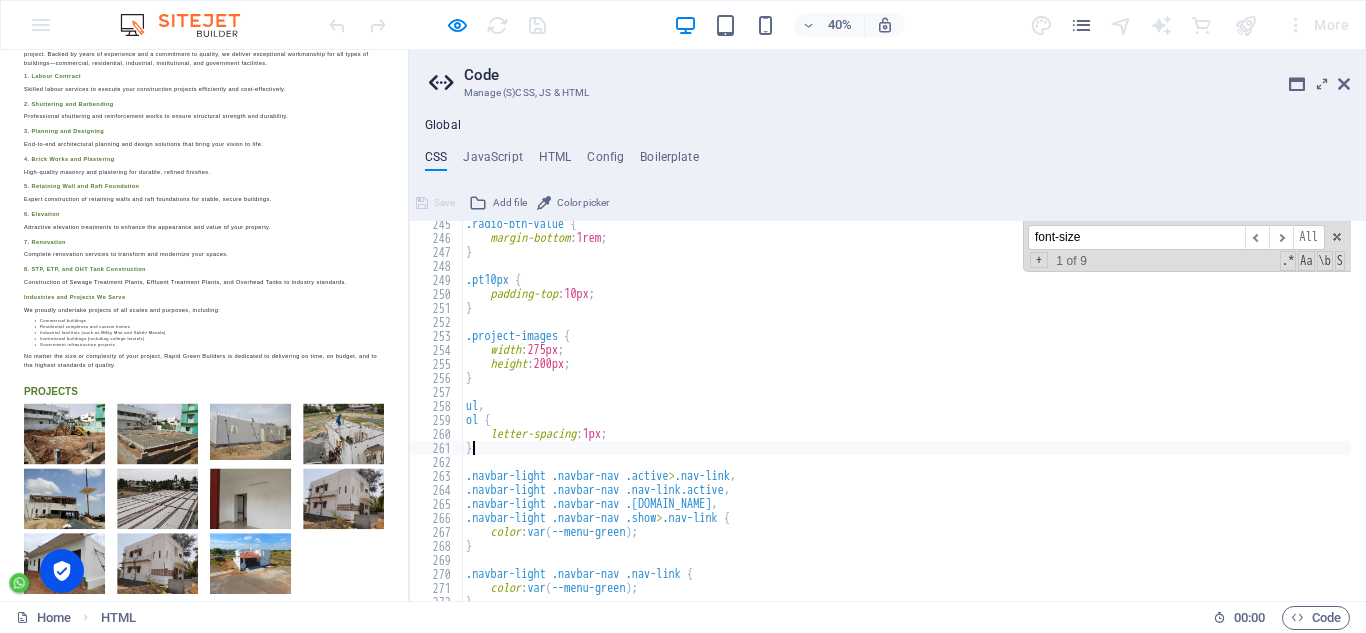 click on ".radio-btn-value   {      margin-bottom :  1rem ; } .pt10px   {      padding-top :  10px ; } .project-images   {      width :  275px ;      height :  200px ; } ul , ol   {      letter-spacing :  1px ; } .navbar-light   .navbar-nav   .active > .nav-link , .navbar-light   .navbar-nav   .nav-link.active , .navbar-light   .navbar-nav   .nav-link.show , .navbar-light   .navbar-nav   .show > .nav-link   {      color :  var ( --menu-green ) ; } .navbar-light   .navbar-nav   .nav-link   {      color :  var ( --menu-green ) ; }" at bounding box center [1032, 413] 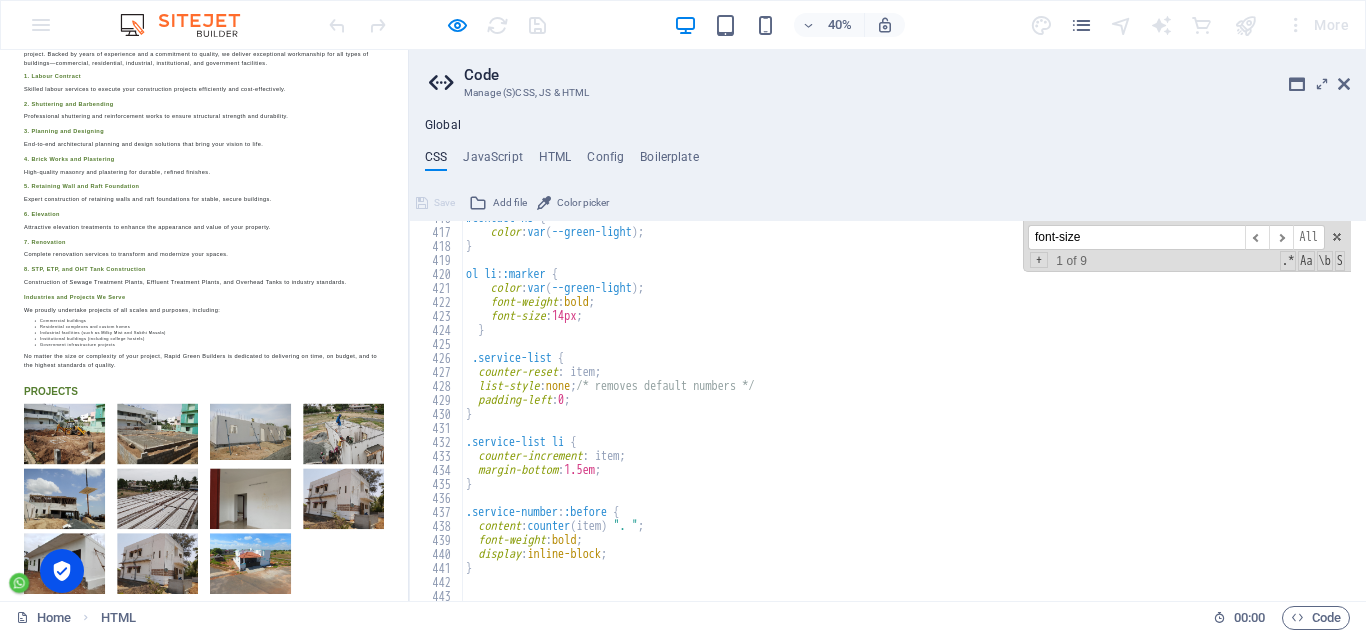 scroll, scrollTop: 6060, scrollLeft: 0, axis: vertical 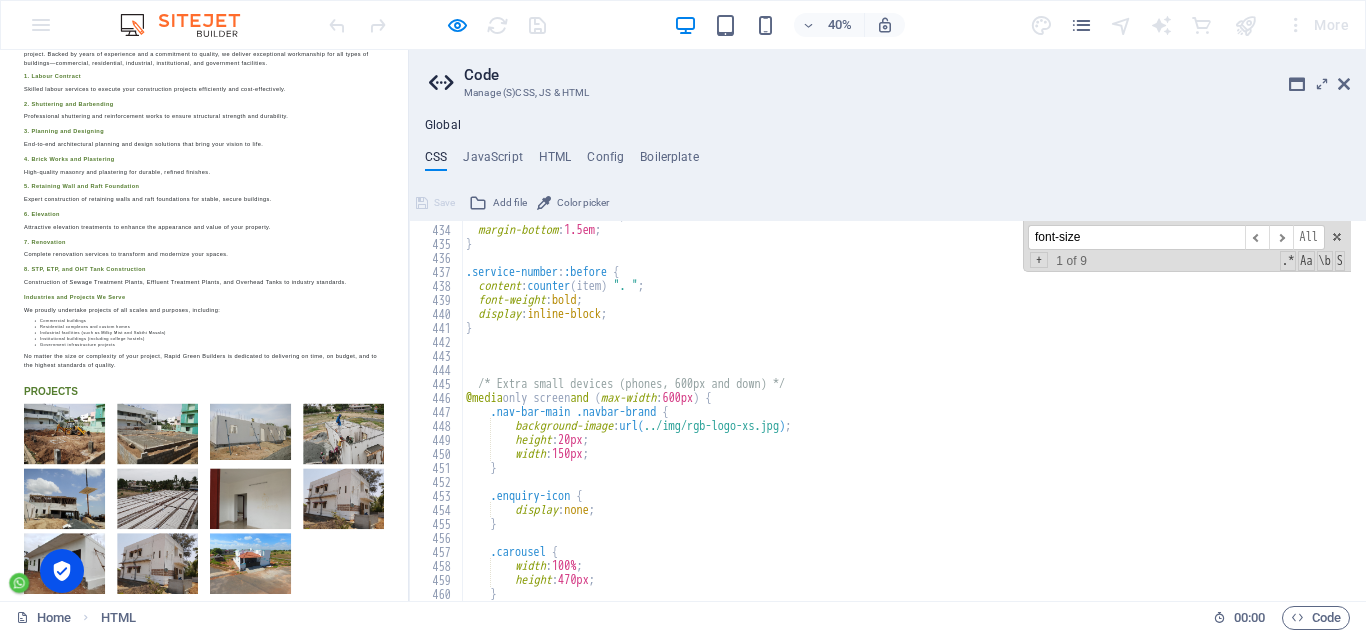click on "counter-increment : item;    margin-bottom :  1.5em ; } .service-number : :before   {    content :  counter ( item )   ". " ;    font-weight :  bold ;    display :  inline-block ; }          /* Extra small devices (phones, 600px and down) */ @media  only screen  and   ( max-width :  600px )   {      .nav-bar-main   .navbar-brand   {           background-image :  url( ../img/rgb-logo-xs.jpg ) ;           height :  20px ;           width :  150px ;      }      .enquiry-icon   {           display :  none ;      }      .carousel   {           width :  100% ;           height :  470px ;      }" at bounding box center [1032, 405] 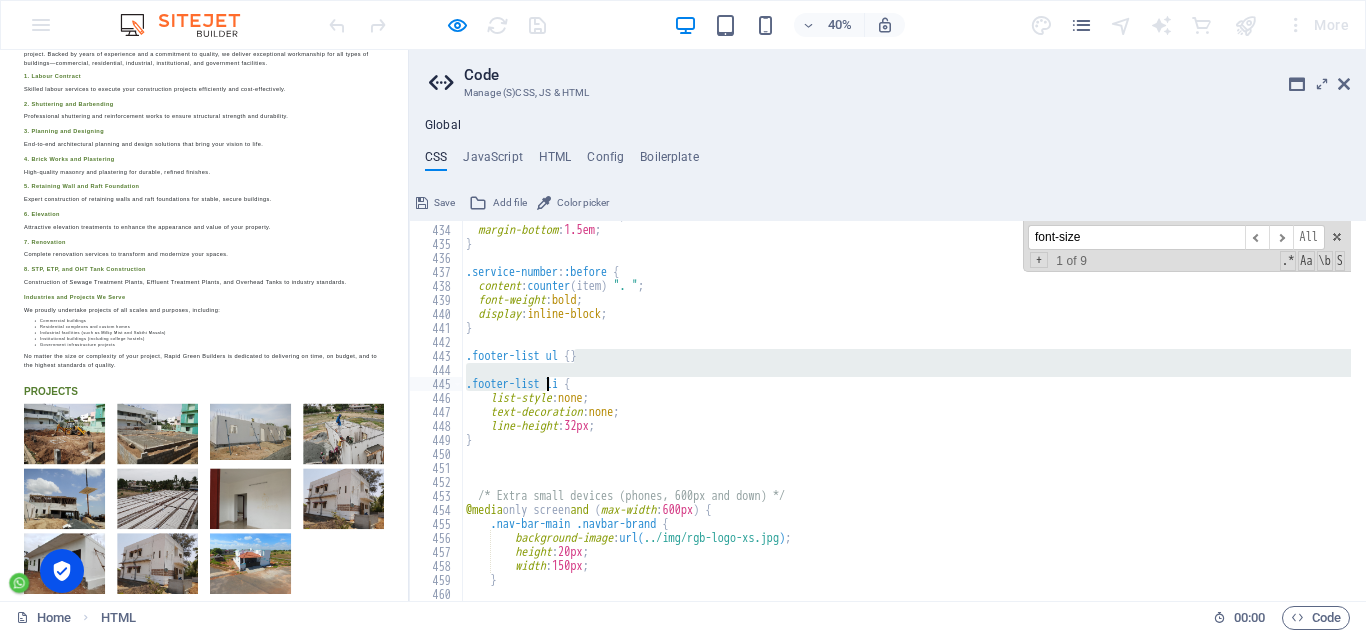 drag, startPoint x: 571, startPoint y: 355, endPoint x: 547, endPoint y: 384, distance: 37.64306 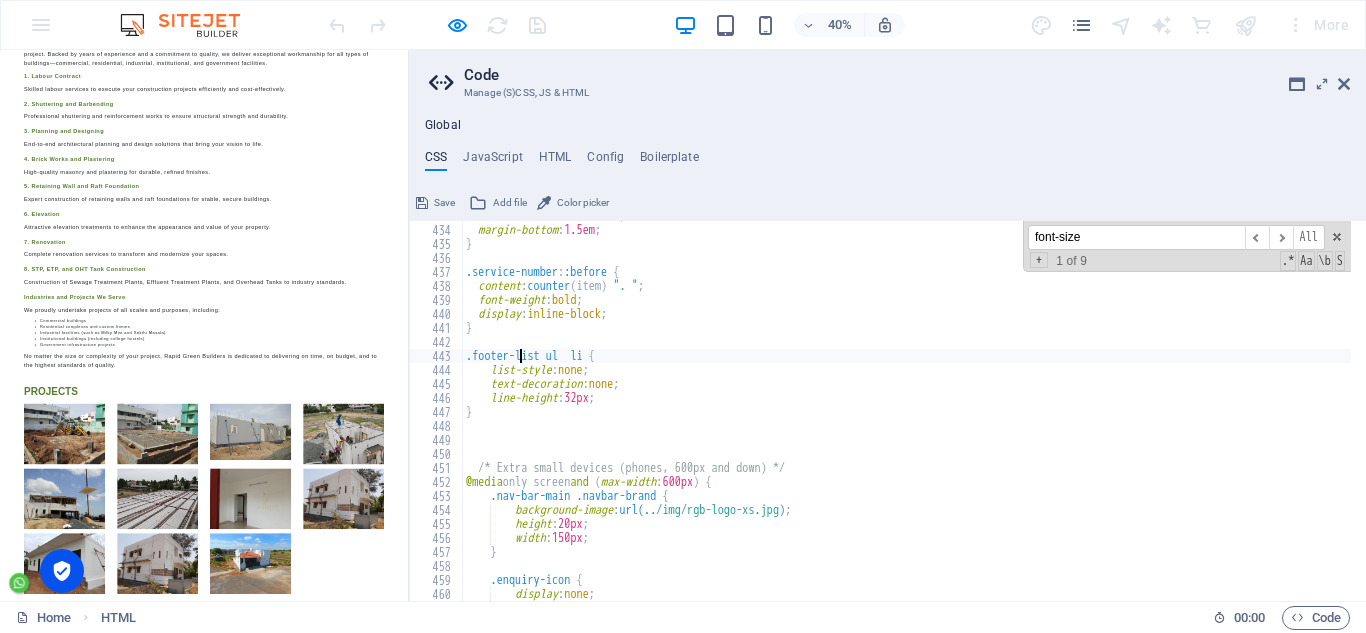 click on "counter-increment : item;    margin-bottom :  1.5em ; } .service-number : :before   {    content :  counter ( item )   ". " ;    font-weight :  bold ;    display :  inline-block ; } .footer-list   ul    li   {      list-style :  none ;      text-decoration :  none ;      line-height :  32px ; }          /* Extra small devices (phones, 600px and down) */ @media  only screen  and   ( max-width :  600px )   {      .nav-bar-main   .navbar-brand   {           background-image :  url( ../img/rgb-logo-xs.jpg ) ;           height :  20px ;           width :  150px ;      }      .enquiry-icon   {           display :  none ;" at bounding box center (1032, 405) 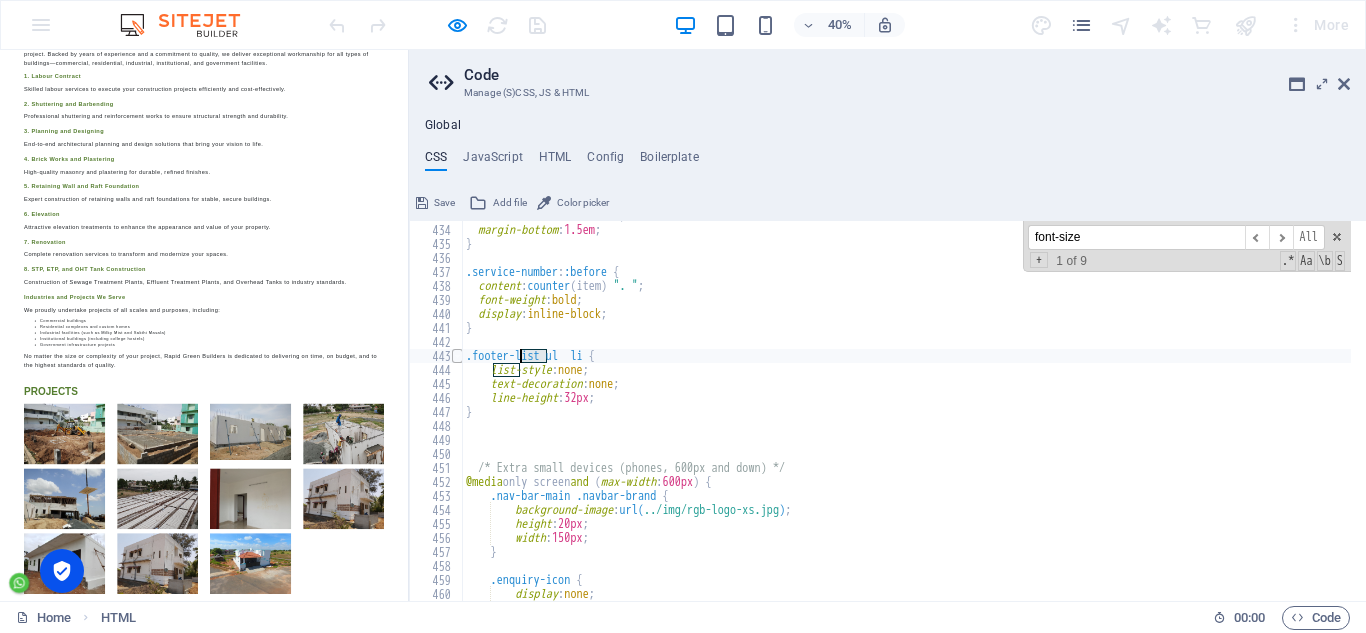 click at bounding box center [457, 356] 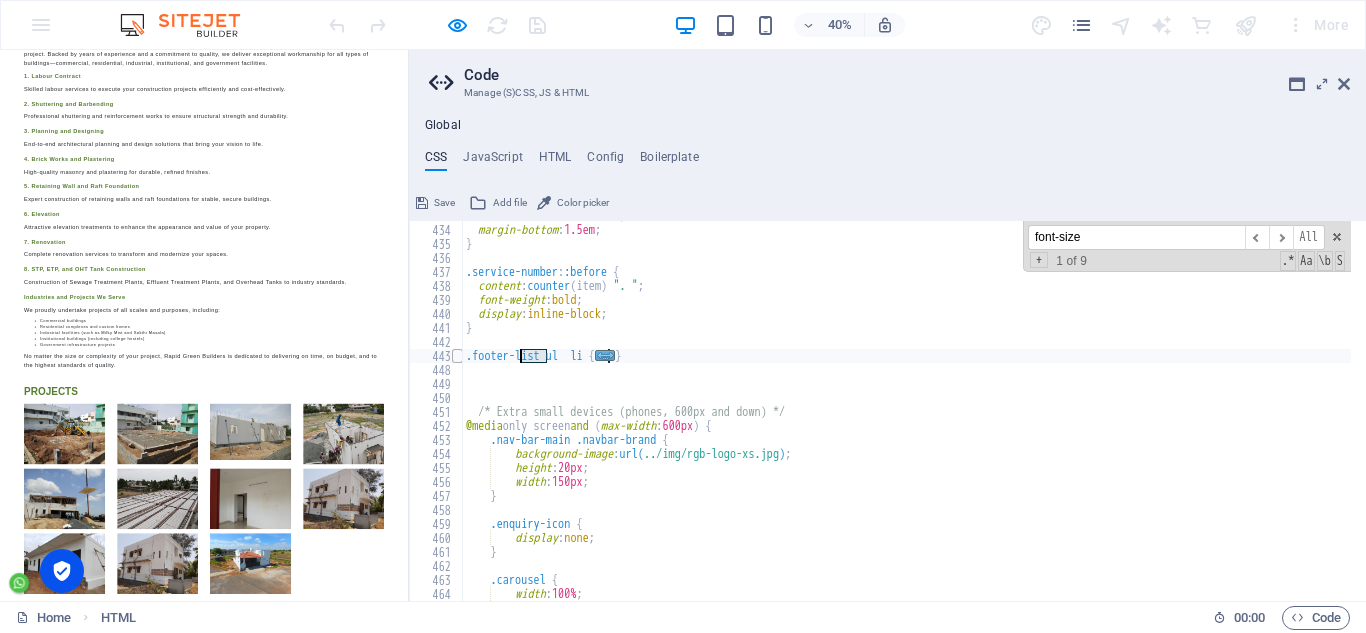 click at bounding box center (457, 356) 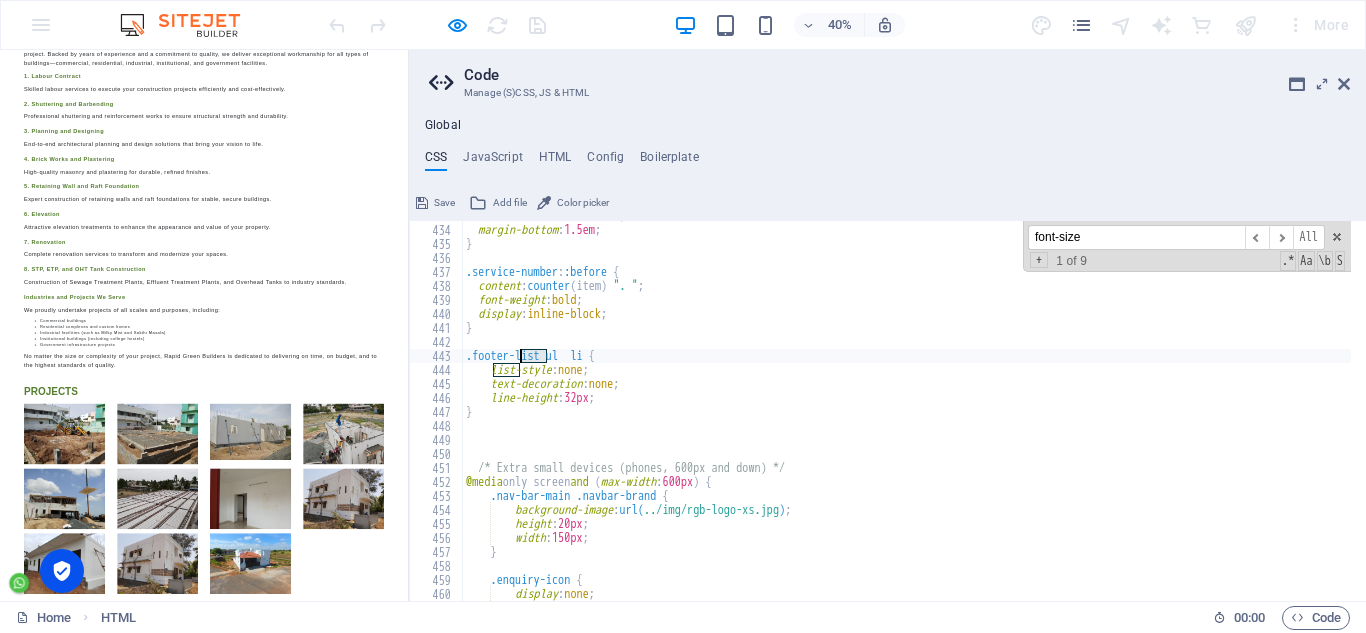 click on "counter-increment : item;    margin-bottom :  1.5em ; } .service-number : :before   {    content :  counter ( item )   ". " ;    font-weight :  bold ;    display :  inline-block ; } .footer-list   ul    li   {      list-style :  none ;      text-decoration :  none ;      line-height :  32px ; }          /* Extra small devices (phones, 600px and down) */ @media  only screen  and   ( max-width :  600px )   {      .nav-bar-main   .navbar-brand   {           background-image :  url( ../img/rgb-logo-xs.jpg ) ;           height :  20px ;           width :  150px ;      }      .enquiry-icon   {           display :  none ;" at bounding box center [1032, 405] 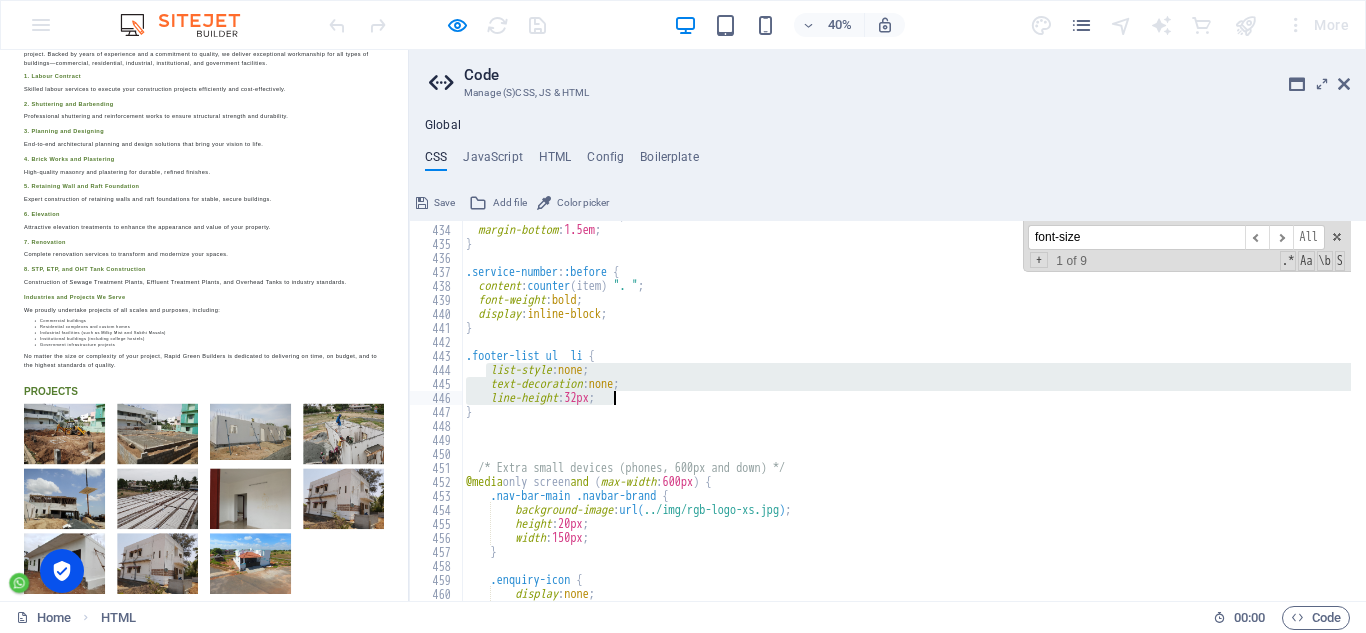 drag, startPoint x: 486, startPoint y: 374, endPoint x: 621, endPoint y: 404, distance: 138.29317 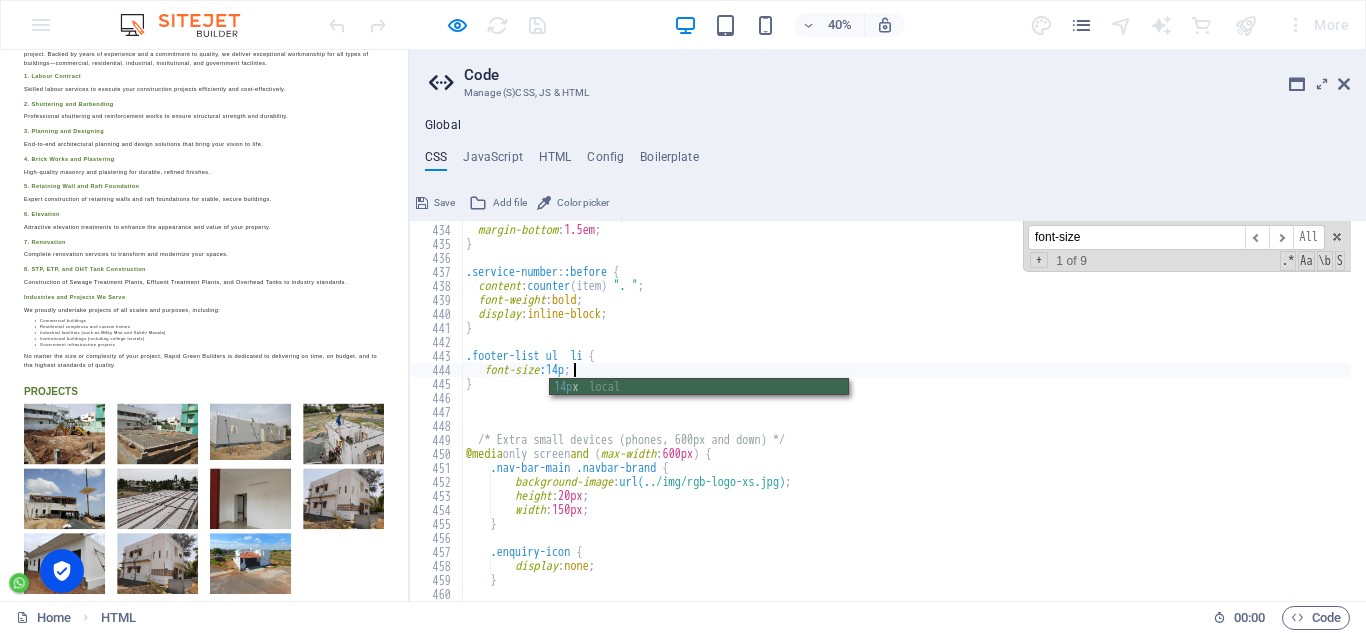 scroll, scrollTop: 0, scrollLeft: 8, axis: horizontal 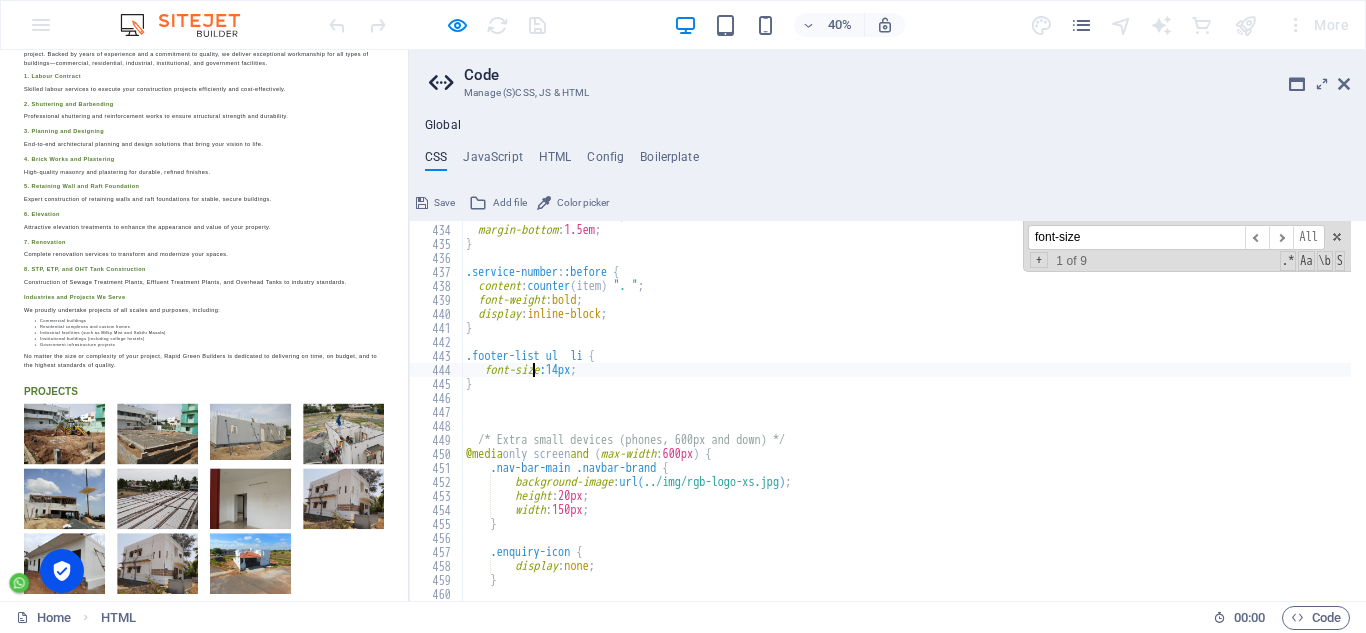 click on "counter-increment : item;    margin-bottom :  1.5em ; } .service-number : :before   {    content :  counter ( item )   ". " ;    font-weight :  bold ;    display :  inline-block ; } .footer-list   ul    li   {     font-size :14px ; }          /* Extra small devices (phones, 600px and down) */ @media  only screen  and   ( max-width :  600px )   {      .nav-bar-main   .navbar-brand   {           background-image :  url( ../img/rgb-logo-xs.jpg ) ;           height :  20px ;           width :  150px ;      }      .enquiry-icon   {           display :  none ;      }" at bounding box center (1032, 405) 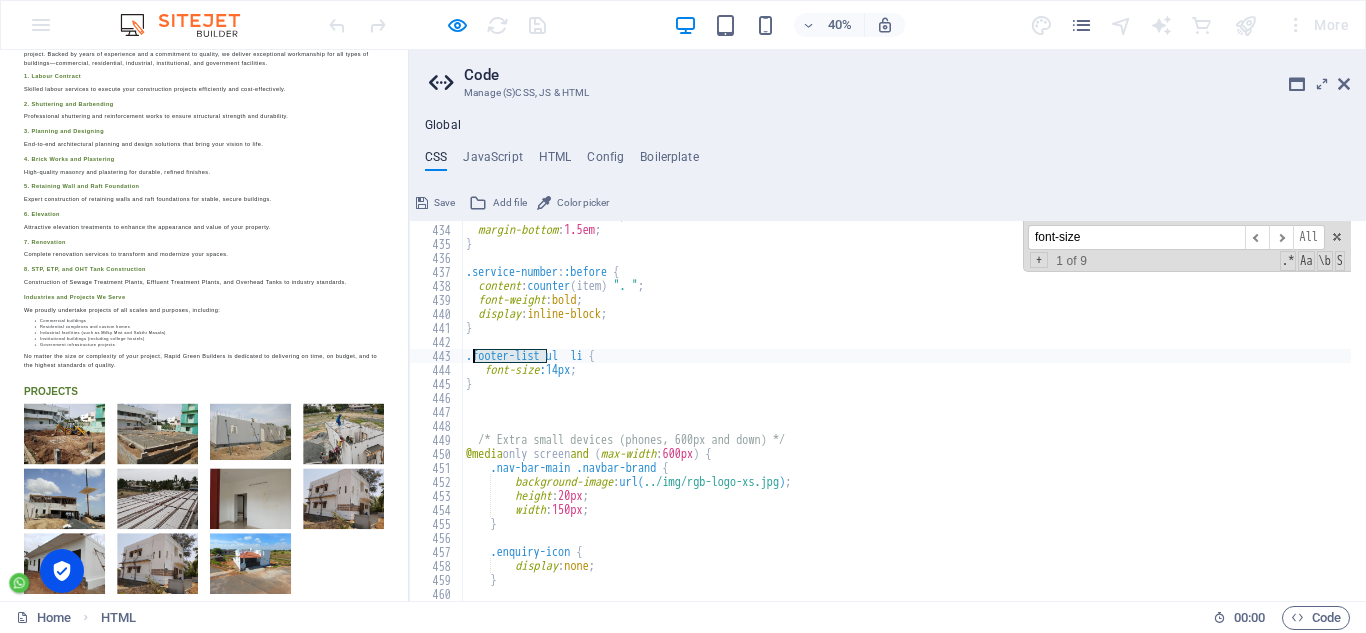 drag, startPoint x: 547, startPoint y: 351, endPoint x: 474, endPoint y: 358, distance: 73.33485 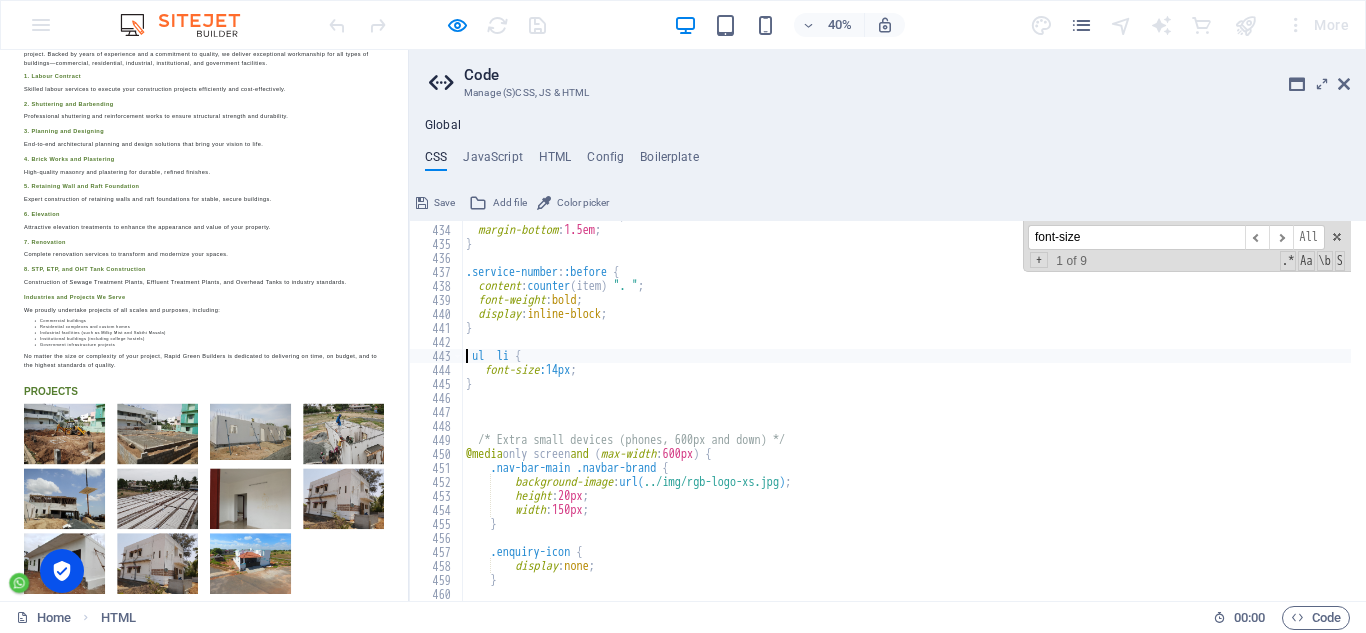 scroll, scrollTop: 0, scrollLeft: 1, axis: horizontal 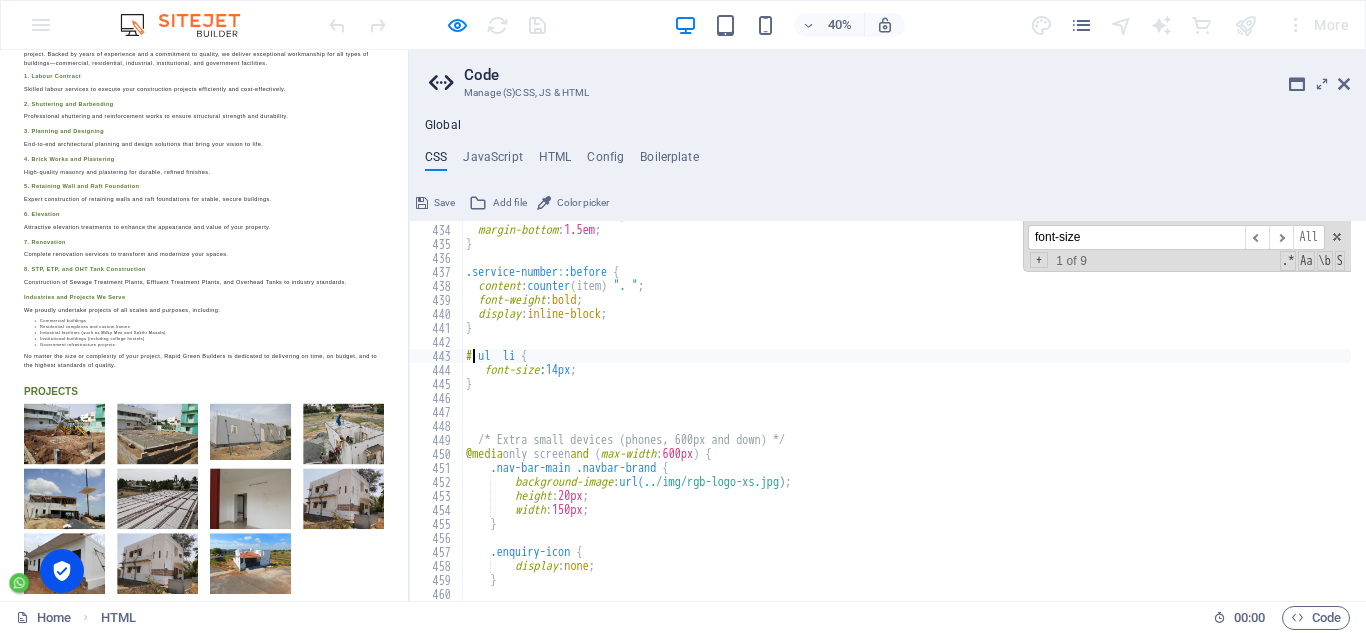paste on "services" 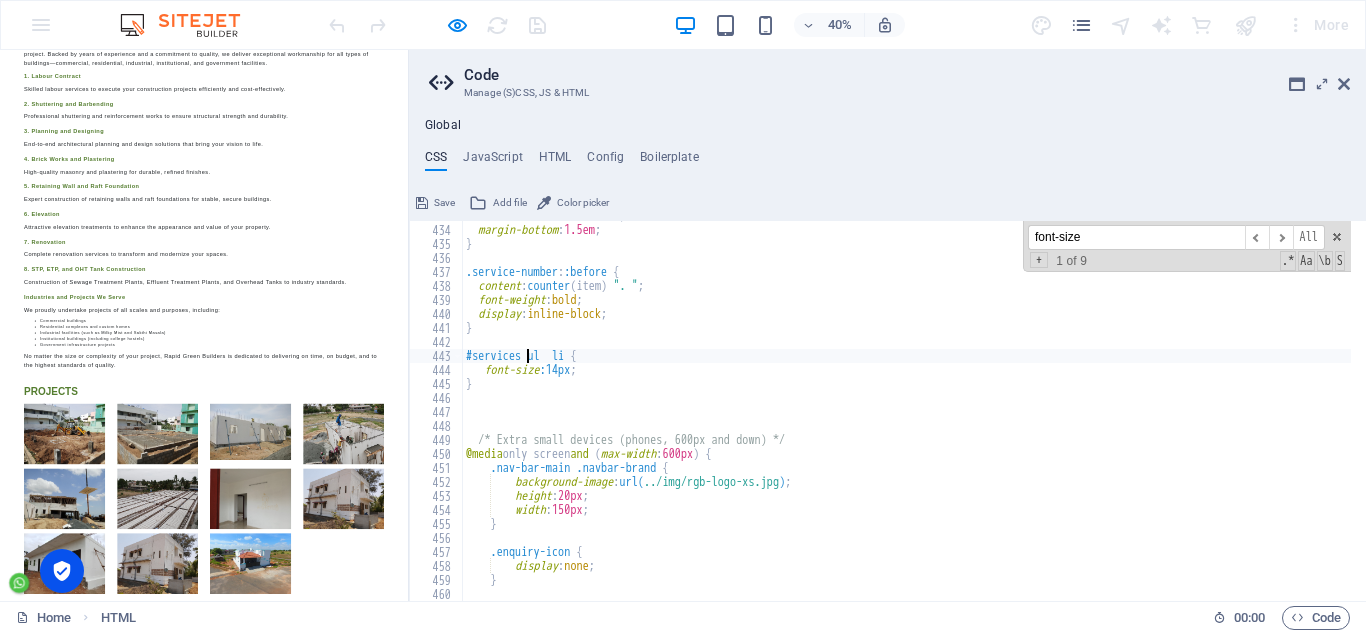 type on "#services ul  li {" 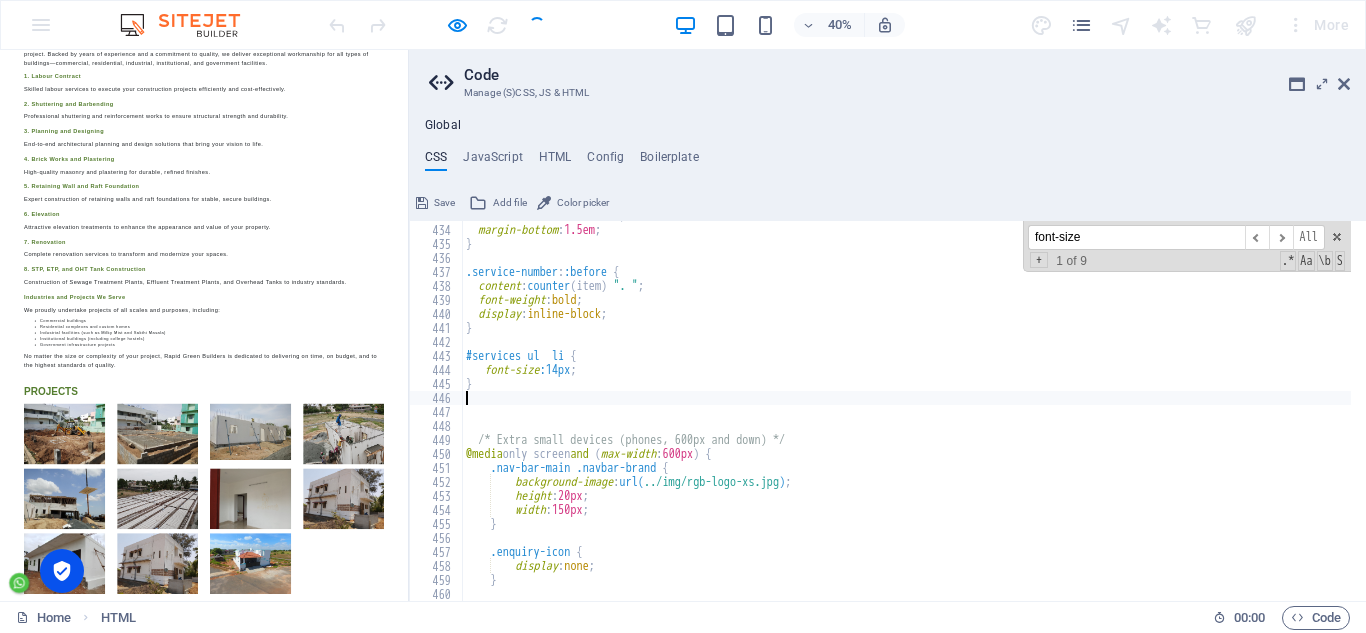 click on "counter-increment : item;    margin-bottom :  1.5em ; } .service-number : :before   {    content :  counter ( item )   ". " ;    font-weight :  bold ;    display :  inline-block ; } #services   ul    li   {     font-size :14px ; }          /* Extra small devices (phones, 600px and down) */ @media  only screen  and   ( max-width :  600px )   {      .nav-bar-main   .navbar-brand   {           background-image :  url( ../img/rgb-logo-xs.jpg ) ;           height :  20px ;           width :  150px ;      }      .enquiry-icon   {           display :  none ;      }" at bounding box center [1032, 405] 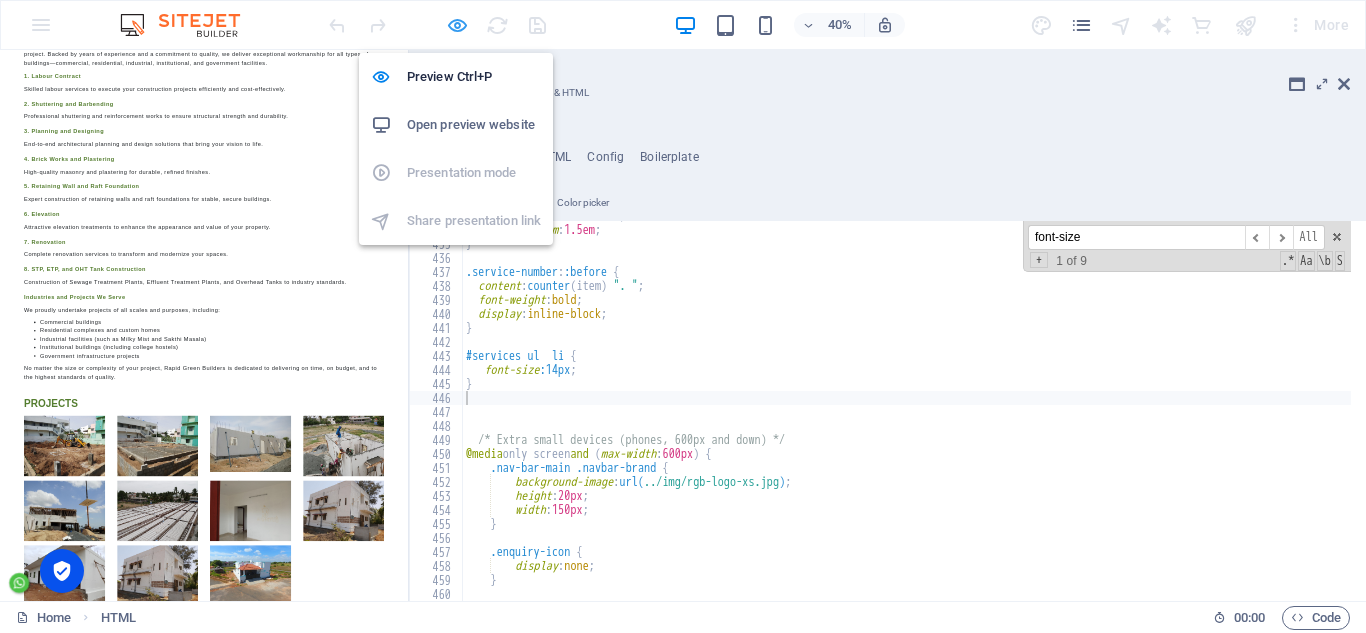 click at bounding box center [457, 25] 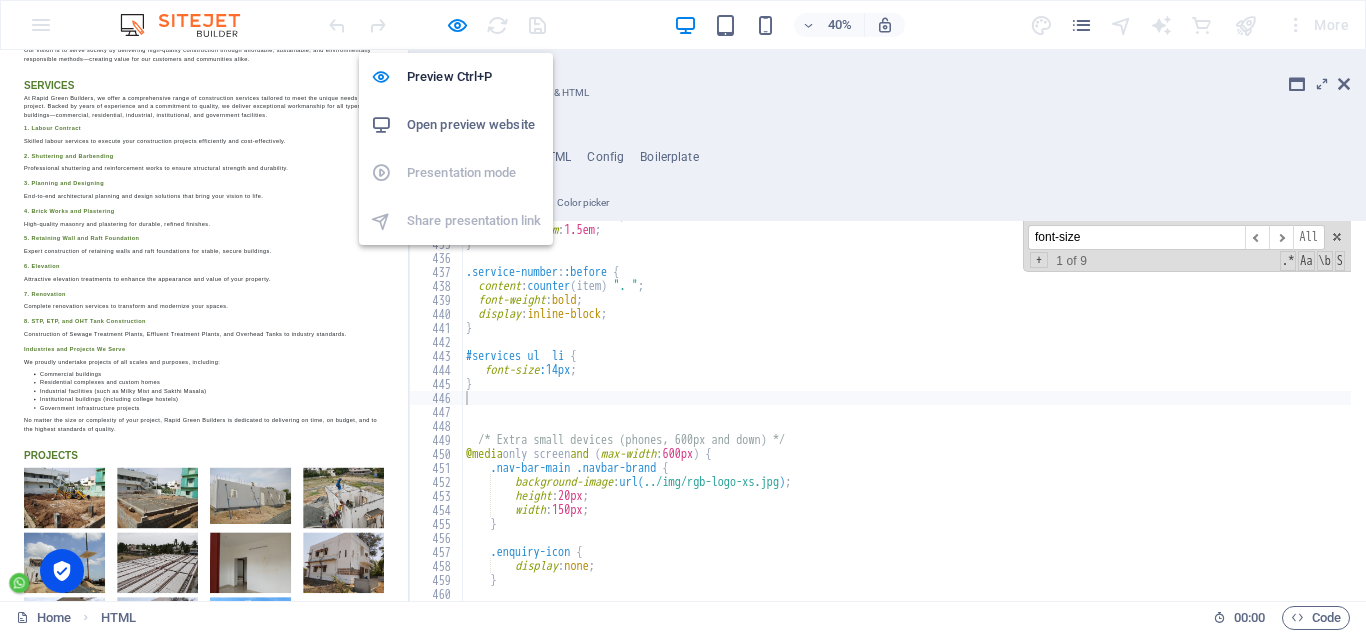 scroll, scrollTop: 358, scrollLeft: 0, axis: vertical 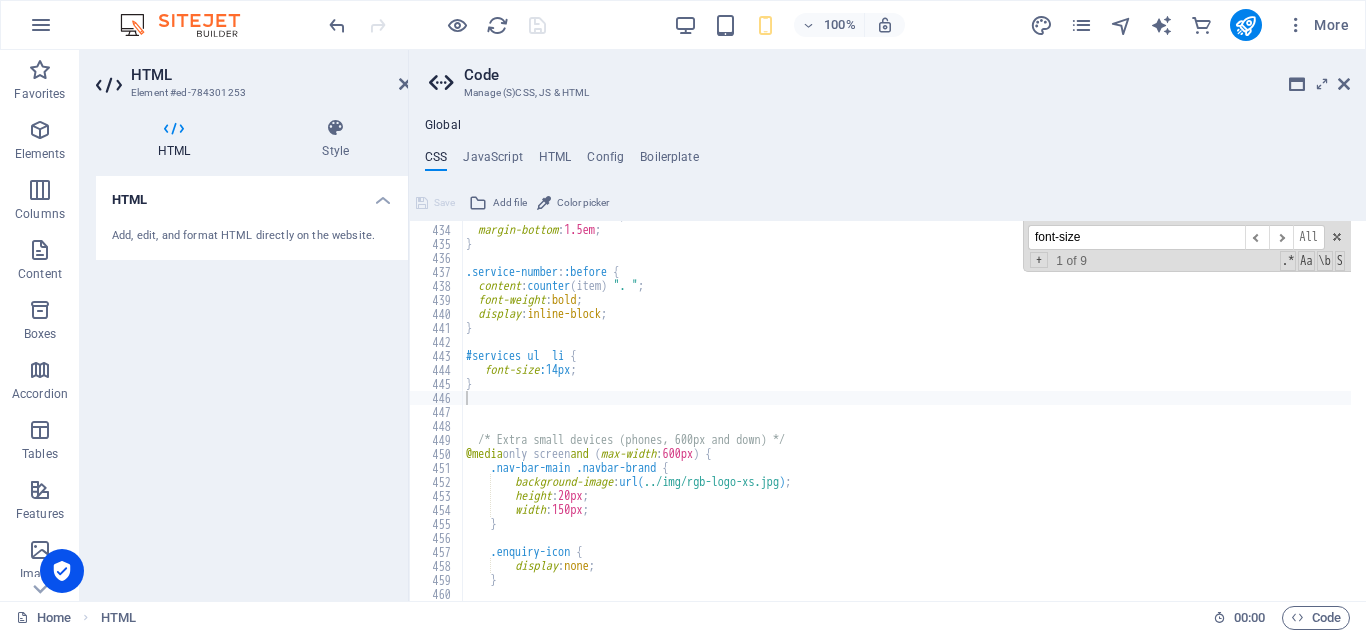 type on "}" 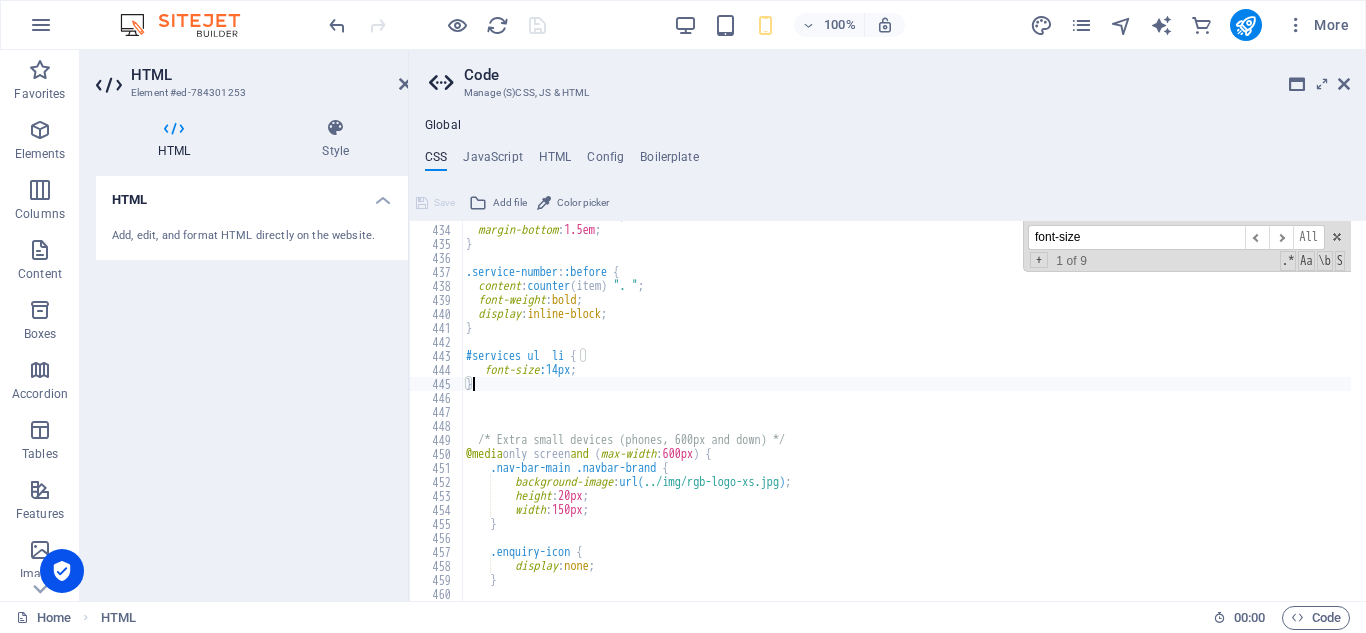 click on "counter-increment : item;    margin-bottom :  1.5em ; } .service-number : :before   {    content :  counter ( item )   ". " ;    font-weight :  bold ;    display :  inline-block ; } #services   ul    li   {     font-size :14px ; }          /* Extra small devices (phones, 600px and down) */ @media  only screen  and   ( max-width :  600px )   {      .nav-bar-main   .navbar-brand   {           background-image :  url( ../img/rgb-logo-xs.jpg ) ;           height :  20px ;           width :  150px ;      }      .enquiry-icon   {           display :  none ;      }" at bounding box center [1032, 405] 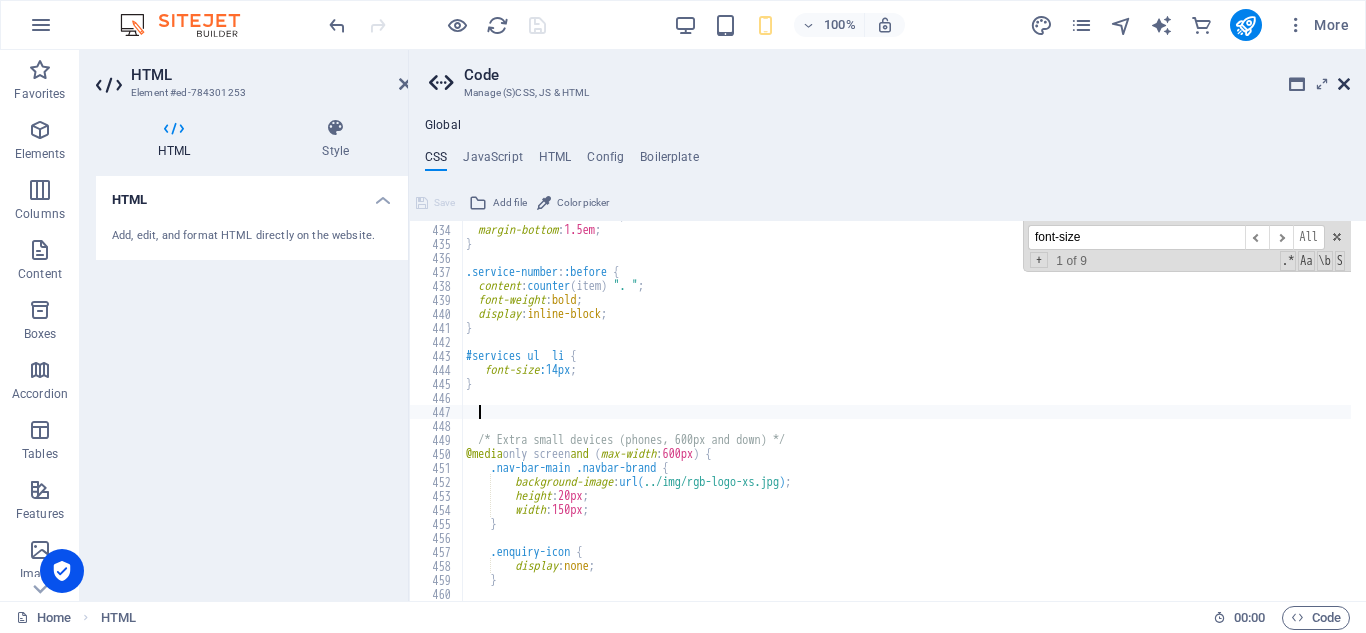 click at bounding box center [1344, 84] 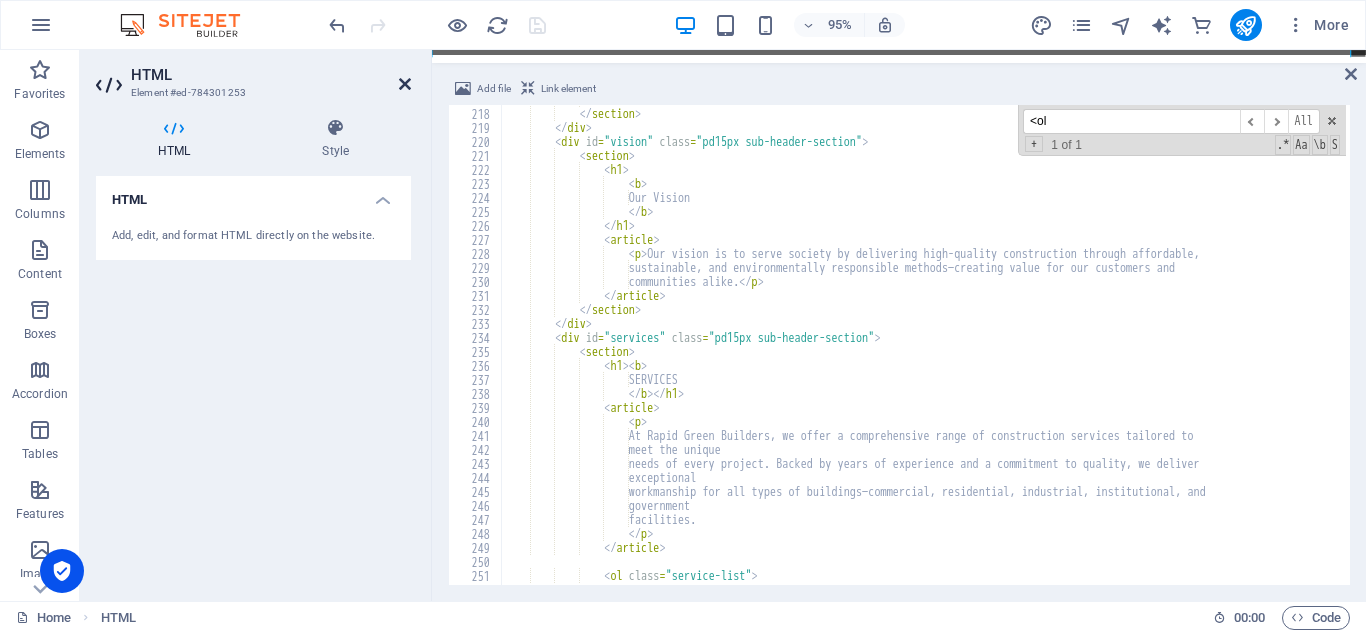 click at bounding box center (405, 84) 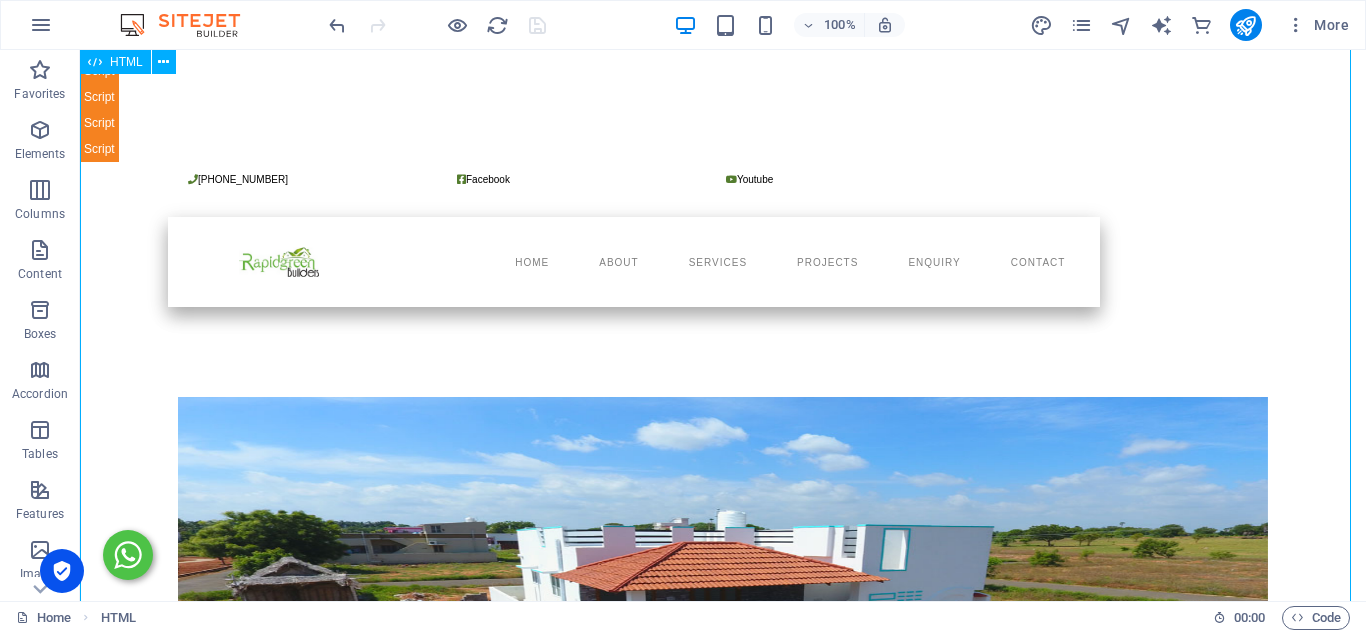 scroll, scrollTop: 0, scrollLeft: 0, axis: both 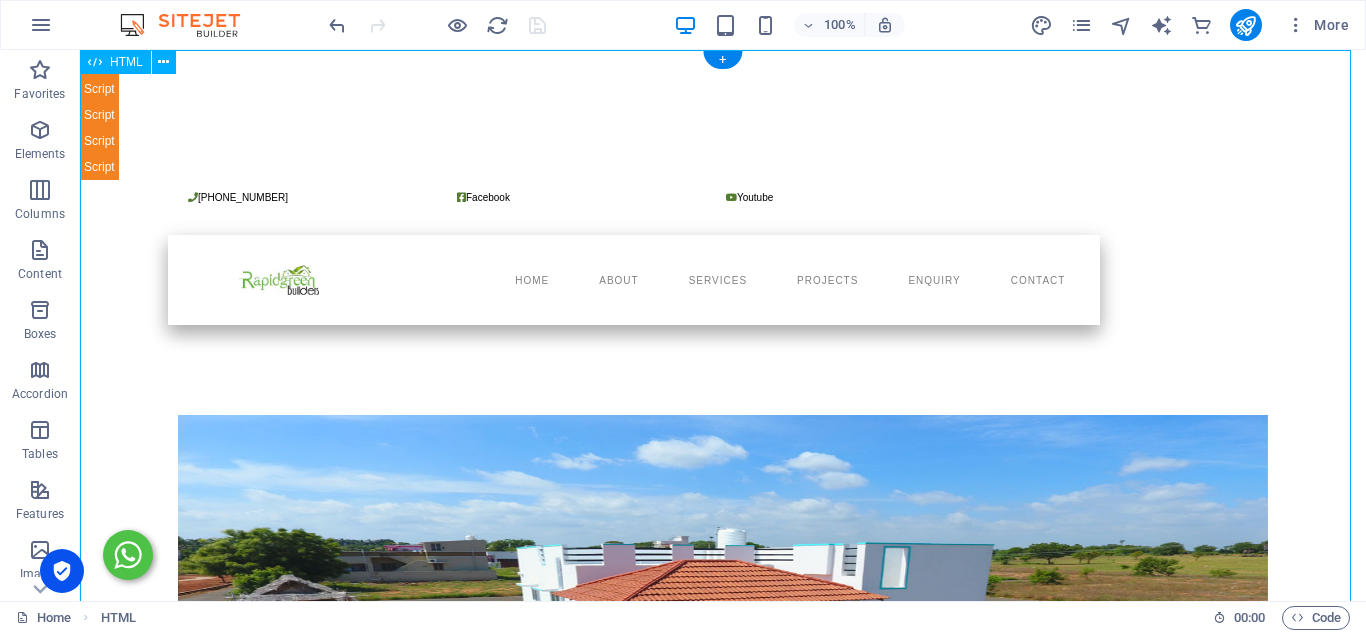 click on "+91 9445985533
Facebook
Youtube
HOME  (current)
ABOUT
SERVICES" at bounding box center (723, 2008) 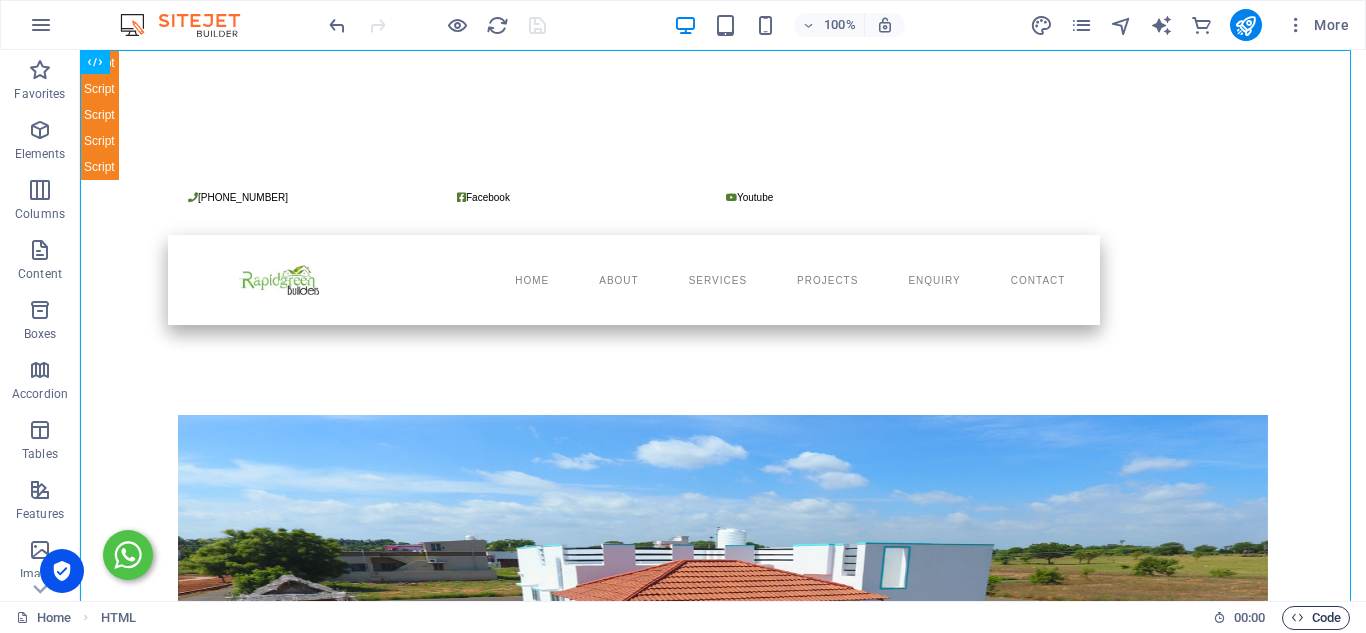 click on "Code" at bounding box center (1316, 618) 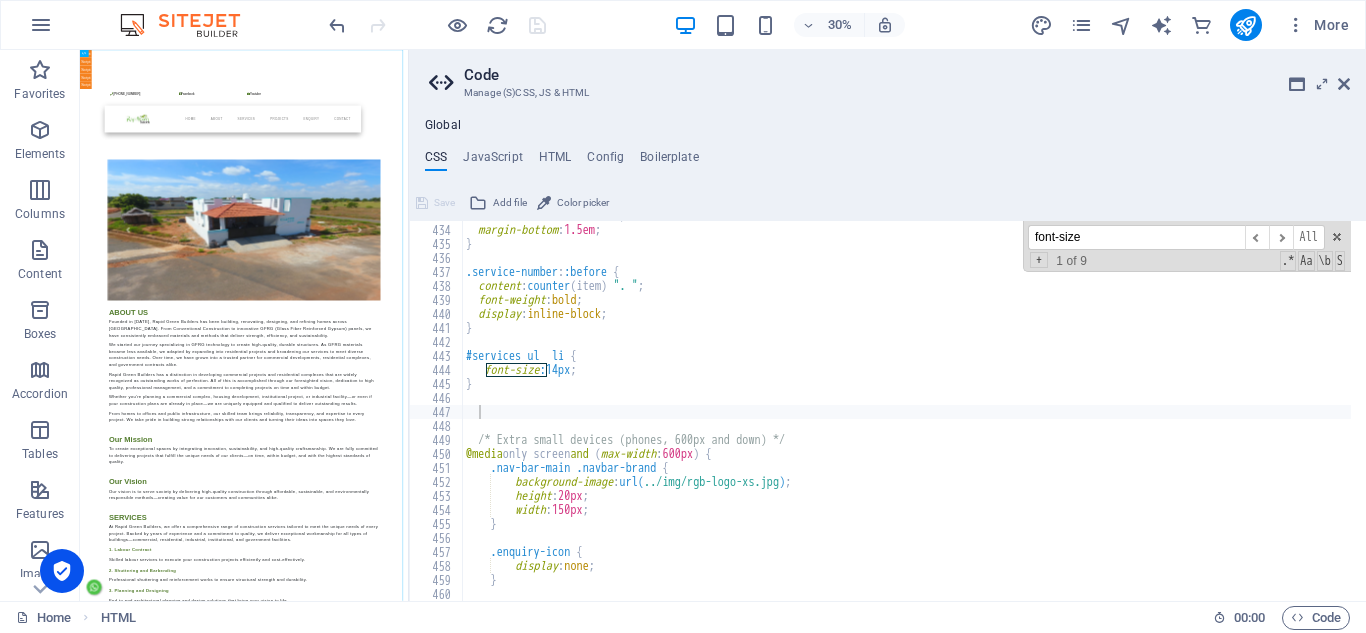 drag, startPoint x: 1093, startPoint y: 231, endPoint x: 922, endPoint y: 235, distance: 171.04678 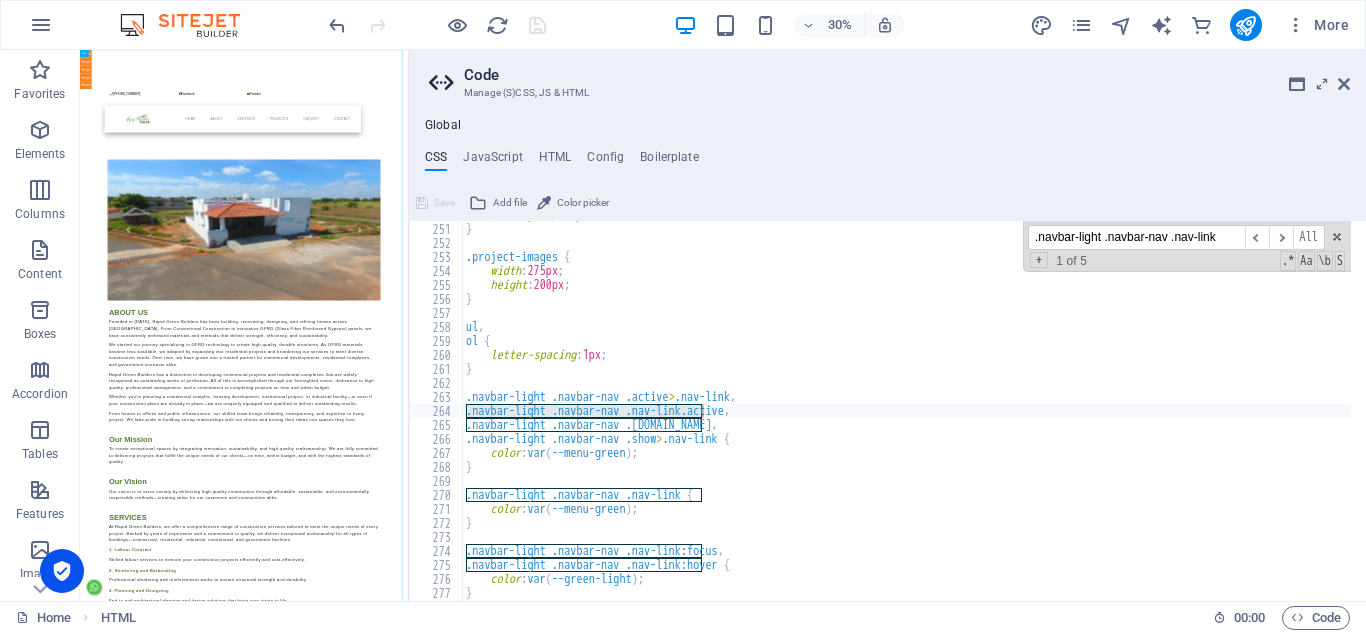 scroll, scrollTop: 3560, scrollLeft: 0, axis: vertical 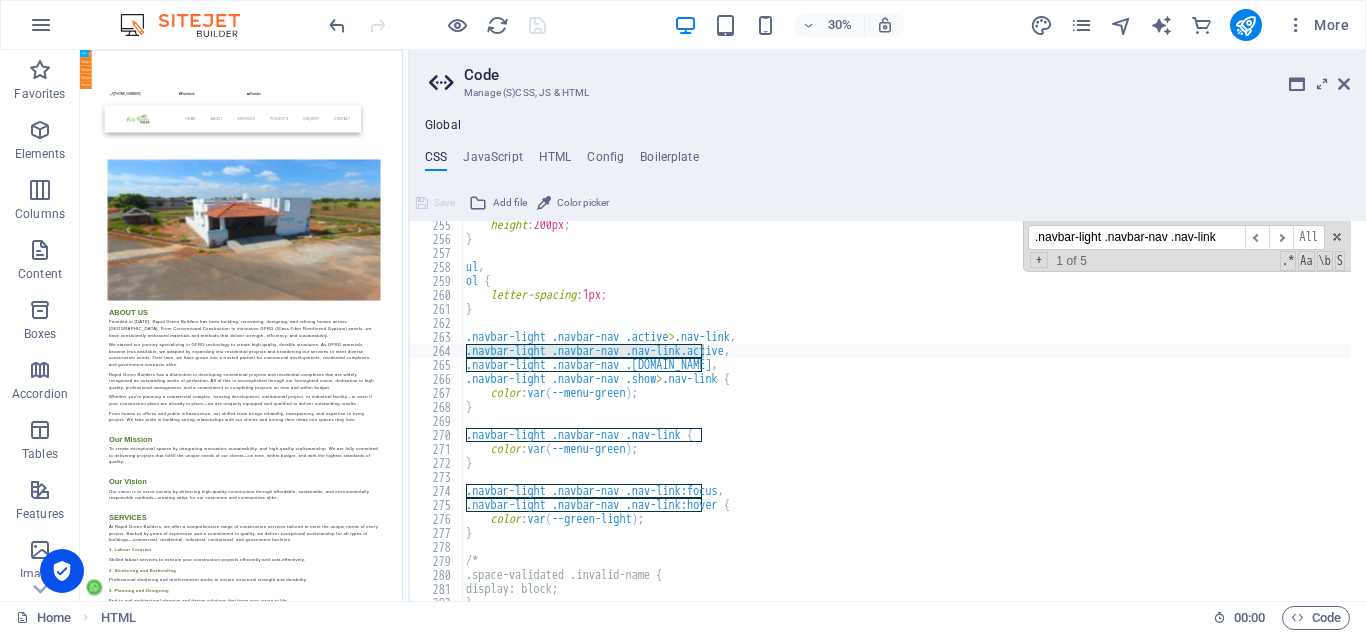 type on ".navbar-light .navbar-nav .nav-link" 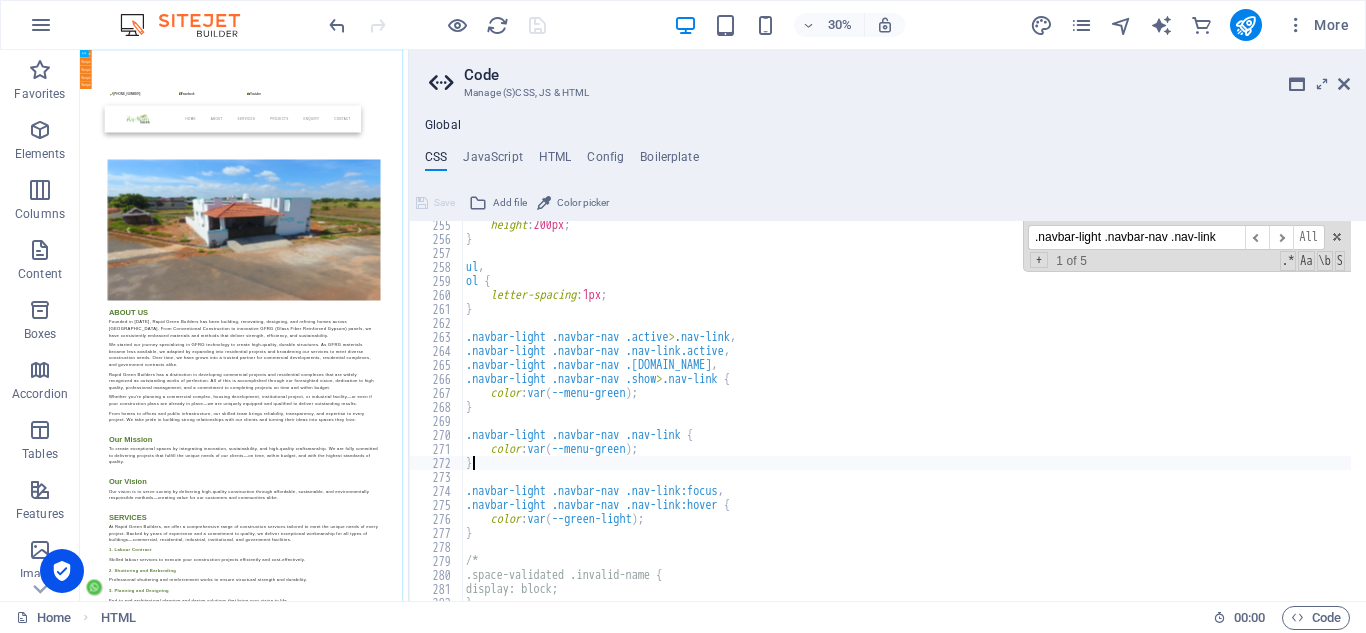click on "height :  200px ; } ul , ol   {      letter-spacing :  1px ; } .navbar-light   .navbar-nav   .active > .nav-link , .navbar-light   .navbar-nav   .nav-link.active , .navbar-light   .navbar-nav   .nav-link.show , .navbar-light   .navbar-nav   .show > .nav-link   {      color :  var ( --menu-green ) ; } .navbar-light   .navbar-nav   .nav-link   {      color :  var ( --menu-green ) ; } .navbar-light   .navbar-nav   .nav-link:focus , .navbar-light   .navbar-nav   .nav-link:hover   {      color :  var ( --green-light ) ; } /*  .space-validated .invalid-name {     display: block; }" at bounding box center [1032, 414] 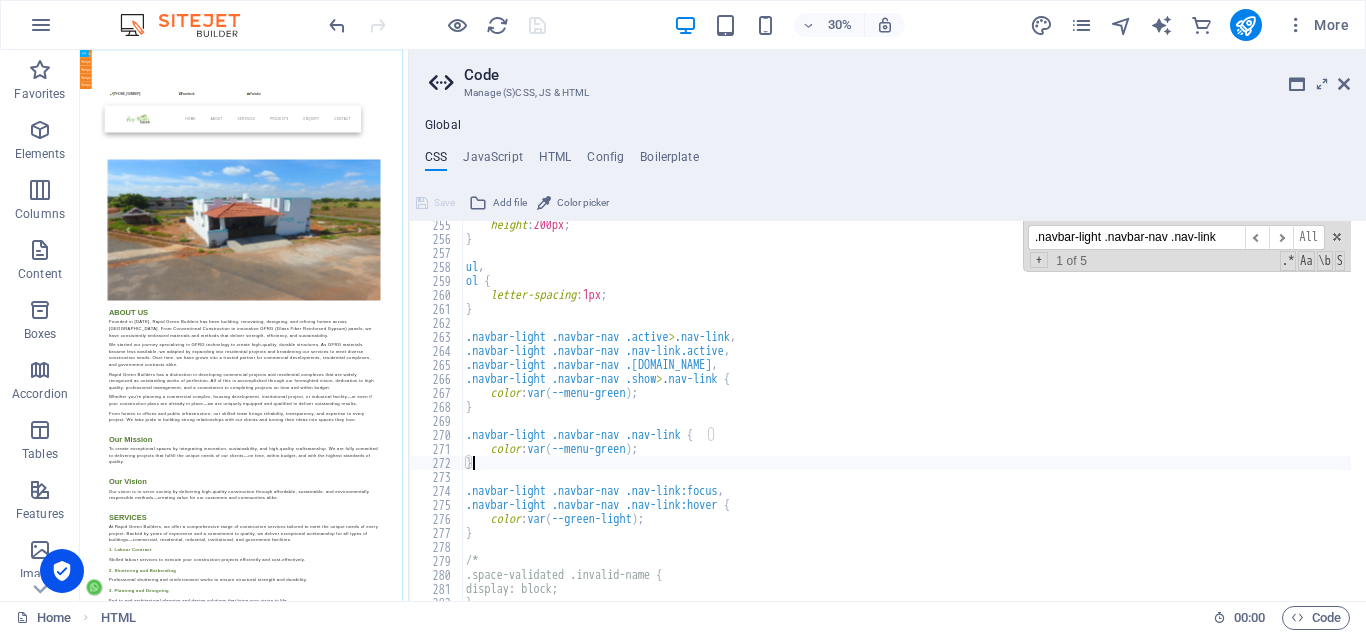 click on "height :  200px ; } ul , ol   {      letter-spacing :  1px ; } .navbar-light   .navbar-nav   .active > .nav-link , .navbar-light   .navbar-nav   .nav-link.active , .navbar-light   .navbar-nav   .nav-link.show , .navbar-light   .navbar-nav   .show > .nav-link   {      color :  var ( --menu-green ) ; } .navbar-light   .navbar-nav   .nav-link   {      color :  var ( --menu-green ) ; } .navbar-light   .navbar-nav   .nav-link:focus , .navbar-light   .navbar-nav   .nav-link:hover   {      color :  var ( --green-light ) ; } /*  .space-validated .invalid-name {     display: block; }" at bounding box center [1032, 414] 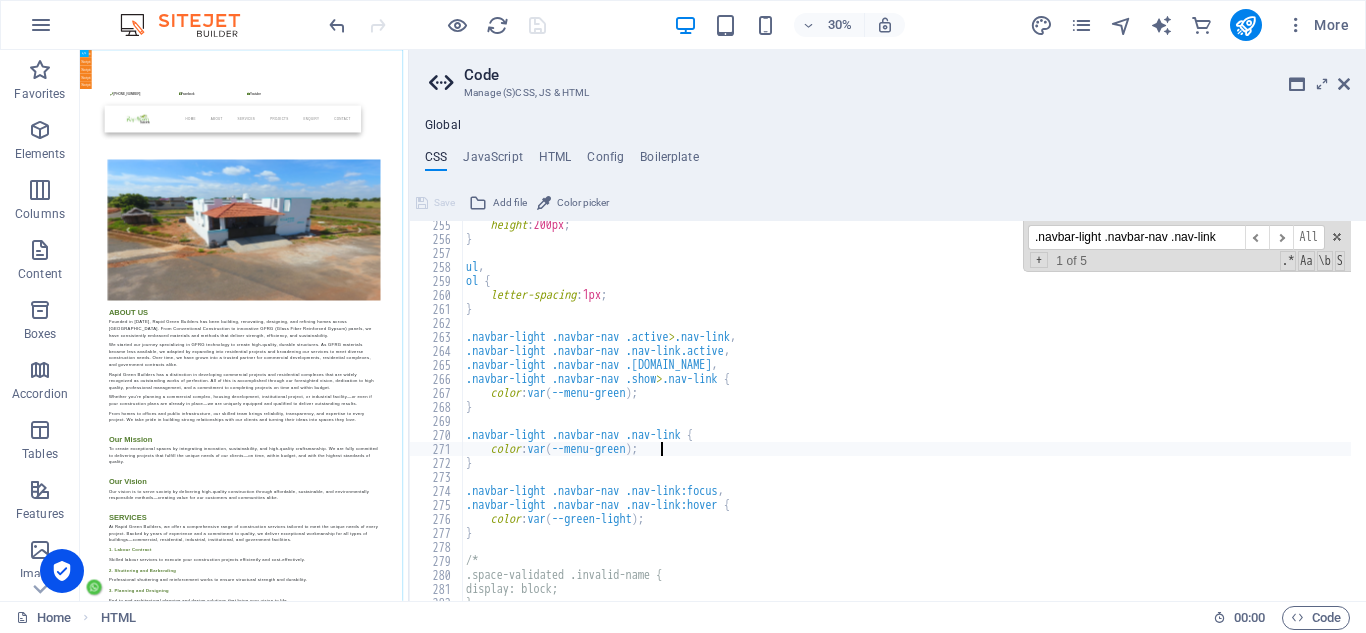 click on "height :  200px ; } ul , ol   {      letter-spacing :  1px ; } .navbar-light   .navbar-nav   .active > .nav-link , .navbar-light   .navbar-nav   .nav-link.active , .navbar-light   .navbar-nav   .nav-link.show , .navbar-light   .navbar-nav   .show > .nav-link   {      color :  var ( --menu-green ) ; } .navbar-light   .navbar-nav   .nav-link   {      color :  var ( --menu-green ) ; } .navbar-light   .navbar-nav   .nav-link:focus , .navbar-light   .navbar-nav   .nav-link:hover   {      color :  var ( --green-light ) ; } /*  .space-validated .invalid-name {     display: block; }" at bounding box center [1032, 414] 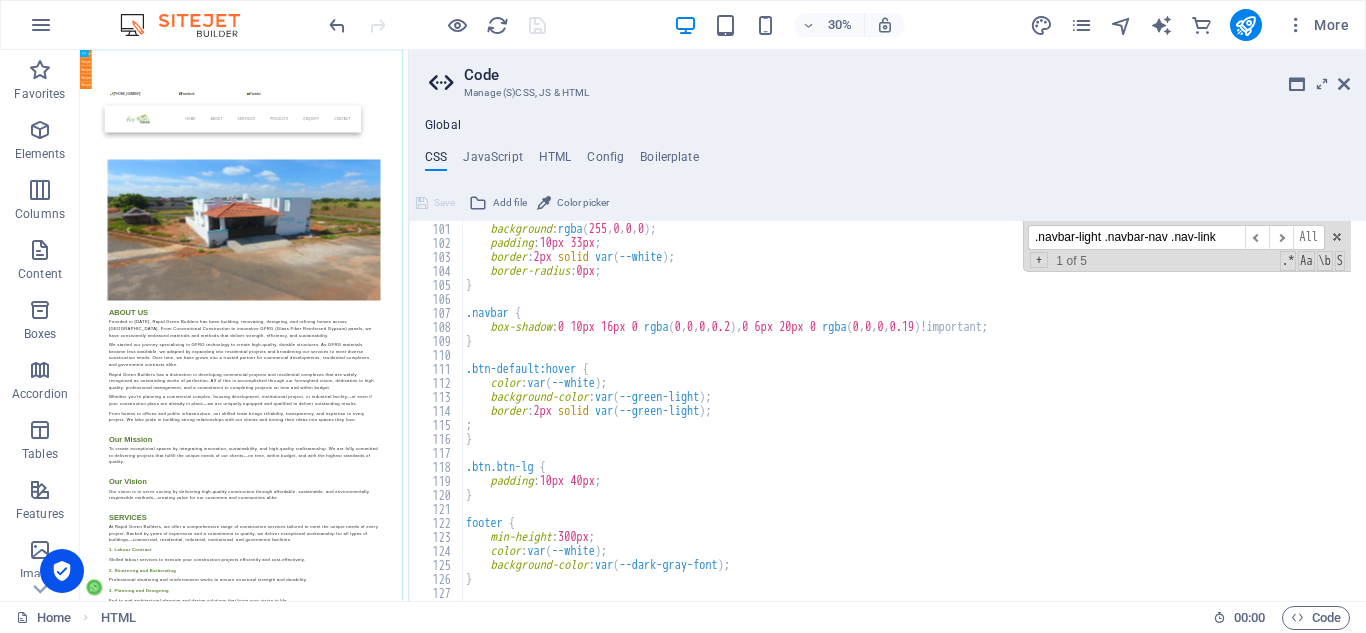 scroll, scrollTop: 1100, scrollLeft: 0, axis: vertical 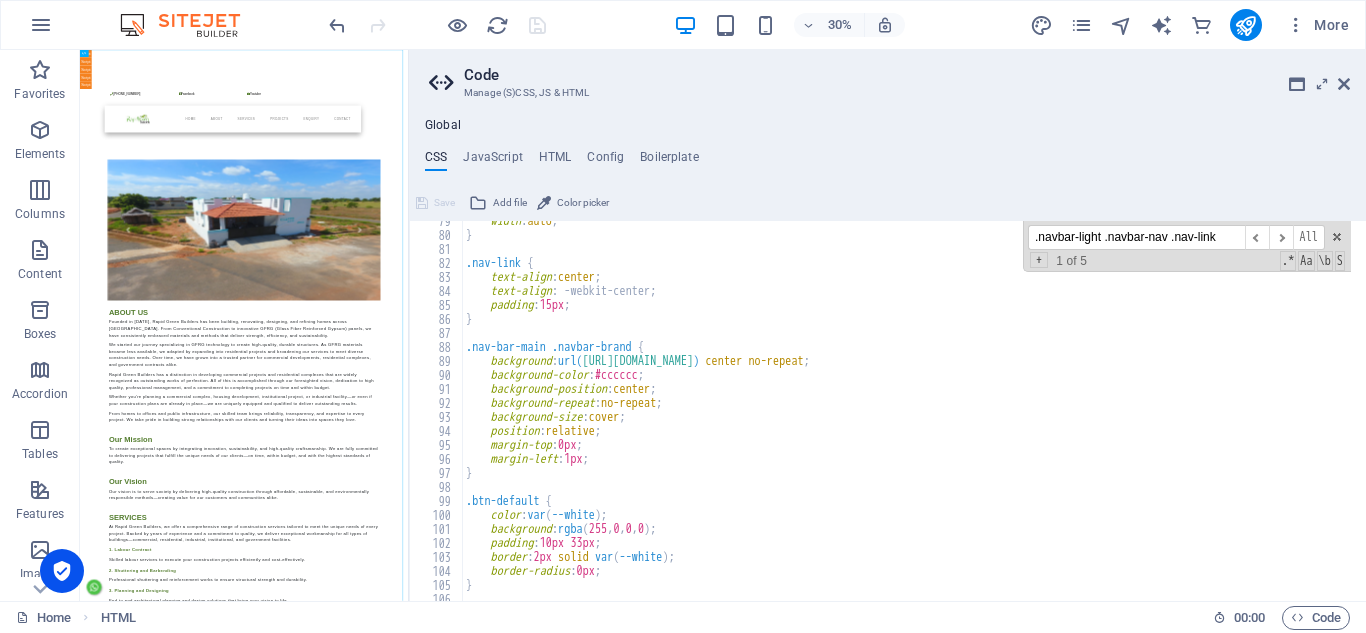 click at bounding box center (190, 25) 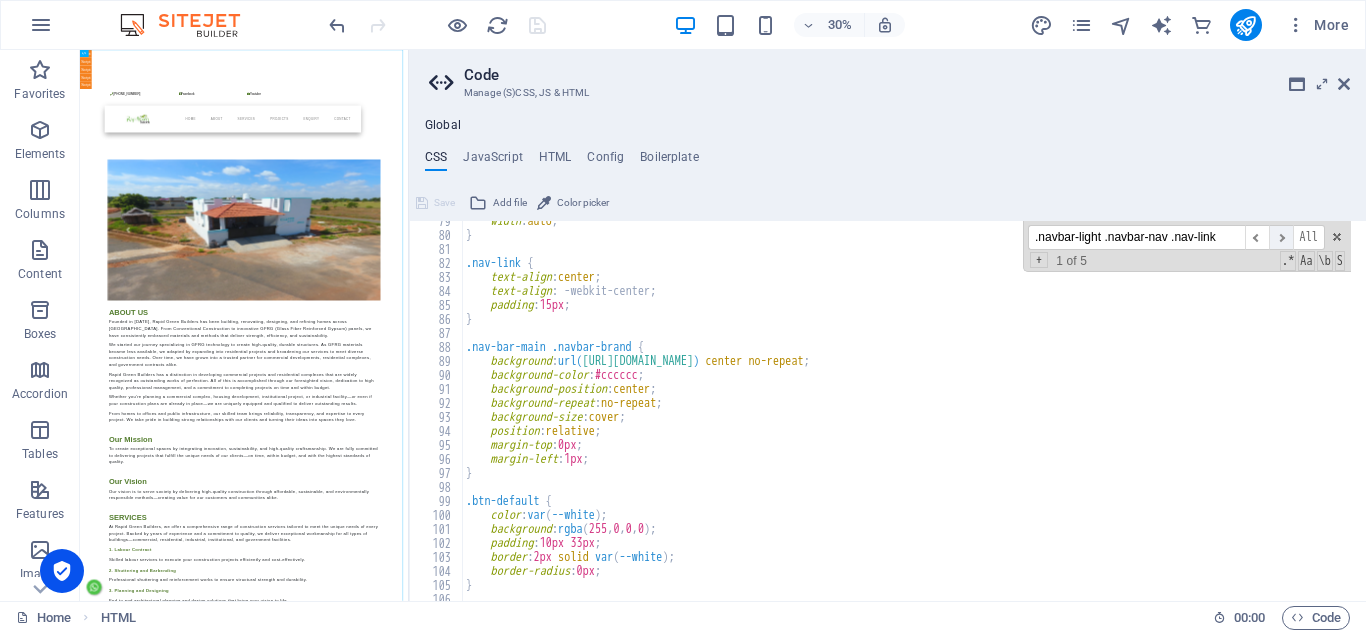 click on "​" at bounding box center (1281, 237) 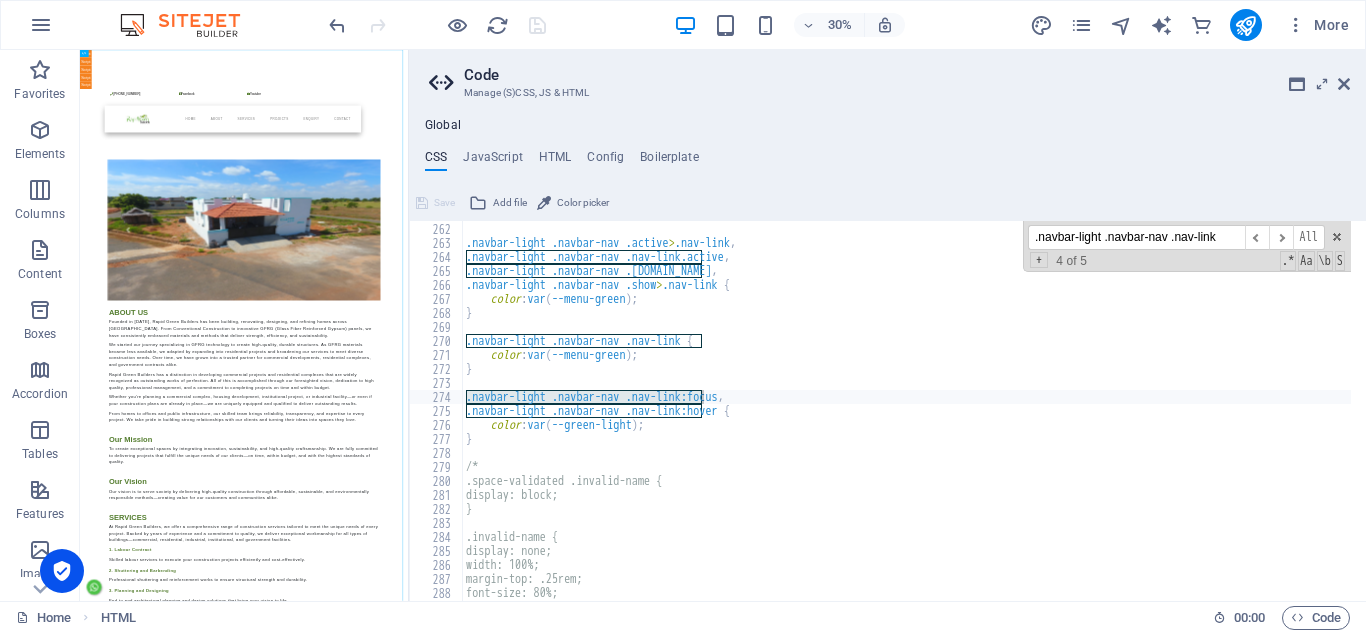 scroll, scrollTop: 3654, scrollLeft: 0, axis: vertical 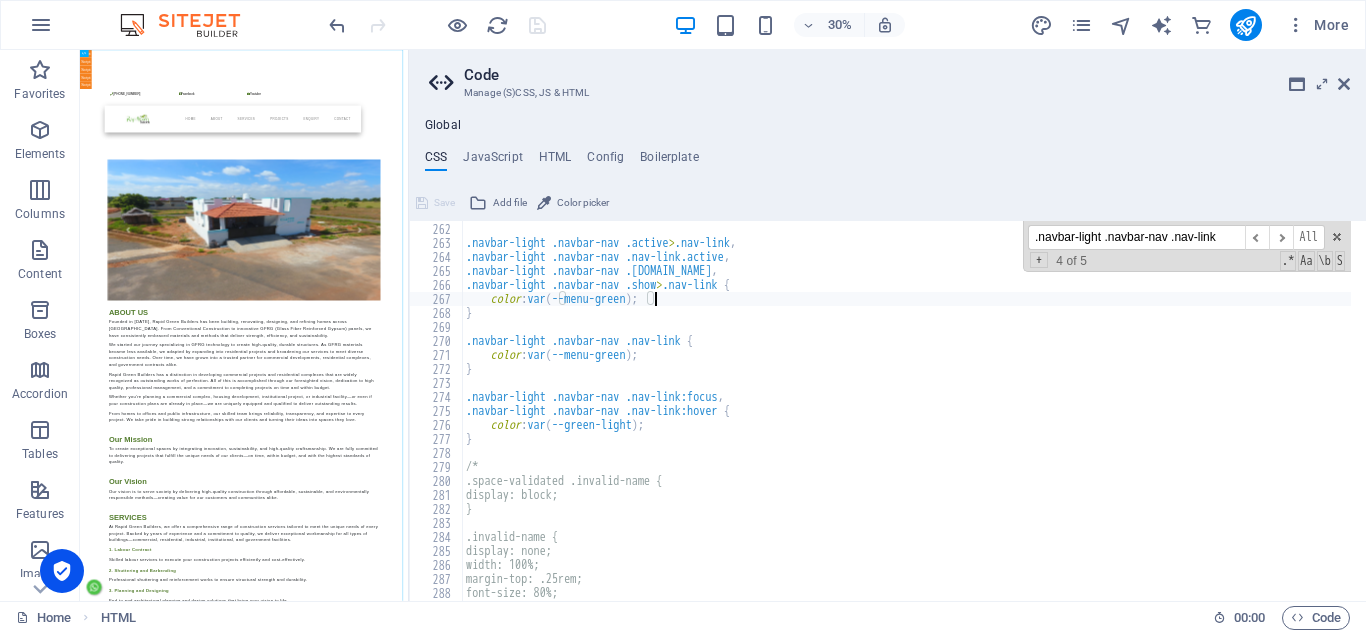 click on "} .navbar-light   .navbar-nav   .active > .nav-link , .navbar-light   .navbar-nav   .nav-link.active , .navbar-light   .navbar-nav   .nav-link.show , .navbar-light   .navbar-nav   .show > .nav-link   {      color :  var ( --menu-green ) ; } .navbar-light   .navbar-nav   .nav-link   {      color :  var ( --menu-green ) ; } .navbar-light   .navbar-nav   .nav-link:focus , .navbar-light   .navbar-nav   .nav-link:hover   {      color :  var ( --green-light ) ; } /*  .space-validated .invalid-name {     display: block; } .invalid-name {     display: none;     width: 100%;     margin-top: .25rem;     font-size: 80%;" at bounding box center (1032, 404) 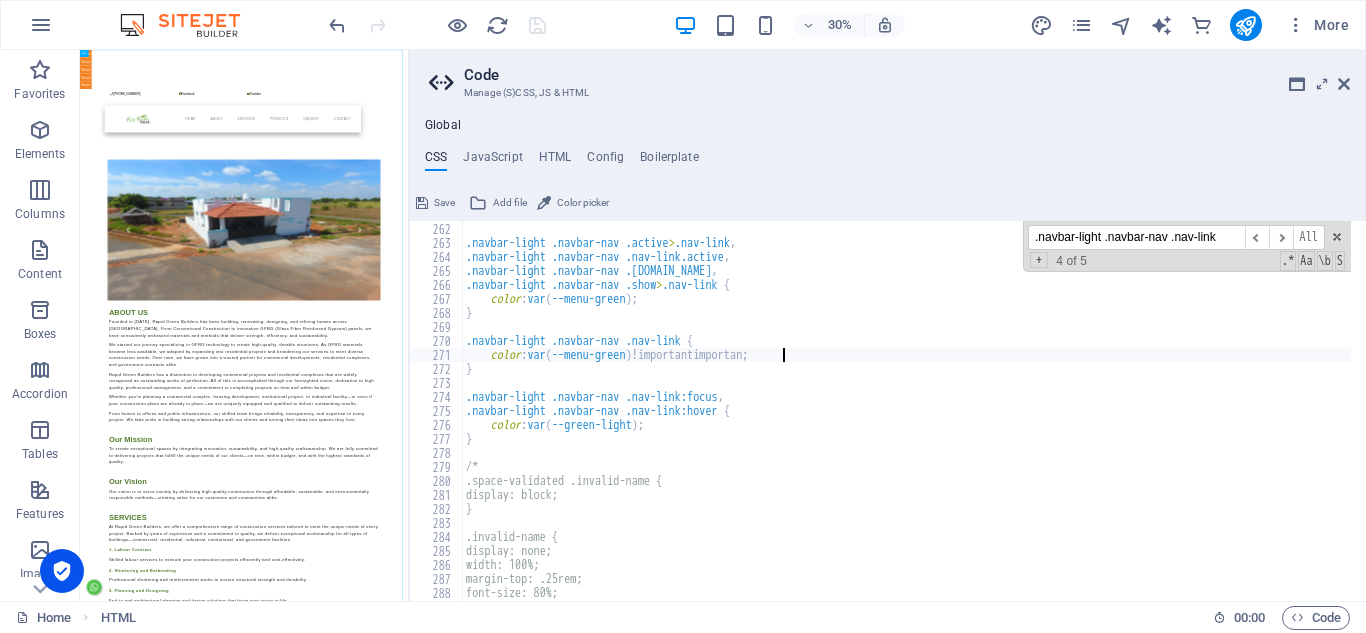 scroll, scrollTop: 0, scrollLeft: 21, axis: horizontal 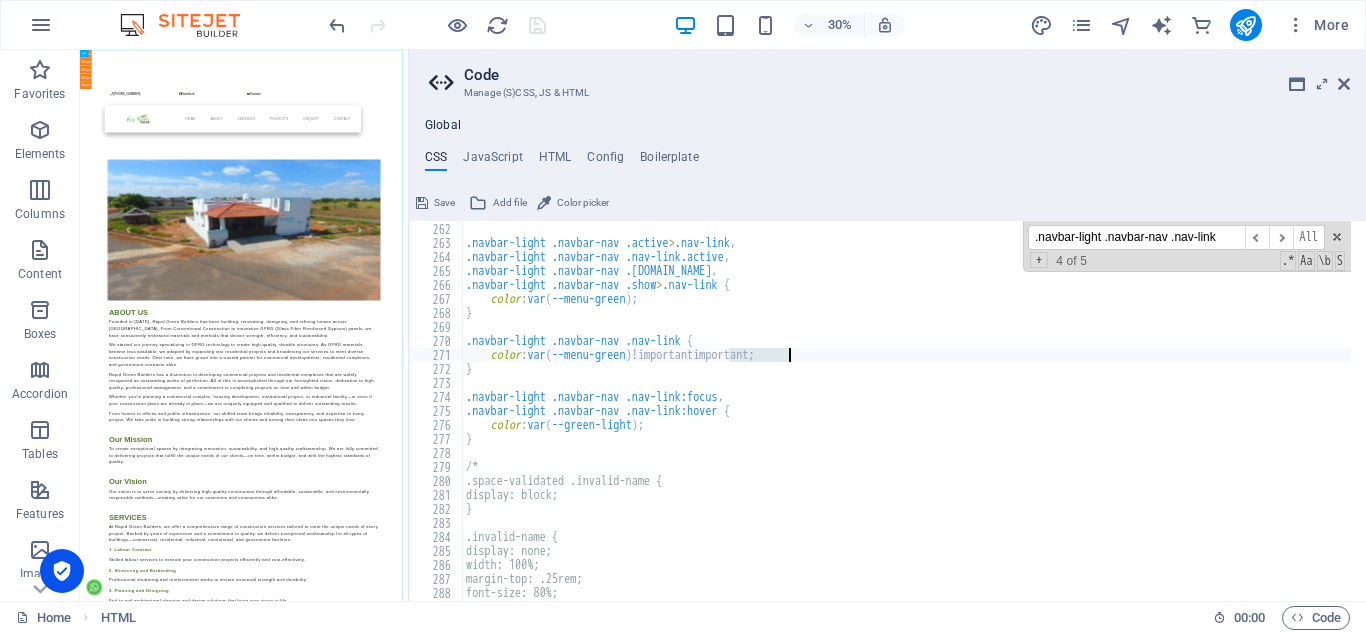 drag, startPoint x: 726, startPoint y: 354, endPoint x: 789, endPoint y: 355, distance: 63.007935 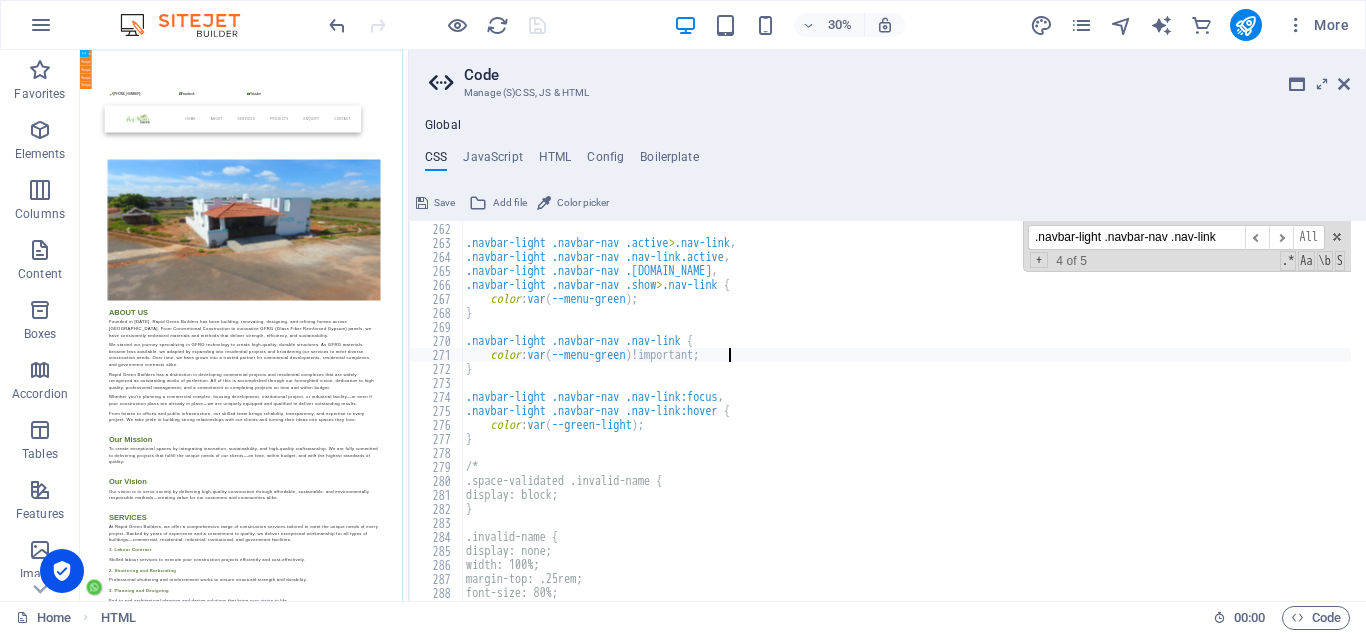 click on "} .navbar-light   .navbar-nav   .active > .nav-link , .navbar-light   .navbar-nav   .nav-link.active , .navbar-light   .navbar-nav   .nav-link.show , .navbar-light   .navbar-nav   .show > .nav-link   {      color :  var ( --menu-green ) ; } .navbar-light   .navbar-nav   .nav-link   {      color :  var ( --menu-green )  !important; } .navbar-light   .navbar-nav   .nav-link:focus , .navbar-light   .navbar-nav   .nav-link:hover   {      color :  var ( --green-light ) ; } /*  .space-validated .invalid-name {     display: block; } .invalid-name {     display: none;     width: 100%;     margin-top: .25rem;     font-size: 80%;" at bounding box center [1032, 404] 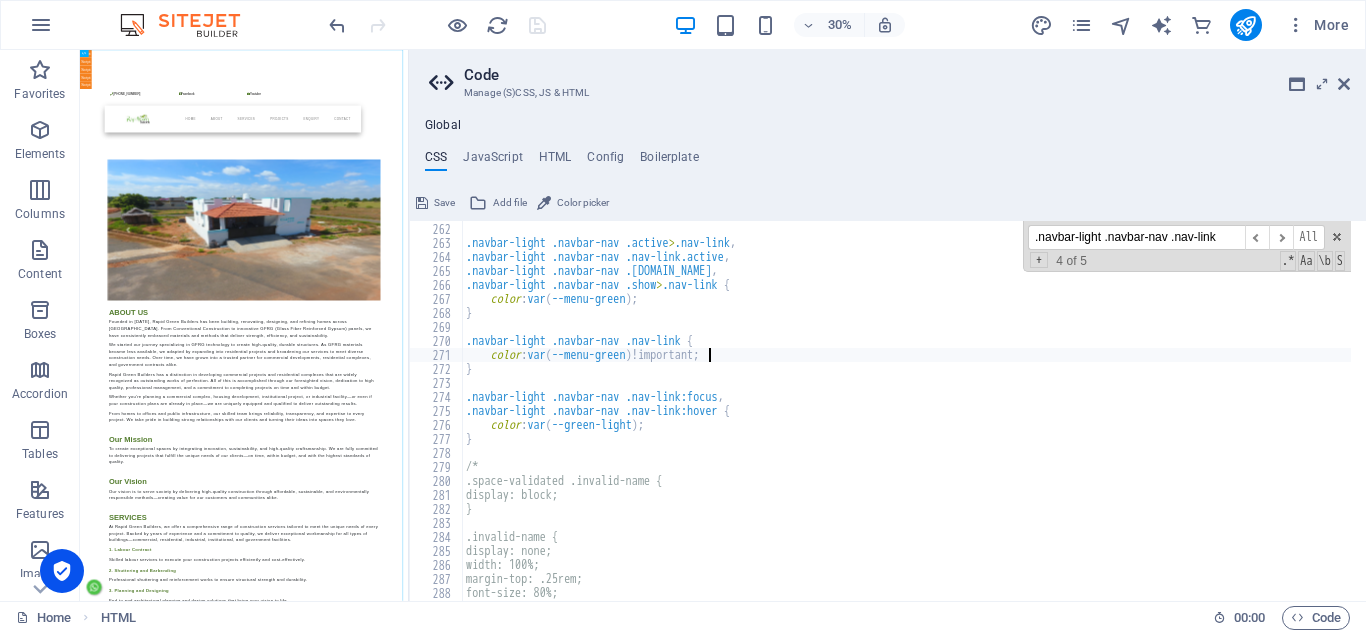 click on "} .navbar-light   .navbar-nav   .active > .nav-link , .navbar-light   .navbar-nav   .nav-link.active , .navbar-light   .navbar-nav   .nav-link.show , .navbar-light   .navbar-nav   .show > .nav-link   {      color :  var ( --menu-green ) ; } .navbar-light   .navbar-nav   .nav-link   {      color :  var ( --menu-green )  !important; } .navbar-light   .navbar-nav   .nav-link:focus , .navbar-light   .navbar-nav   .nav-link:hover   {      color :  var ( --green-light ) ; } /*  .space-validated .invalid-name {     display: block; } .invalid-name {     display: none;     width: 100%;     margin-top: .25rem;     font-size: 80%;" at bounding box center [1032, 404] 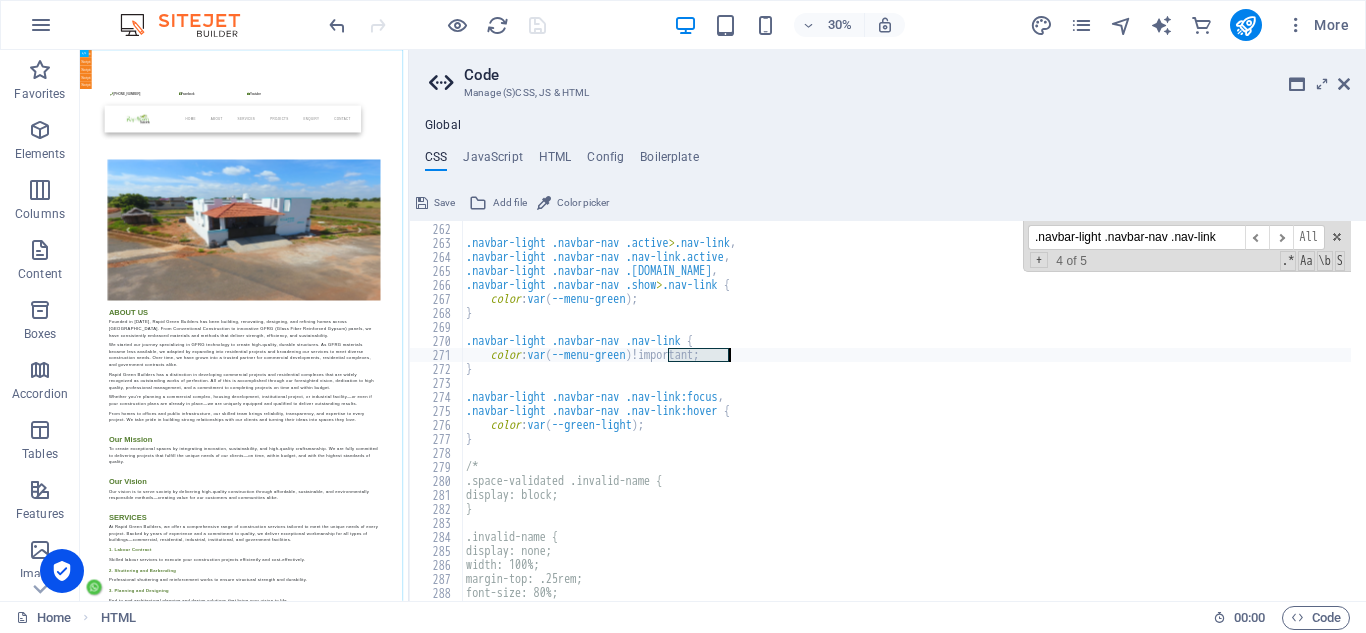 click on "} .navbar-light   .navbar-nav   .active > .nav-link , .navbar-light   .navbar-nav   .nav-link.active , .navbar-light   .navbar-nav   .nav-link.show , .navbar-light   .navbar-nav   .show > .nav-link   {      color :  var ( --menu-green ) ; } .navbar-light   .navbar-nav   .nav-link   {      color :  var ( --menu-green )  !important; } .navbar-light   .navbar-nav   .nav-link:focus , .navbar-light   .navbar-nav   .nav-link:hover   {      color :  var ( --green-light ) ; } /*  .space-validated .invalid-name {     display: block; } .invalid-name {     display: none;     width: 100%;     margin-top: .25rem;     font-size: 80%;" at bounding box center (1032, 404) 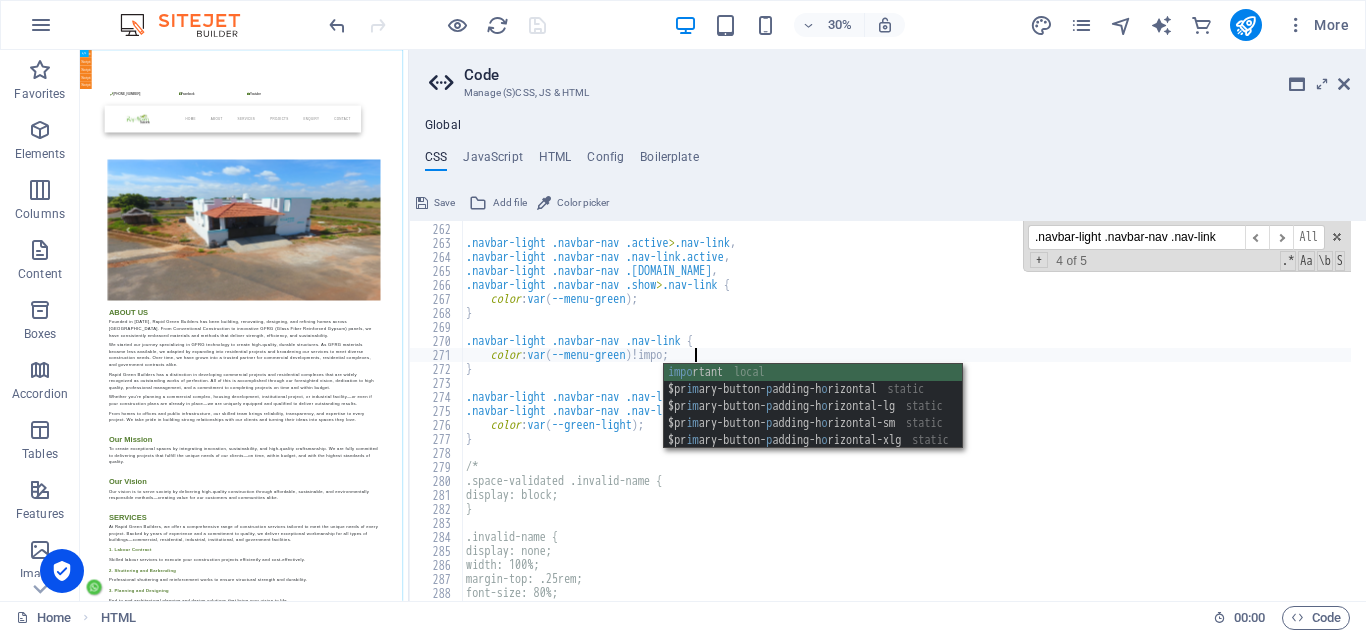scroll, scrollTop: 0, scrollLeft: 18, axis: horizontal 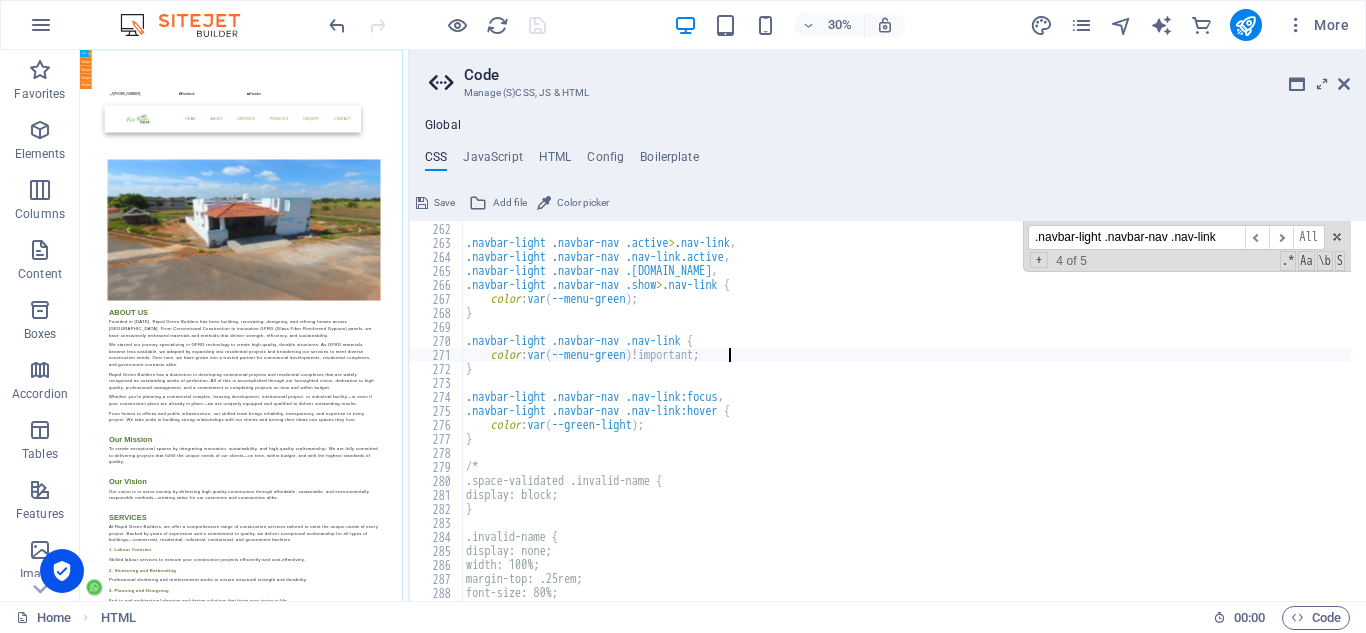 type on "color: var(--menu-green) !important;" 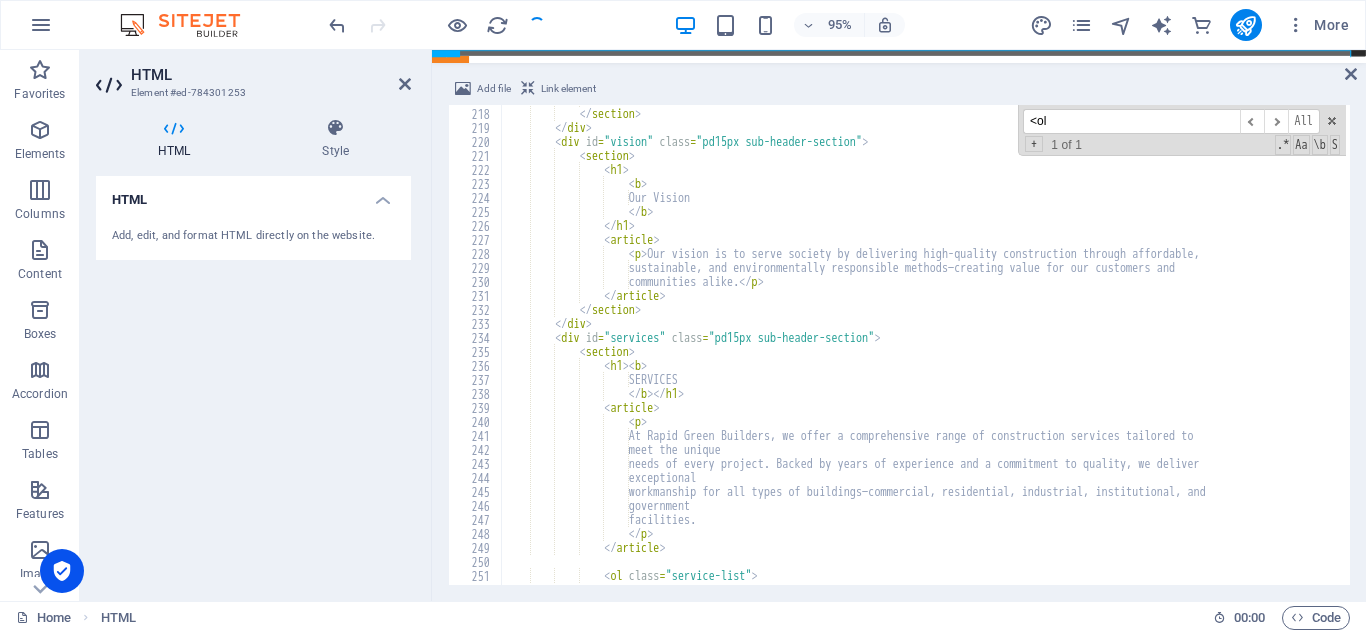 scroll, scrollTop: 3036, scrollLeft: 0, axis: vertical 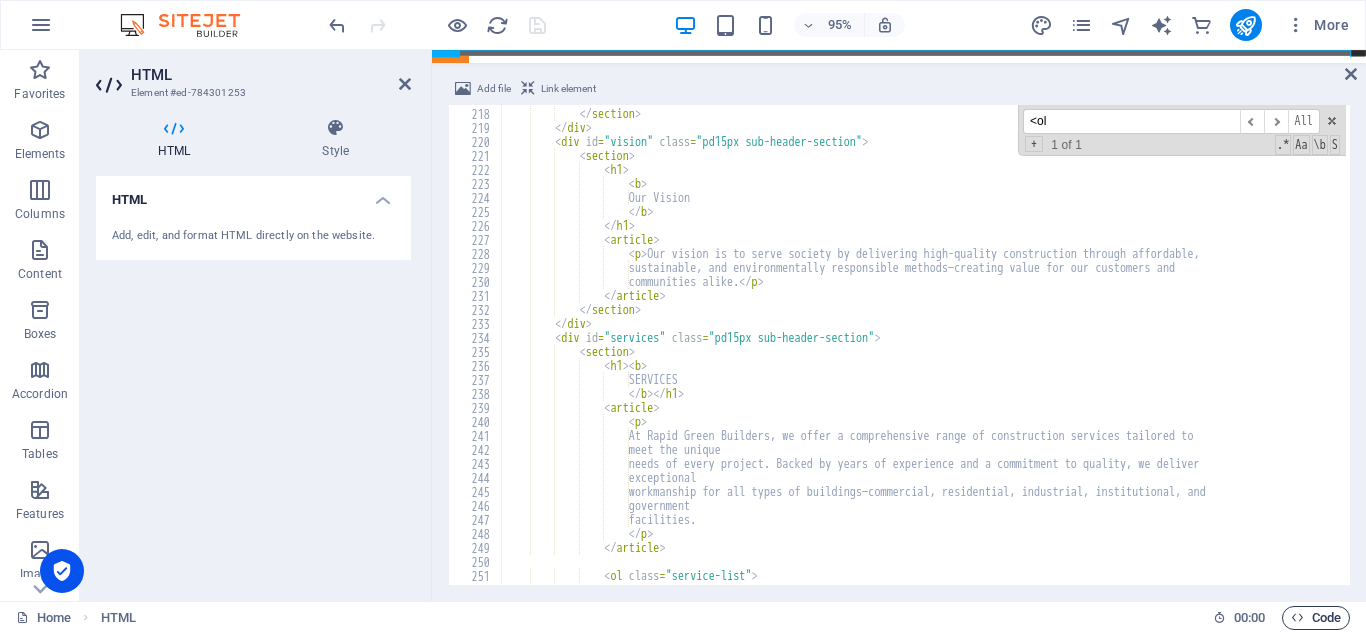 click on "Code" at bounding box center (1316, 618) 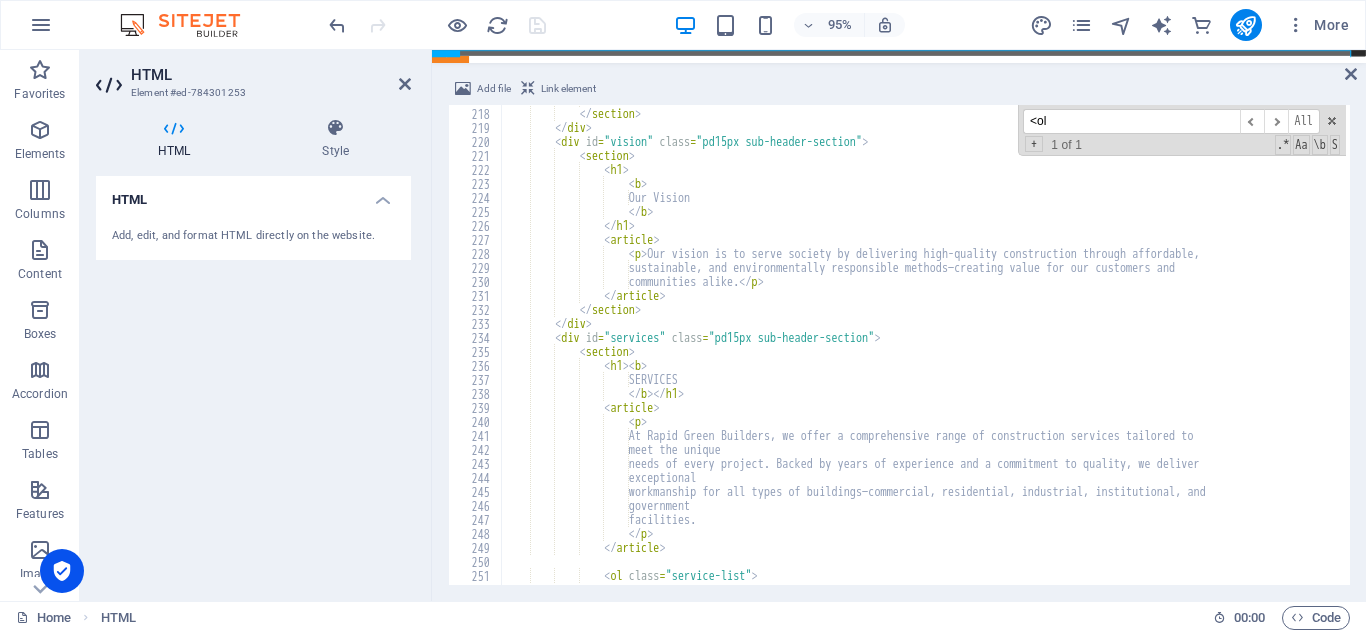 scroll, scrollTop: 8217, scrollLeft: 0, axis: vertical 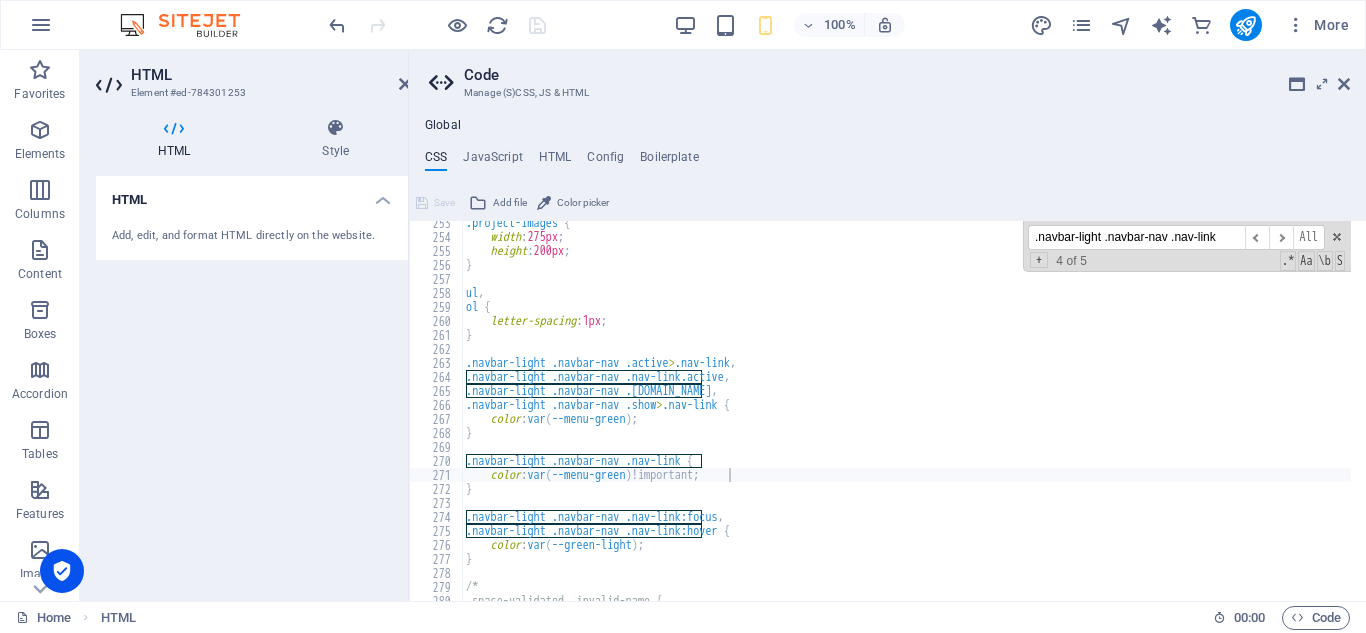 drag, startPoint x: 1105, startPoint y: 239, endPoint x: 1193, endPoint y: 240, distance: 88.005684 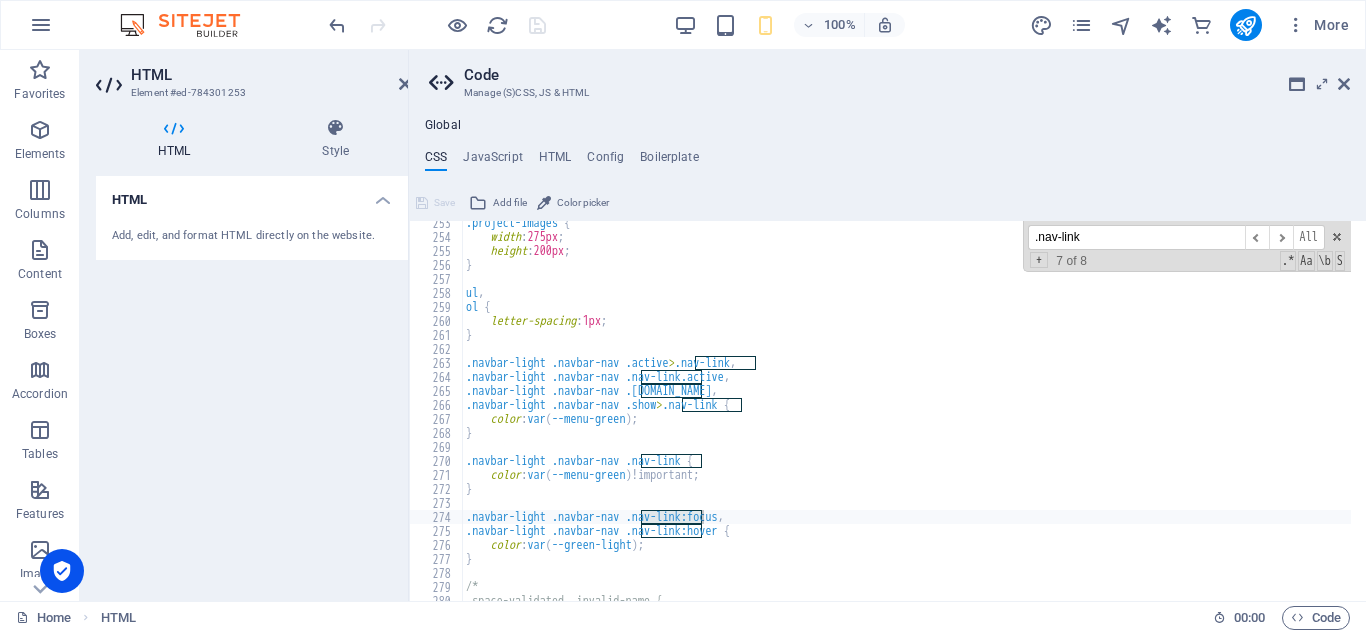 type on ".nav-link" 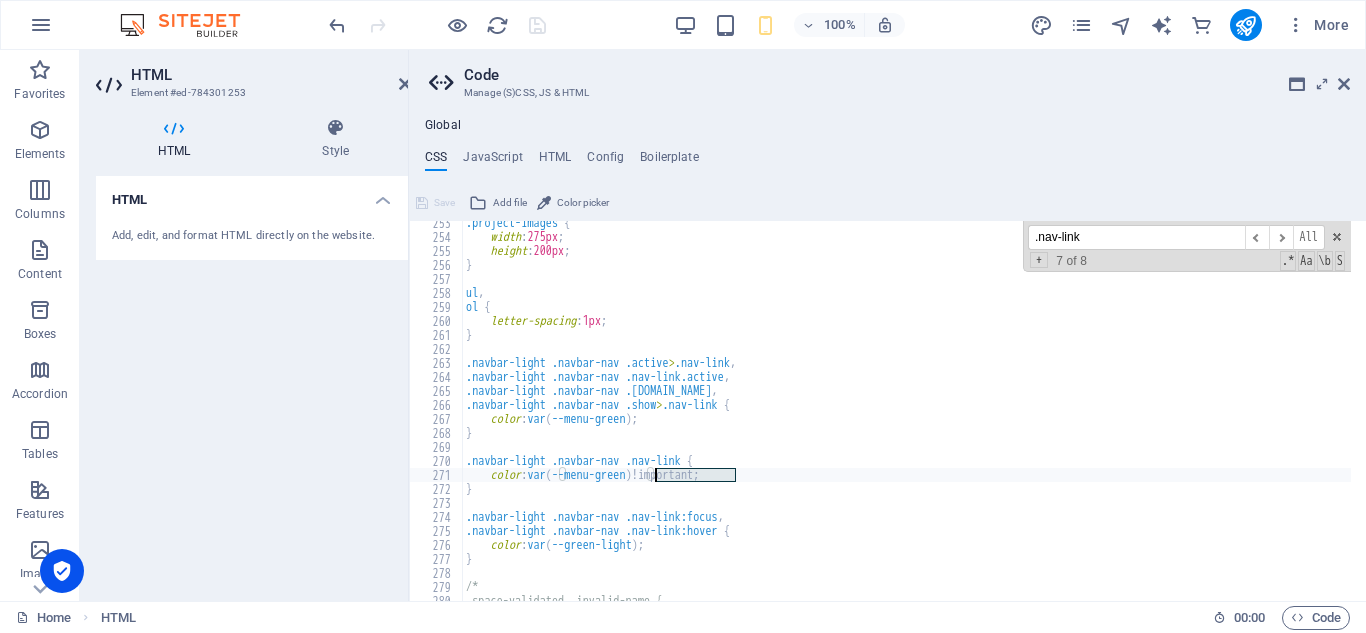 drag, startPoint x: 733, startPoint y: 474, endPoint x: 658, endPoint y: 478, distance: 75.10659 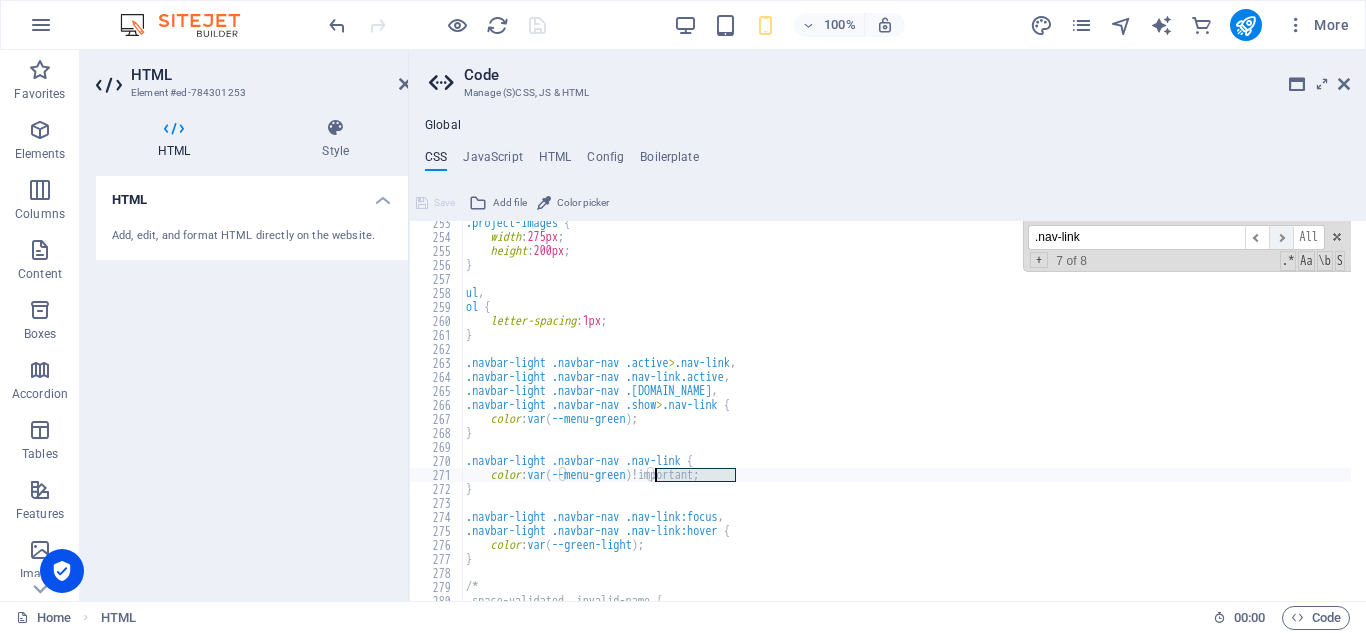 click on "​" at bounding box center [1281, 237] 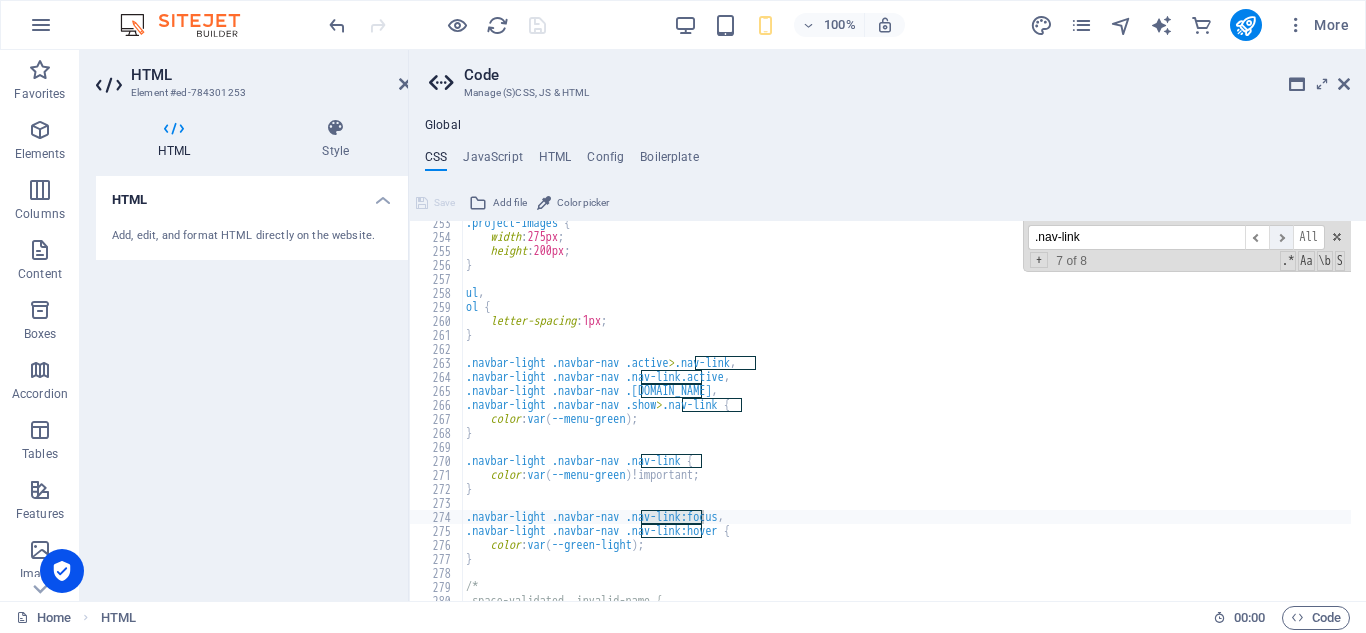 click on "​" at bounding box center [1281, 237] 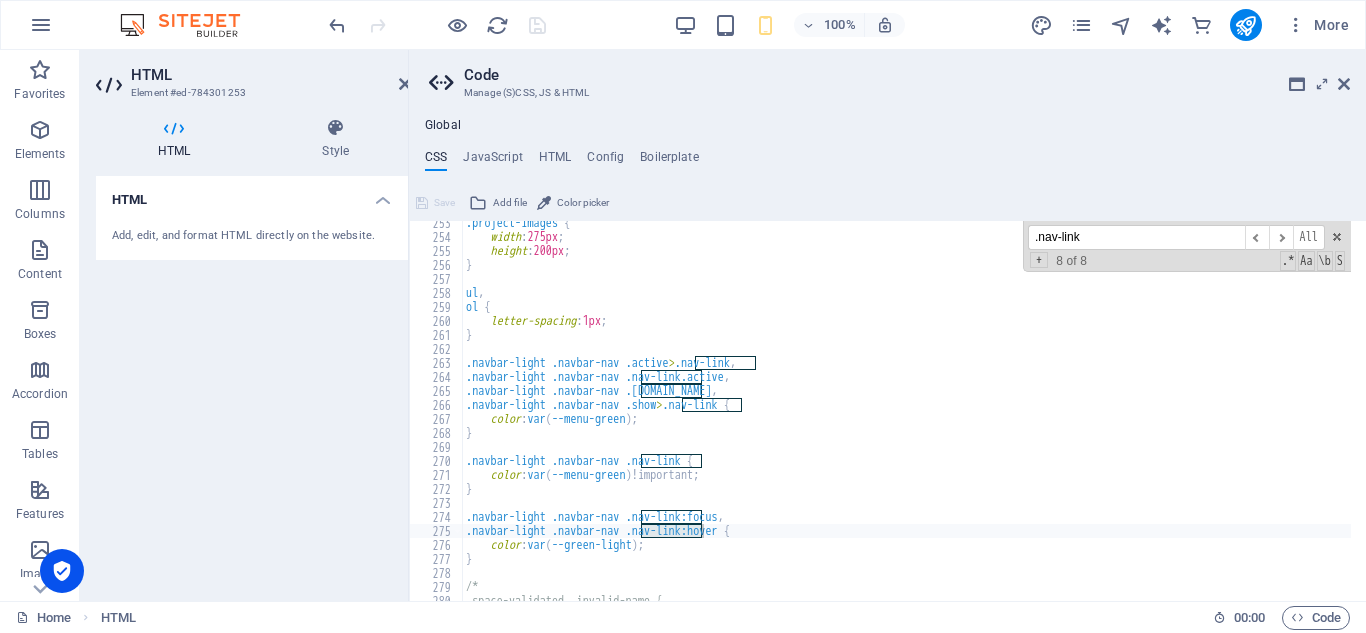click on ".project-images   {      width :  275px ;      height :  200px ; } ul , ol   {      letter-spacing :  1px ; } .navbar-light   .navbar-nav   .active > .nav-link , .navbar-light   .navbar-nav   .nav-link.active , .navbar-light   .navbar-nav   .nav-link.show , .navbar-light   .navbar-nav   .show > .nav-link   {      color :  var ( --menu-green ) ; } .navbar-light   .navbar-nav   .nav-link   {      color :  var ( --menu-green )  !important; } .navbar-light   .navbar-nav   .nav-link:focus , .navbar-light   .navbar-nav   .nav-link:hover   {      color :  var ( --green-light ) ; } /*  .space-validated .invalid-name {" at bounding box center (1032, 412) 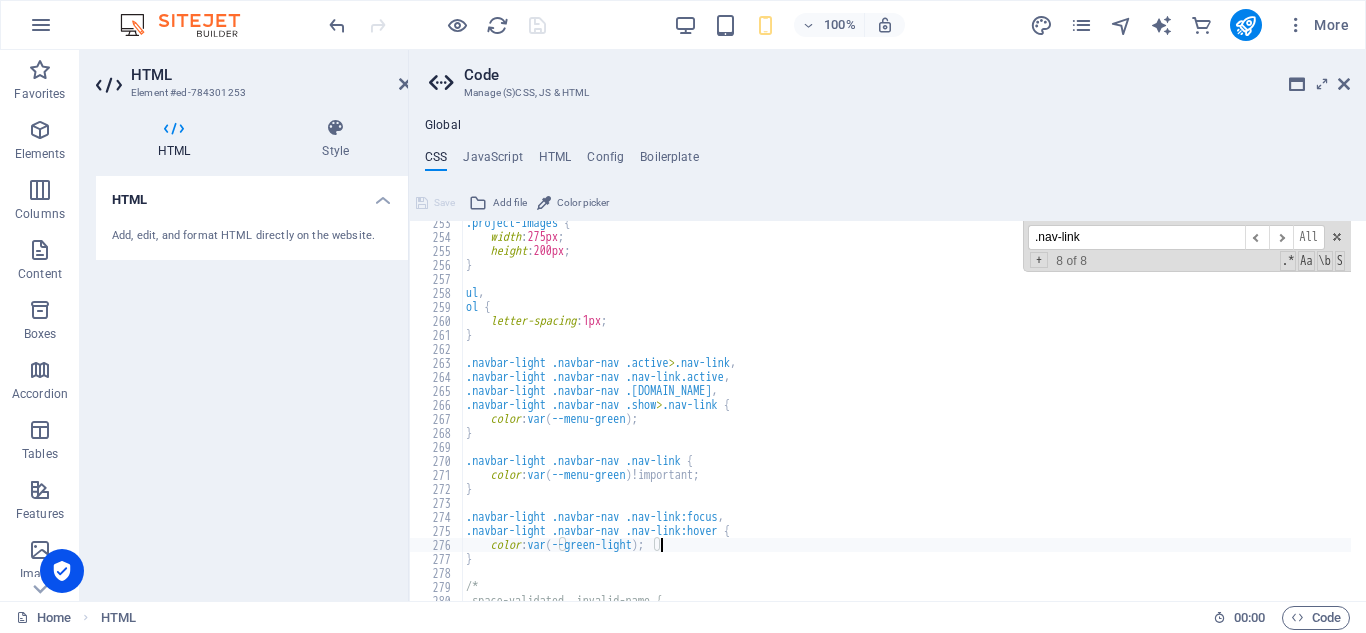paste on "!important;" 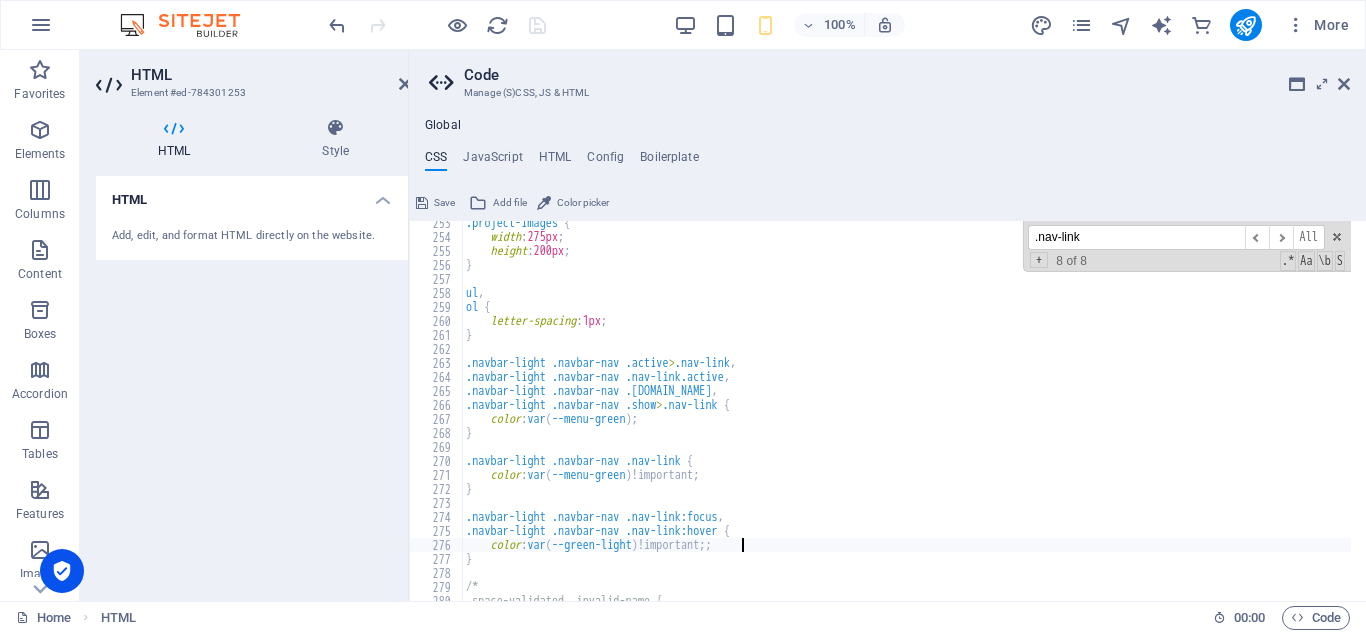 click on ".project-images   {      width :  275px ;      height :  200px ; } ul , ol   {      letter-spacing :  1px ; } .navbar-light   .navbar-nav   .active > .nav-link , .navbar-light   .navbar-nav   .nav-link.active , .navbar-light   .navbar-nav   .nav-link.show , .navbar-light   .navbar-nav   .show > .nav-link   {      color :  var ( --menu-green ) ; } .navbar-light   .navbar-nav   .nav-link   {      color :  var ( --menu-green )  !important; } .navbar-light   .navbar-nav   .nav-link:focus , .navbar-light   .navbar-nav   .nav-link:hover   {      color :  var ( --green-light )  !important;; } /*  .space-validated .invalid-name {" at bounding box center [1032, 412] 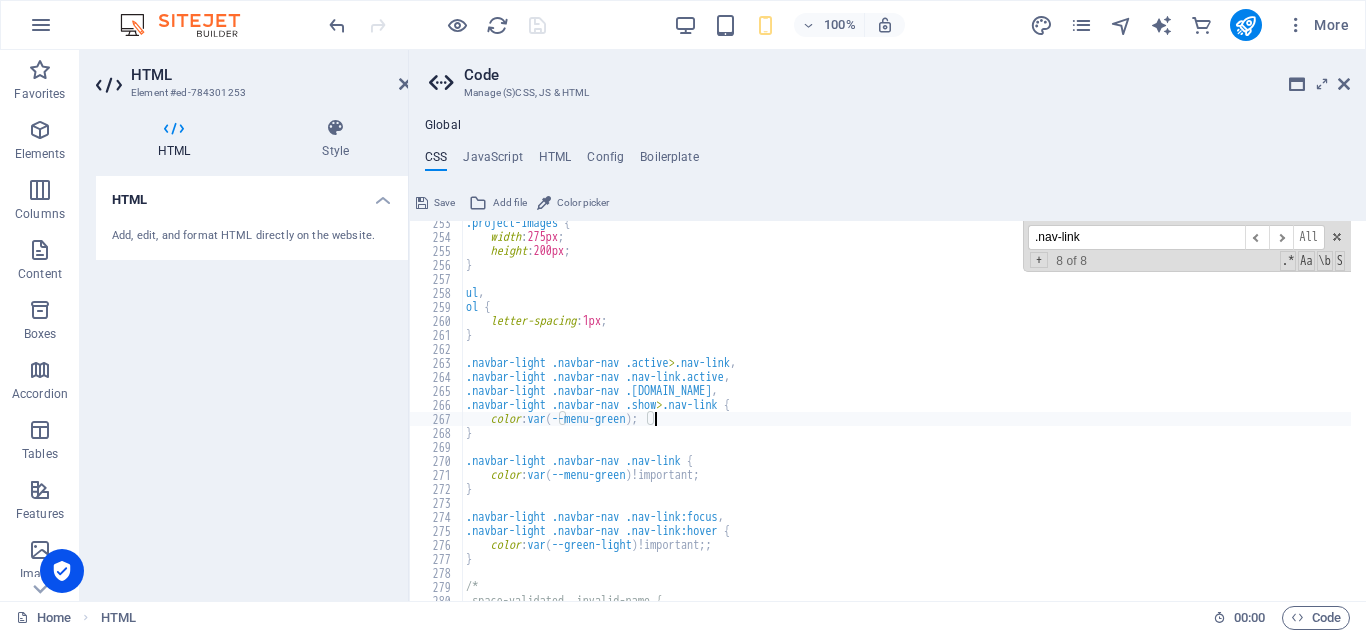 paste on "!important;" 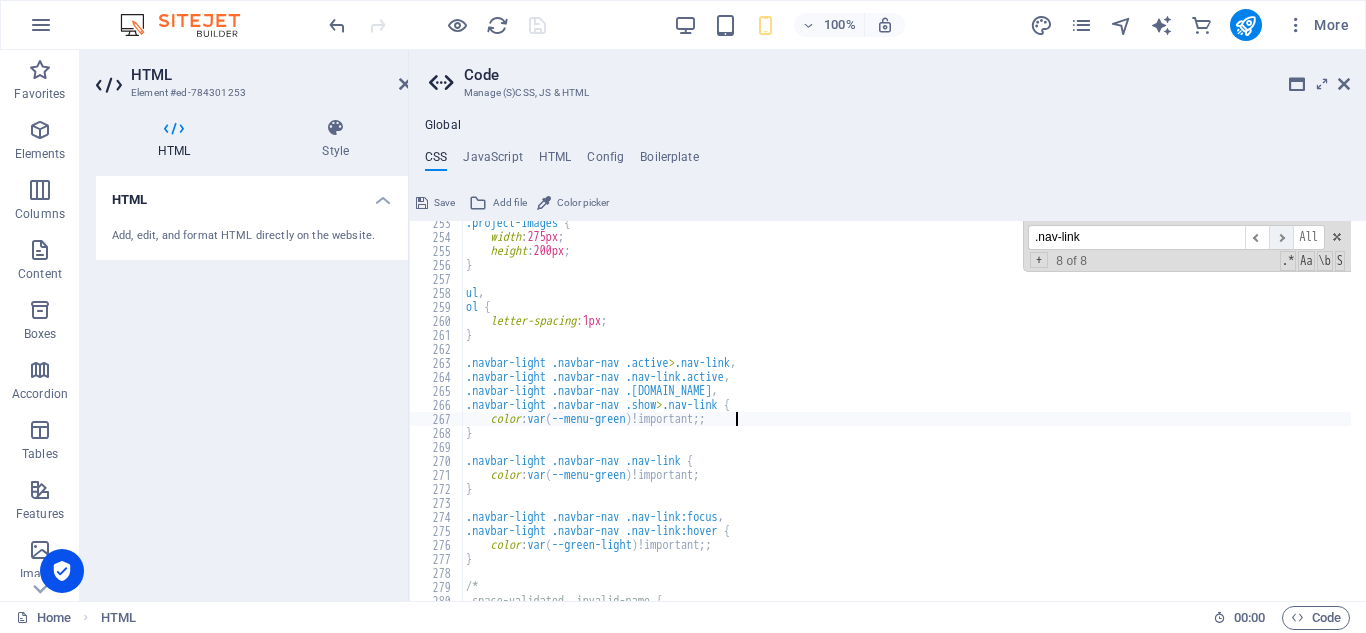click on "​" at bounding box center (1281, 237) 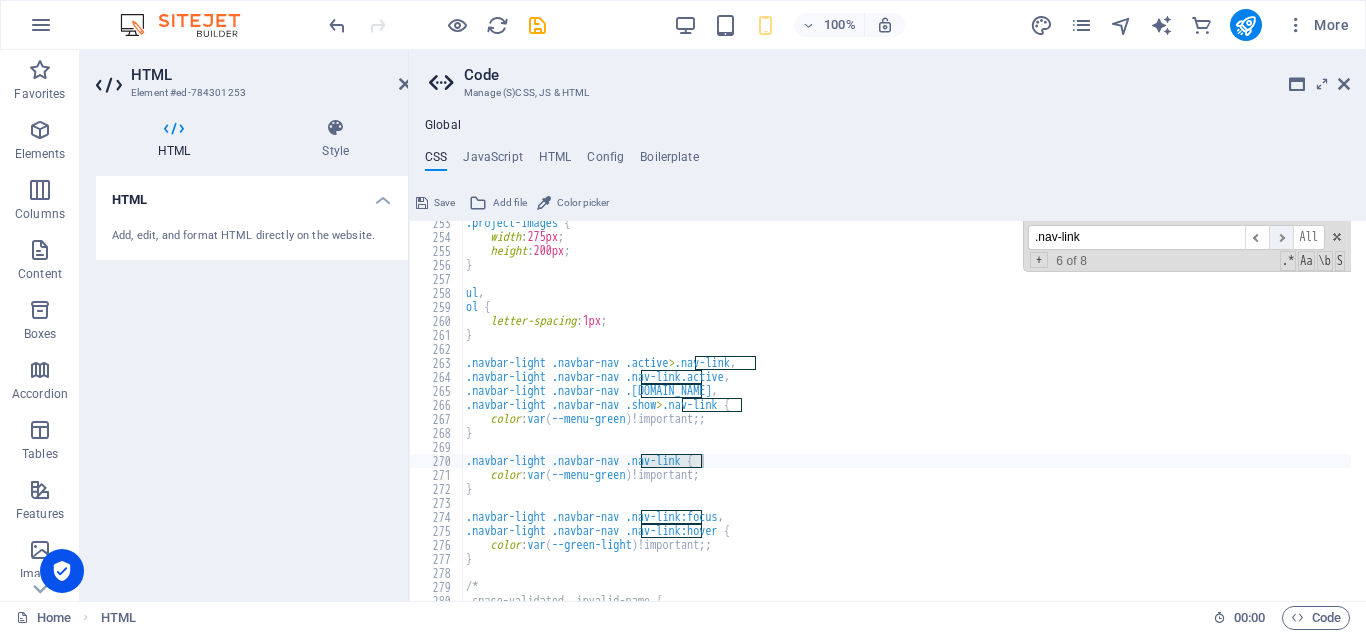 click on "​" at bounding box center [1281, 237] 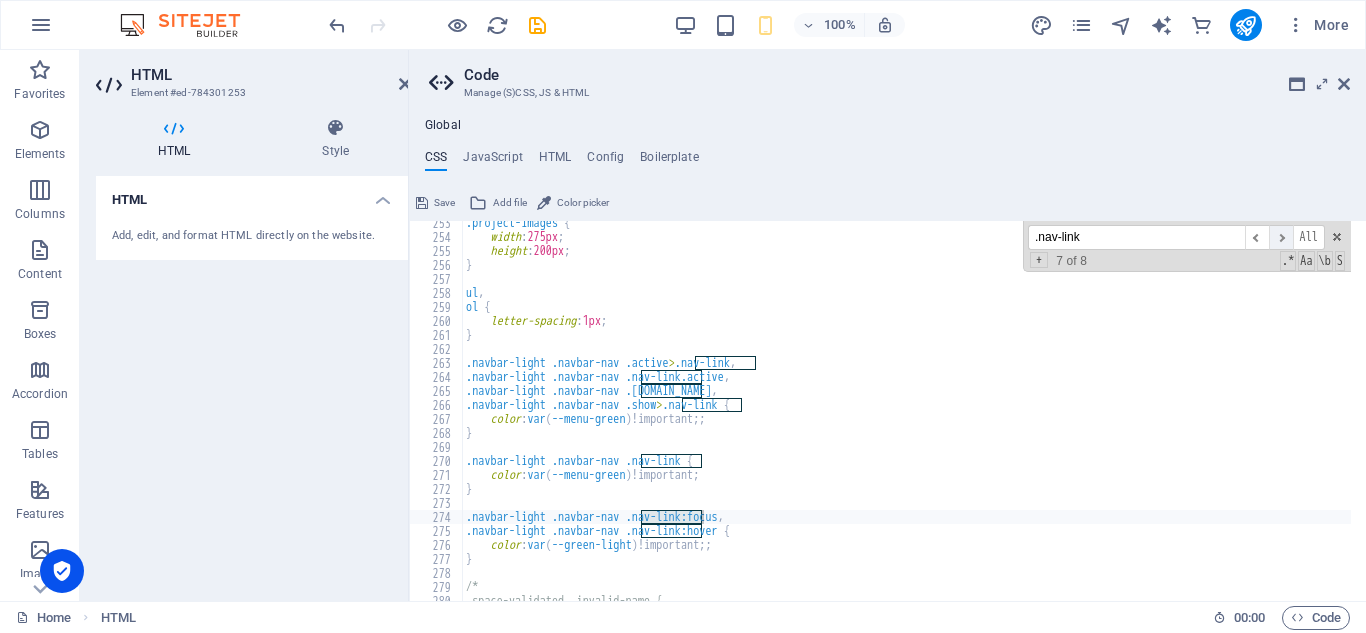 click on "​" at bounding box center [1281, 237] 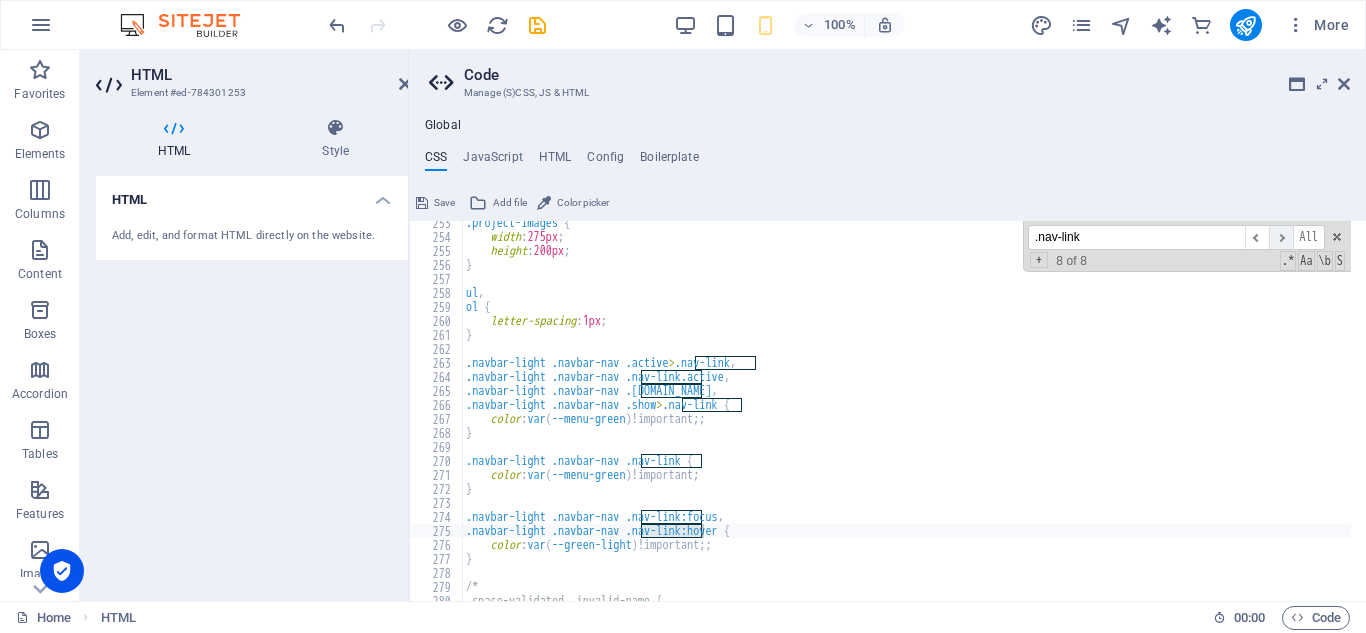click on "​" at bounding box center [1281, 237] 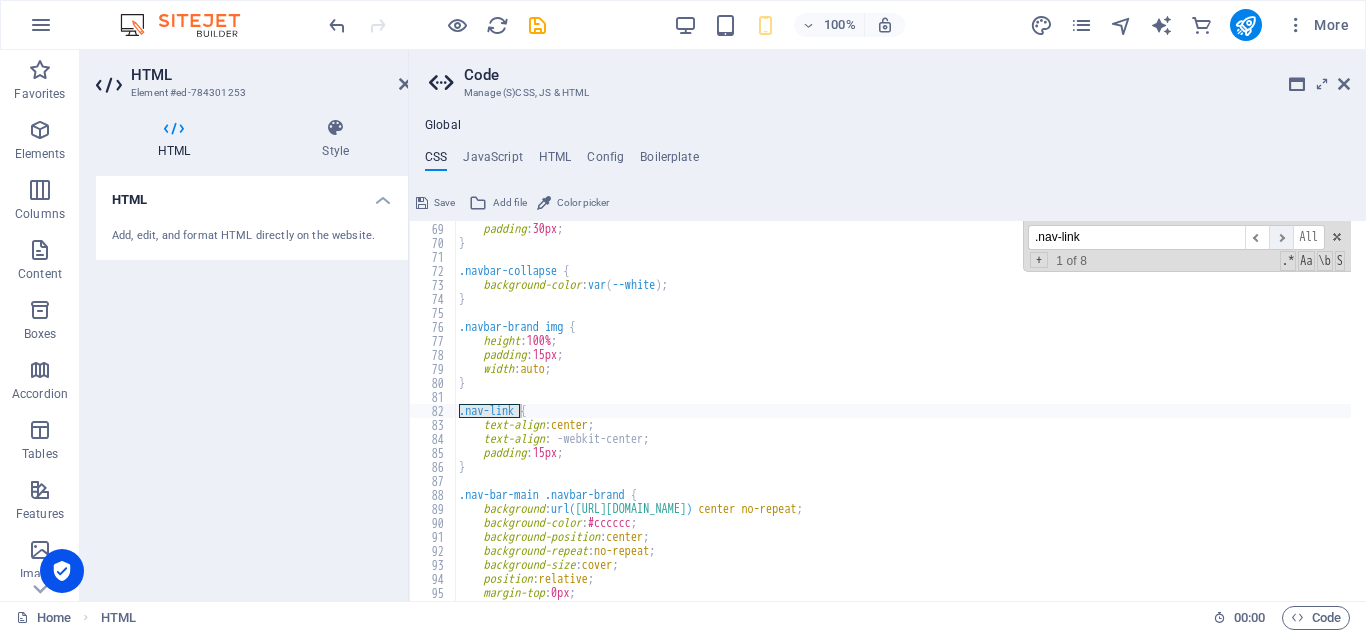 scroll, scrollTop: 952, scrollLeft: 0, axis: vertical 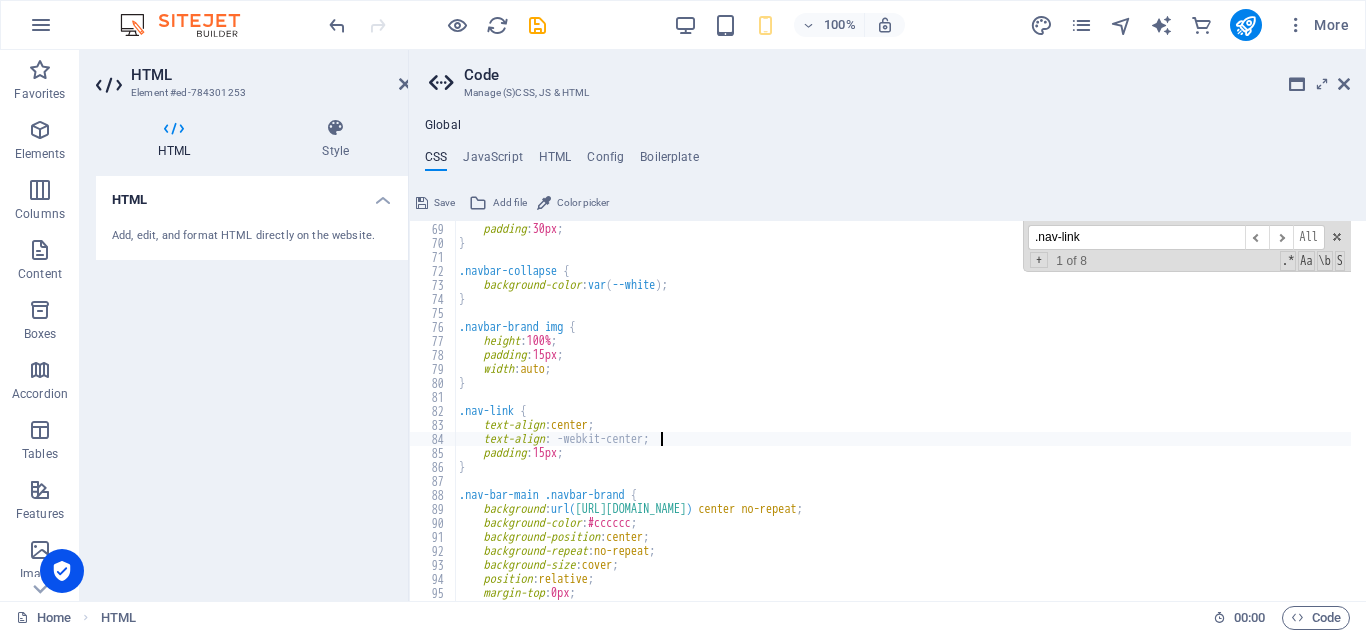 click on ".navbar-brand   {      padding :  30px ; } .navbar-collapse   {      background-color :  var ( --white ) ; } .navbar-brand   img   {      height :  100% ;      padding :  15px ;      width :  auto ; } .nav-link   {      text-align :  center ;      text-align : -webkit-center;      padding :  15px ; } .nav-bar-main   .navbar-brand   {      background :  url( https://cdn1.site-media.eu/images/0/17565238/rgb-logo-xs-ZhHtE4DXrnoaCpuwQGxJyw-H40LTUz2ZZO7qBA-IyUT9Q-T2tLqVzS-Gp19zAhr1MaAg.png )   center   no-repeat ;      background-color :  #cccccc ;      background-position :  center ;      background-repeat :  no-repeat ;      background-size :  cover ;      position :  relative ;      margin-top :  0px ;" at bounding box center (1025, 404) 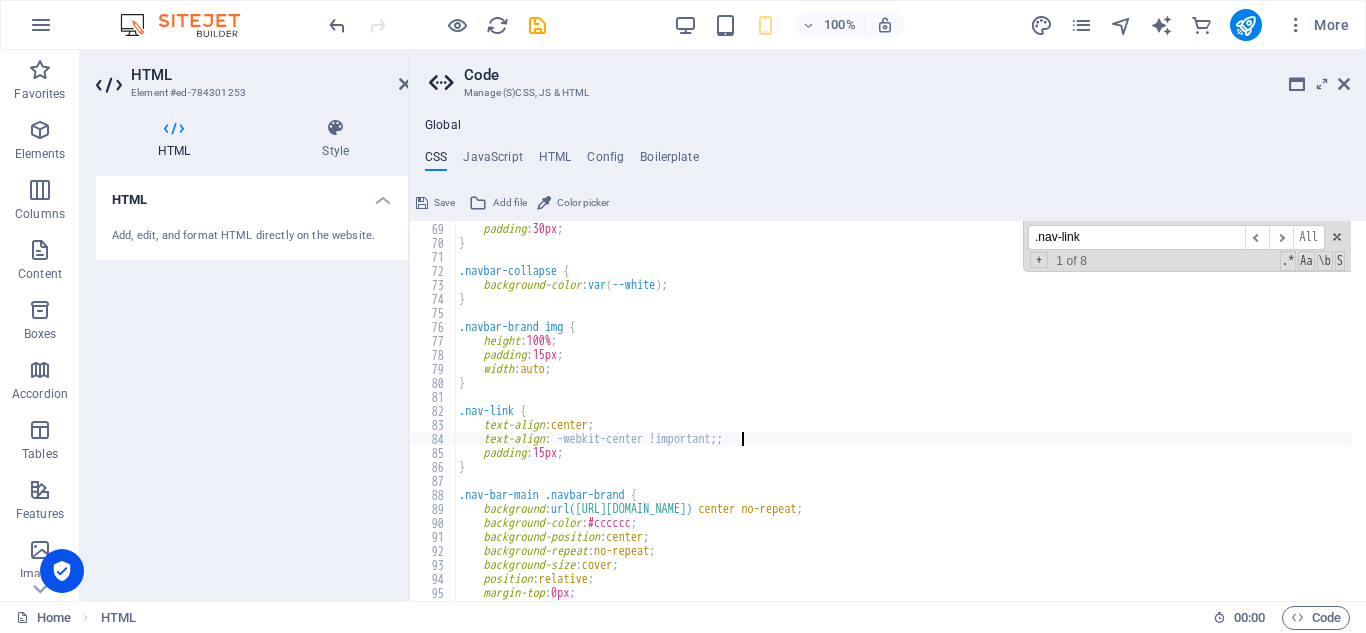 click on ".navbar-brand   {      padding :  30px ; } .navbar-collapse   {      background-color :  var ( --white ) ; } .navbar-brand   img   {      height :  100% ;      padding :  15px ;      width :  auto ; } .nav-link   {      text-align :  center ;      text-align : -webkit-center !important;;      padding :  15px ; } .nav-bar-main   .navbar-brand   {      background :  url( https://cdn1.site-media.eu/images/0/17565238/rgb-logo-xs-ZhHtE4DXrnoaCpuwQGxJyw-H40LTUz2ZZO7qBA-IyUT9Q-T2tLqVzS-Gp19zAhr1MaAg.png )   center   no-repeat ;      background-color :  #cccccc ;      background-position :  center ;      background-repeat :  no-repeat ;      background-size :  cover ;      position :  relative ;      margin-top :  0px ;" at bounding box center (1025, 404) 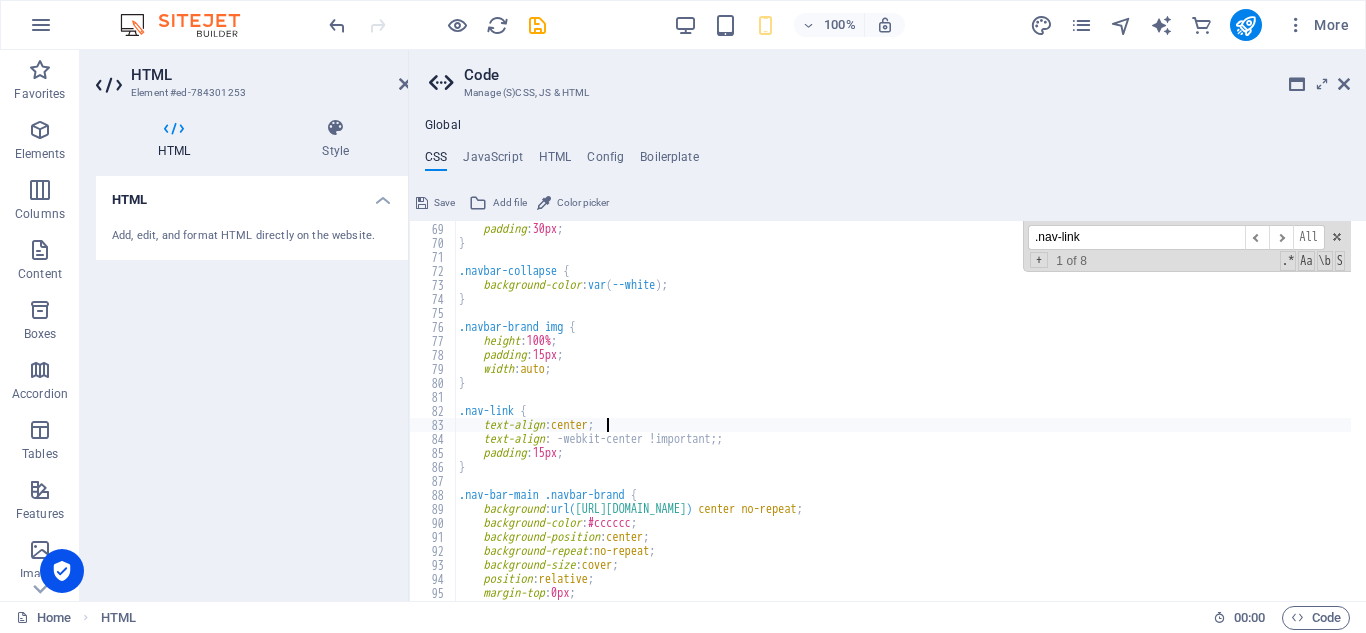 paste on "!important;" 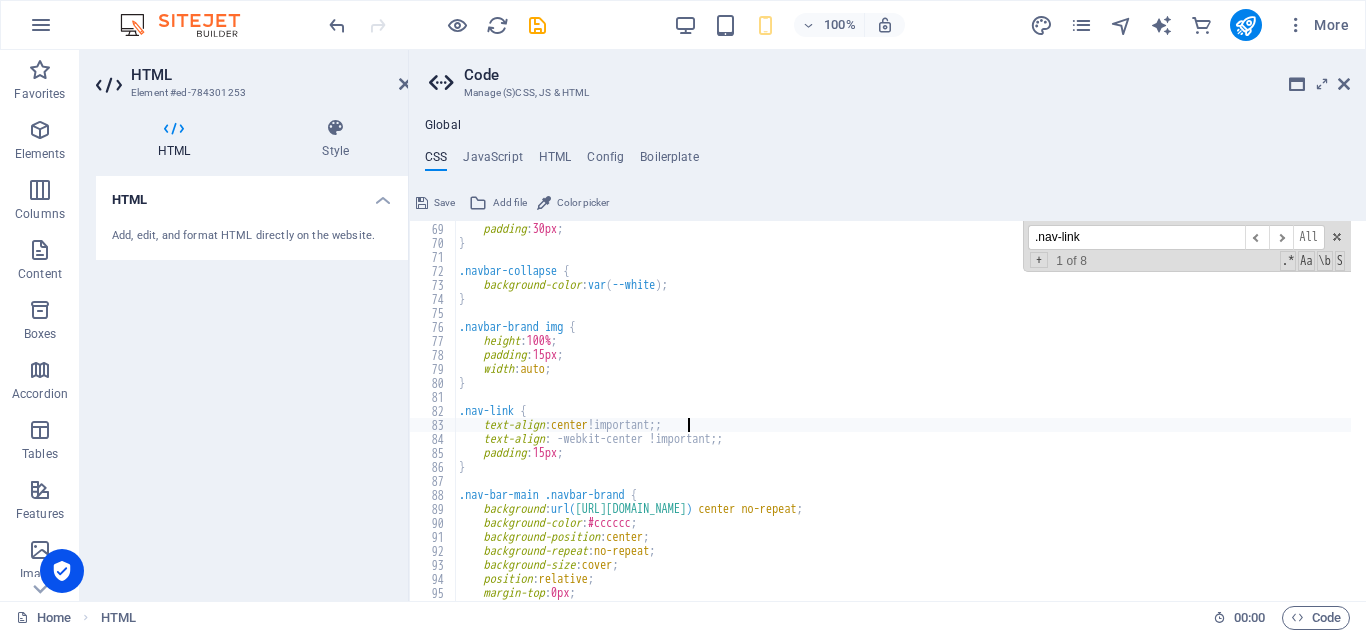 click on ".navbar-brand   {      padding :  30px ; } .navbar-collapse   {      background-color :  var ( --white ) ; } .navbar-brand   img   {      height :  100% ;      padding :  15px ;      width :  auto ; } .nav-link   {      text-align :  center  !important;;      text-align : -webkit-center !important;;      padding :  15px ; } .nav-bar-main   .navbar-brand   {      background :  url( https://cdn1.site-media.eu/images/0/17565238/rgb-logo-xs-ZhHtE4DXrnoaCpuwQGxJyw-H40LTUz2ZZO7qBA-IyUT9Q-T2tLqVzS-Gp19zAhr1MaAg.png )   center   no-repeat ;      background-color :  #cccccc ;      background-position :  center ;      background-repeat :  no-repeat ;      background-size :  cover ;      position :  relative ;      margin-top :  0px ;" at bounding box center (1025, 404) 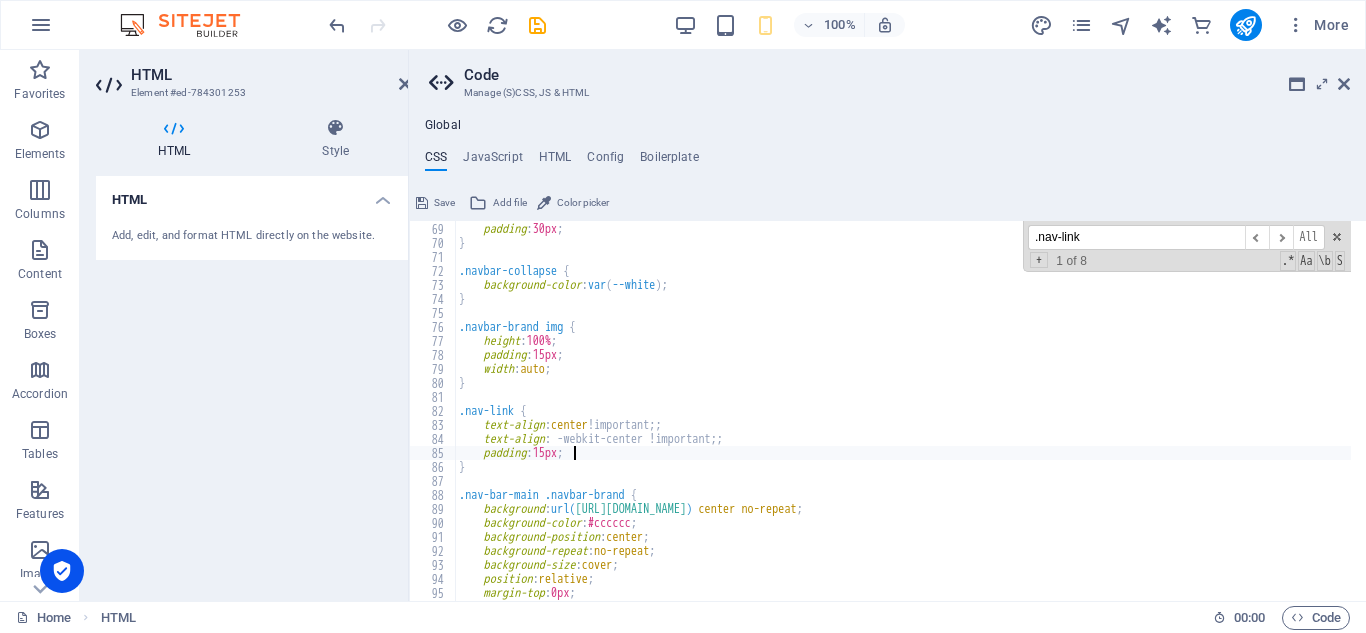 paste on "!important;" 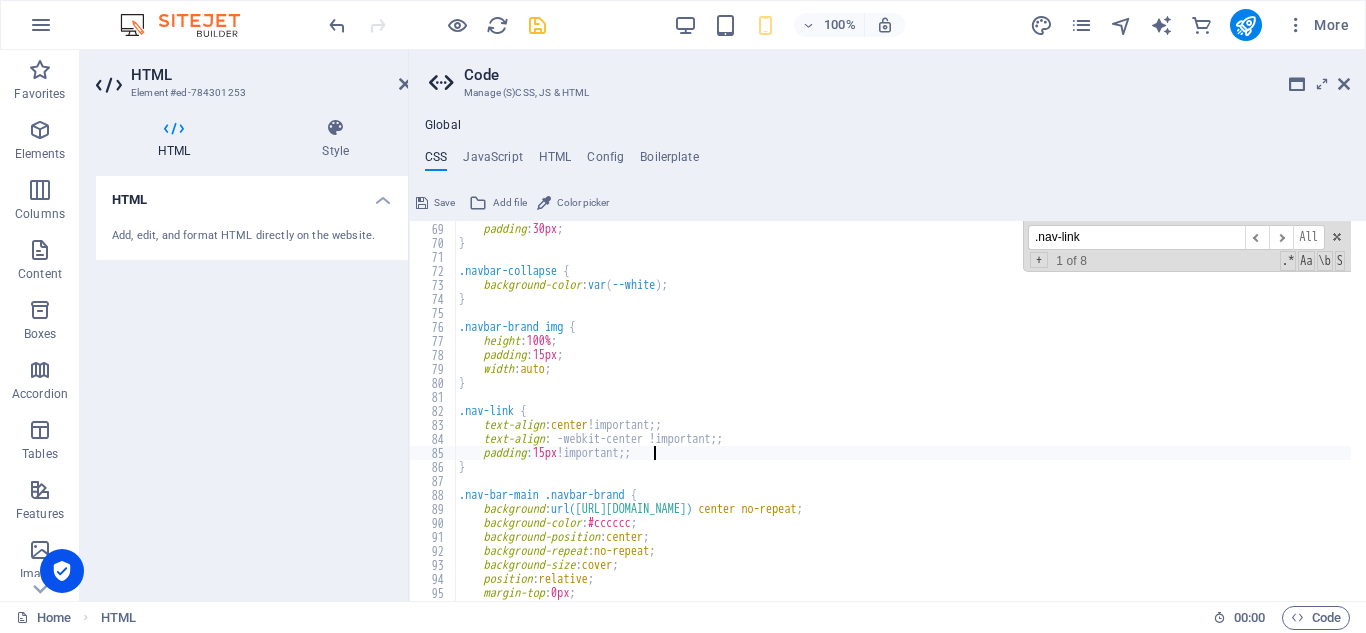 click at bounding box center [537, 25] 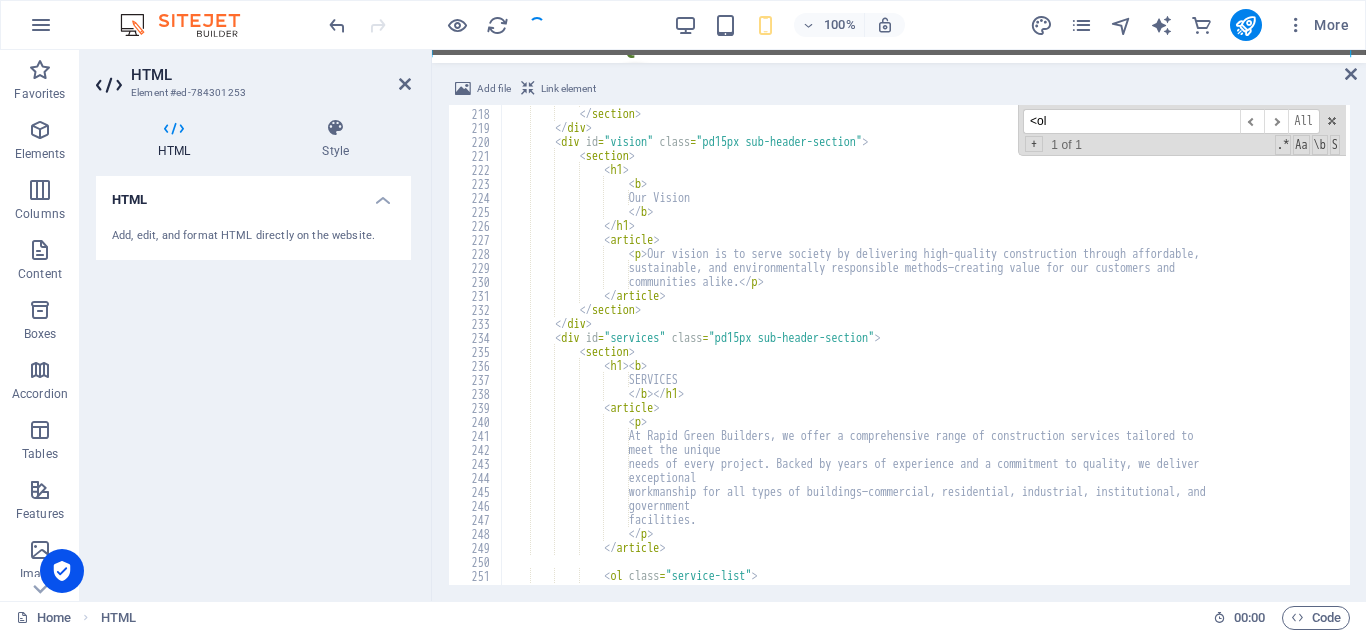 scroll, scrollTop: 2050, scrollLeft: 0, axis: vertical 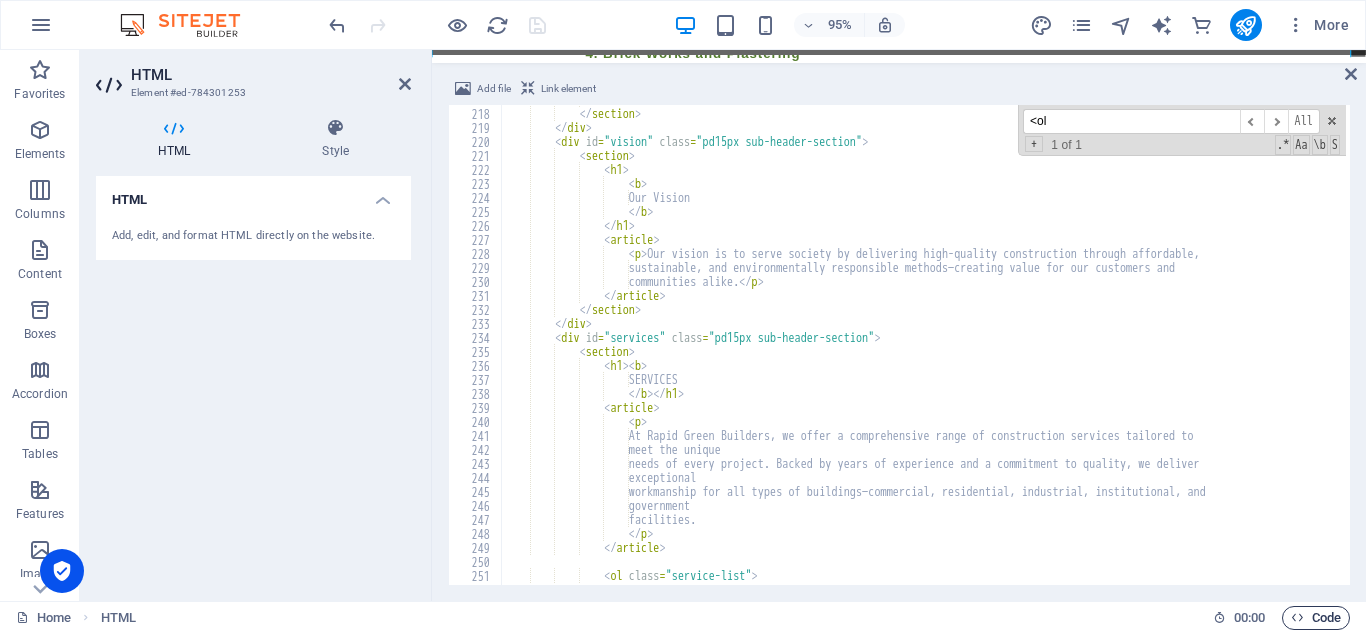 click on "Code" at bounding box center (1316, 618) 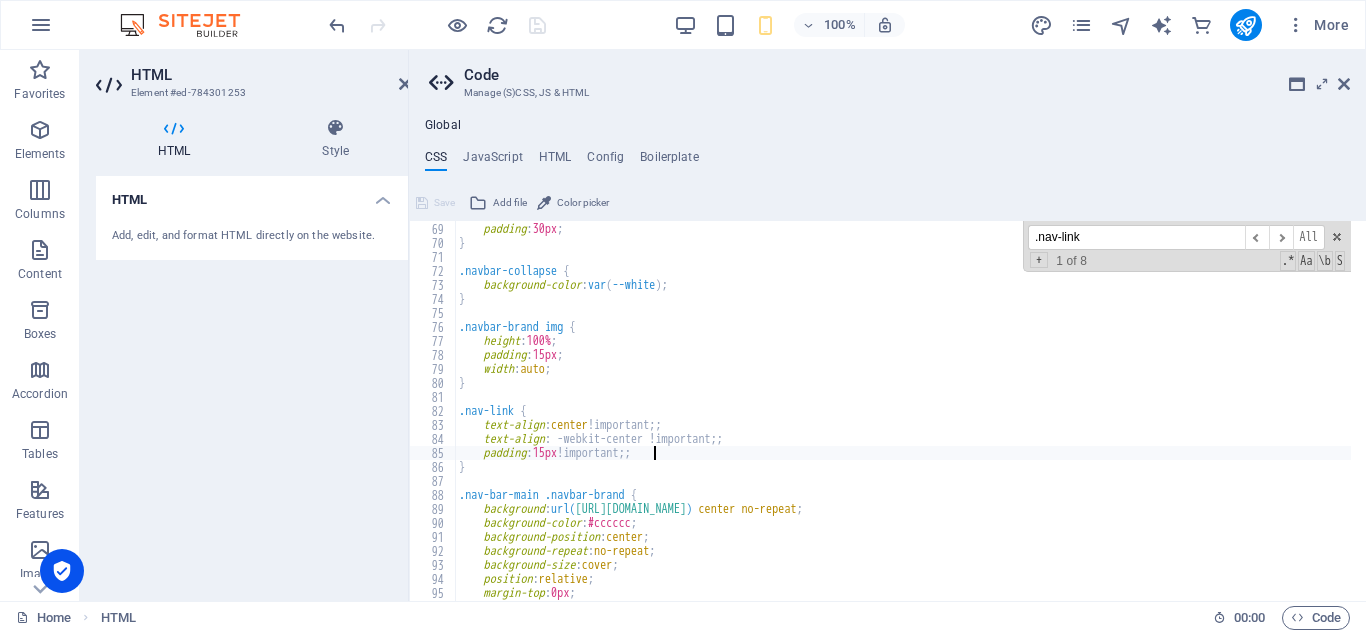 click on ".nav-link" at bounding box center (1136, 237) 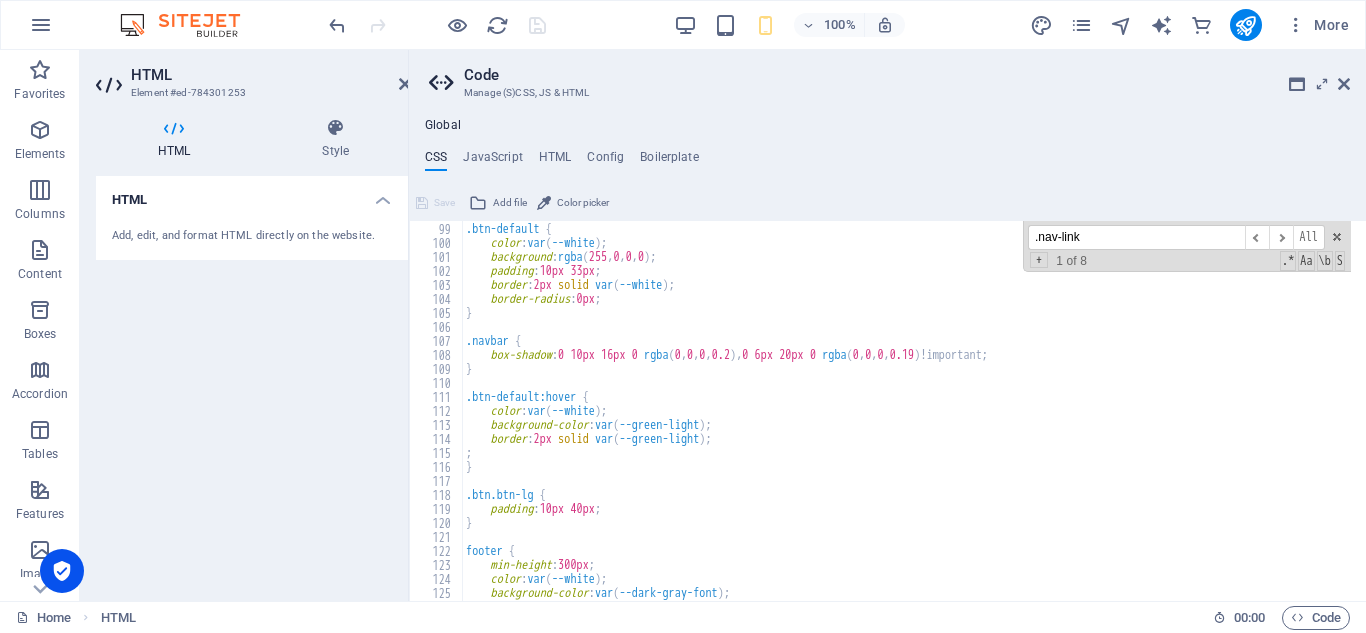 scroll, scrollTop: 1552, scrollLeft: 0, axis: vertical 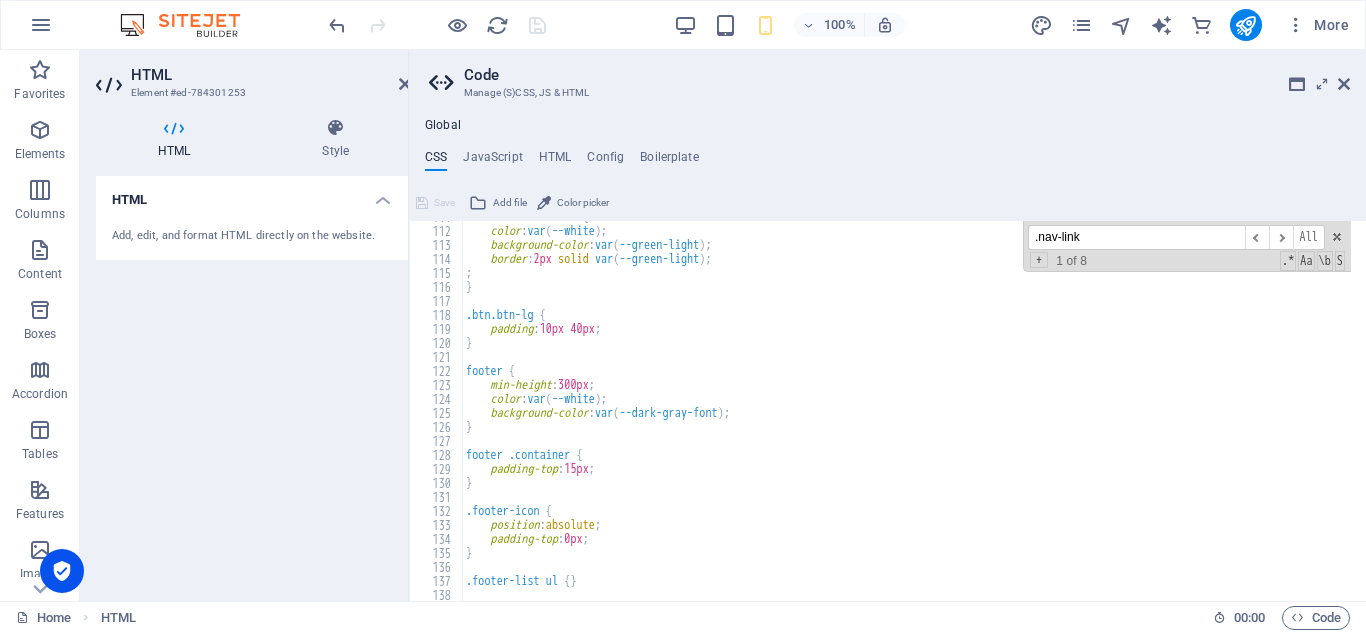 drag, startPoint x: 1100, startPoint y: 244, endPoint x: 1055, endPoint y: 232, distance: 46.572525 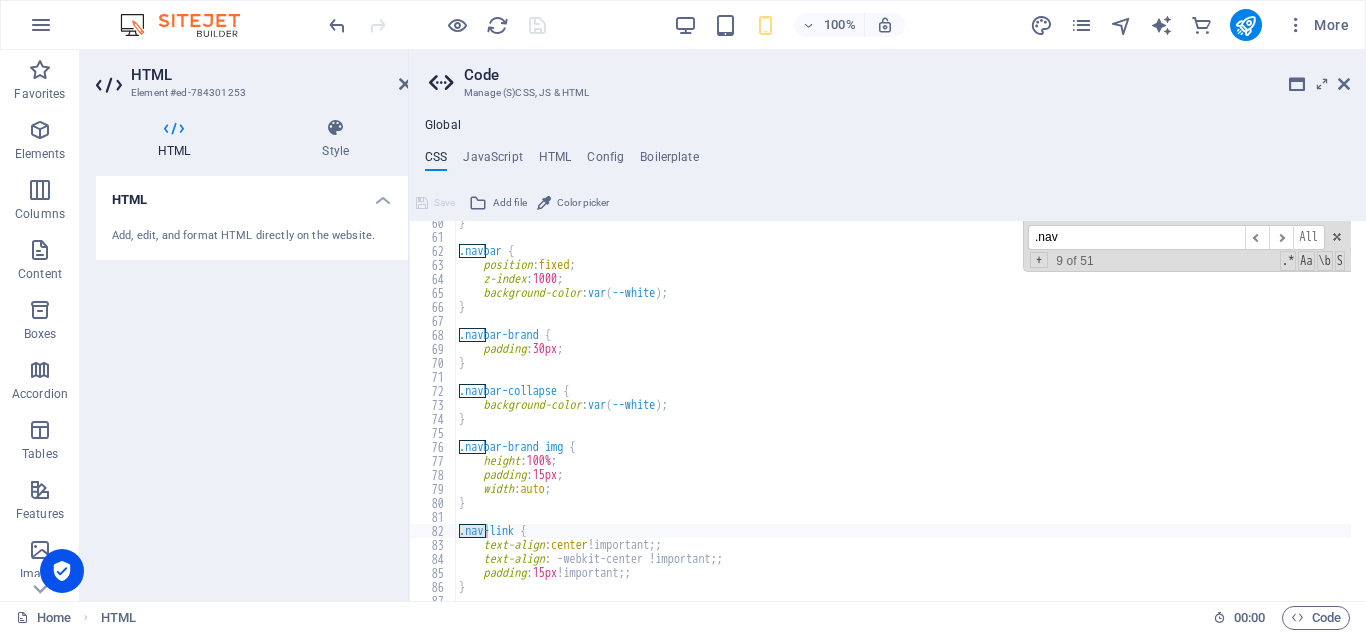 scroll, scrollTop: 832, scrollLeft: 0, axis: vertical 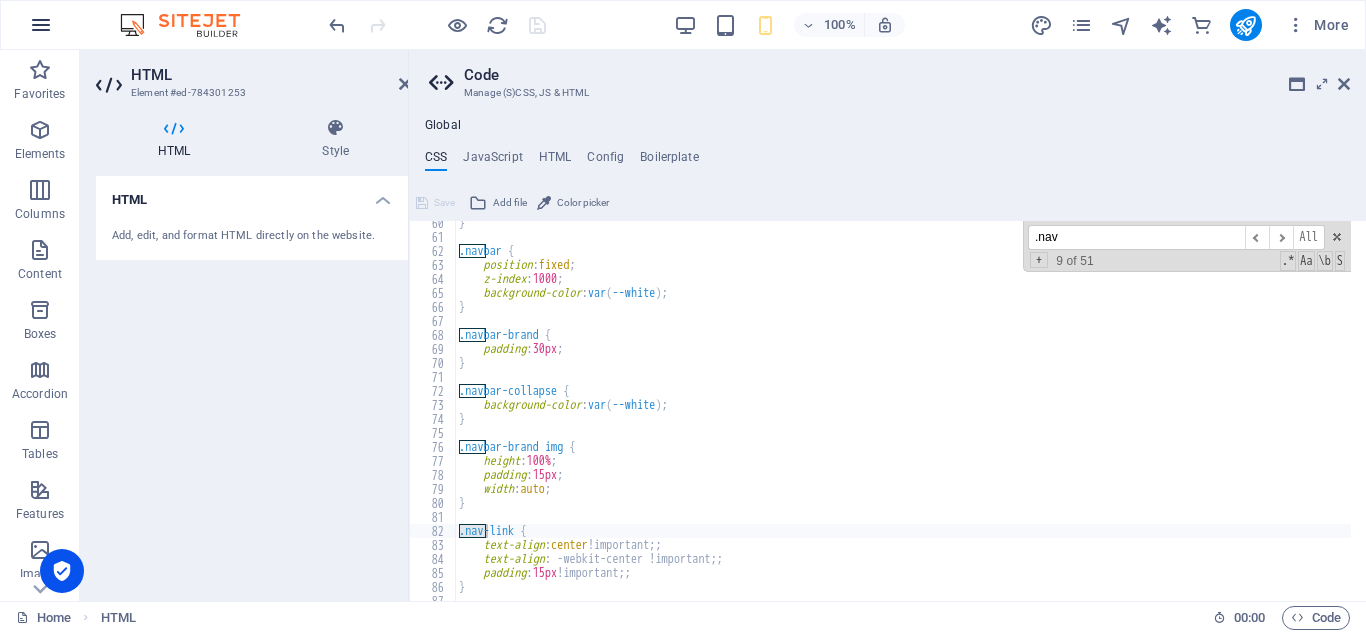 click at bounding box center [41, 25] 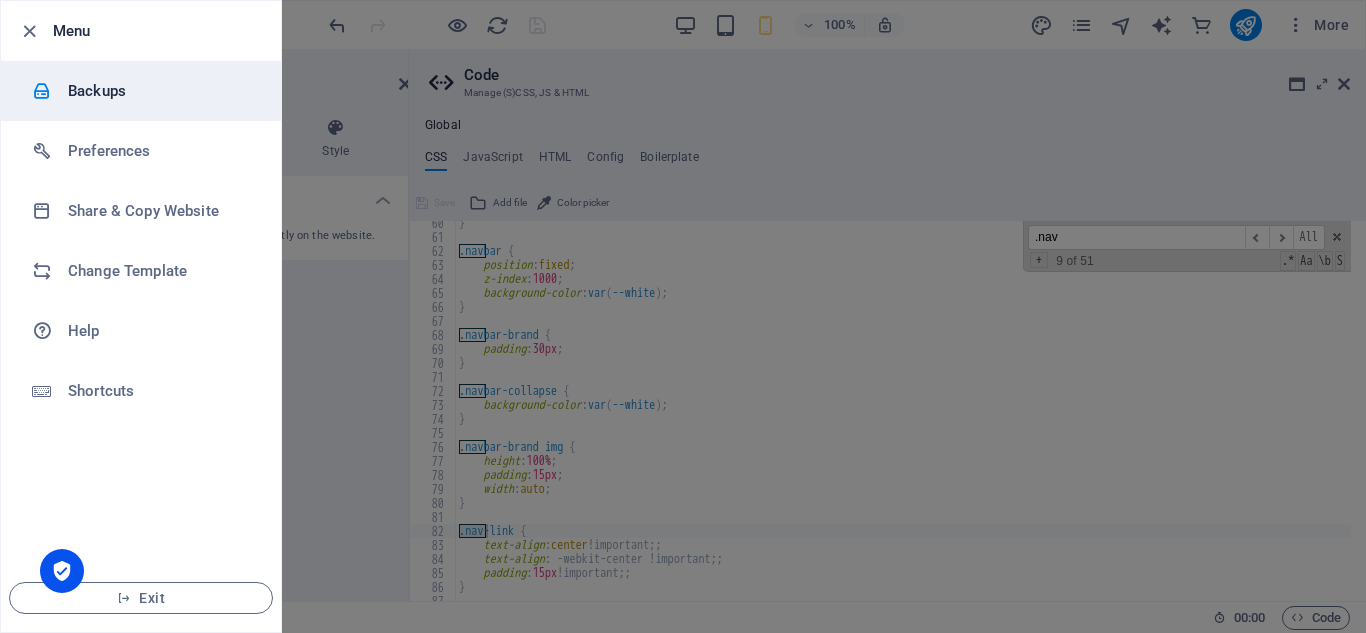 click on "Backups" at bounding box center [160, 91] 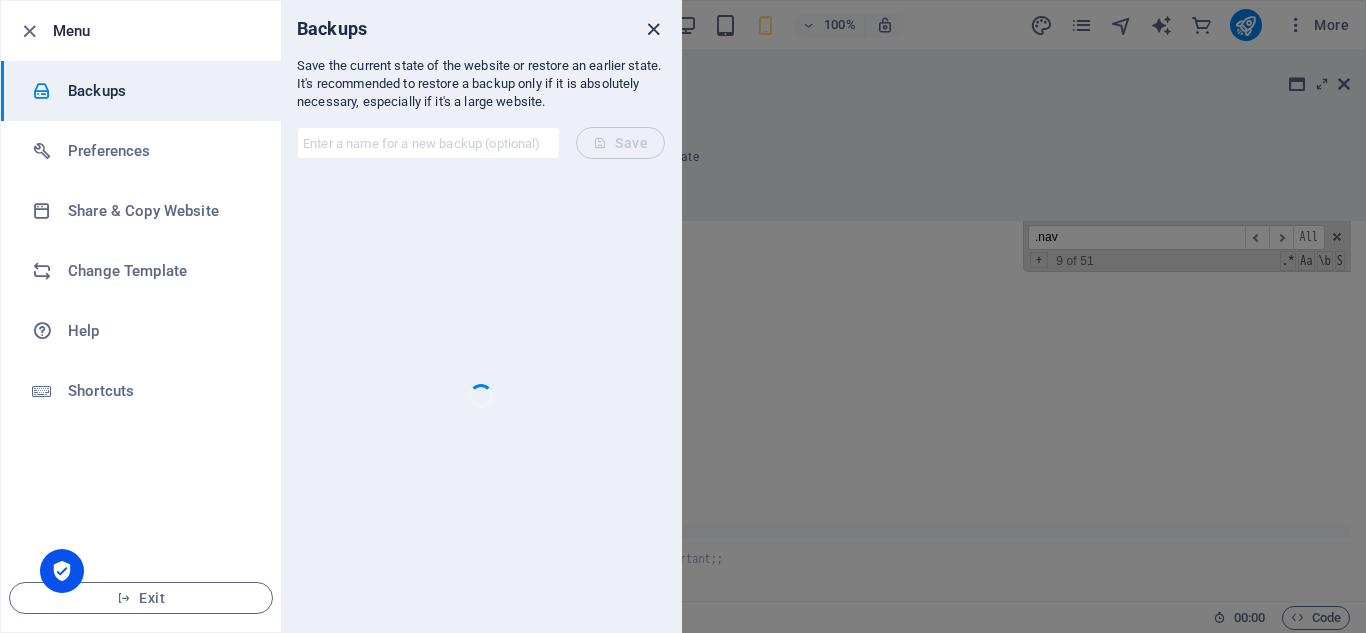 click at bounding box center [653, 29] 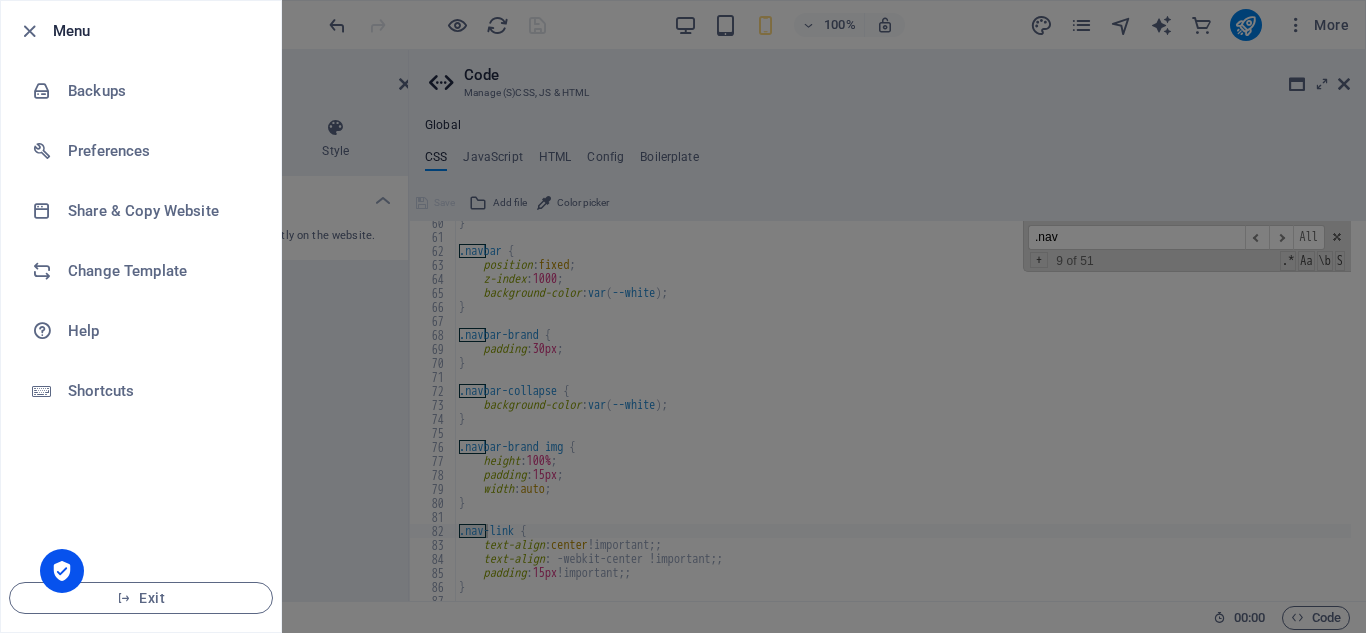 click at bounding box center [683, 316] 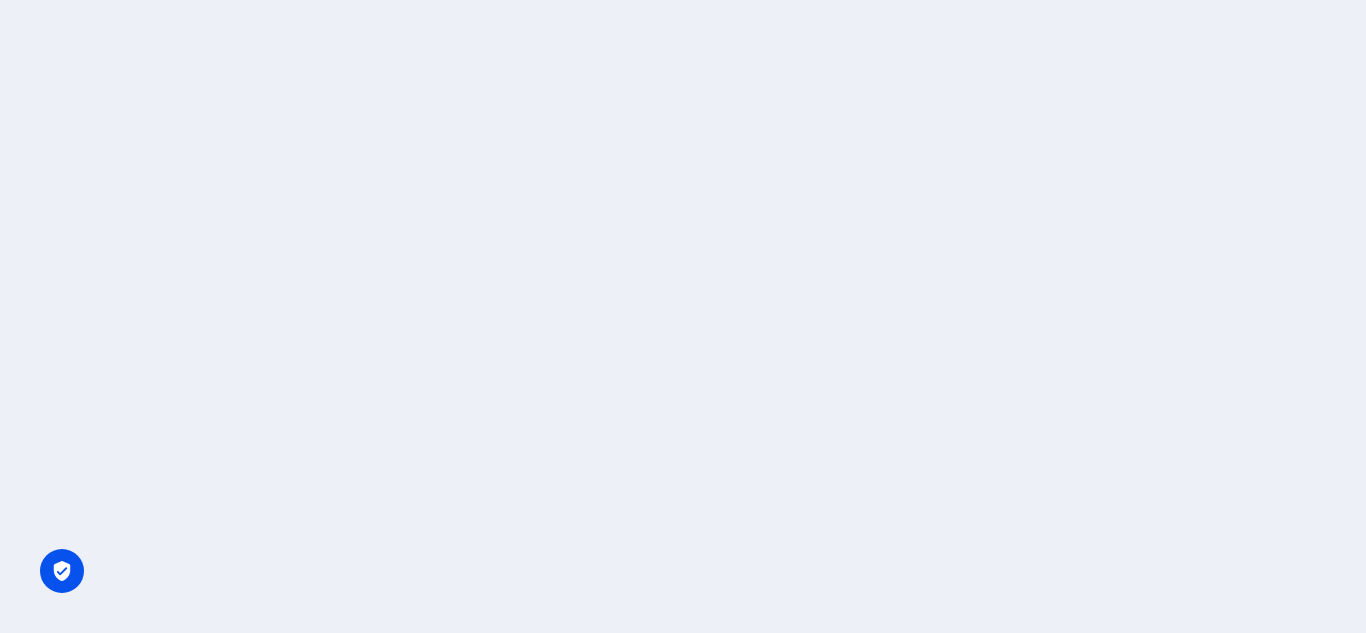 scroll, scrollTop: 0, scrollLeft: 0, axis: both 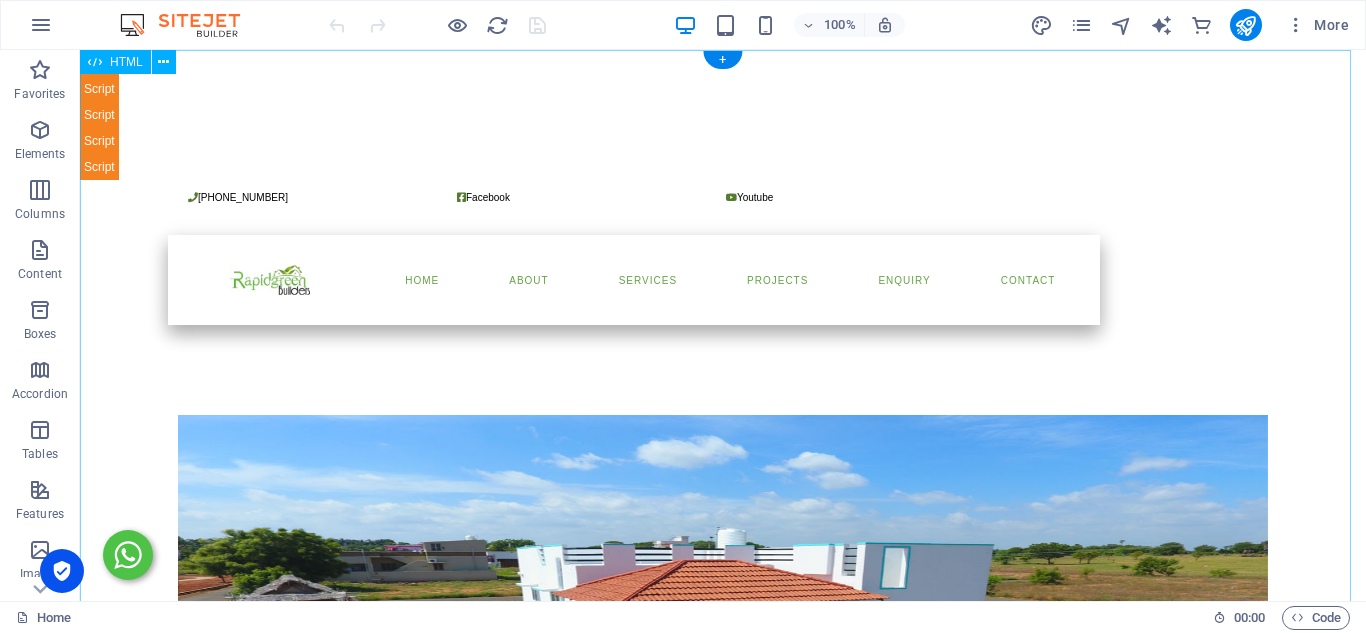 click on "+91 9445985533
Facebook
Youtube
HOME  (current)
ABOUT
SERVICES" at bounding box center (723, 2008) 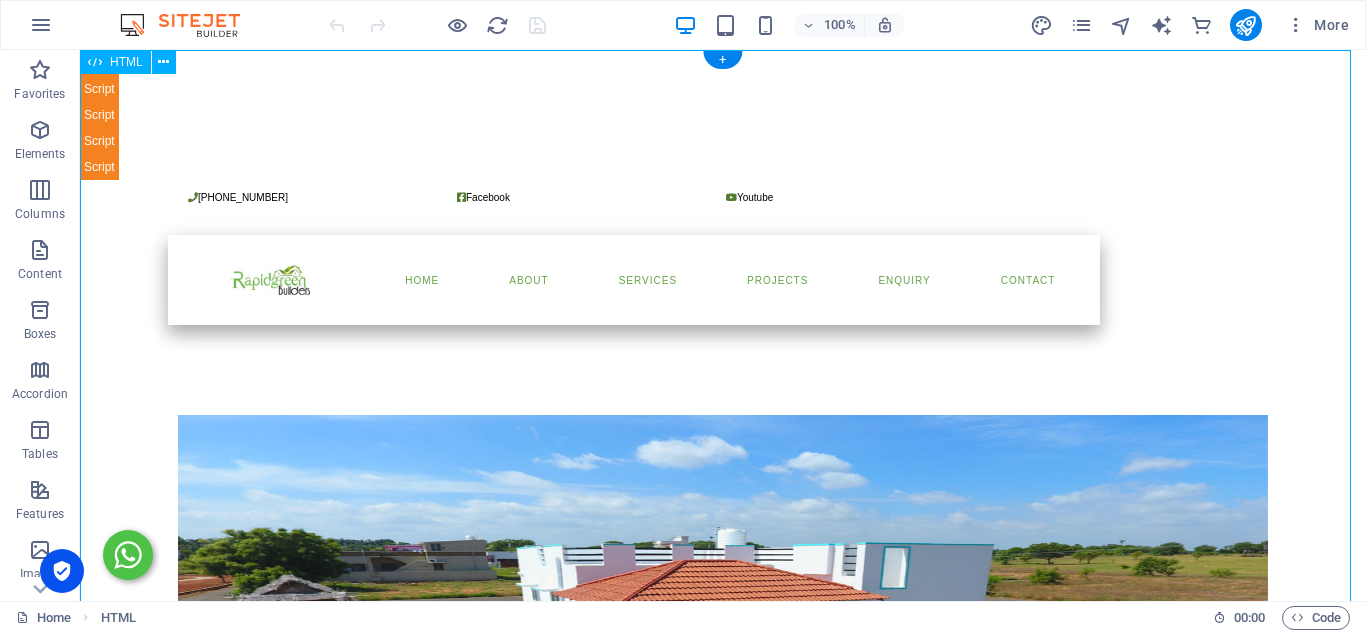 click on "+91 9445985533
Facebook
Youtube
HOME  (current)
ABOUT
SERVICES" at bounding box center (723, 2008) 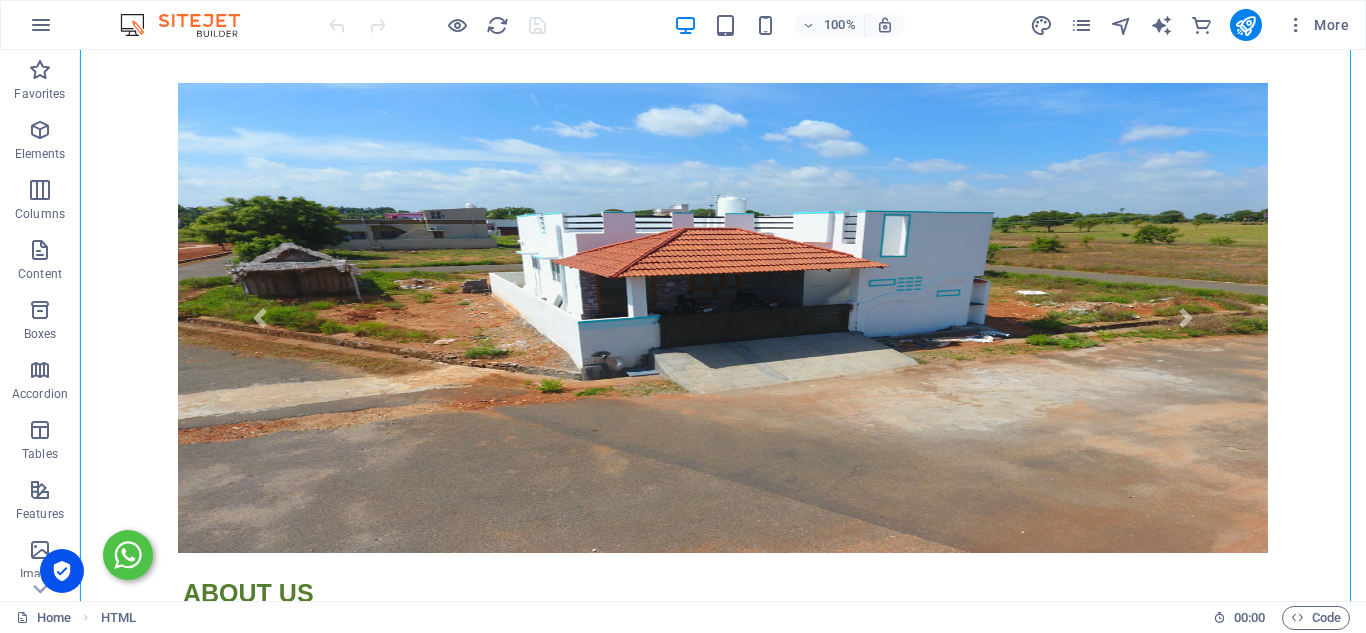 scroll, scrollTop: 400, scrollLeft: 0, axis: vertical 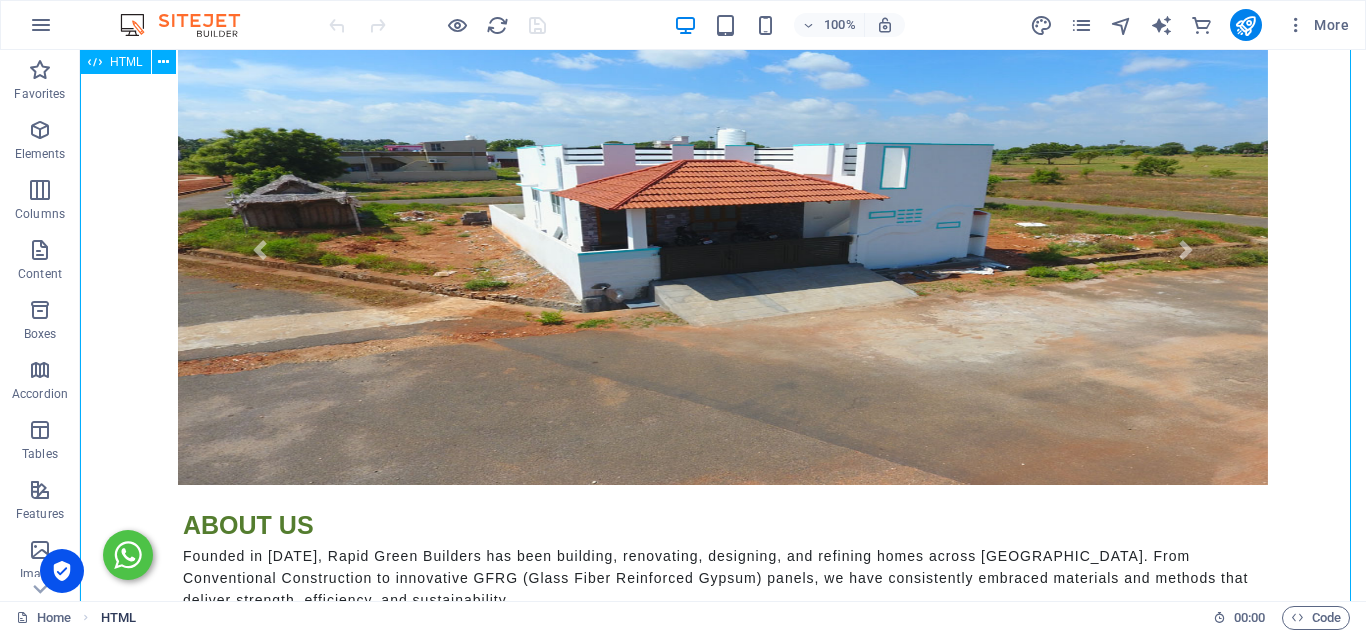 click on "HTML" at bounding box center [118, 618] 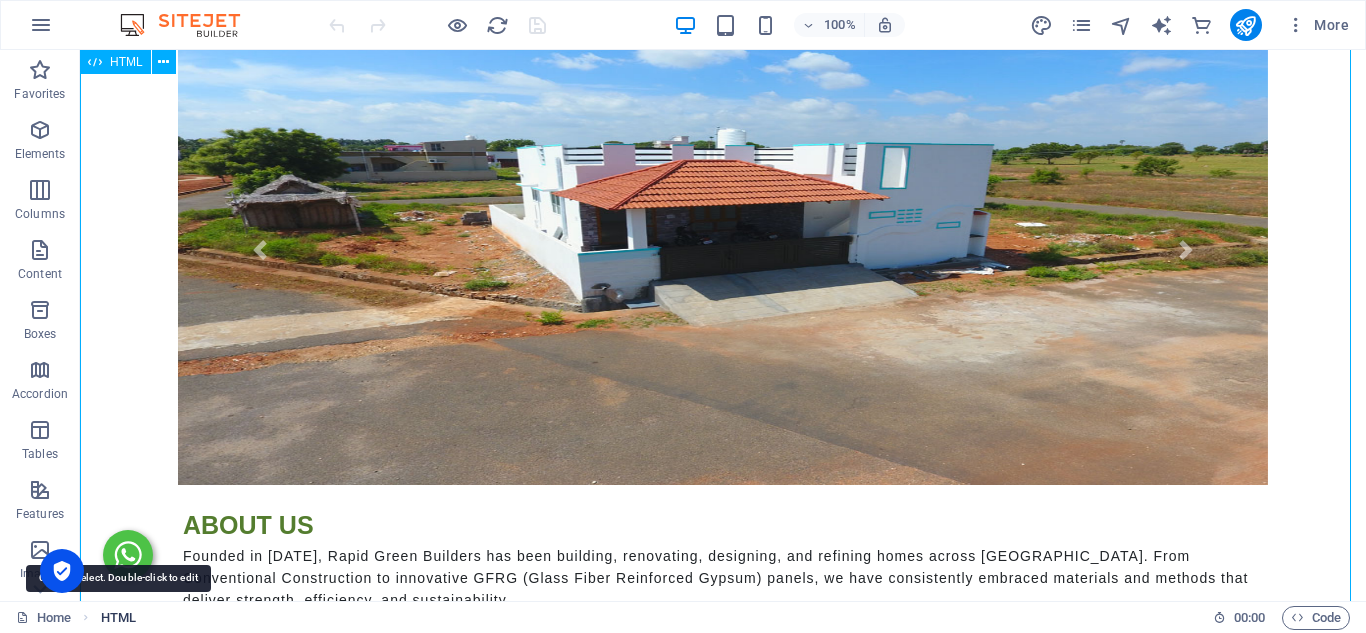 click on "HTML" at bounding box center [118, 618] 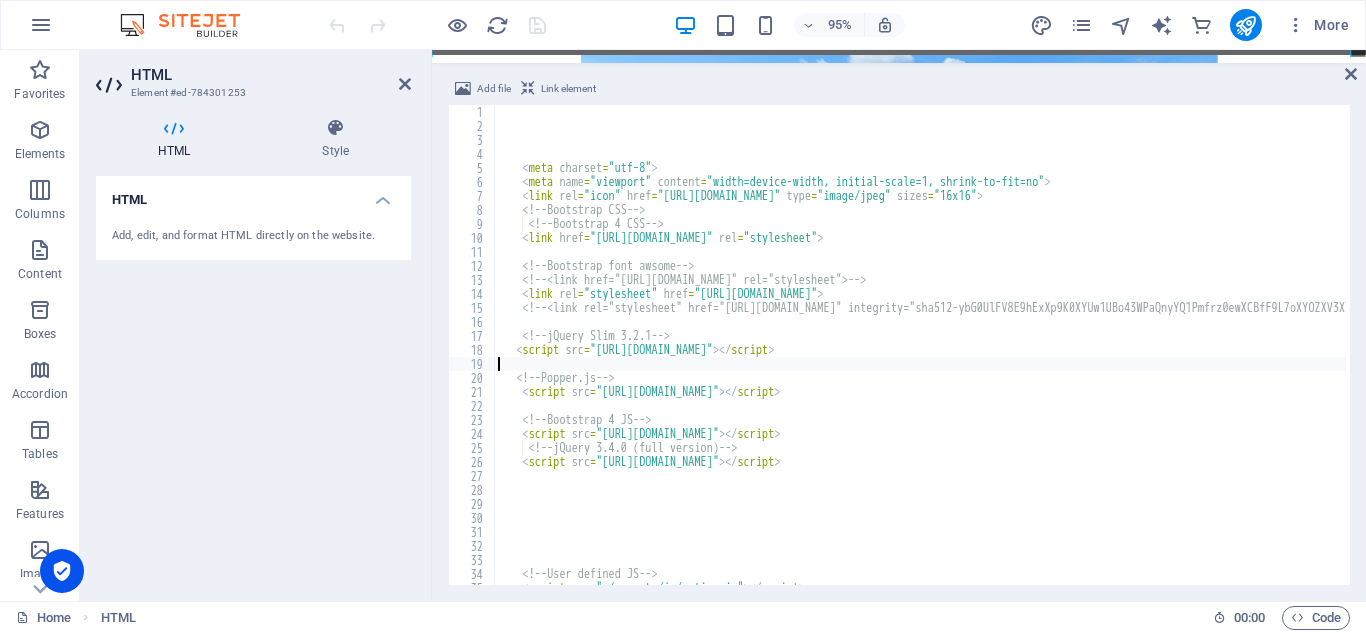 click on "< meta   charset = "utf-8" >      < meta   name = "viewport"   content = "width=device-width, initial-scale=1, shrink-to-fit=no" >      < link   rel = "icon"   href = "https://cdn1.site-media.eu/images/0/17565238/rgb-logo-xs-ZhHtE4DXrnoaCpuwQGxJyw-H40LTUz2ZZO7qBA-IyUT9Q-T2tLqVzS-Gp19zAhr1MaAg.png"   type = "image/jpeg"   sizes = "16x16" >      <!--  Bootstrap CSS  -->        <!--  Bootstrap 4 CSS  -->      < link   href = "https://cdn.jsdelivr.net/npm/bootstrap@4.3.1/dist/css/bootstrap.min.css"   rel = "stylesheet" >      <!--  Bootstrap font awsome  -->      <!--  <link href="https://maxcdn.bootstrapcdn.com/font-awesome/4.7.0/css/font-awesome.min.css" rel="stylesheet"> -->      < link   rel = "stylesheet"   href = "https://use.fontawesome.com/releases/v5.15.4/css/all.css" >      <!-- -->      <!--  jQuery Slim 3.2.1  -->     < script   src = "https://code.jquery.com/jquery-3.2.1.slim.min.js" > </ script >     <!--  Popper.js  -->      < script   src = > </ script >      <!--  Bootstrap 4 JS  -->      <" at bounding box center (3493, 357) 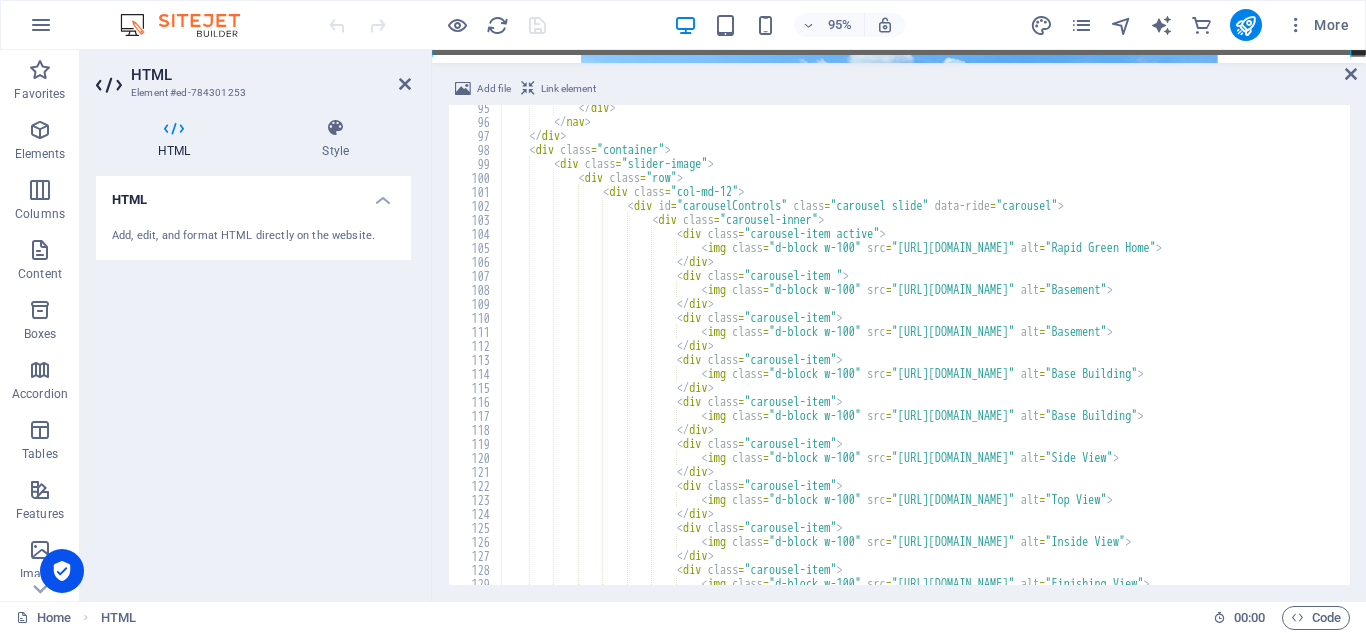 scroll, scrollTop: 1560, scrollLeft: 0, axis: vertical 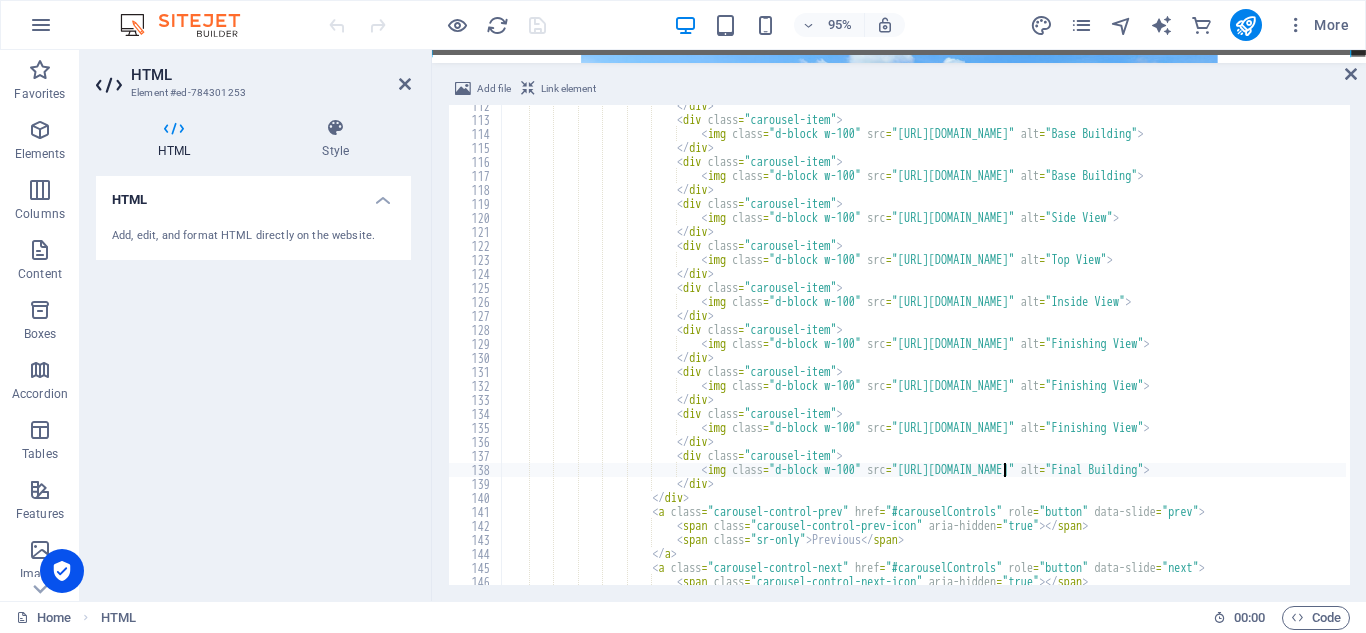 click on "</ div >                                    < div   class = "carousel-item" >                                         < img   class = "d-block w-100"   src = "https://cdn1.site-media.eu/images/0/17564074/base-building-1-qKtf6SFNRAn4_GjIu9QxAQ.jpg"   alt = "Base Building" >                                    </ div >                                    < div   class = "carousel-item" >                                         < img   class = "d-block w-100"   src = "https://cdn1.site-media.eu/images/0/17564071/base-building-2-Ab8eUVjZdxU5ajWG3TL_Hg.jpg"   alt = "Base Building" >                                    </ div >                                    < div   class = "carousel-item" >                                         < img   class = "d-block w-100"   src = "https://cdn1.site-media.eu/images/0/17564052/side-view-2-nQ6ZLaBQP99eCAiPDWOipg.jpg"   alt = "Side View" >                                    </ div >                                    < div   class = >      <" at bounding box center (3500, 351) 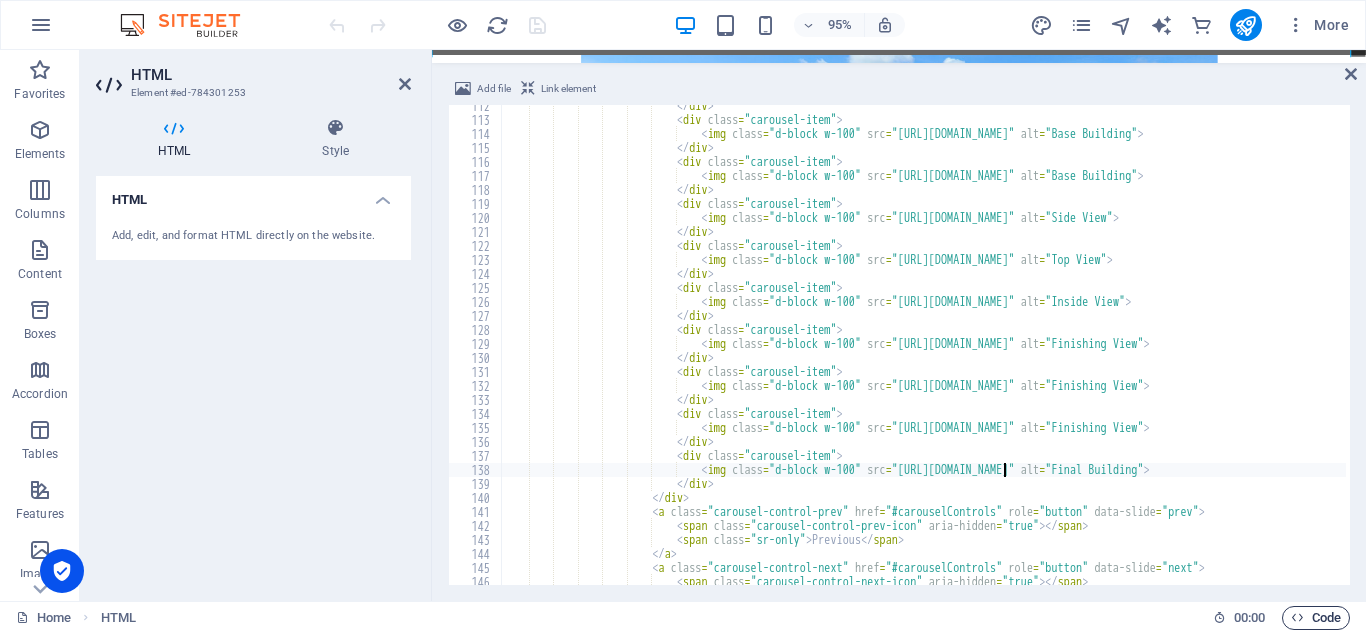 click on "Code" at bounding box center [1316, 618] 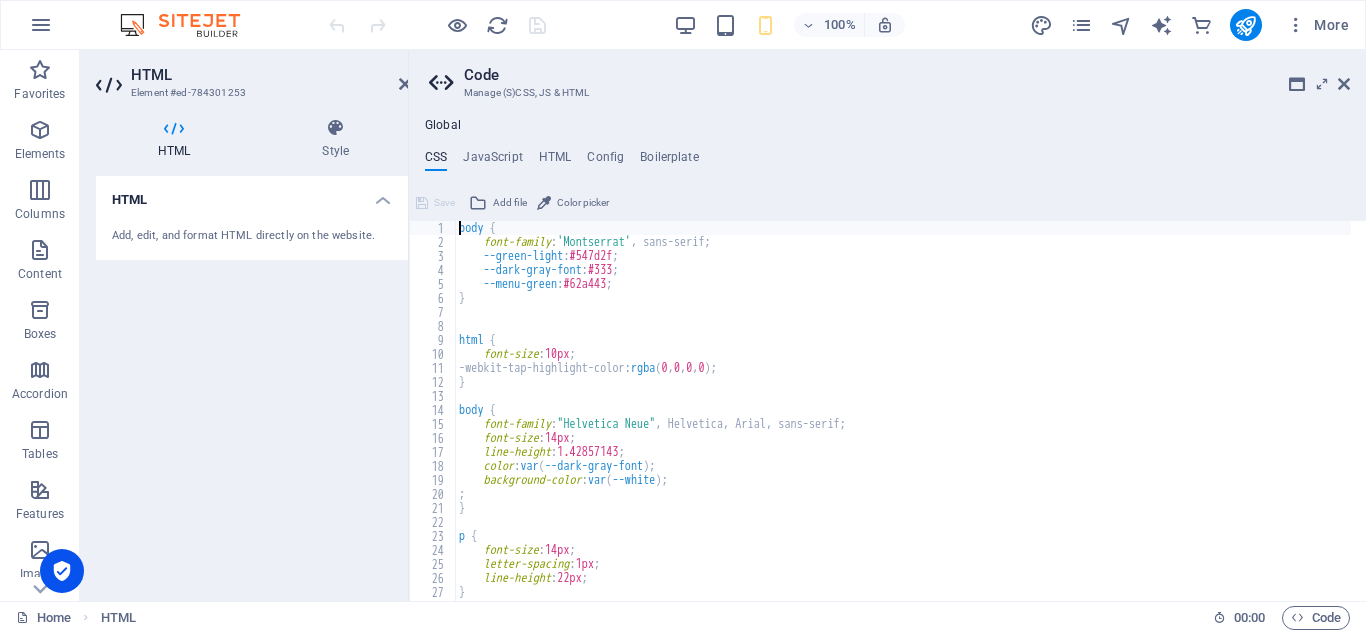 click on "body   {      font-family :  'Montserrat' , sans-serif;      --green-light :  #547d2f ;      --dark-gray-font :  #333 ;      --menu-green :  #62a443 ; } html   {      font-size :  10px ;     -webkit-tap-highlight-color:  rgba ( 0 ,  0 ,  0 ,  0 ) ; } body   {      font-family :  "Helvetica Neue" , Helvetica, Arial, sans-serif;      font-size :  14px ;      line-height :  1.42857143 ;      color :  var ( --dark-gray-font ) ;      background-color :  var ( --white ) ;     ; } p   {      font-size :  14px ;      letter-spacing :  1px ;      line-height :  22px ; }" at bounding box center [1025, 417] 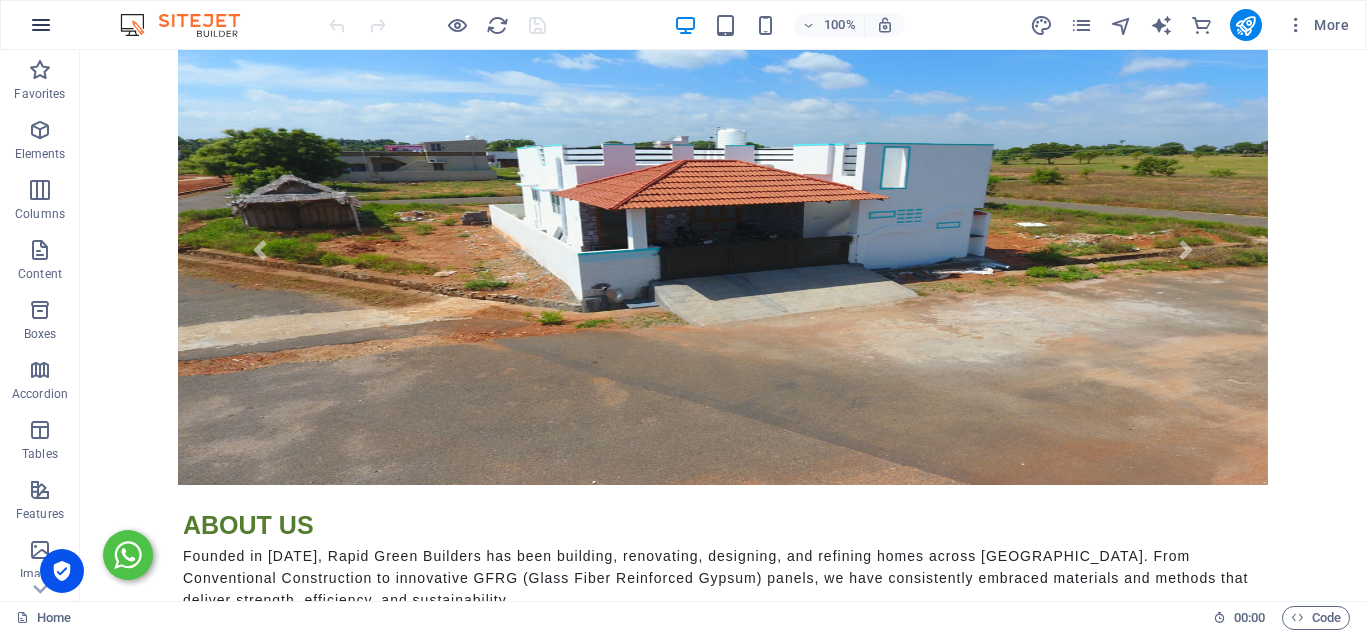 click at bounding box center (41, 25) 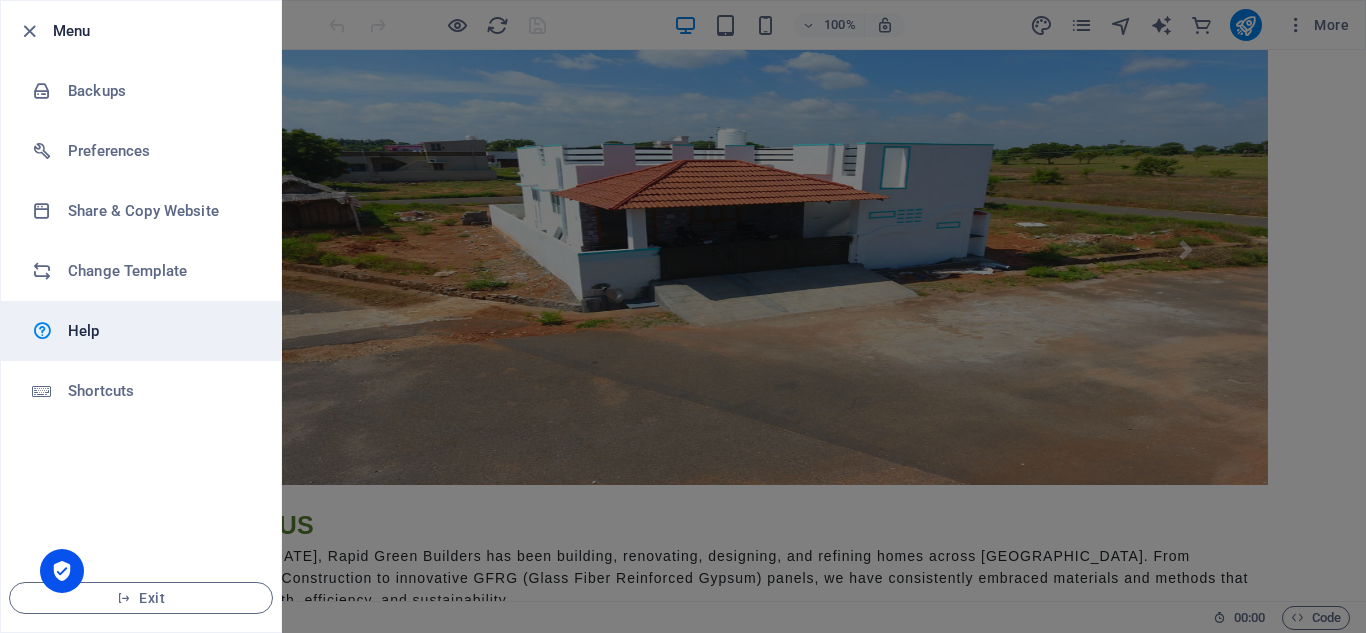 click on "Help" at bounding box center [160, 331] 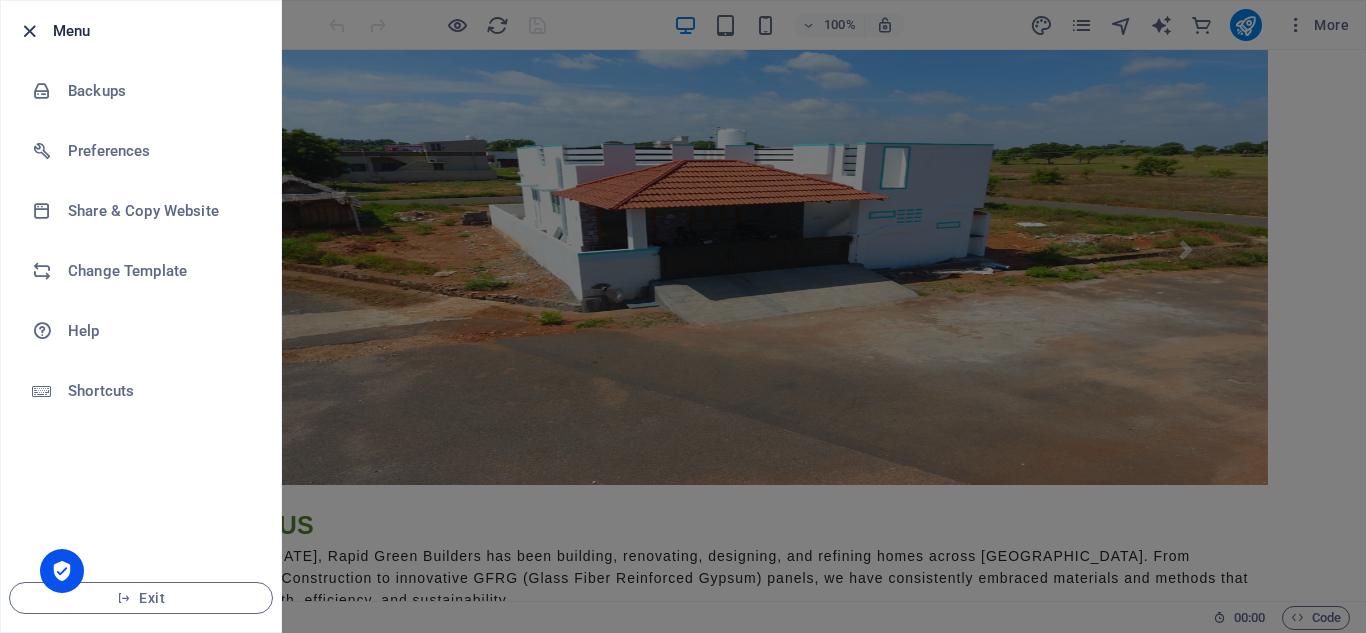 click at bounding box center [29, 31] 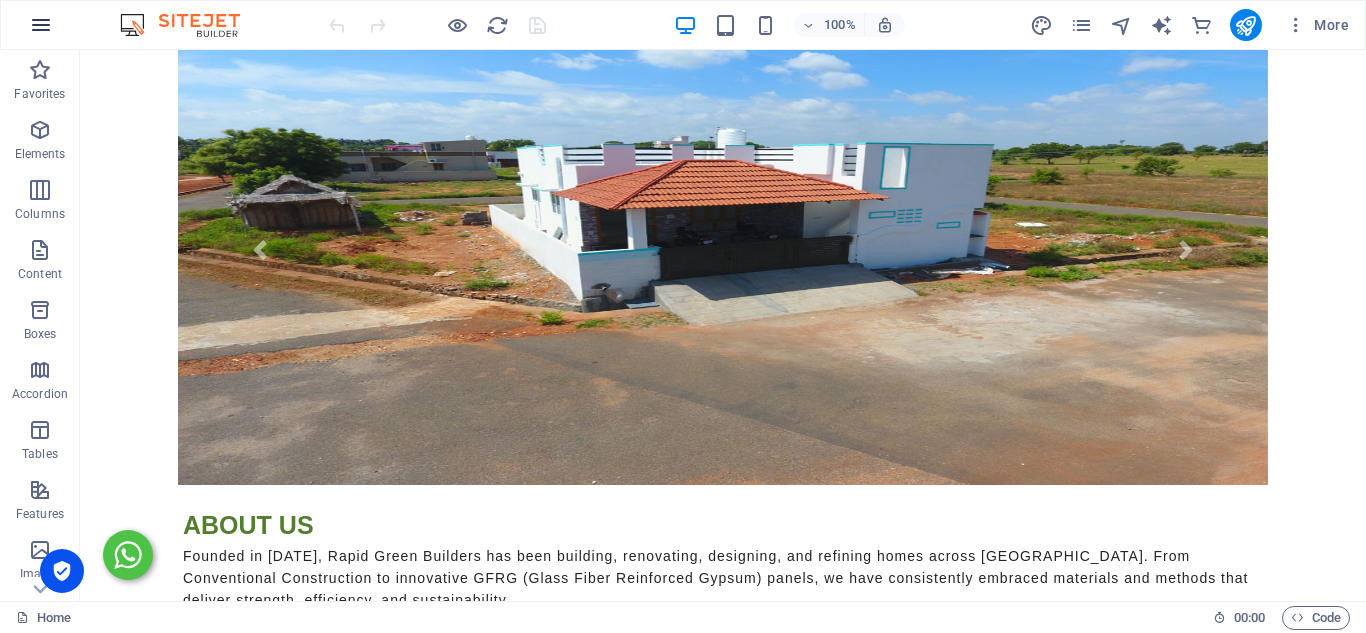 click at bounding box center (41, 25) 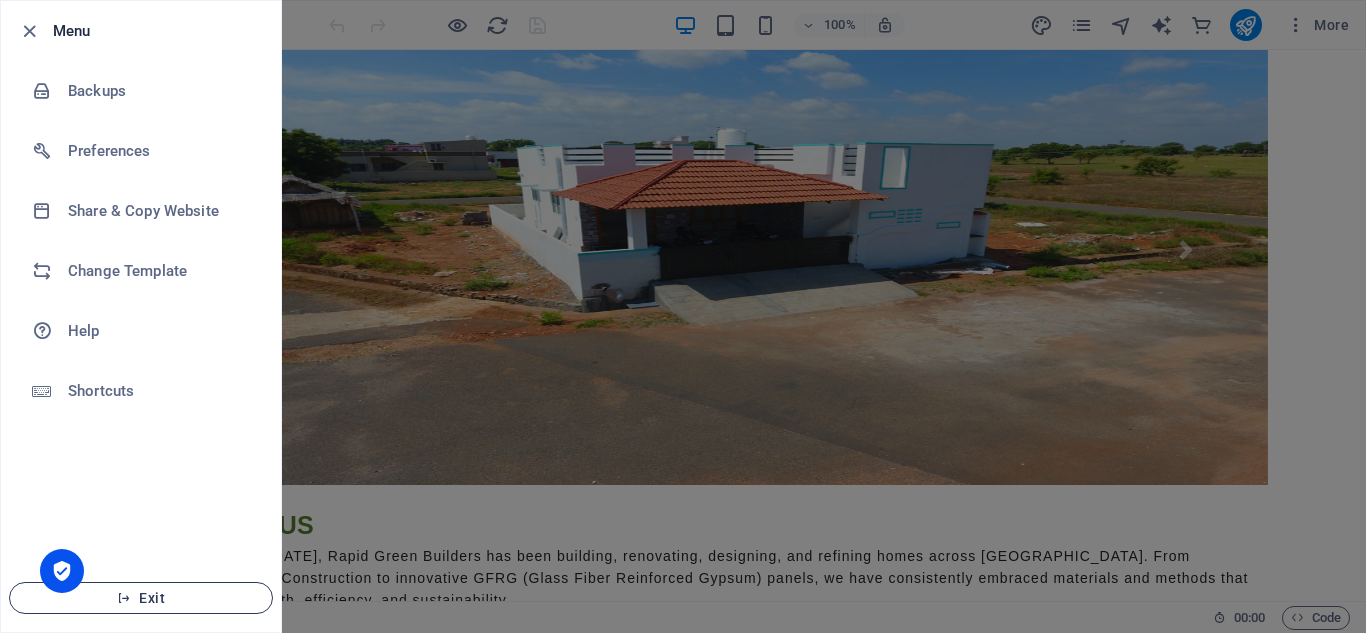 click at bounding box center (124, 598) 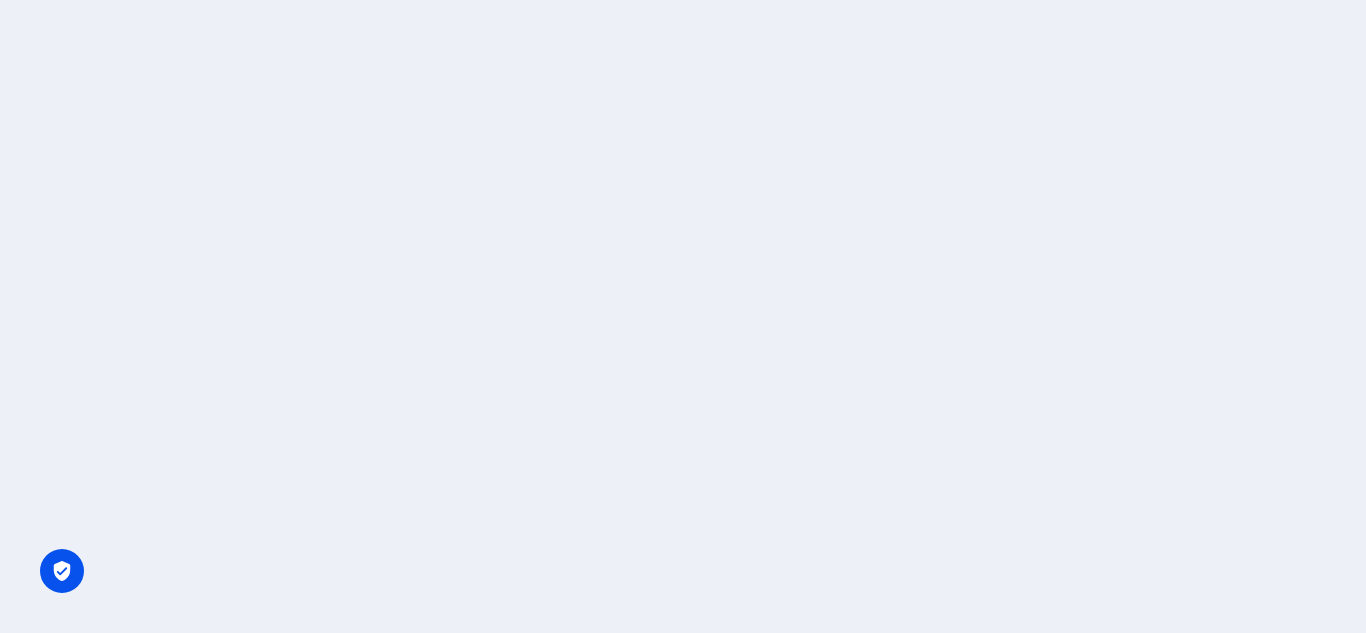 scroll, scrollTop: 0, scrollLeft: 0, axis: both 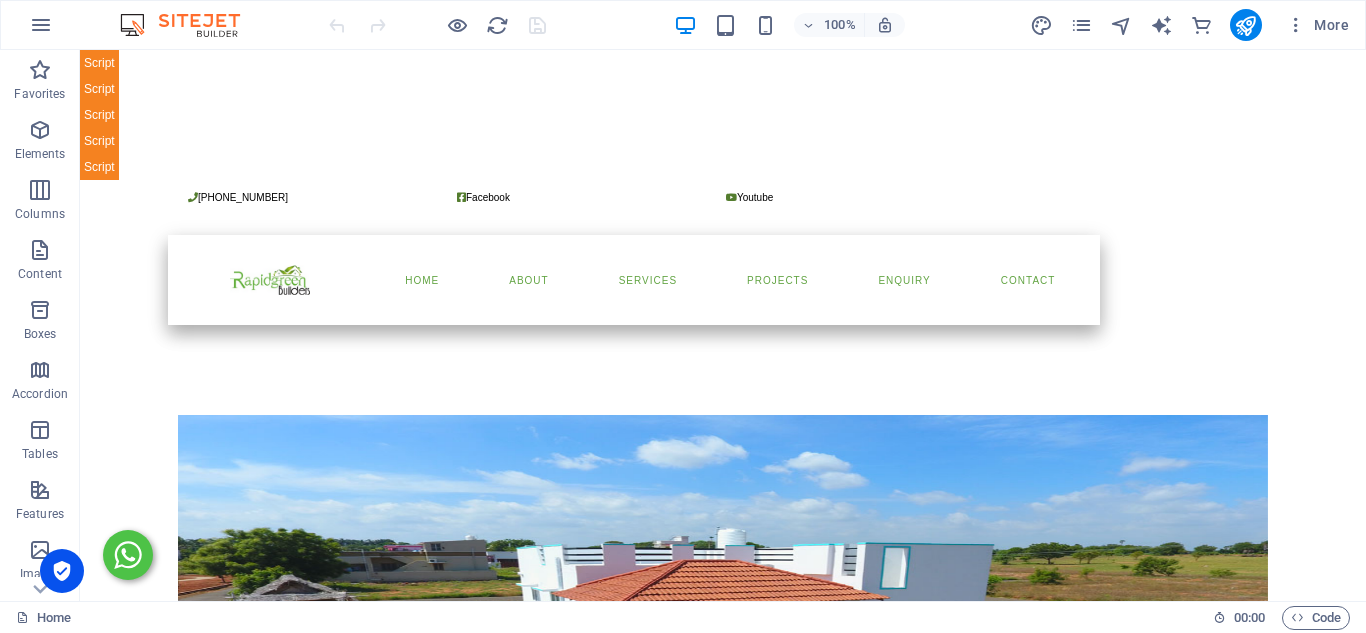 click on "100% More" at bounding box center [683, 25] 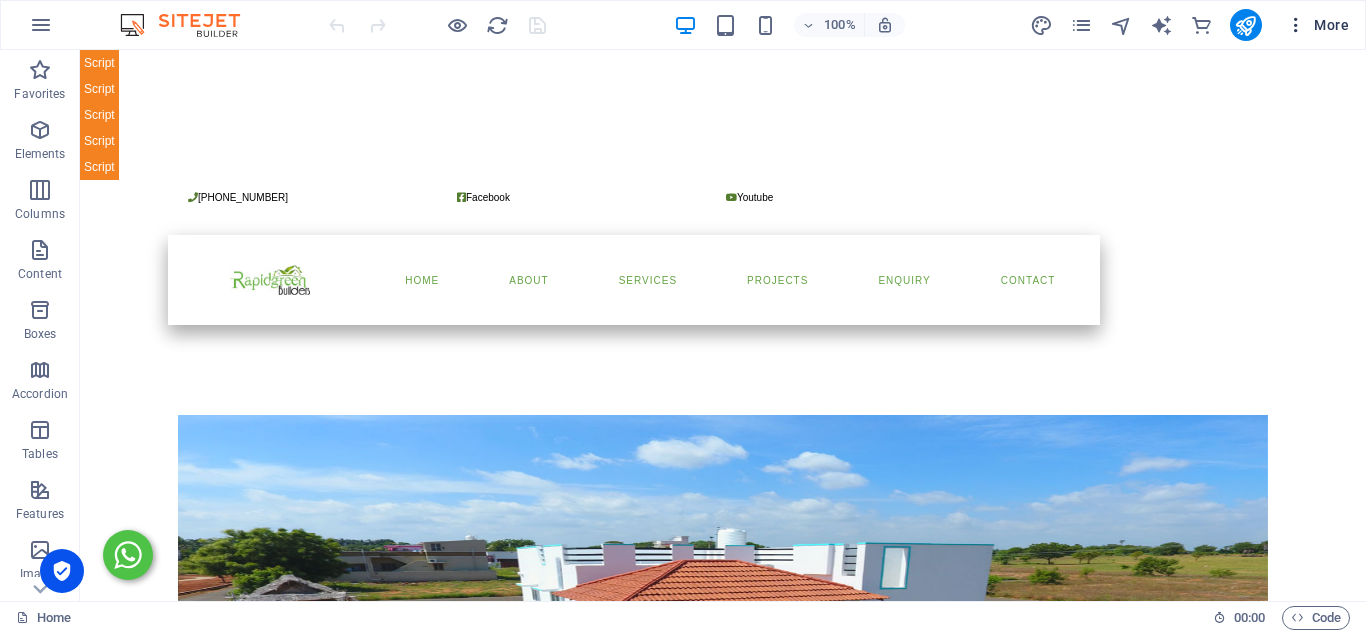 click at bounding box center [1296, 25] 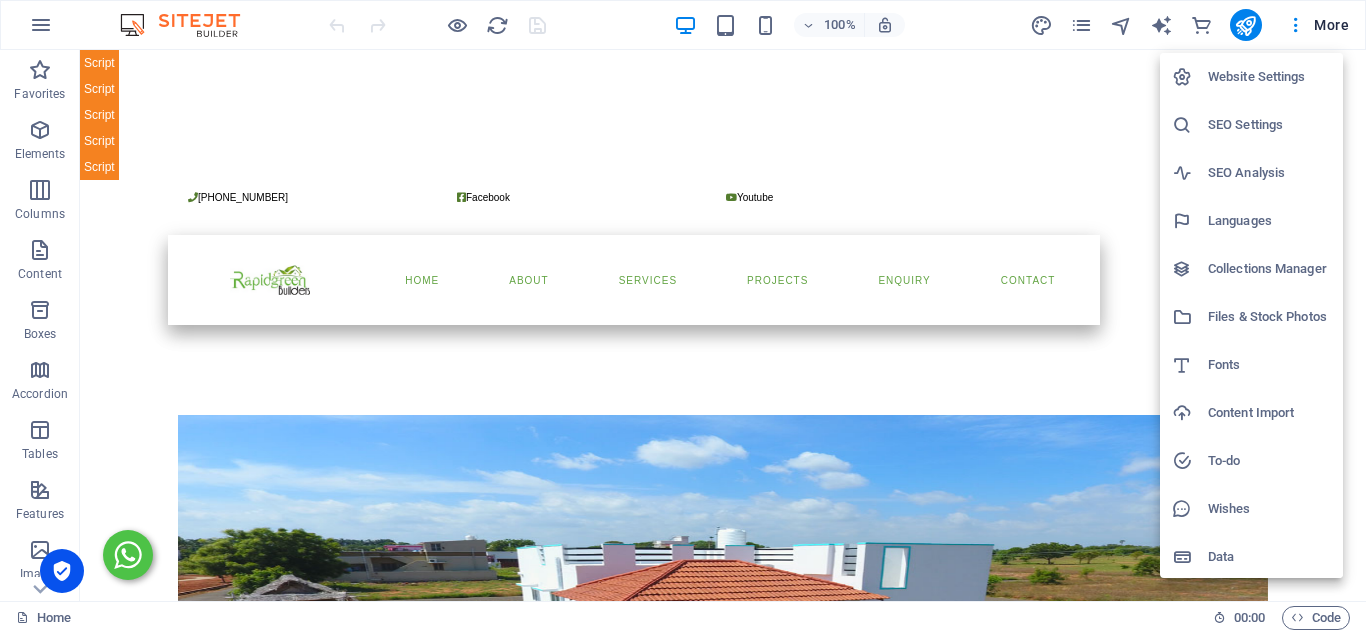 click on "Website Settings" at bounding box center (1269, 77) 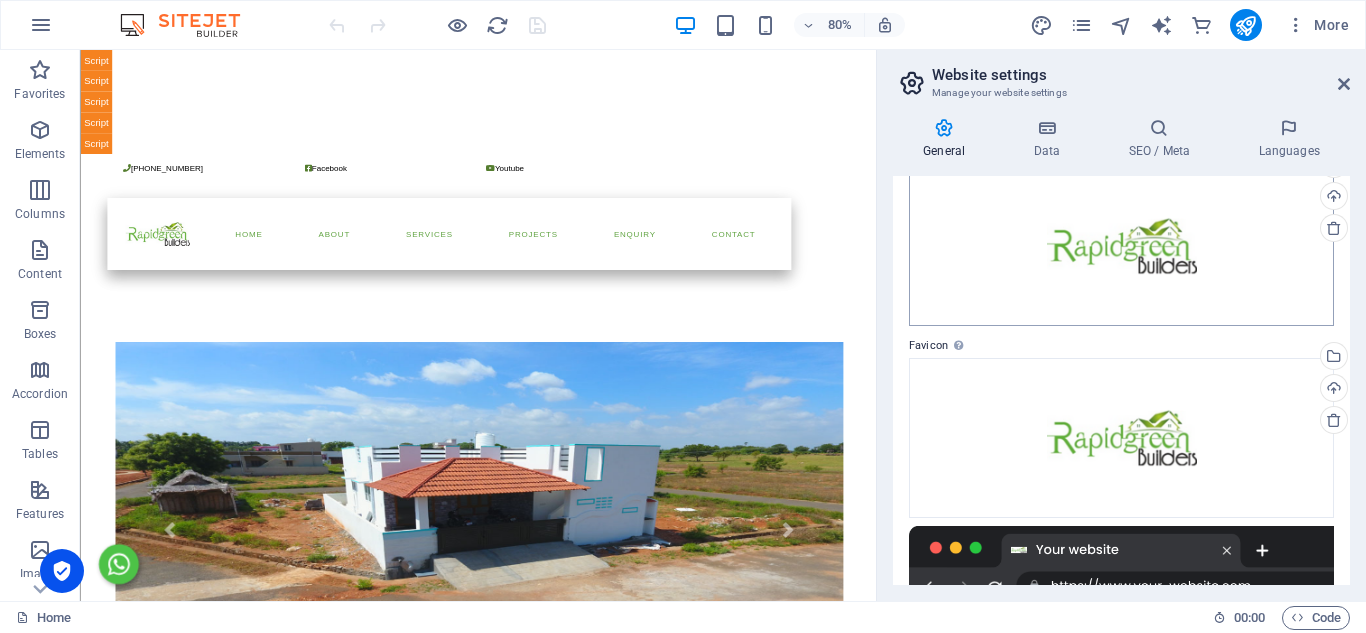 scroll, scrollTop: 0, scrollLeft: 0, axis: both 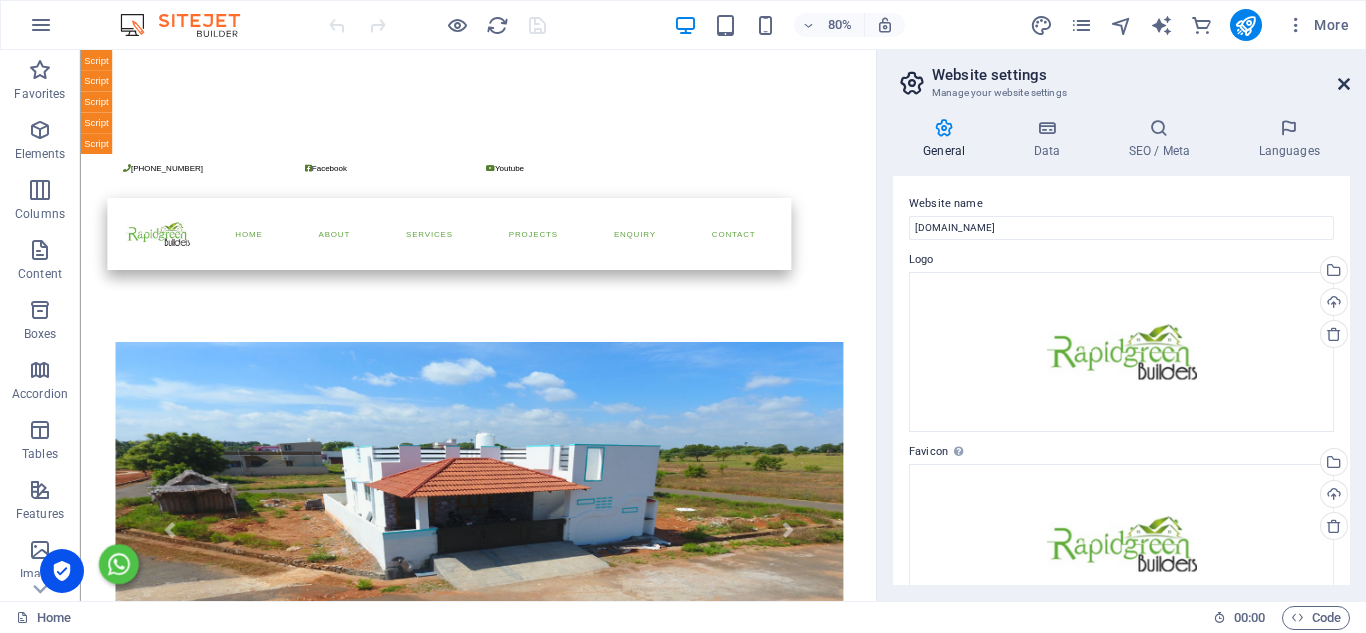click at bounding box center (1344, 84) 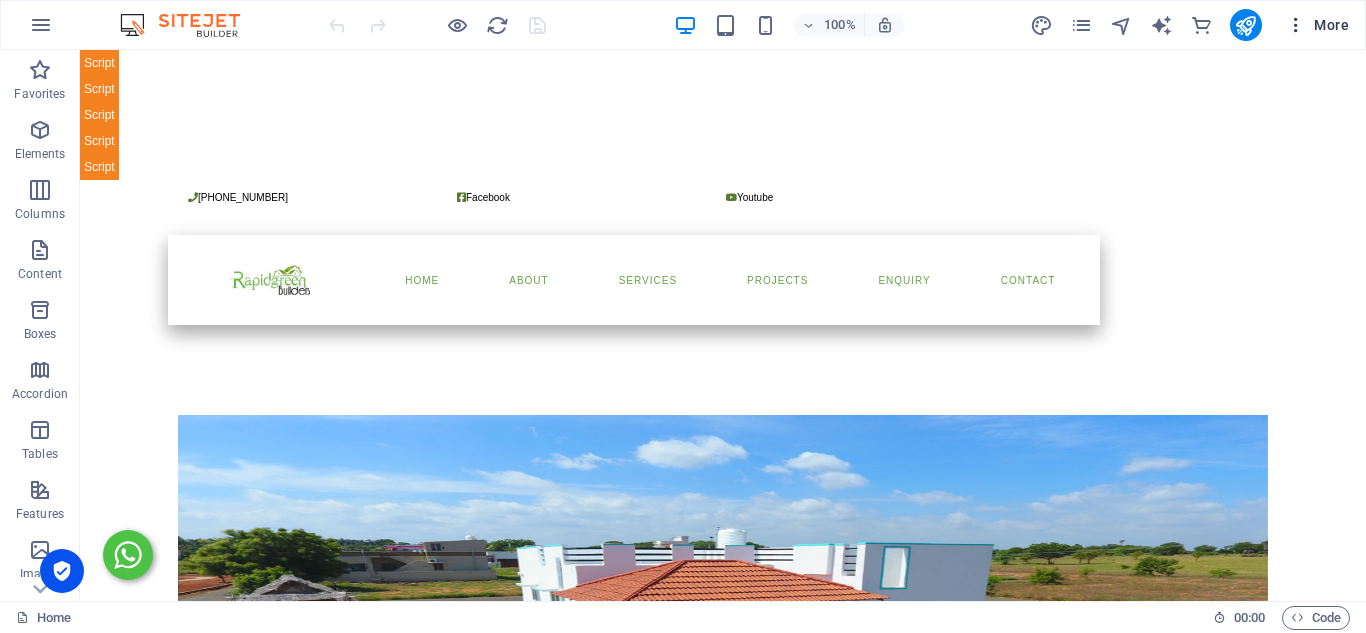 click on "More" at bounding box center [1317, 25] 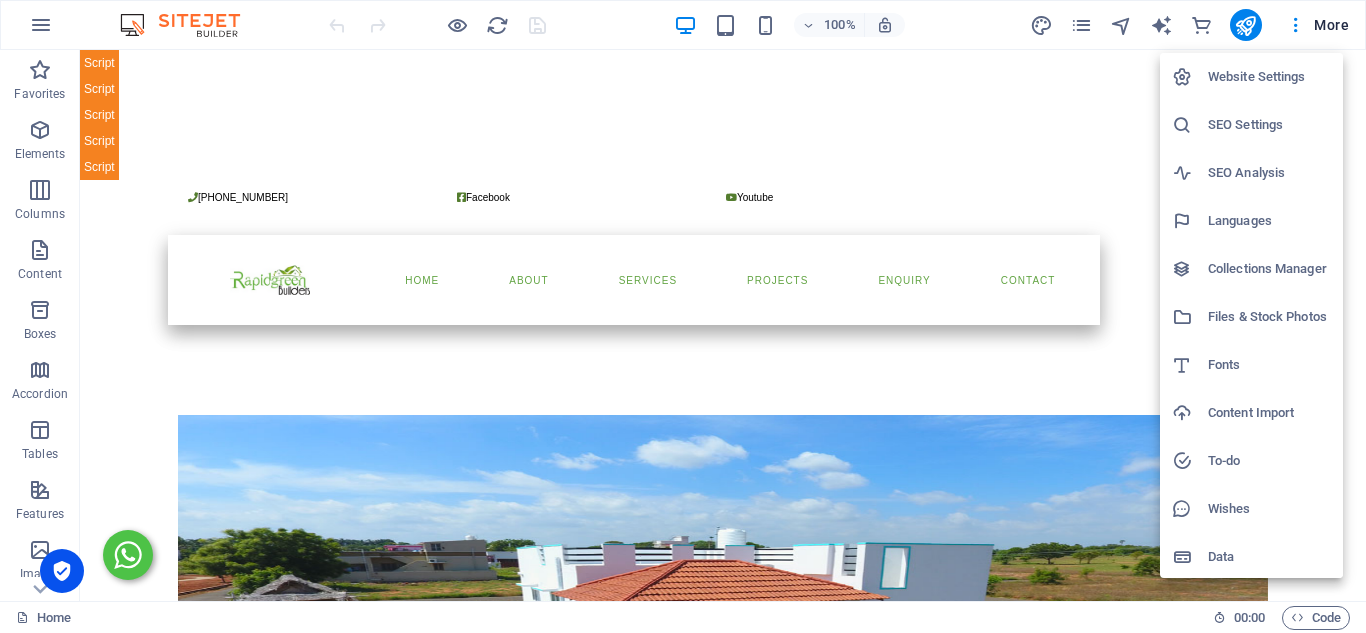 click at bounding box center [683, 316] 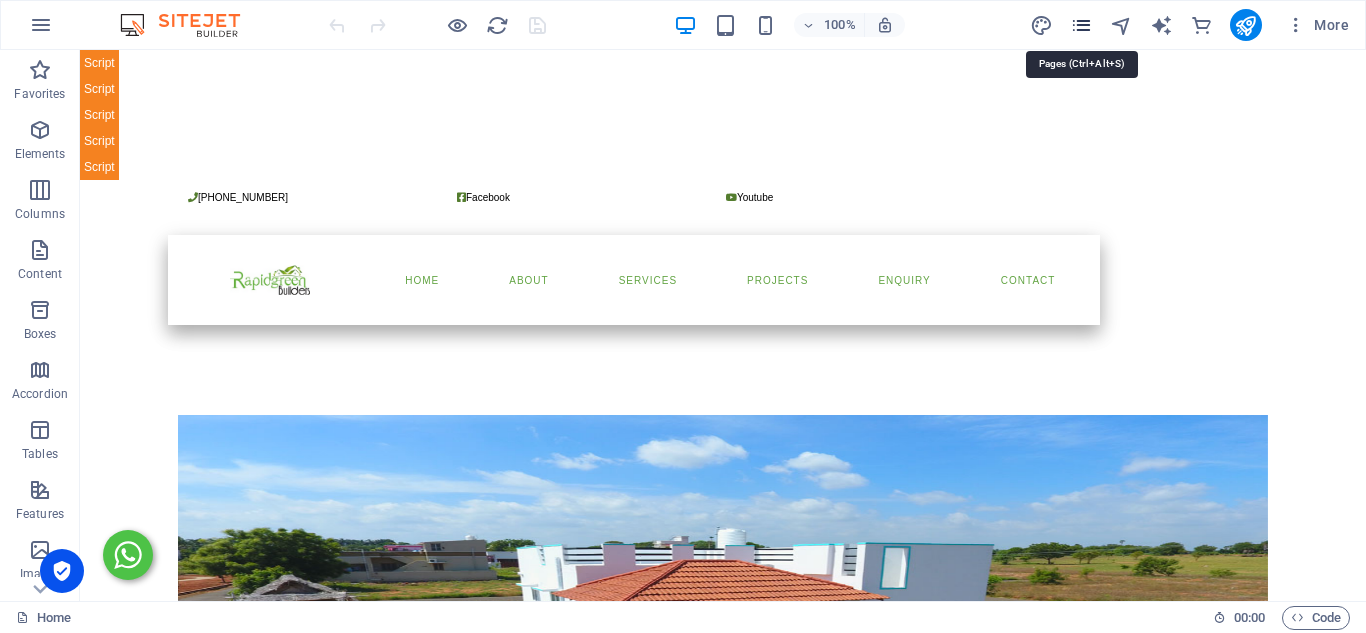 click at bounding box center (1081, 25) 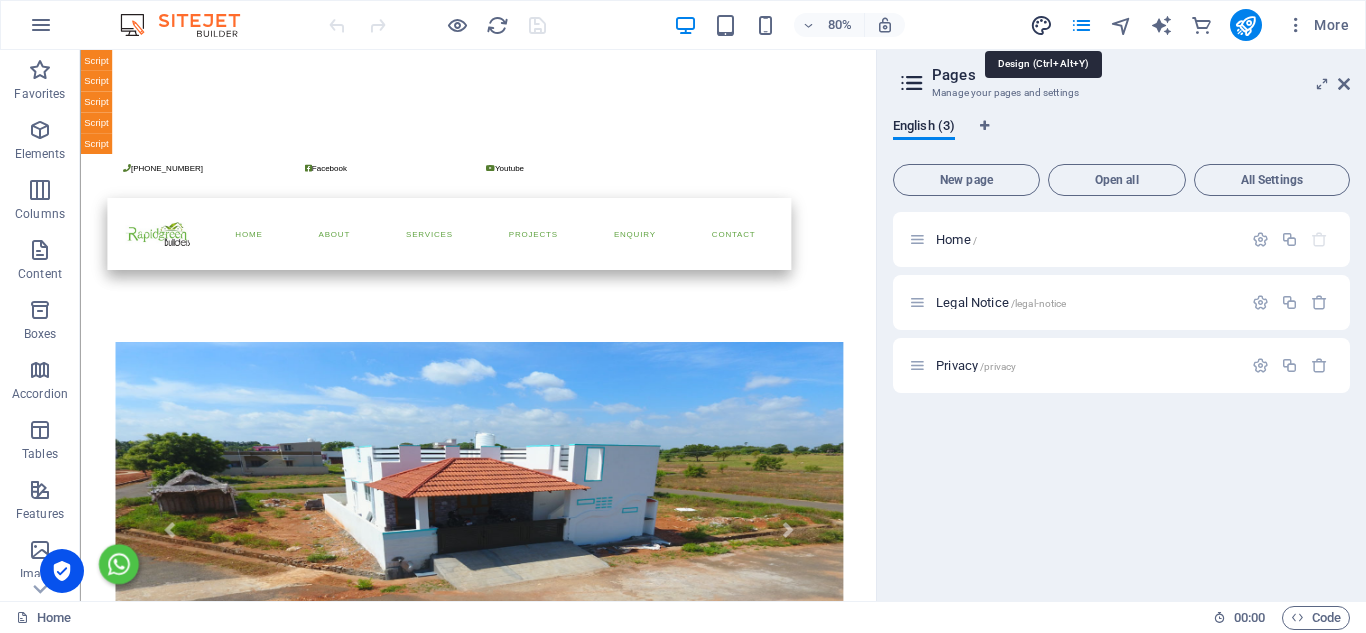 click at bounding box center (1041, 25) 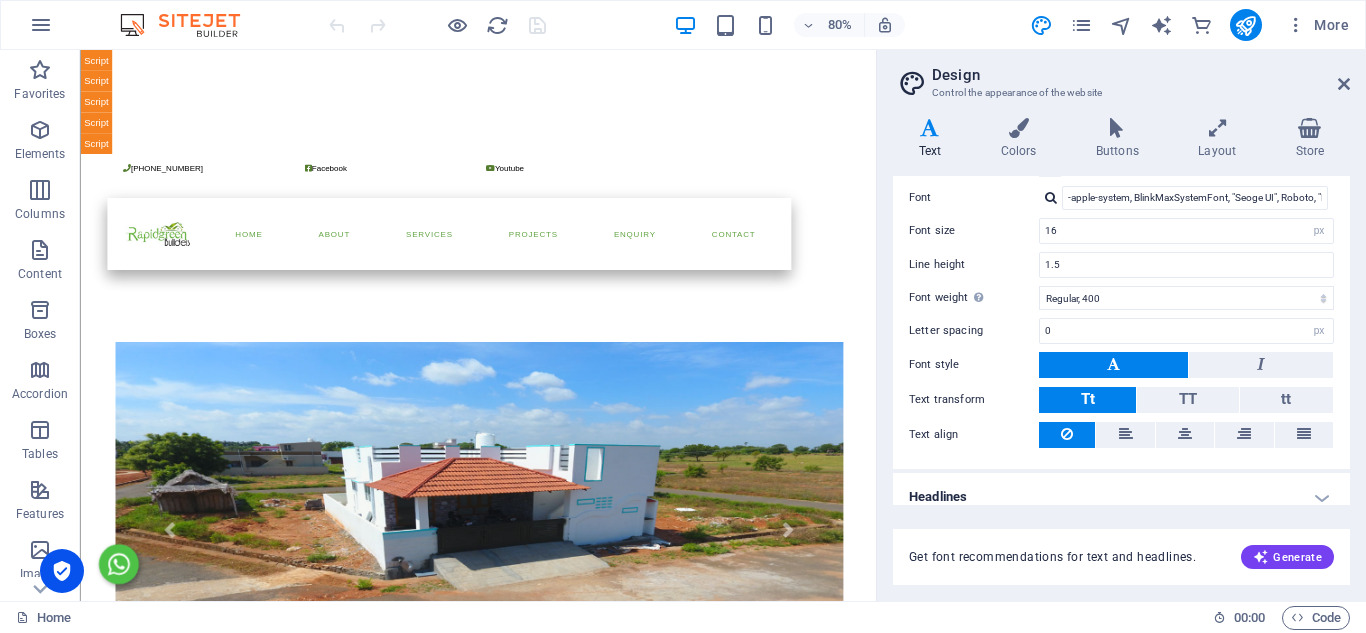 scroll, scrollTop: 127, scrollLeft: 0, axis: vertical 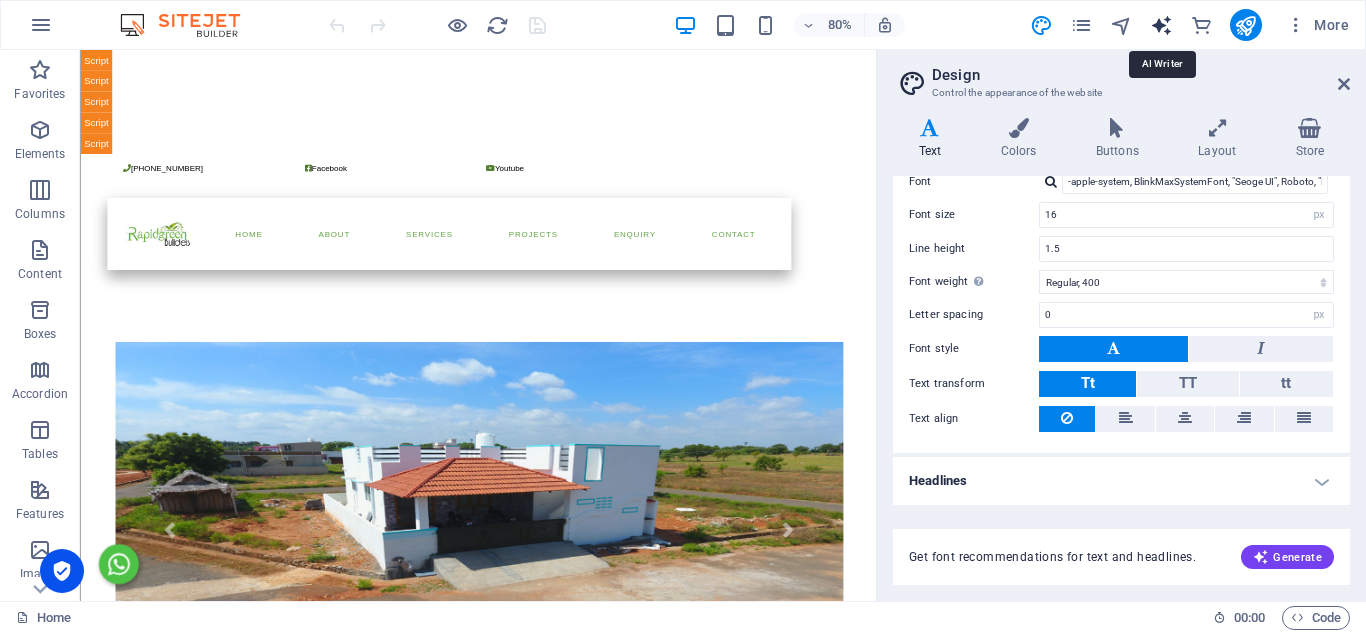 click at bounding box center (1161, 25) 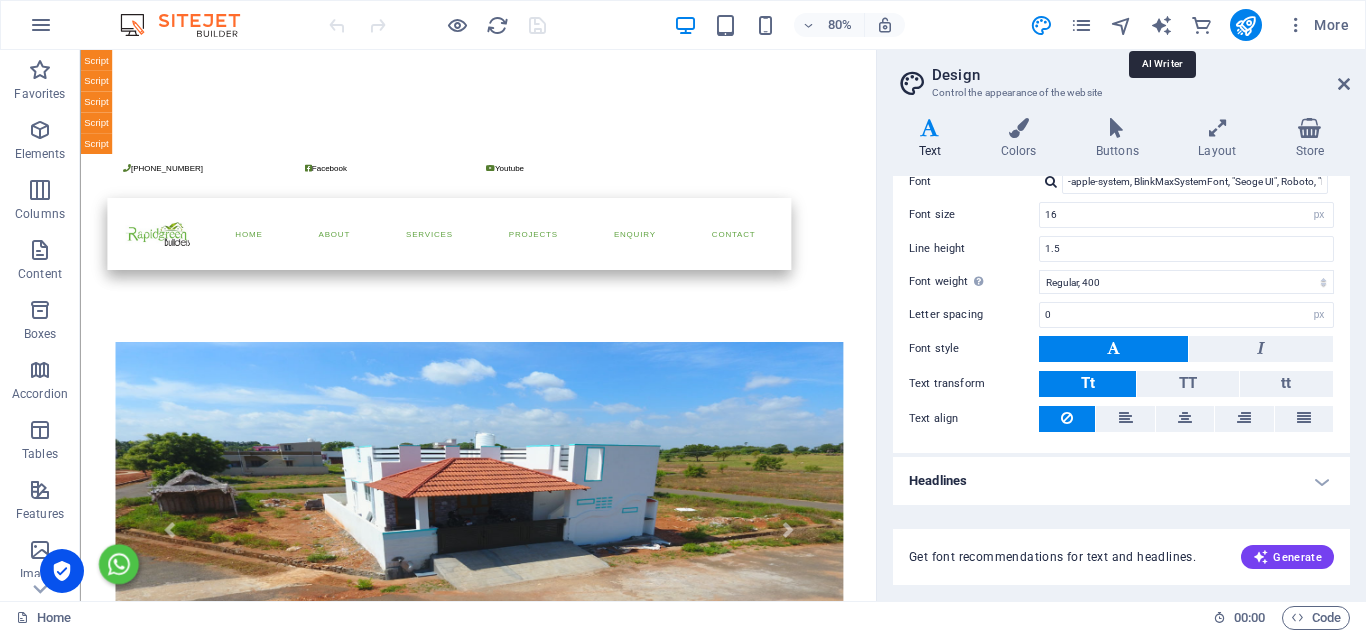select on "English" 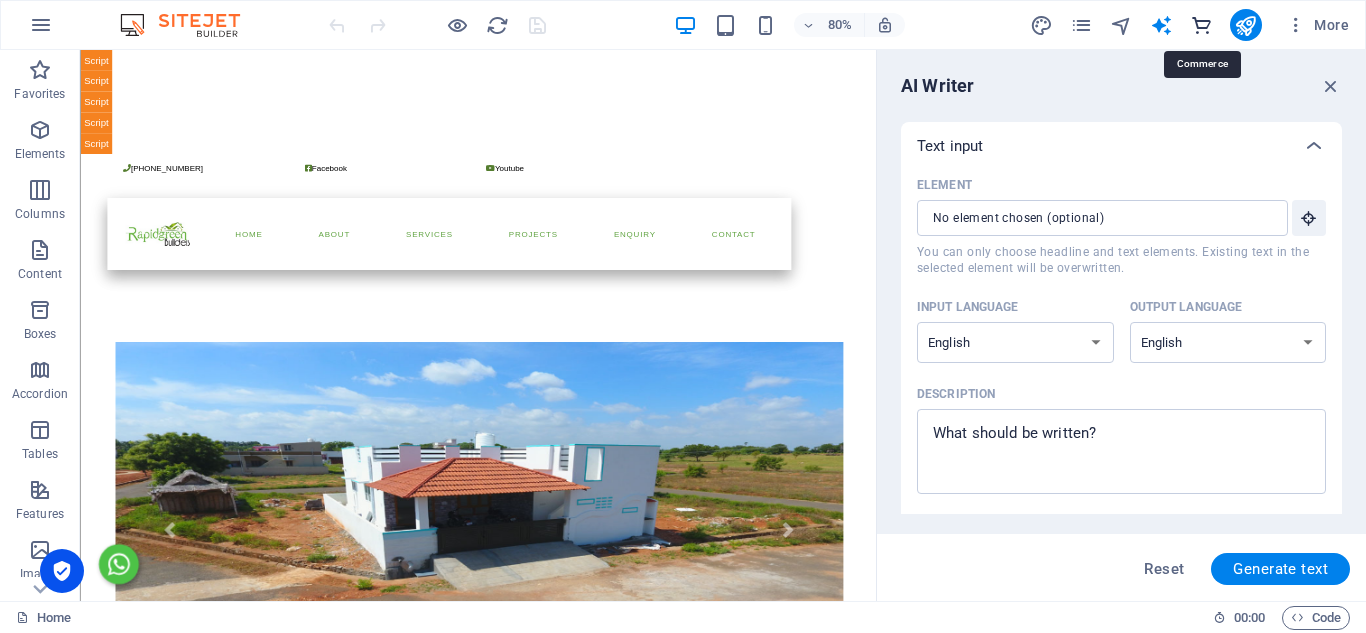 click at bounding box center (1201, 25) 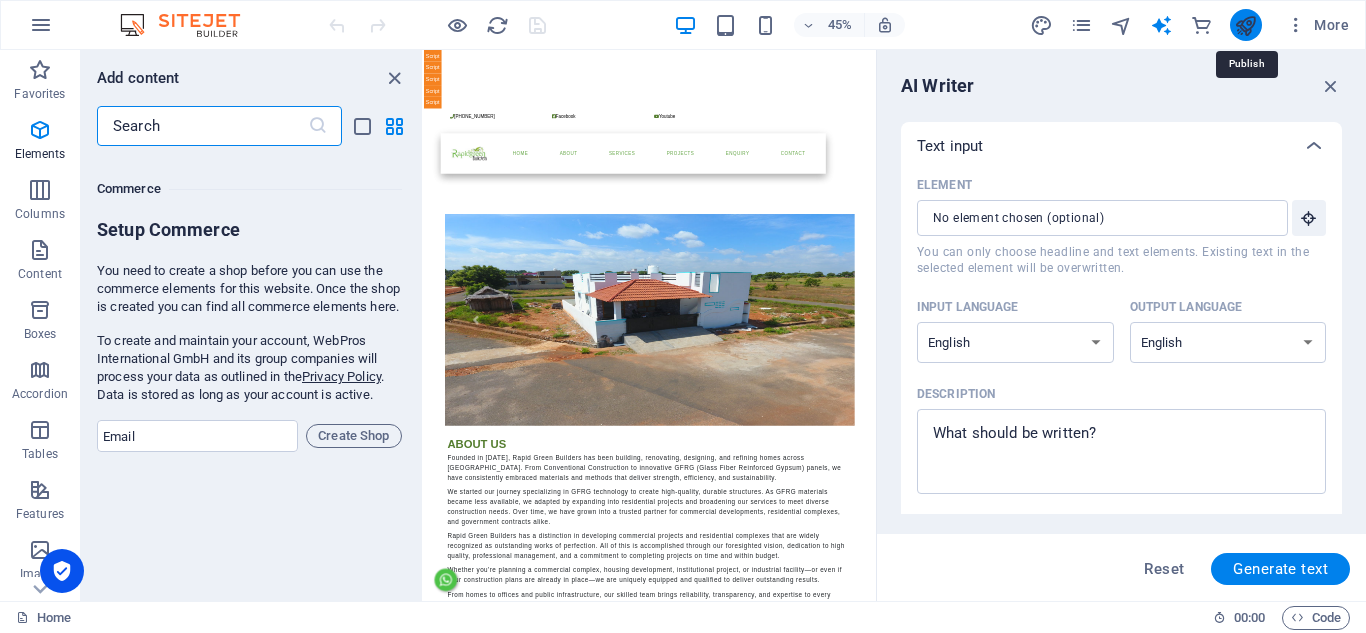 scroll, scrollTop: 19107, scrollLeft: 0, axis: vertical 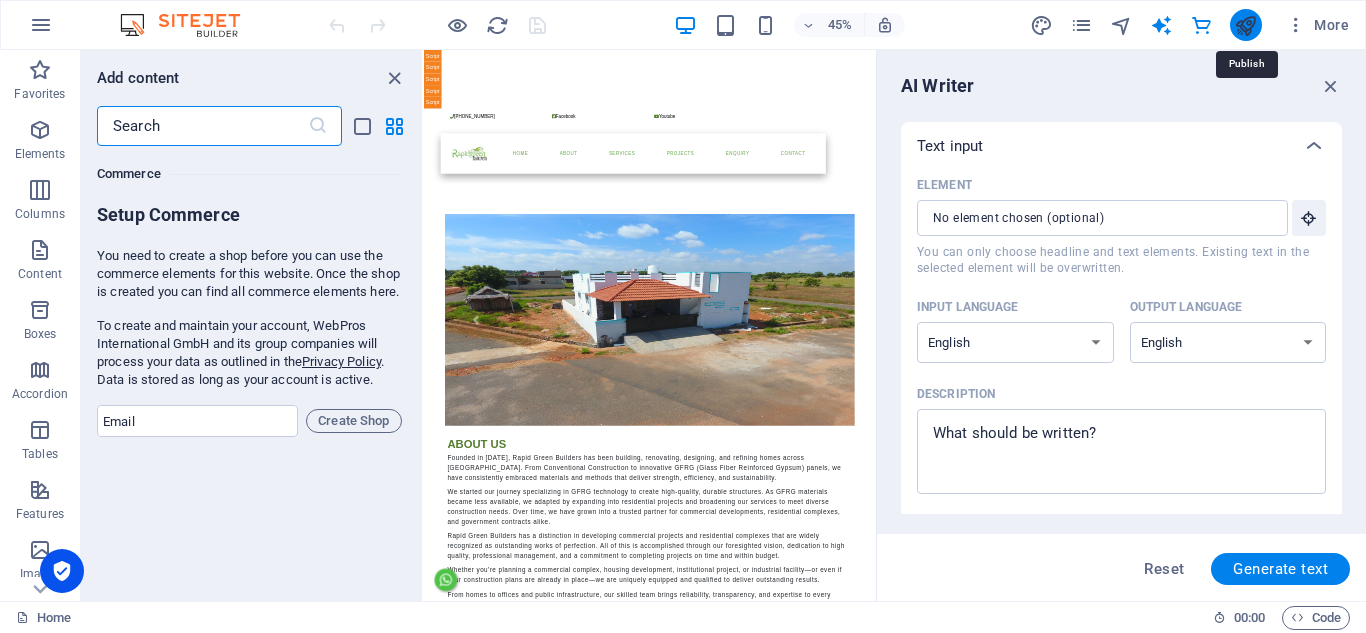 click at bounding box center (1245, 25) 